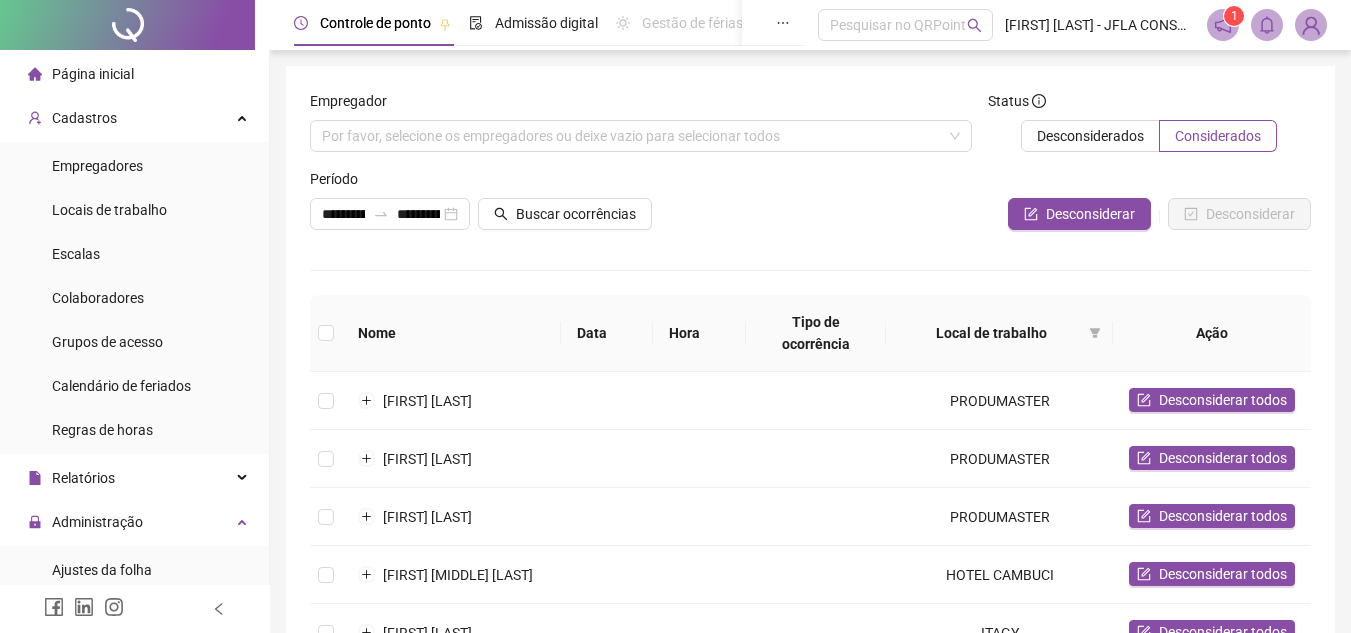 scroll, scrollTop: 0, scrollLeft: 0, axis: both 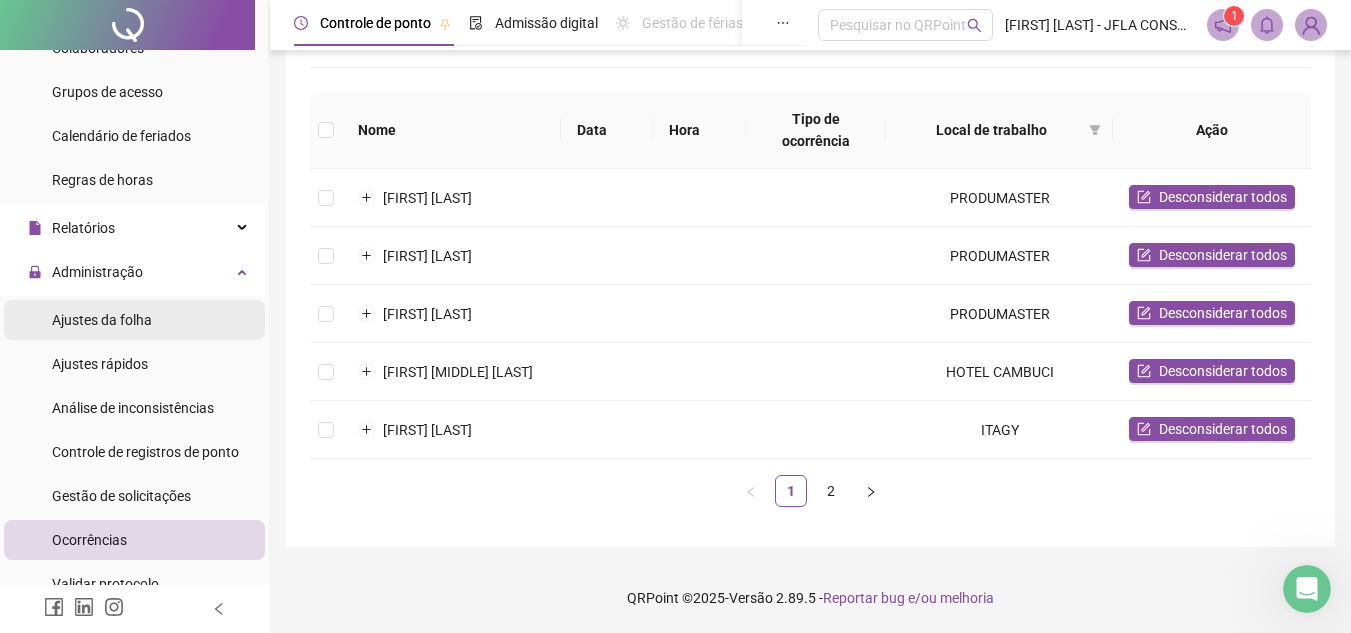 click on "Ajustes da folha" at bounding box center [102, 320] 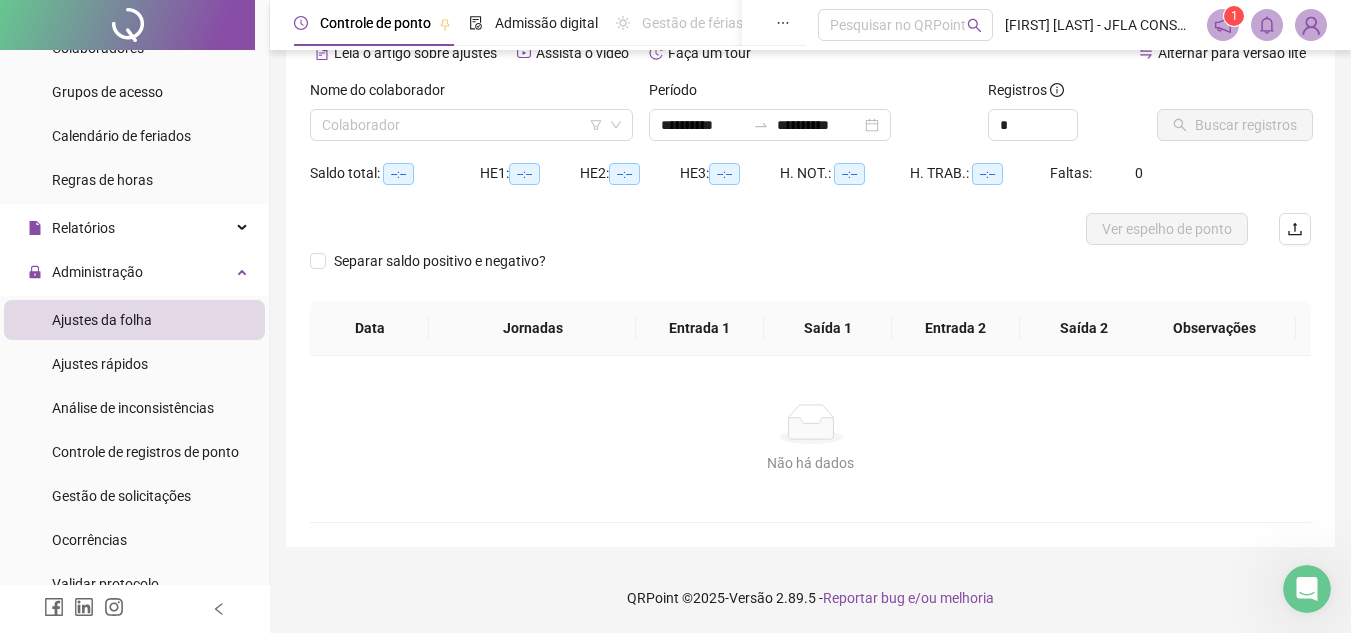 scroll, scrollTop: 105, scrollLeft: 0, axis: vertical 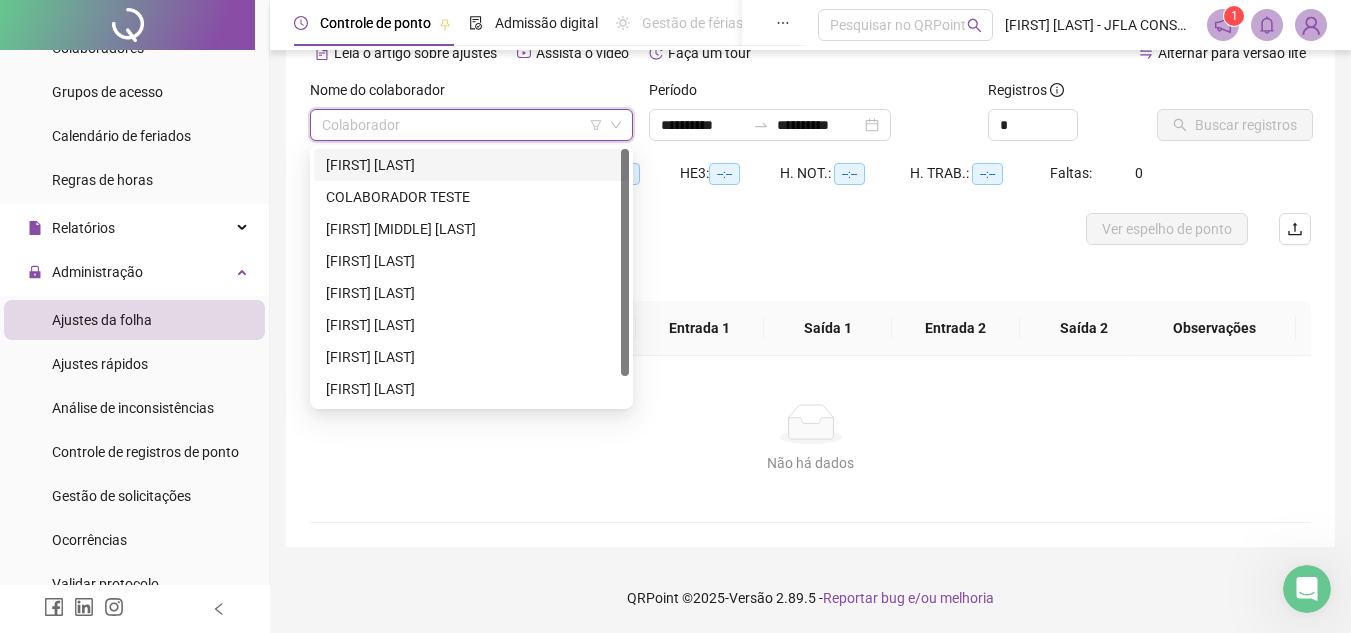 click at bounding box center (462, 125) 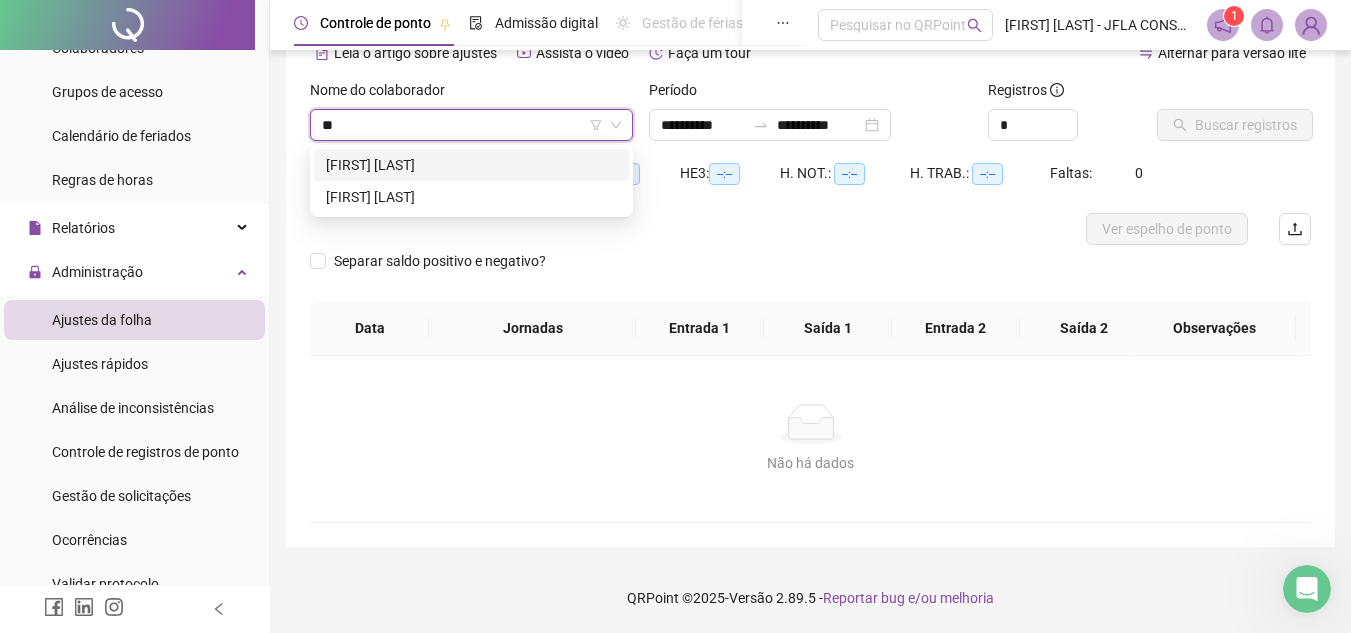 type on "***" 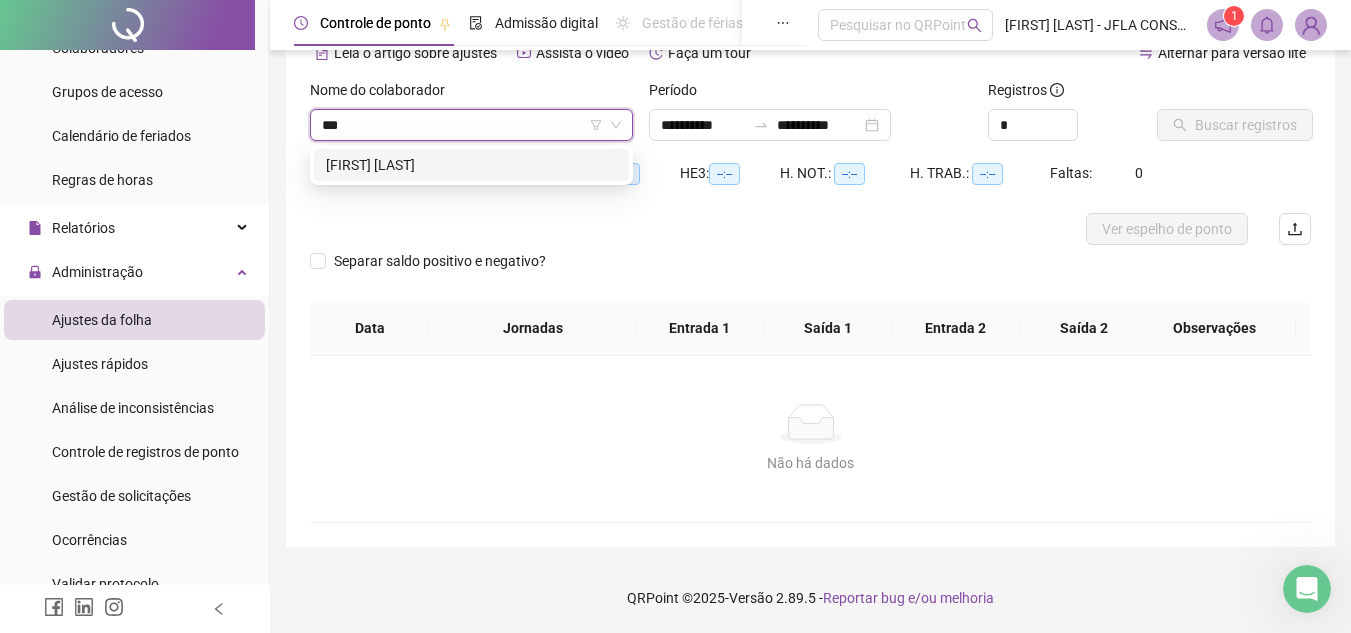 click on "[FIRST] [LAST]" at bounding box center (471, 165) 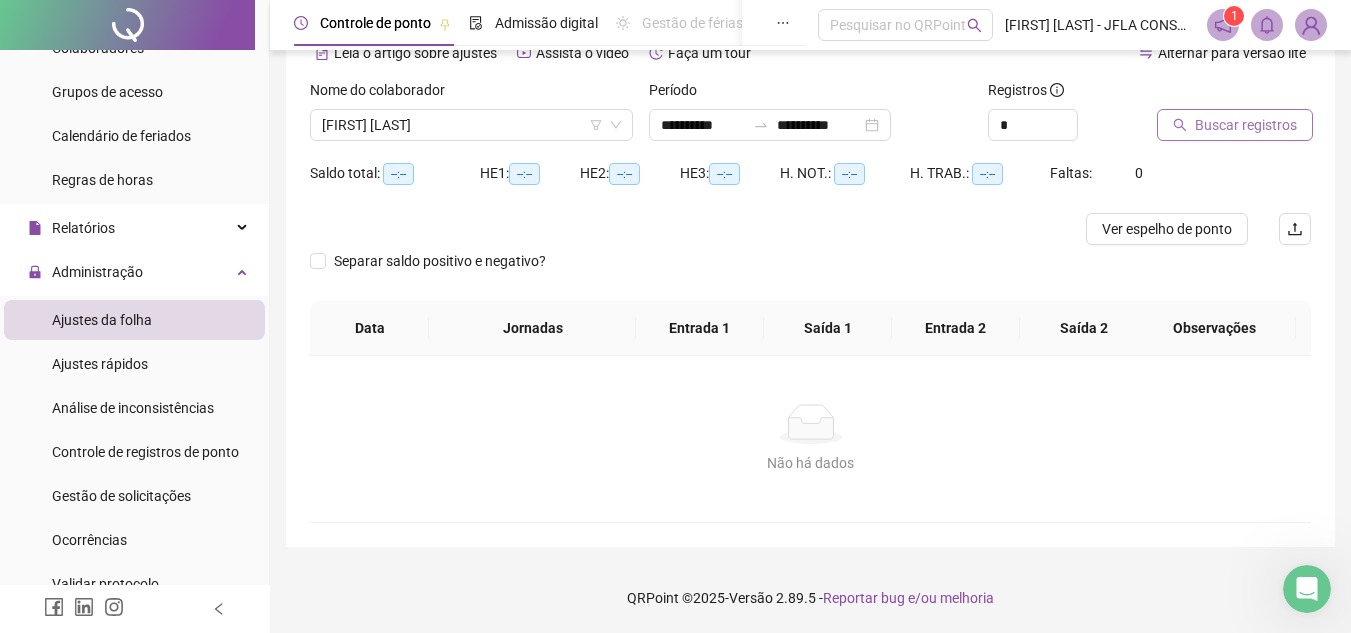 click on "Buscar registros" at bounding box center [1235, 125] 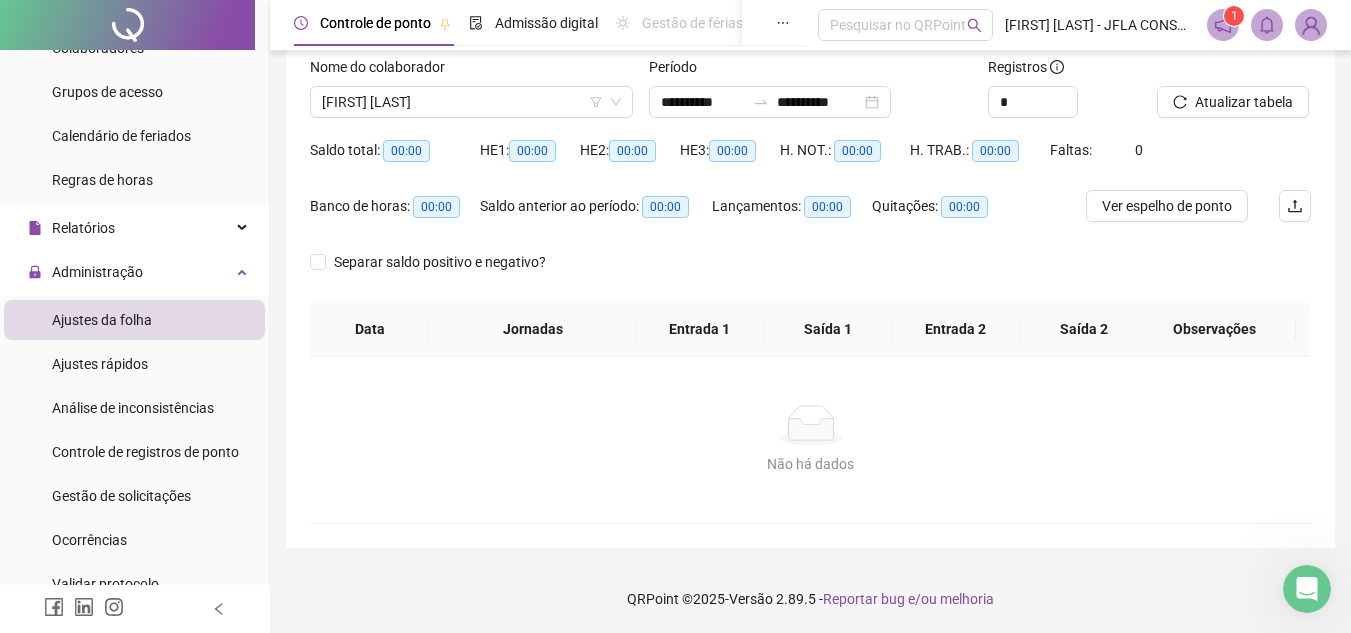 scroll, scrollTop: 129, scrollLeft: 0, axis: vertical 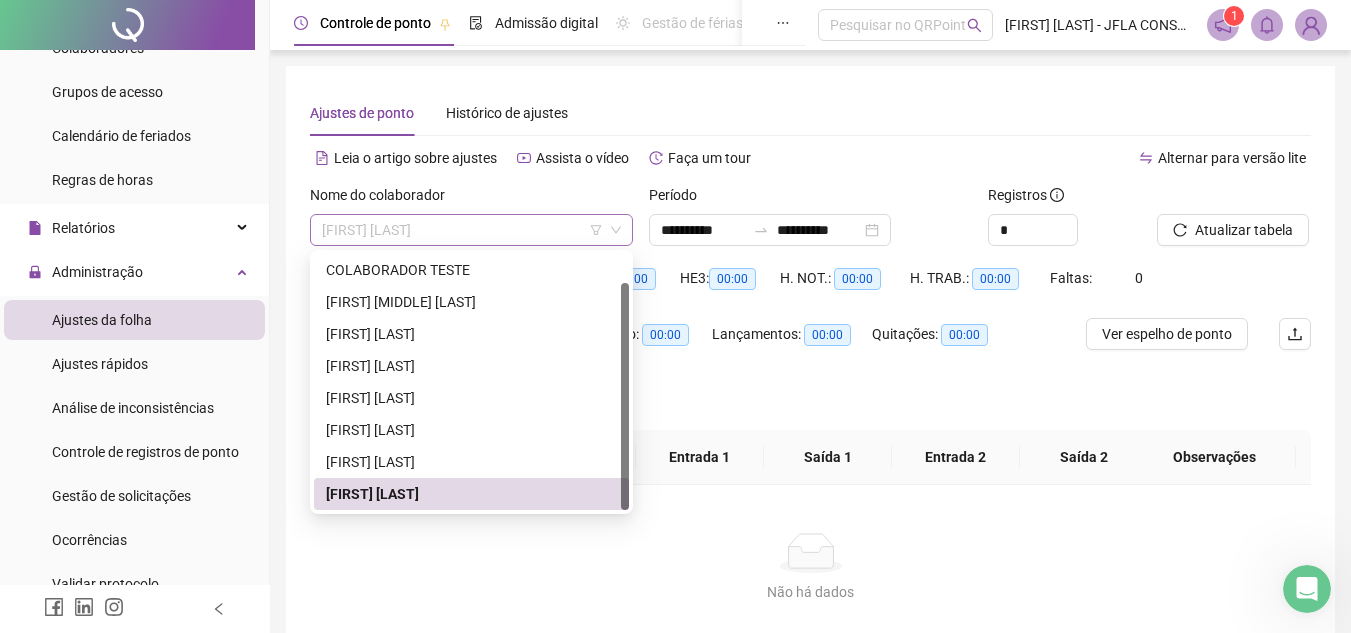 click on "[FIRST] [LAST]" at bounding box center [471, 230] 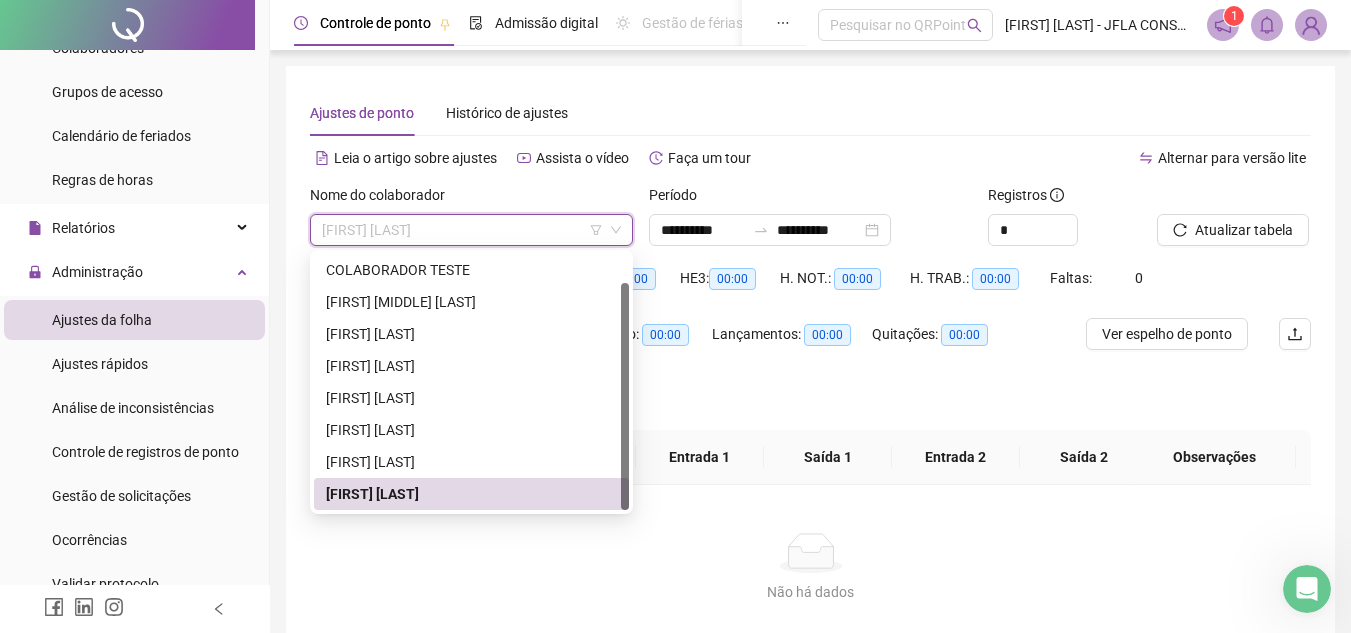 click on "[FIRST] [LAST]" at bounding box center (471, 494) 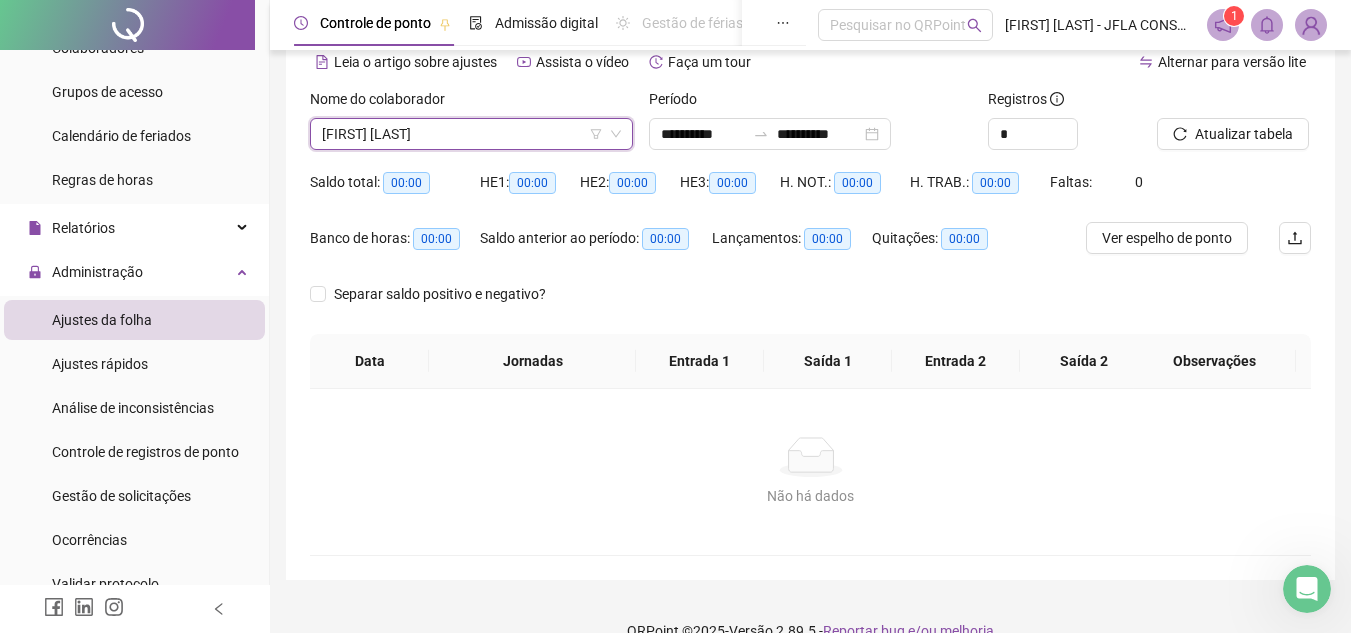 scroll, scrollTop: 68, scrollLeft: 0, axis: vertical 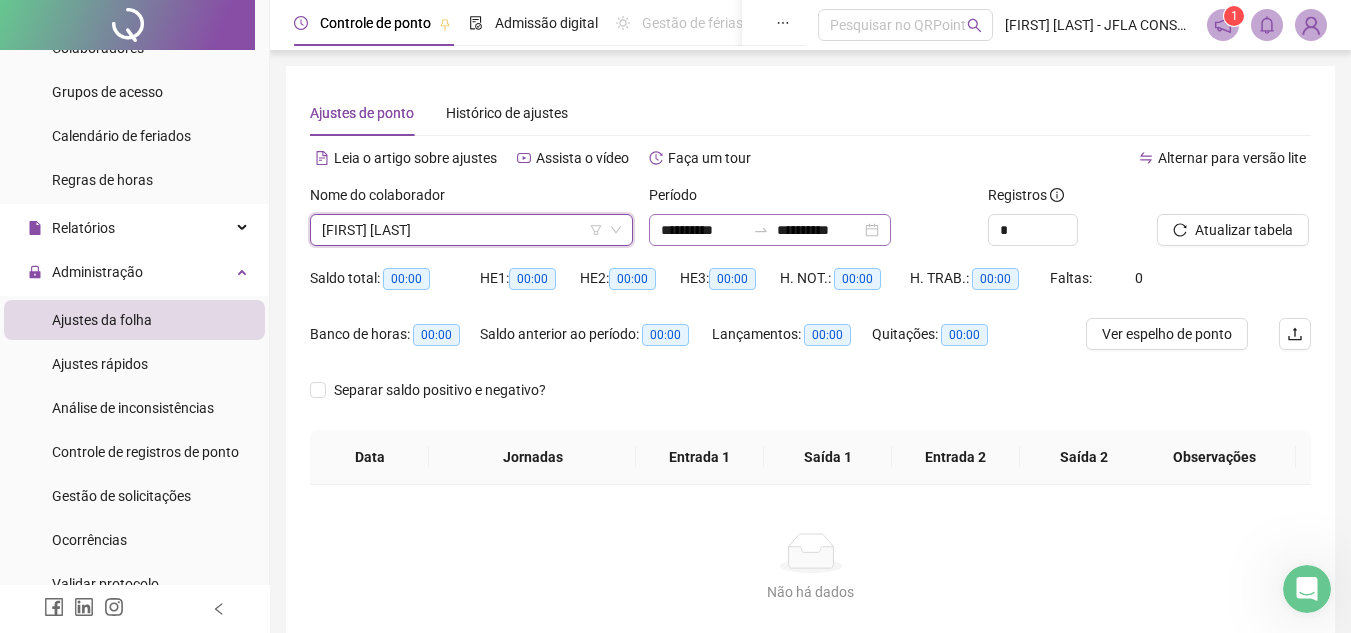 click on "**********" at bounding box center (770, 230) 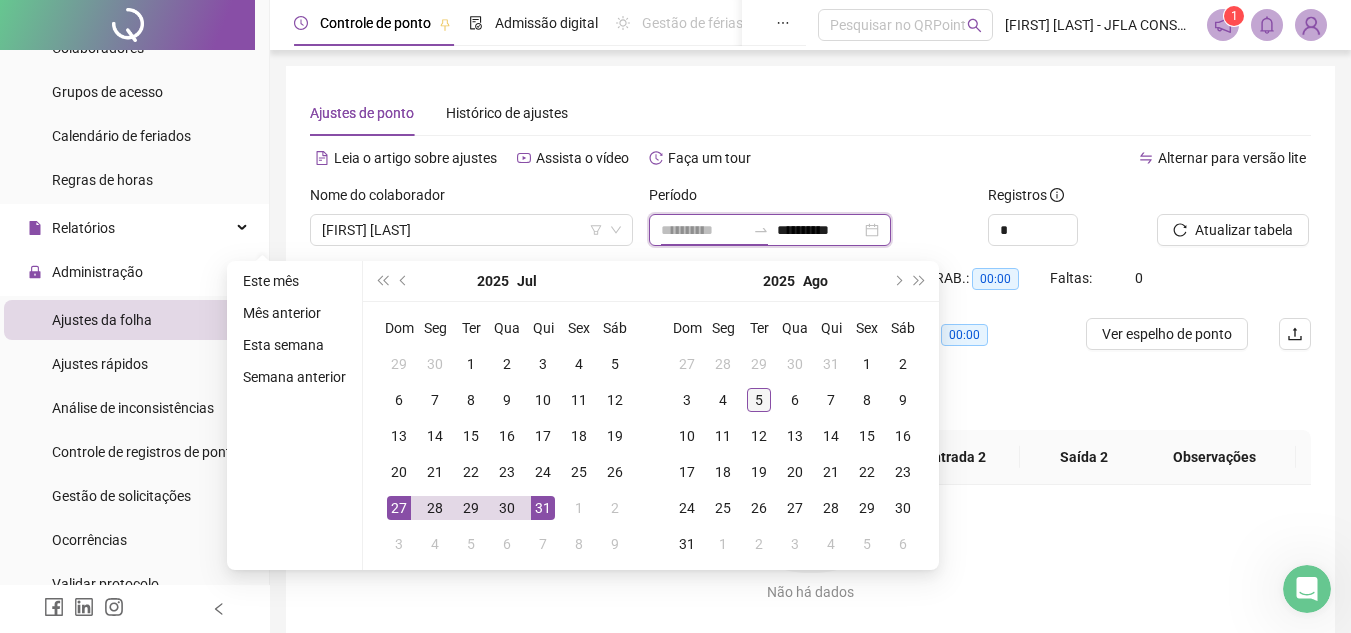 type on "**********" 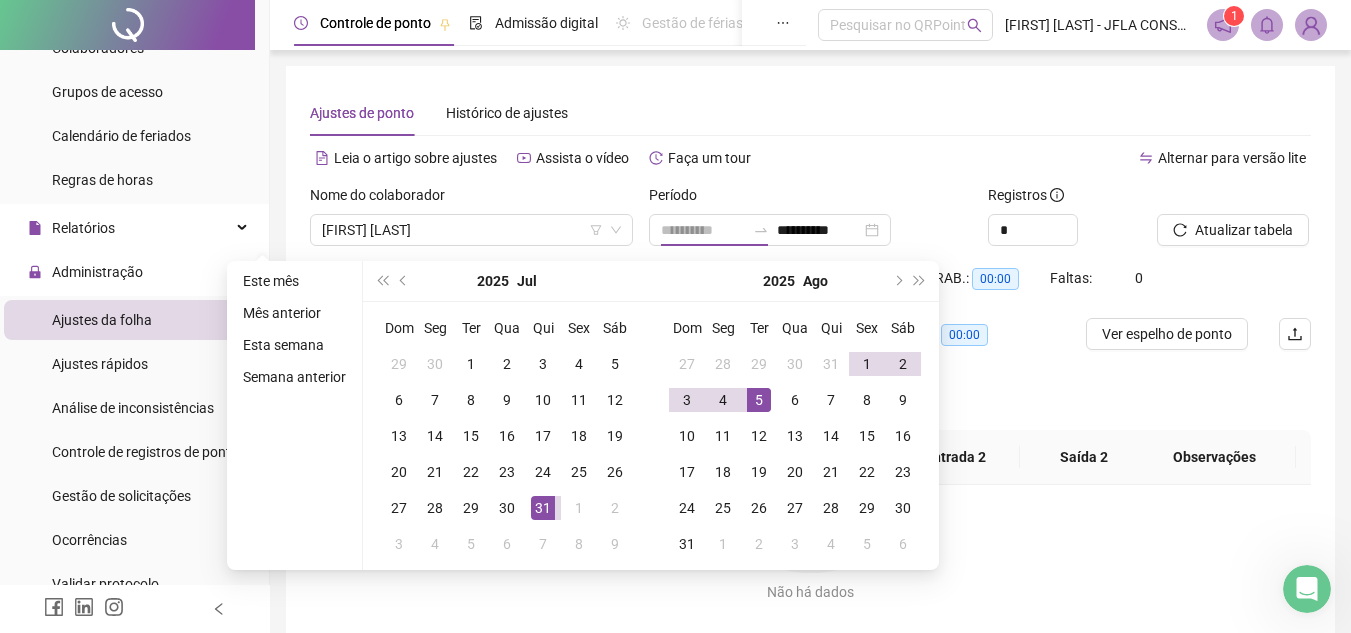 click on "5" at bounding box center (759, 400) 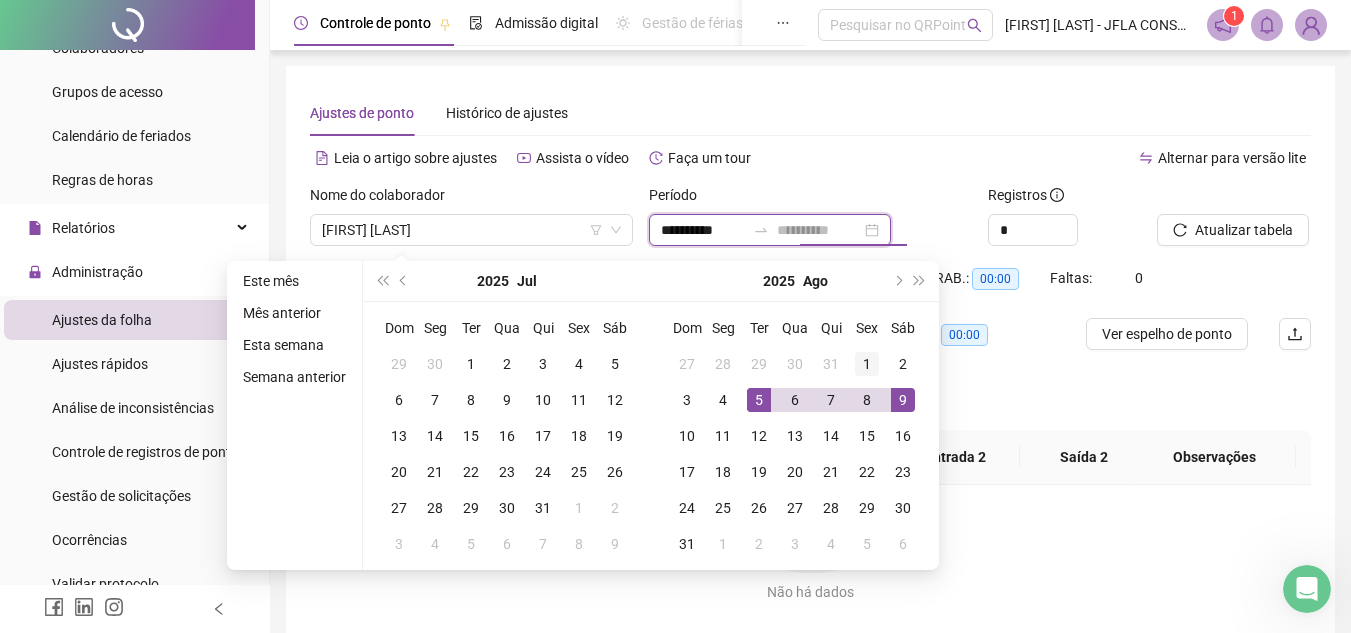 type on "**********" 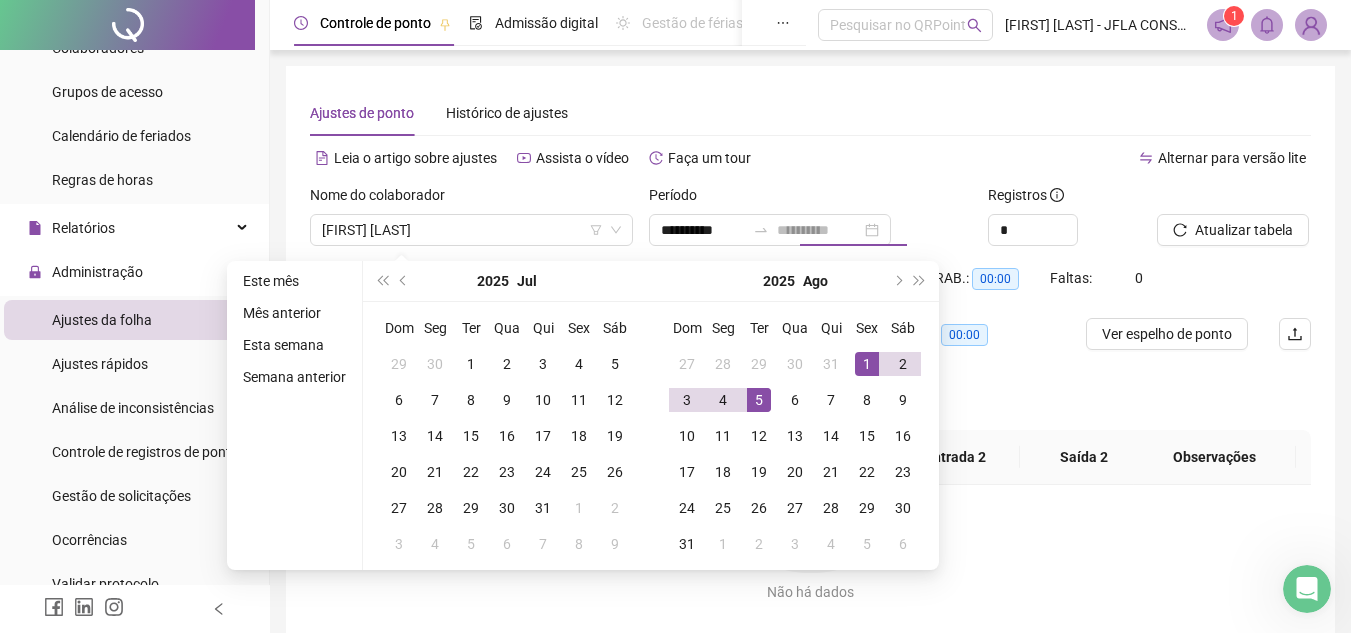 click on "1" at bounding box center [867, 364] 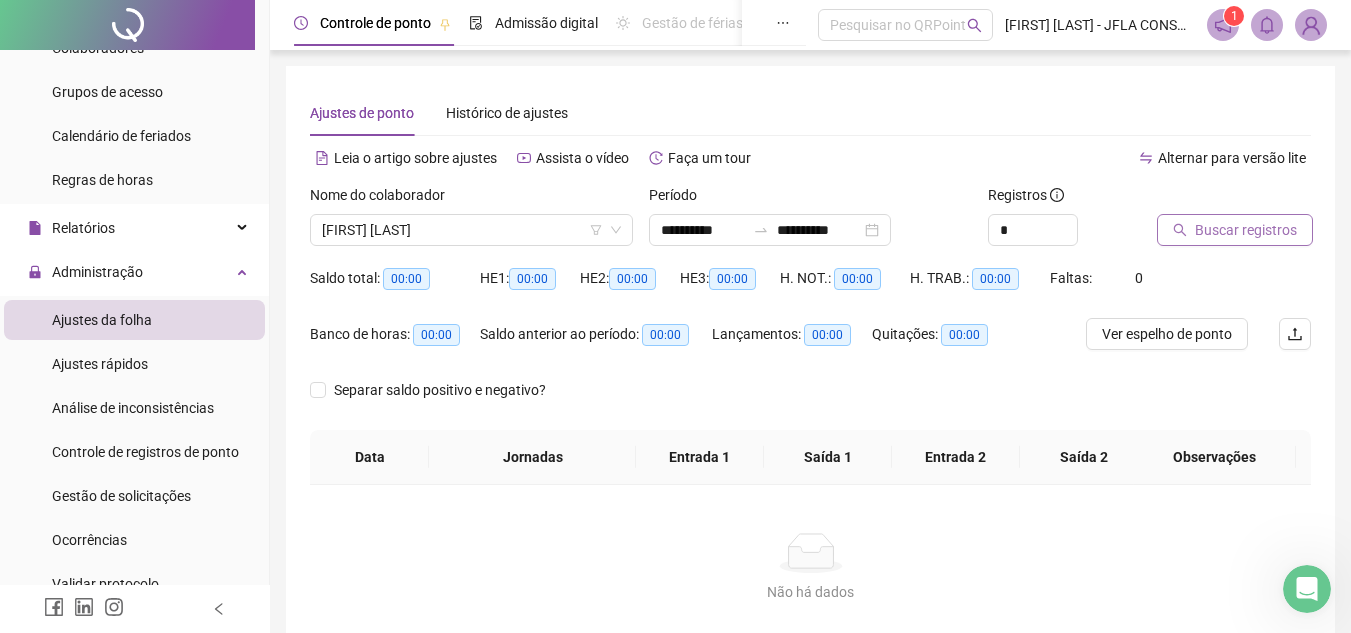 click on "Buscar registros" at bounding box center [1246, 230] 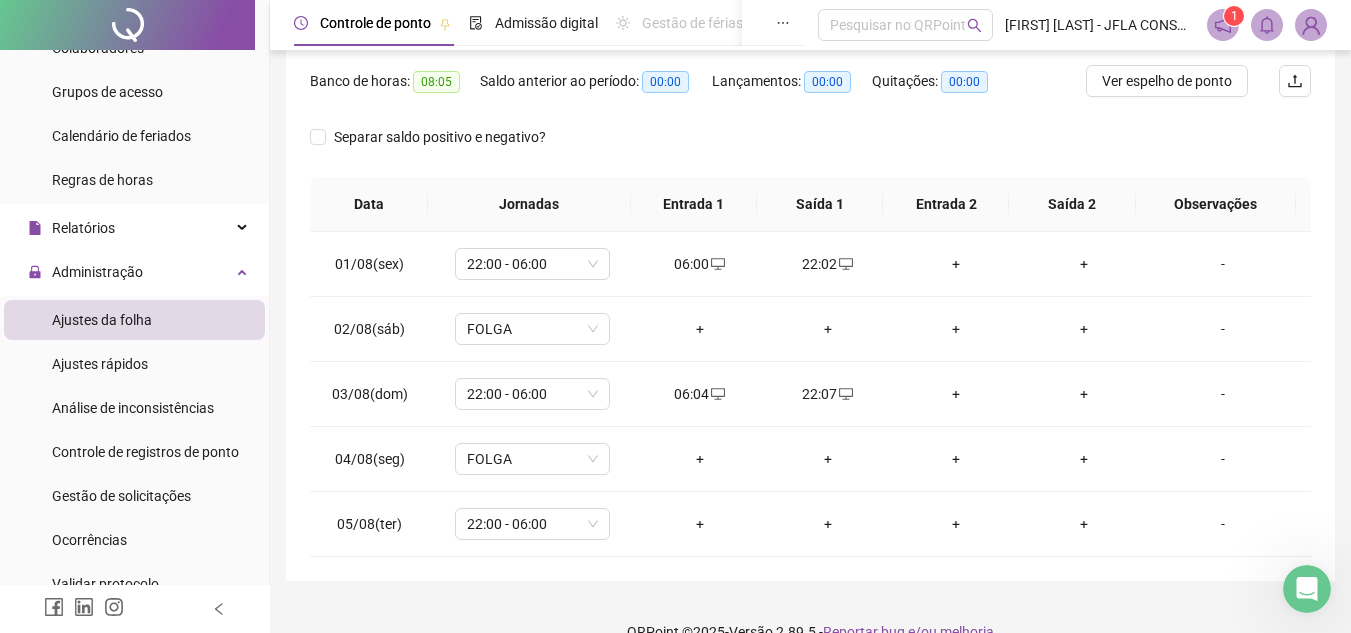 scroll, scrollTop: 287, scrollLeft: 0, axis: vertical 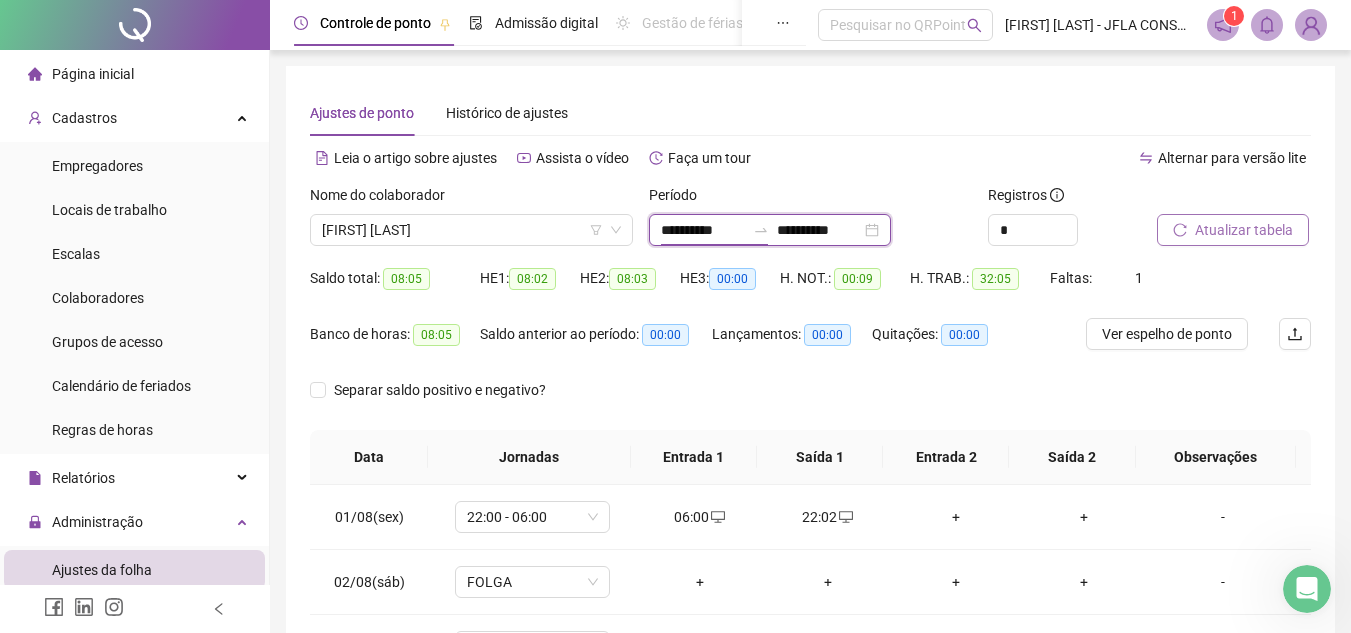 click on "**********" at bounding box center [703, 230] 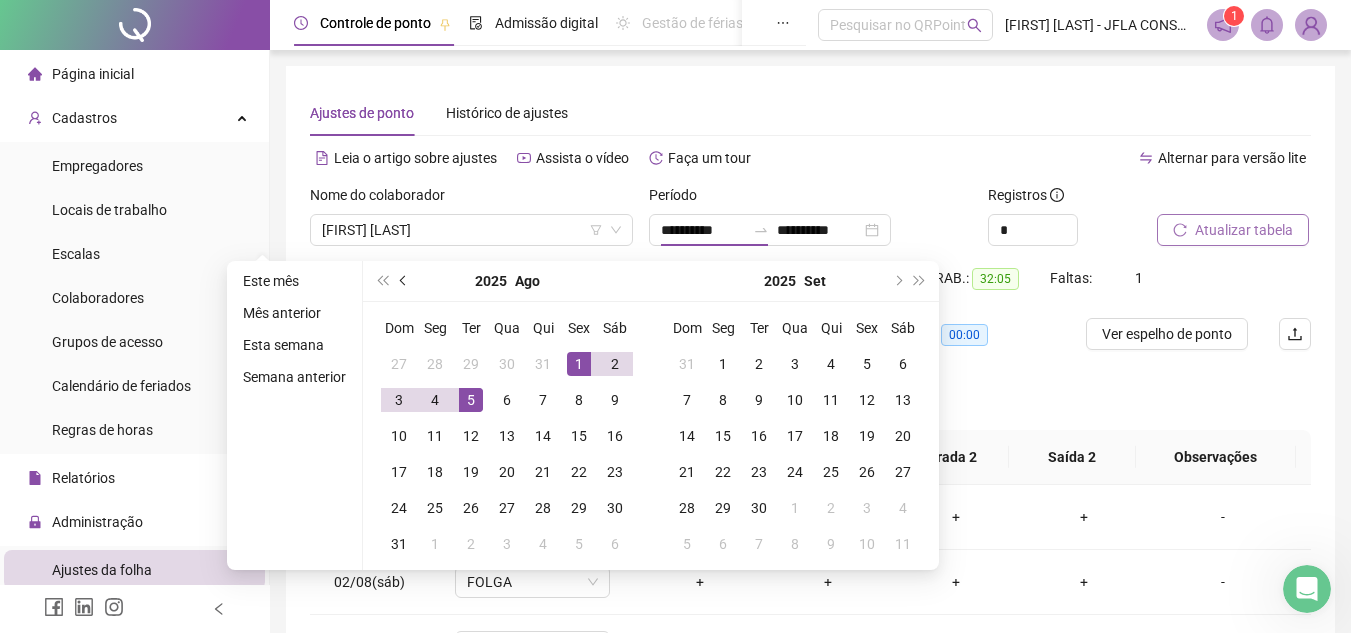 click at bounding box center (404, 281) 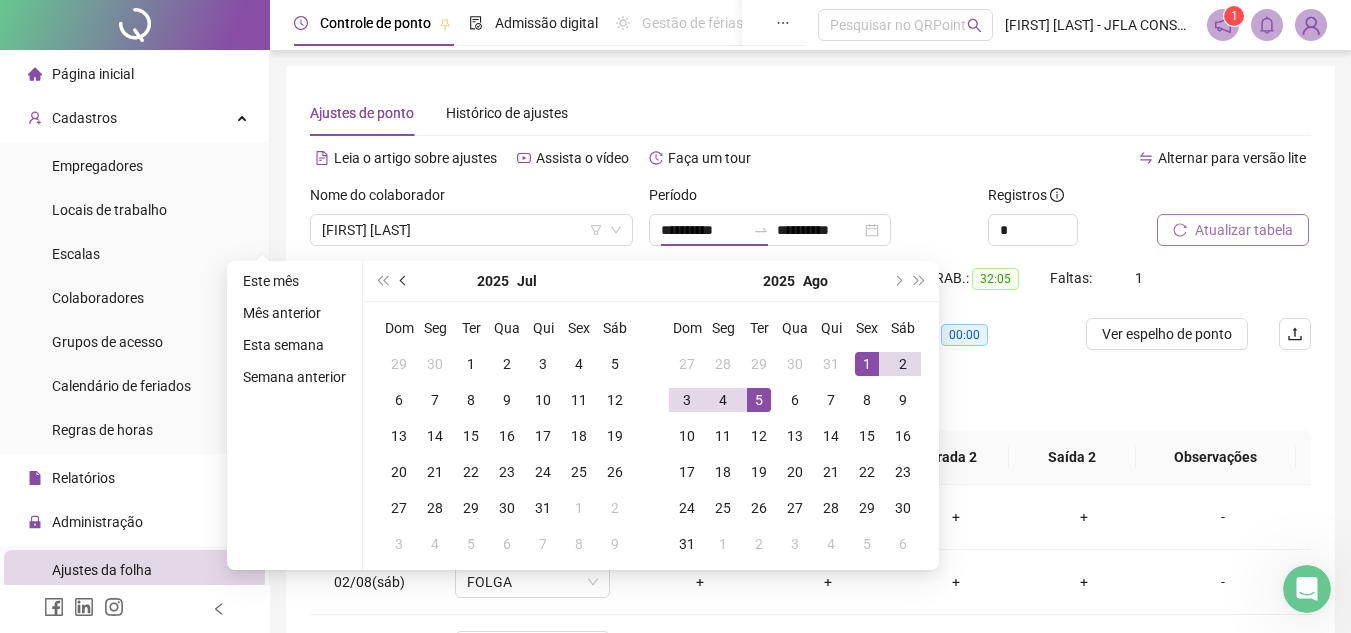 click at bounding box center [404, 281] 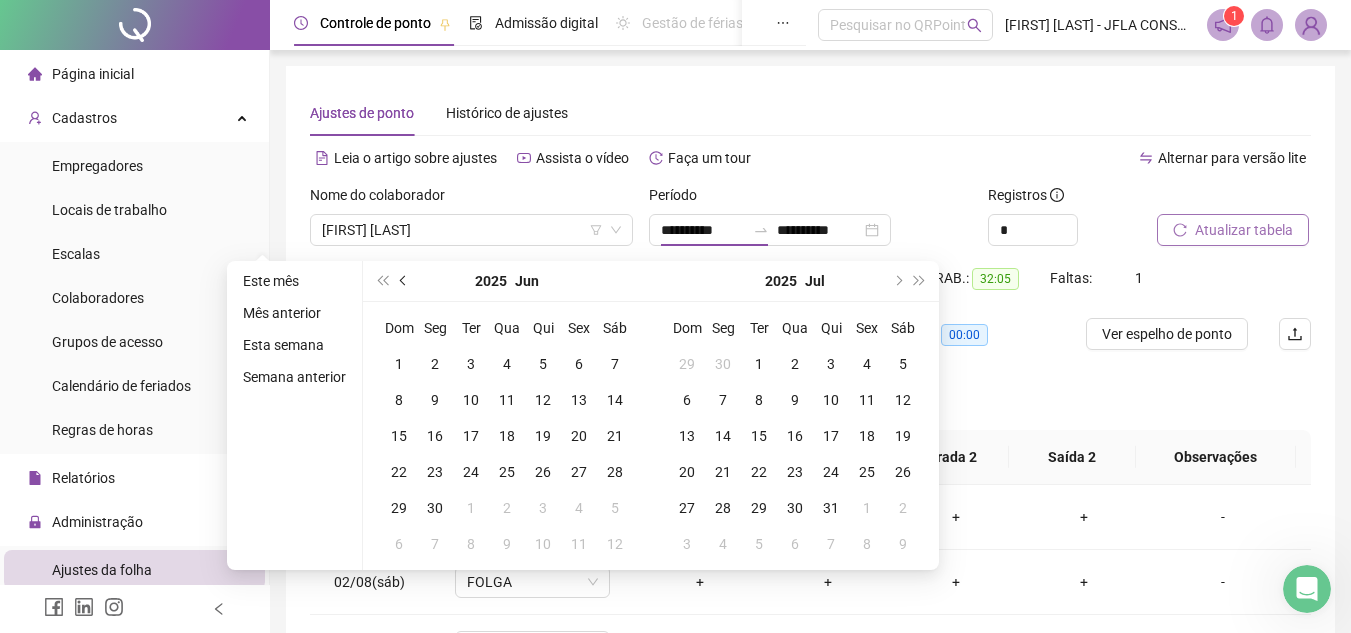 click at bounding box center (404, 281) 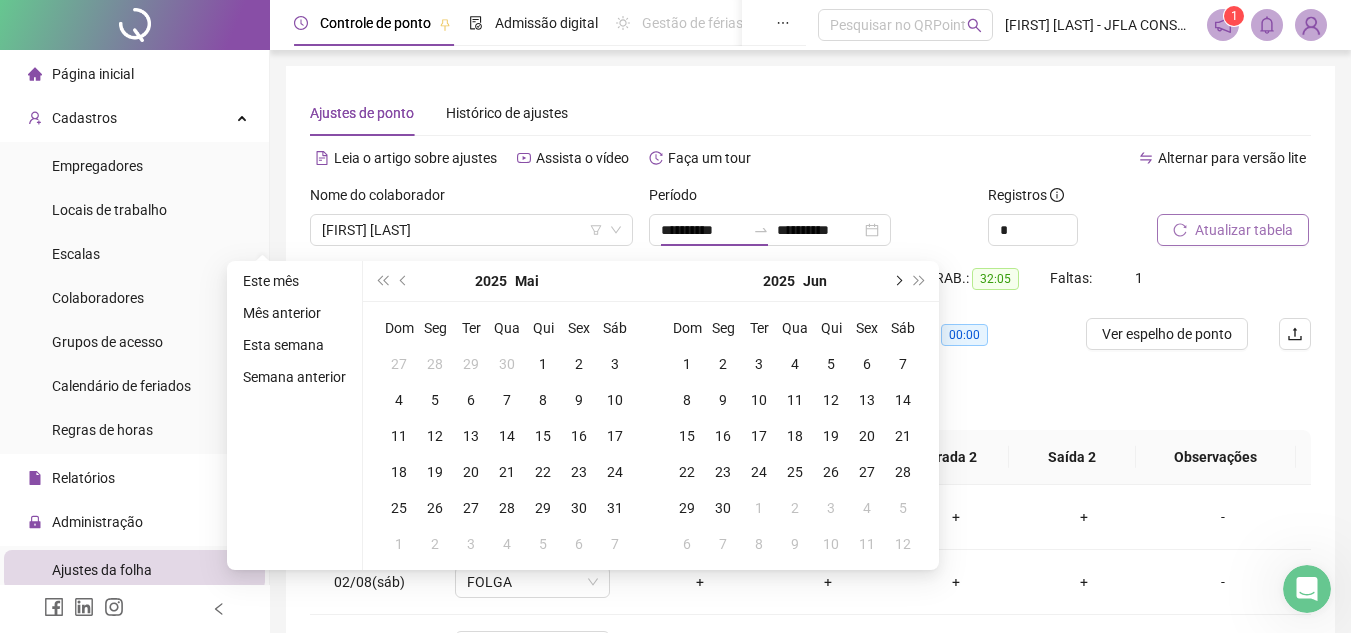 click at bounding box center [897, 281] 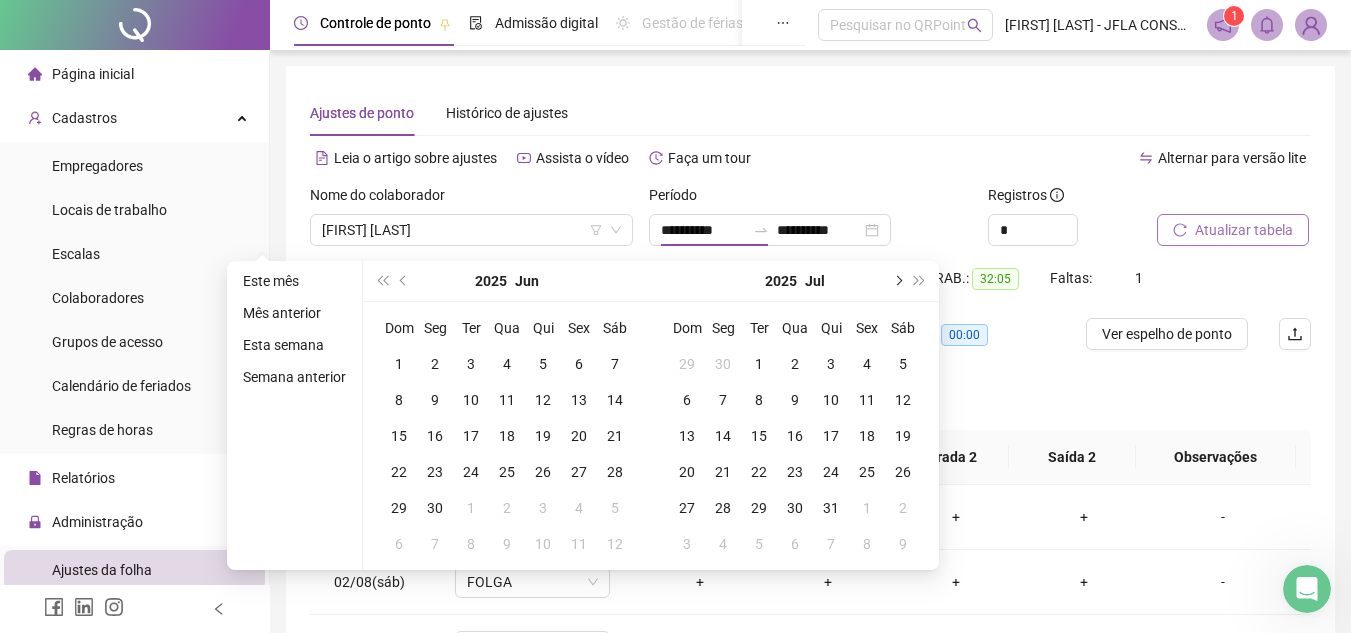 click at bounding box center (897, 281) 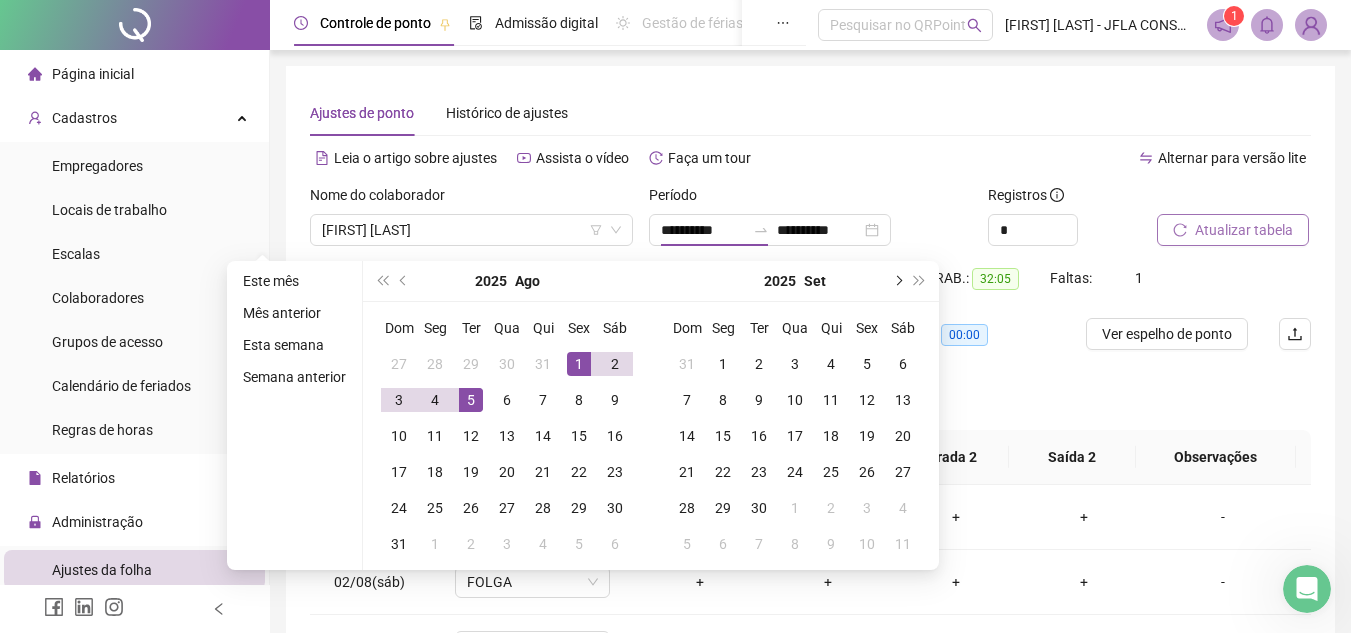 click at bounding box center (897, 281) 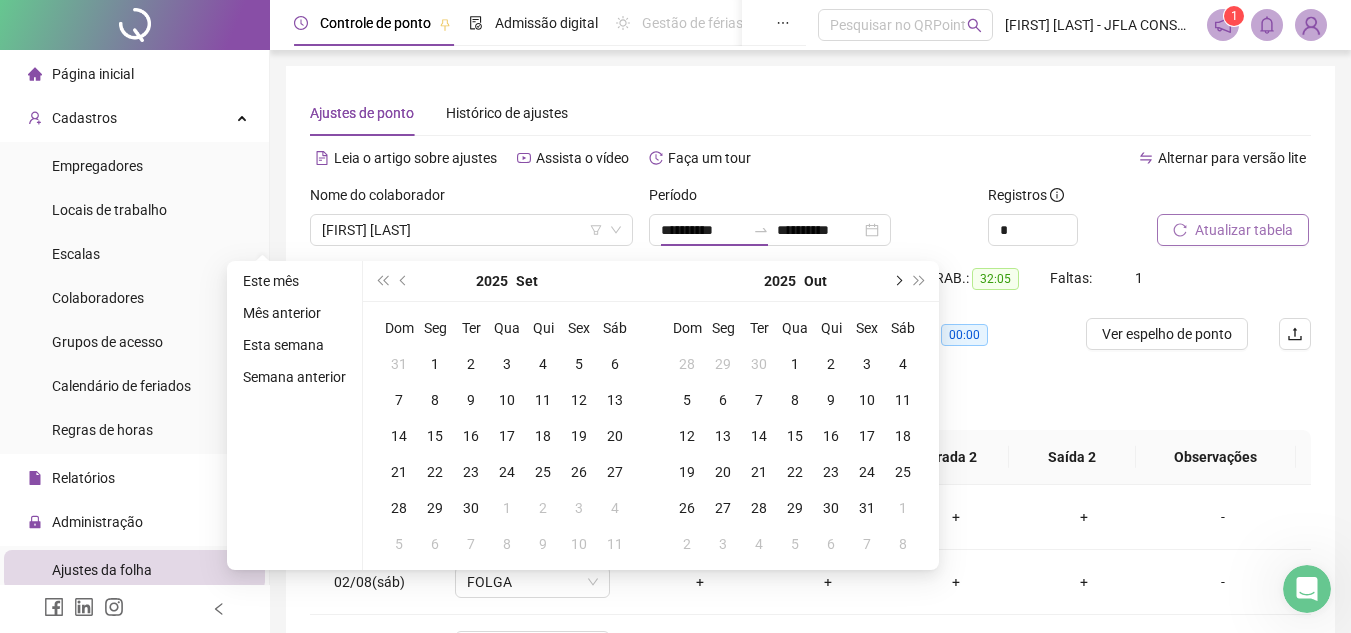 click at bounding box center (897, 281) 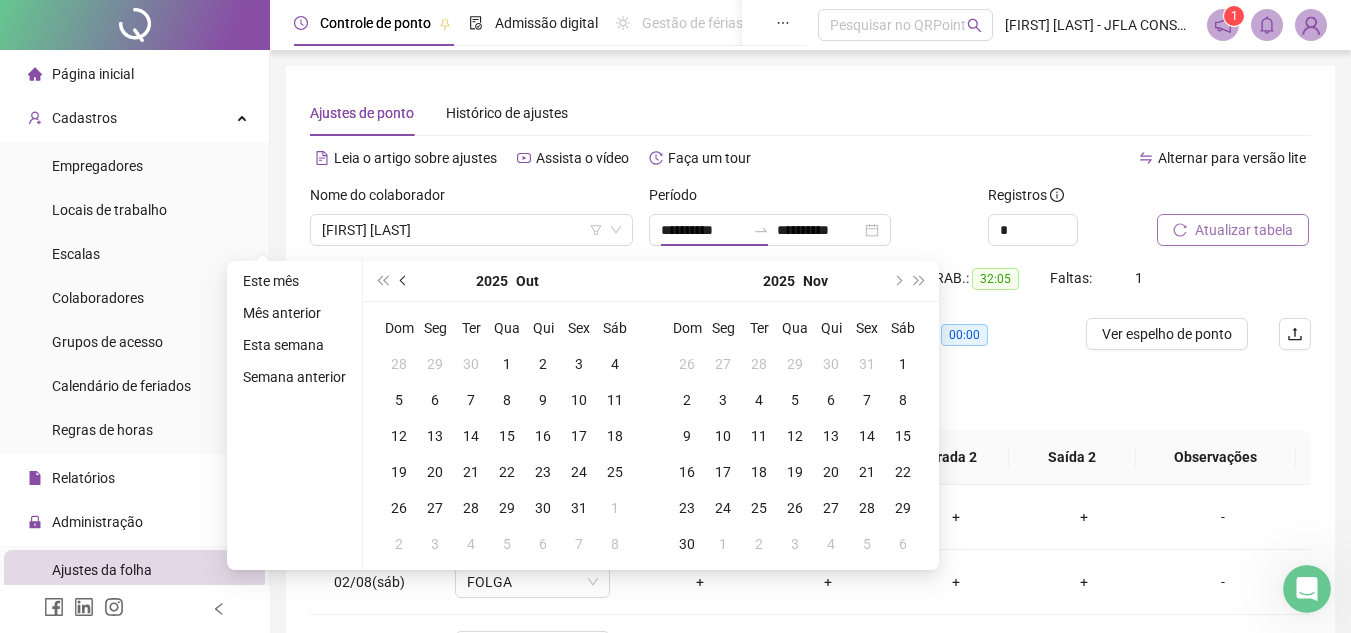 click at bounding box center [404, 281] 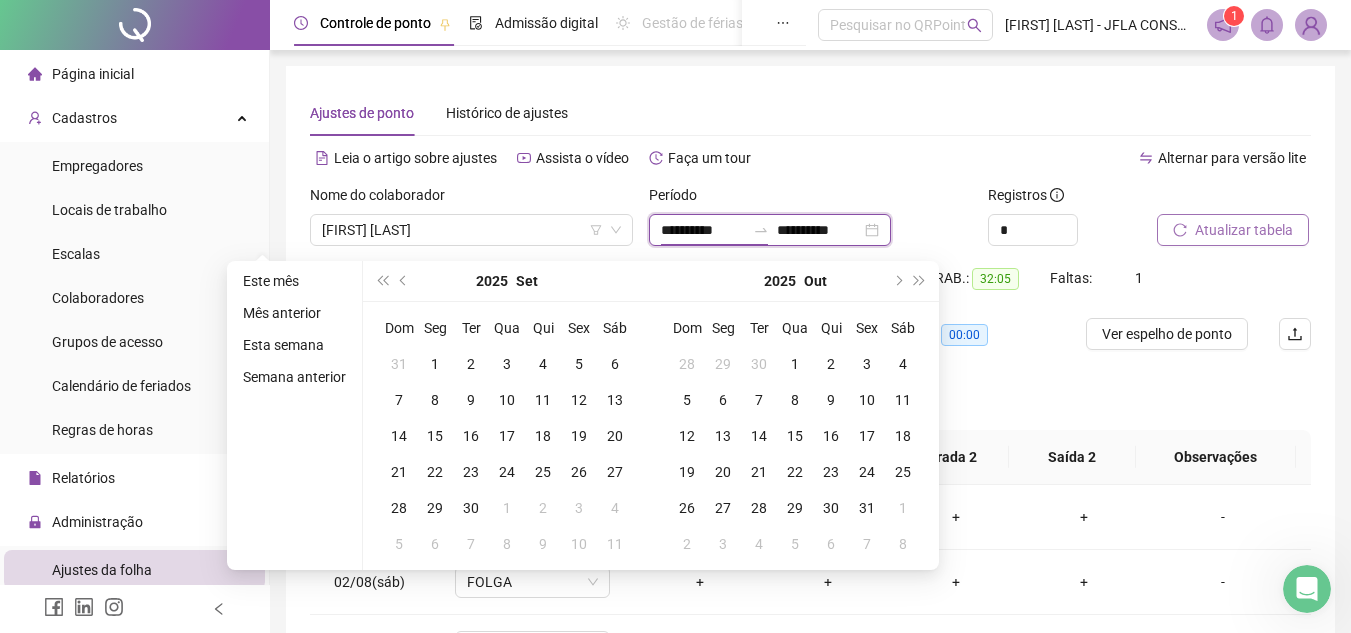 click on "**********" at bounding box center [703, 230] 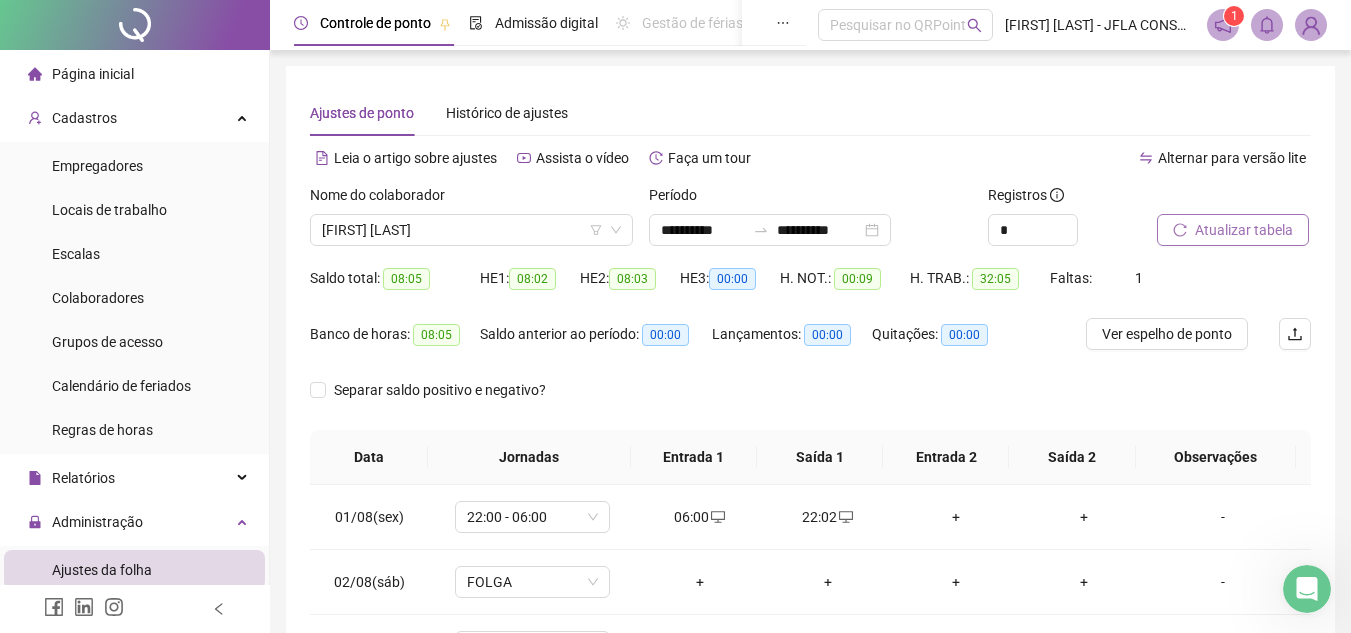 click on "**********" at bounding box center (810, 450) 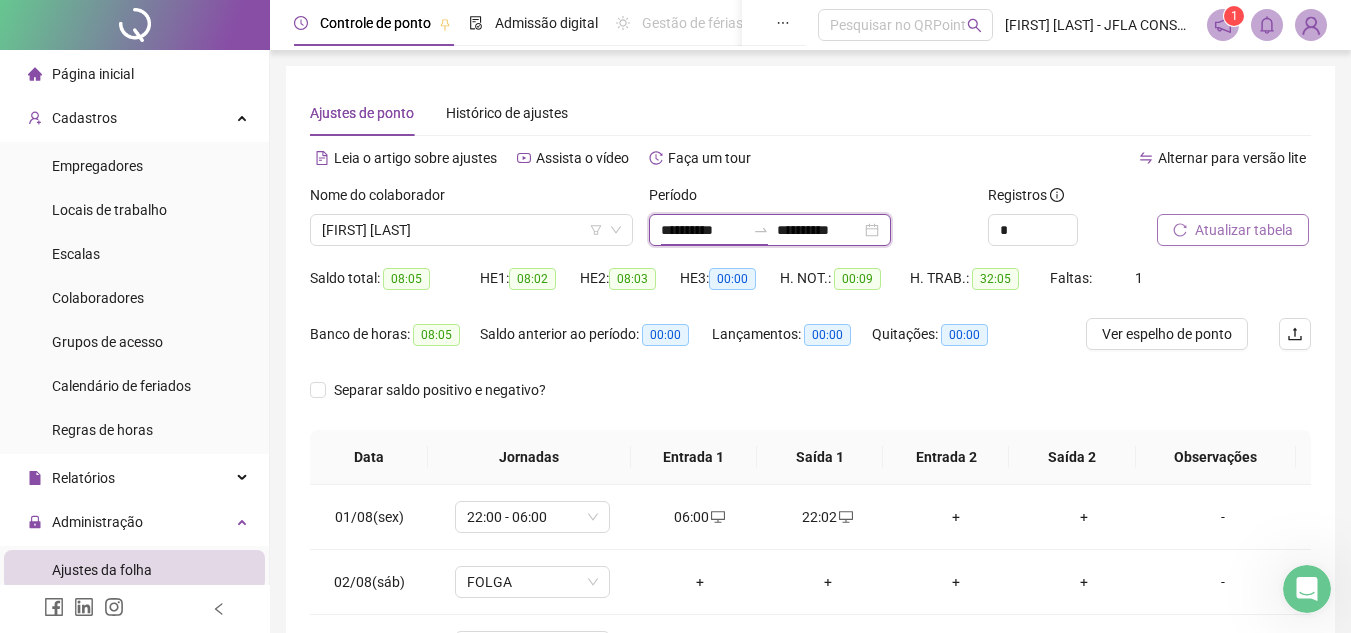 click on "**********" at bounding box center [703, 230] 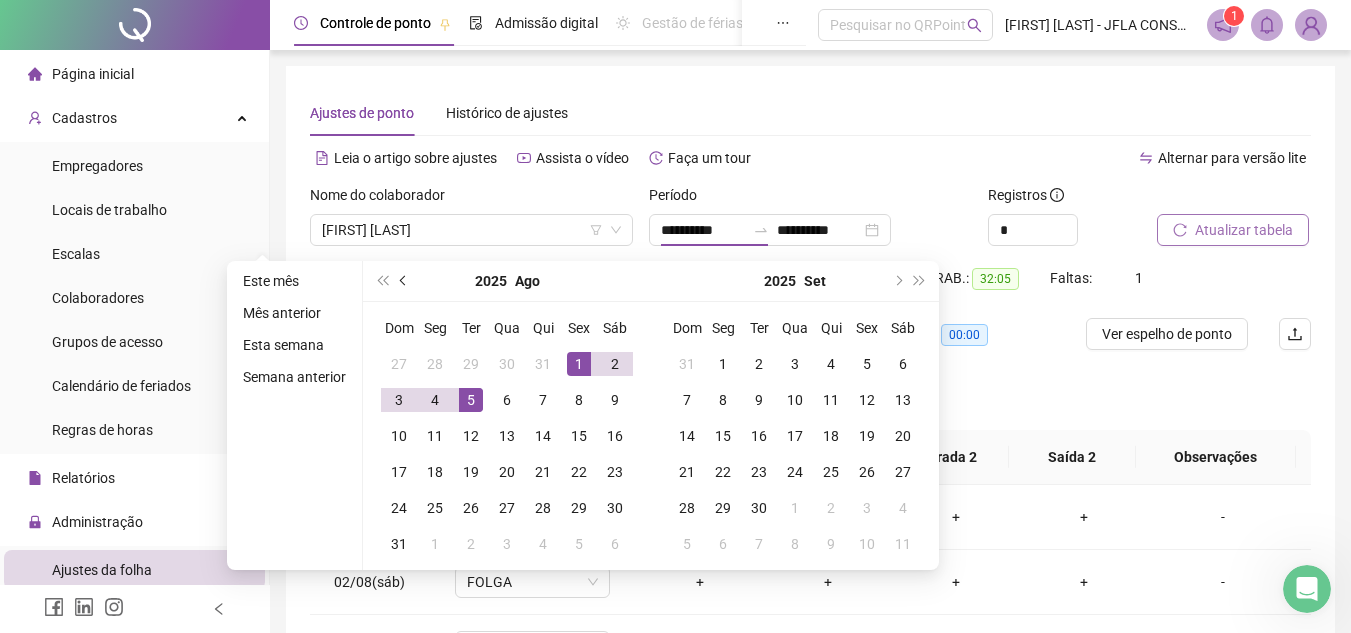 click at bounding box center (405, 281) 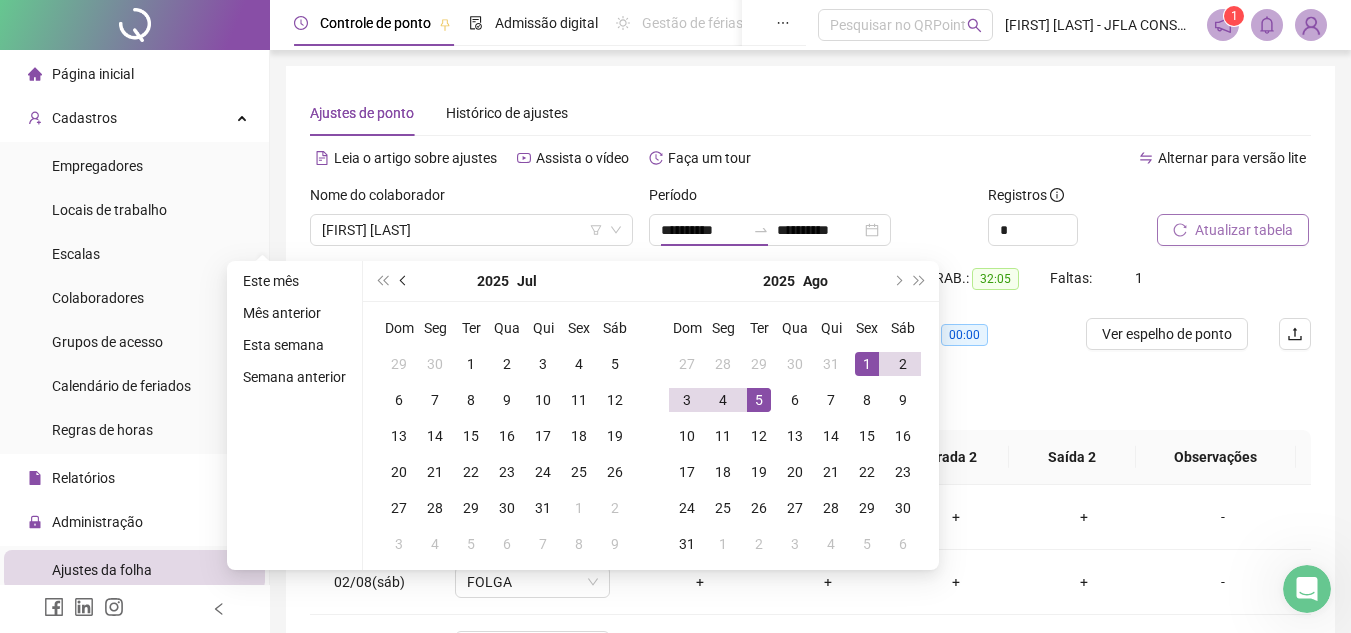 click at bounding box center [405, 281] 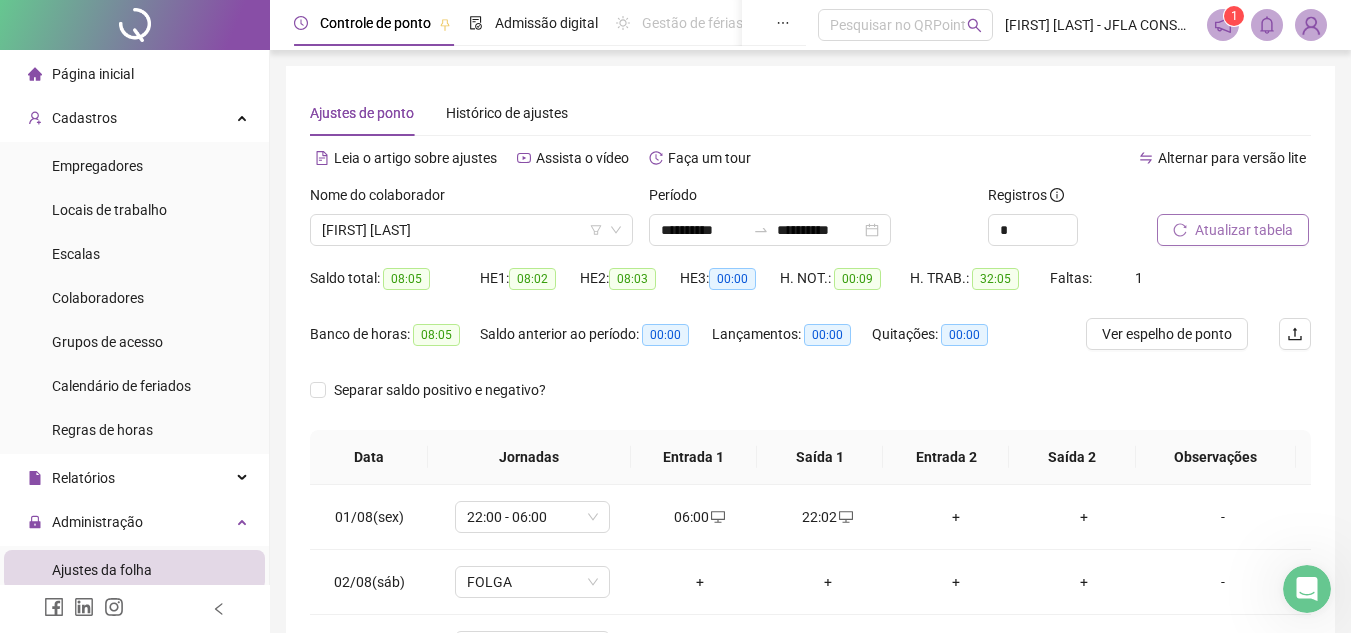 click on "Leia o artigo sobre ajustes Assista o vídeo Faça um tour" at bounding box center (560, 158) 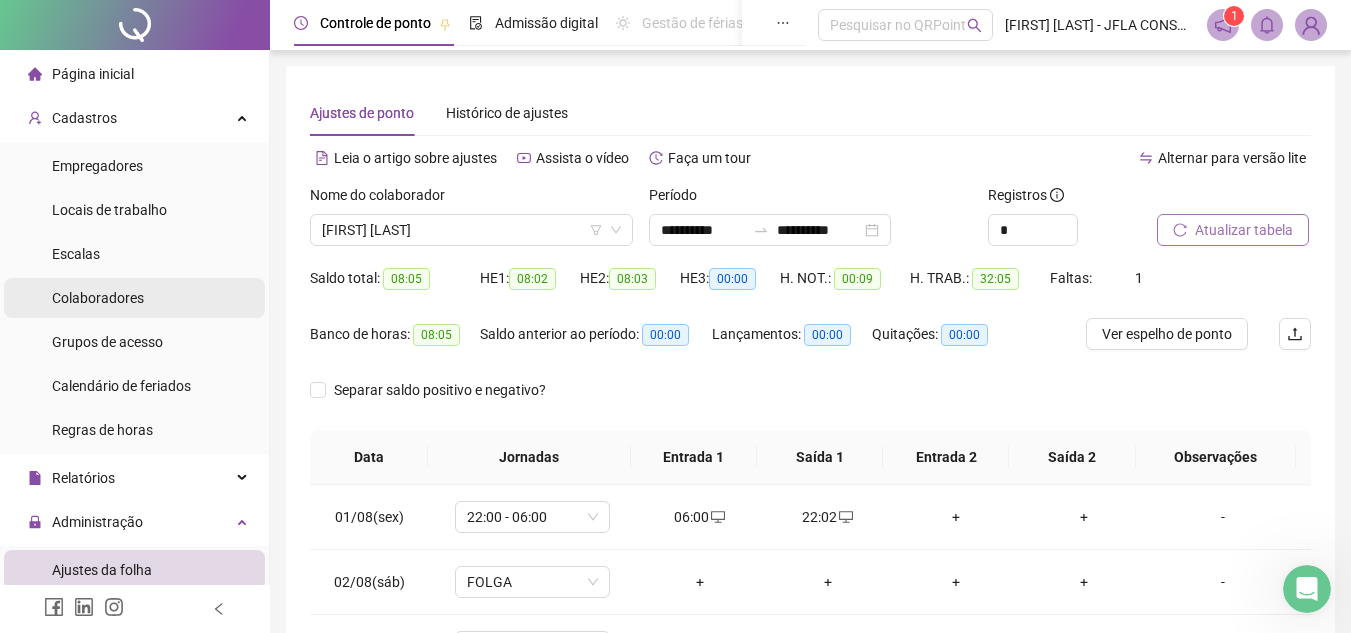 click on "Colaboradores" at bounding box center (98, 298) 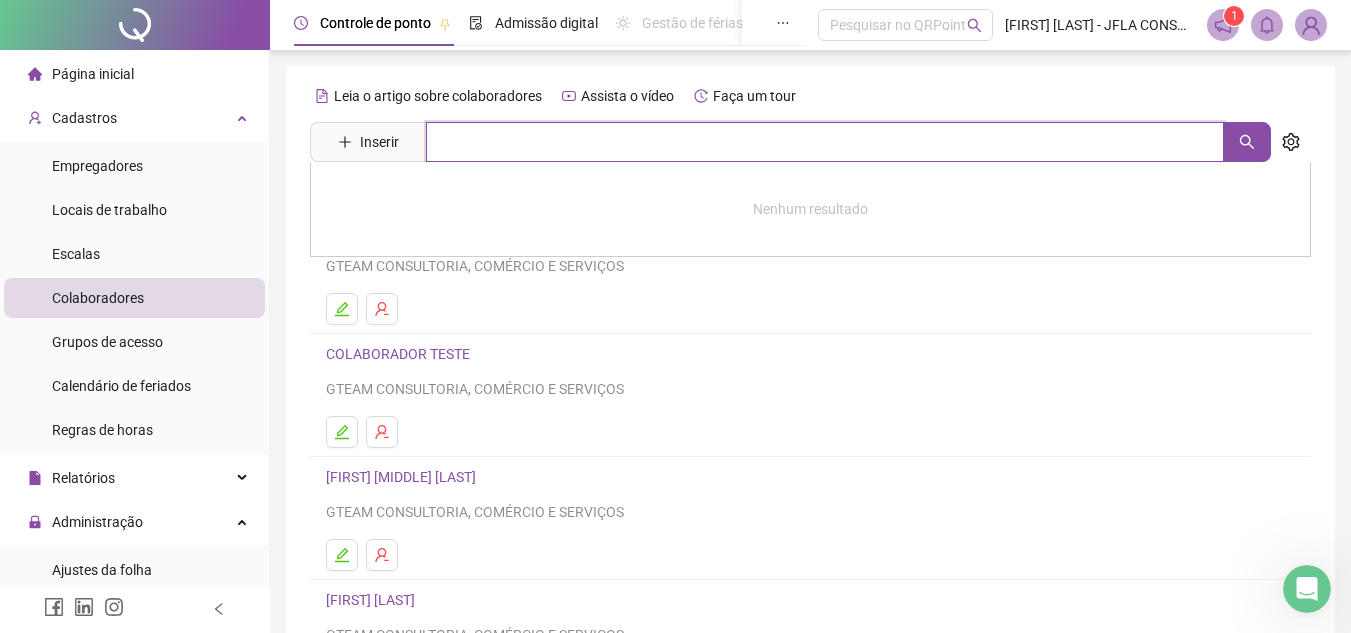 click at bounding box center (825, 142) 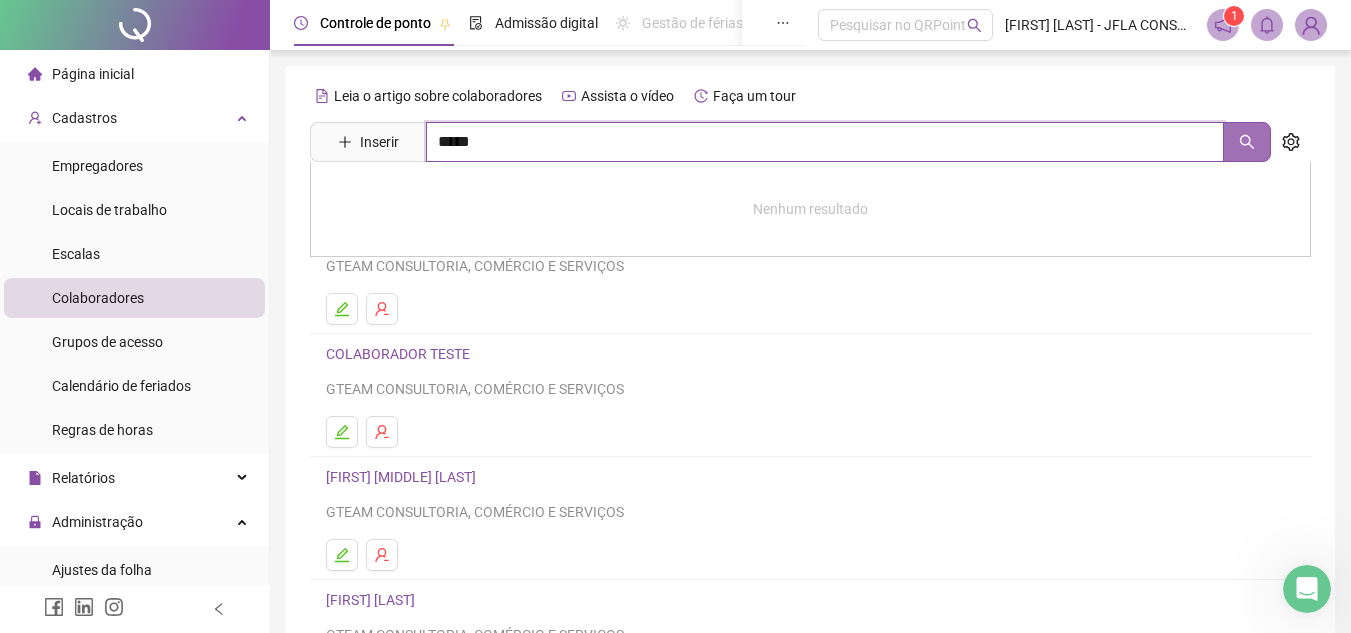 click 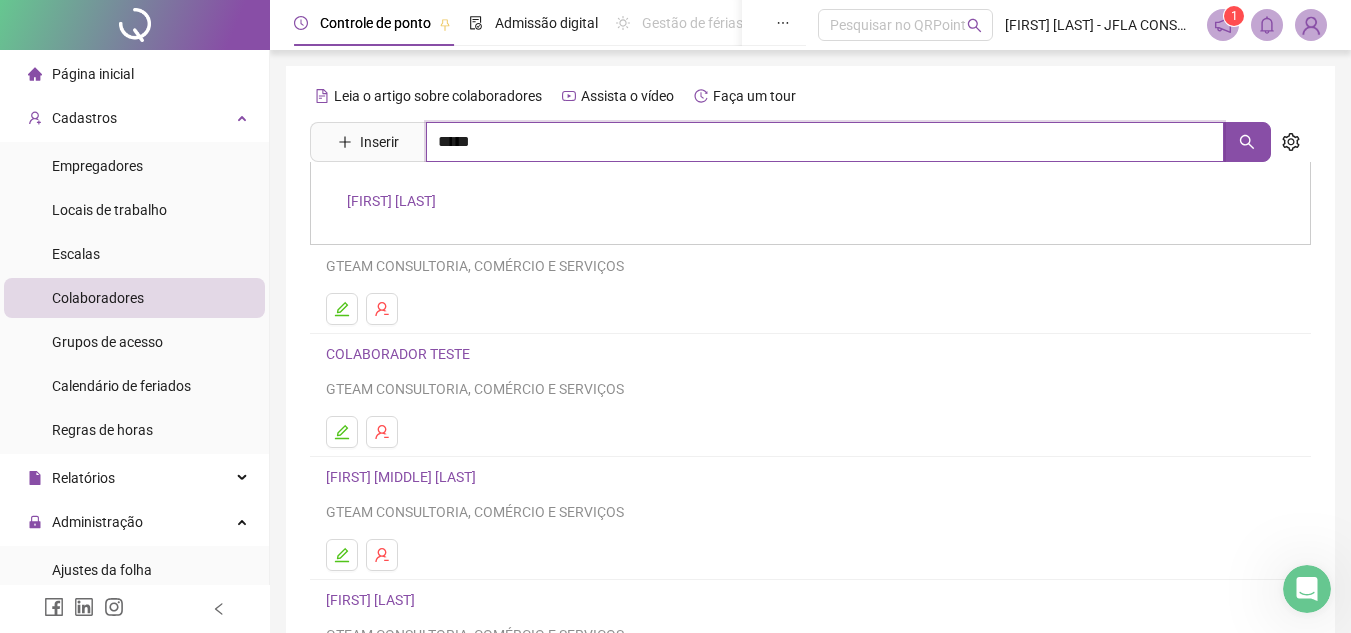 type on "*****" 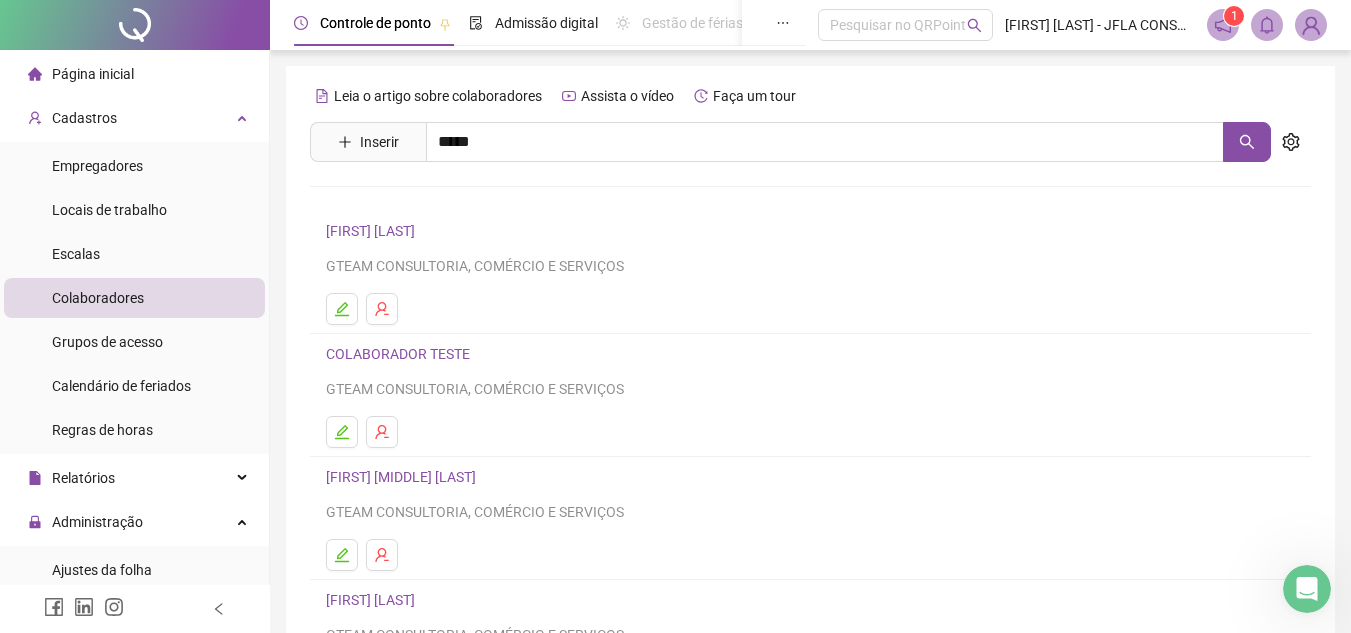 drag, startPoint x: 426, startPoint y: 214, endPoint x: 426, endPoint y: 198, distance: 16 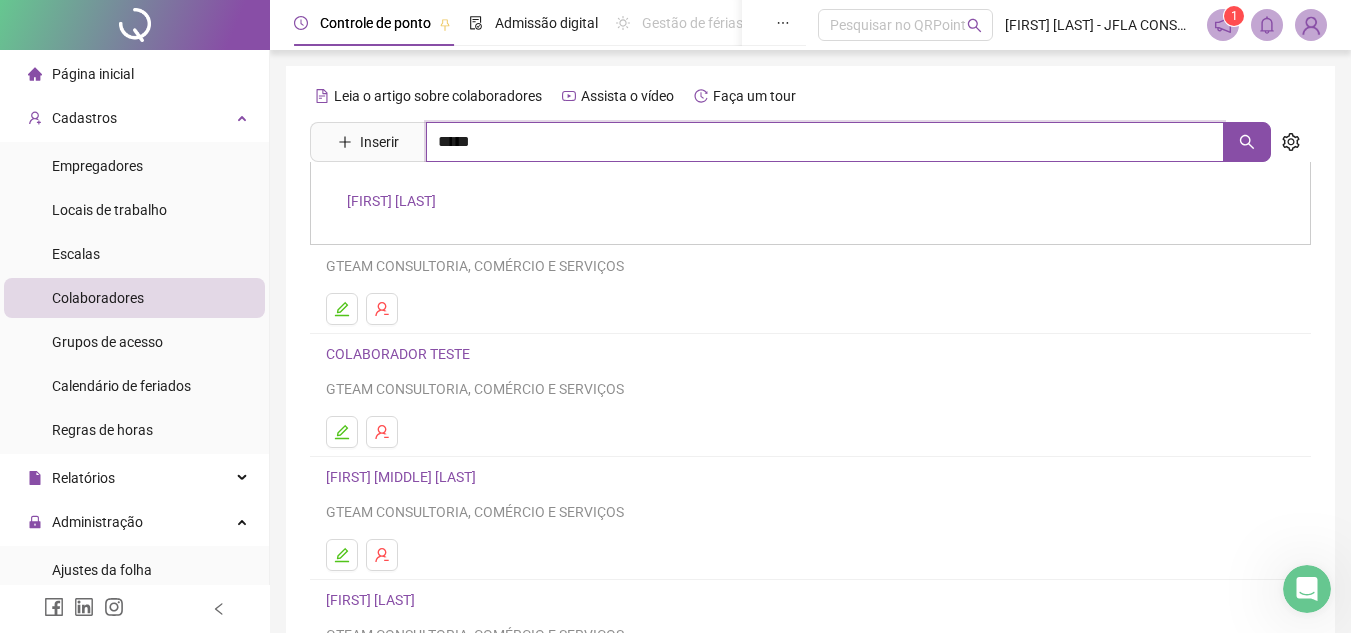 click on "*****" at bounding box center (825, 142) 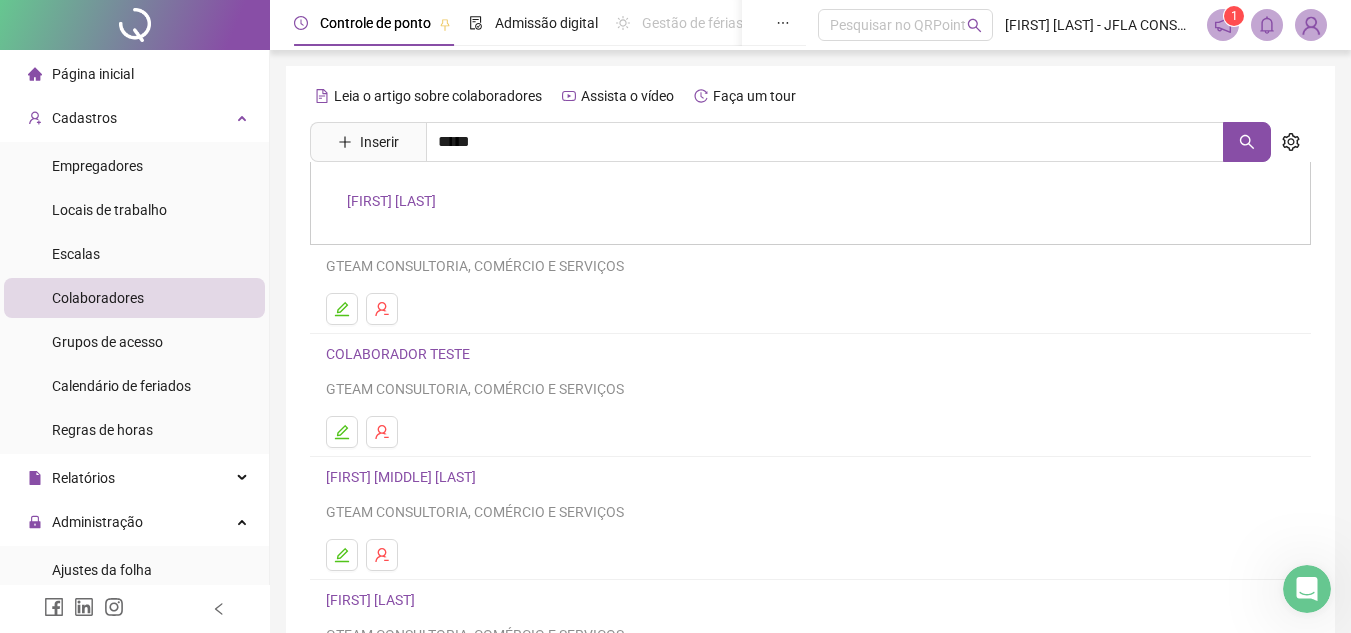 click on "[FIRST] [LAST]" at bounding box center [391, 201] 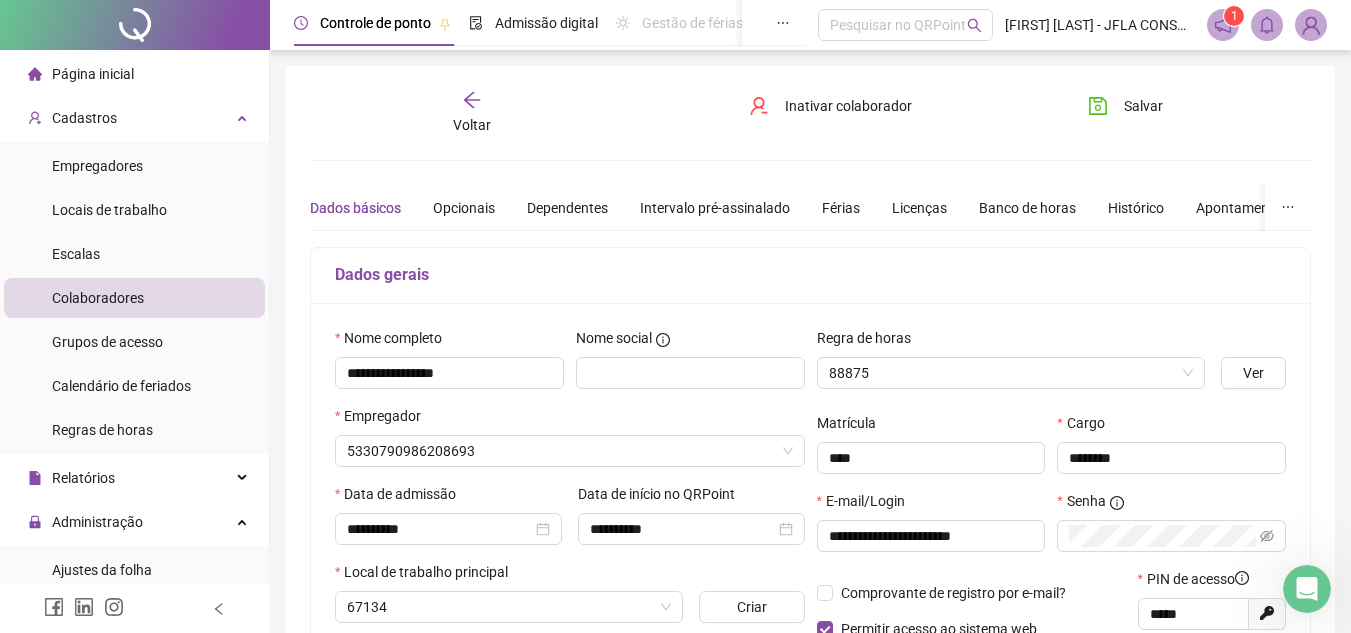 type on "**********" 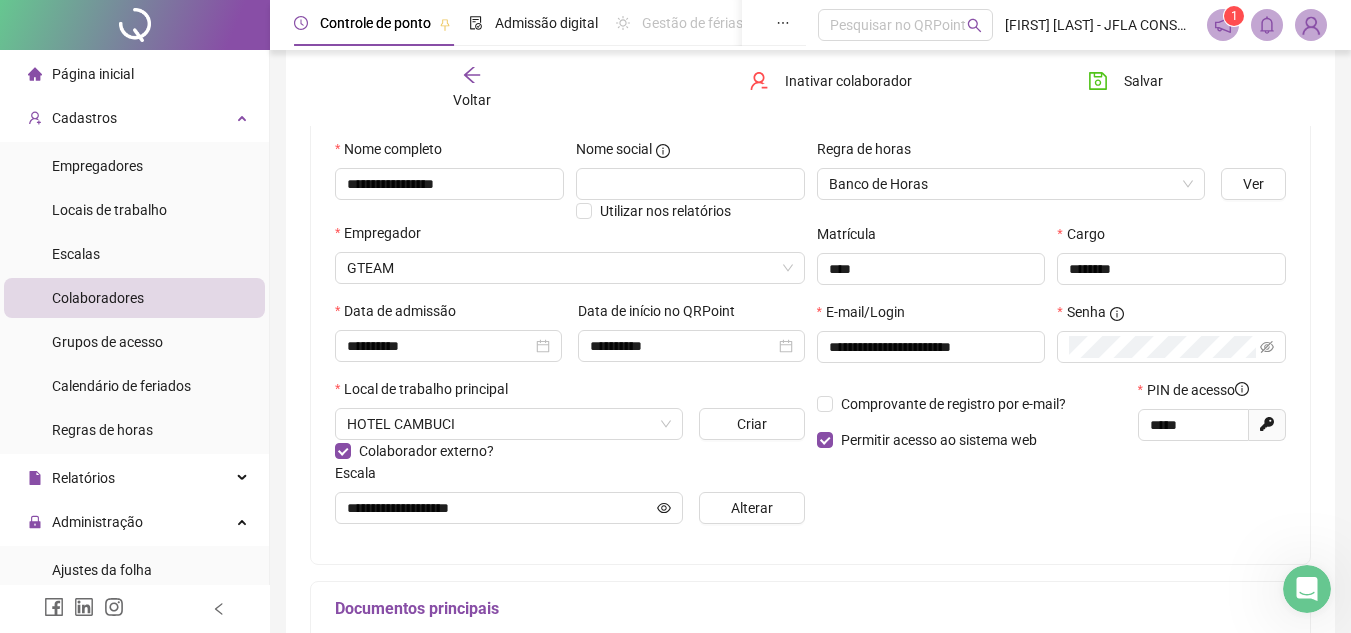 scroll, scrollTop: 183, scrollLeft: 0, axis: vertical 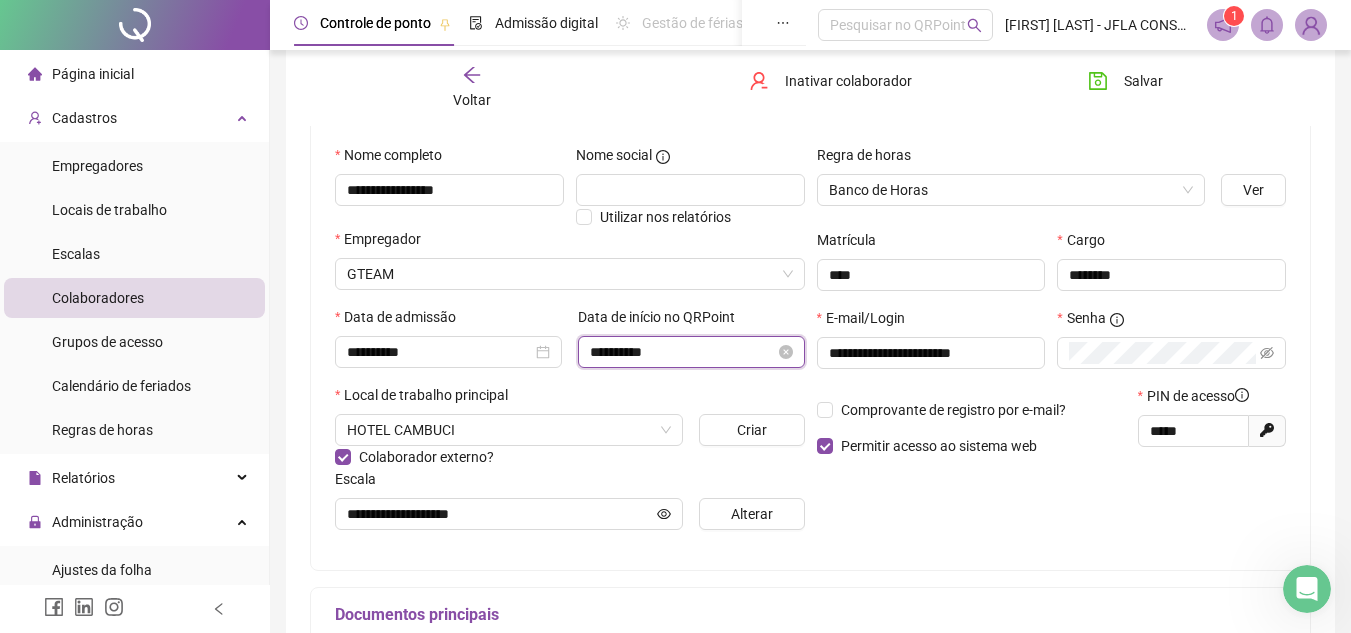 click on "**********" at bounding box center [682, 352] 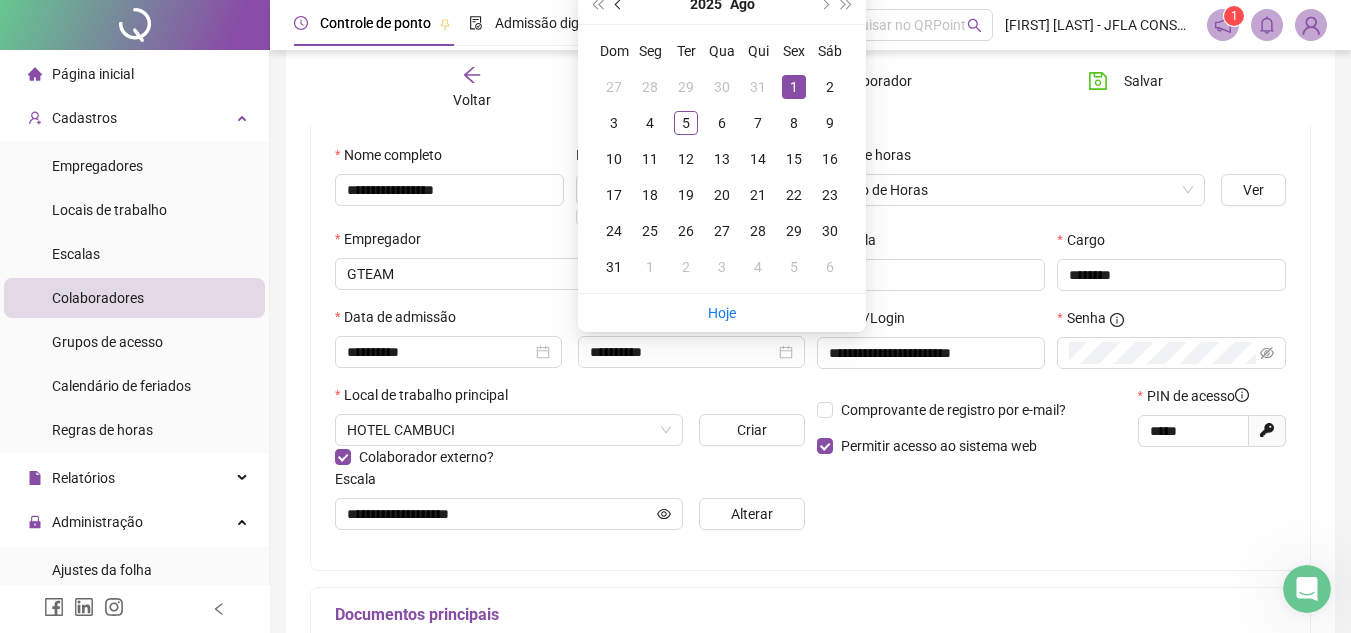click at bounding box center (619, 4) 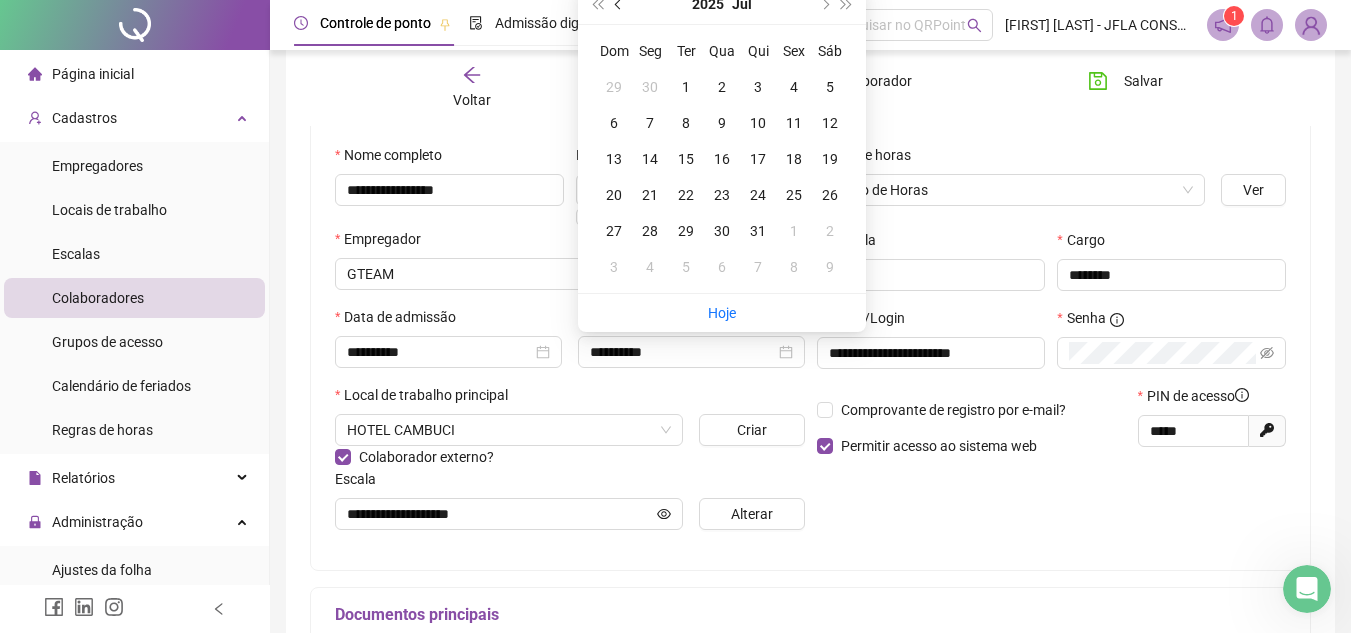 click at bounding box center (619, 4) 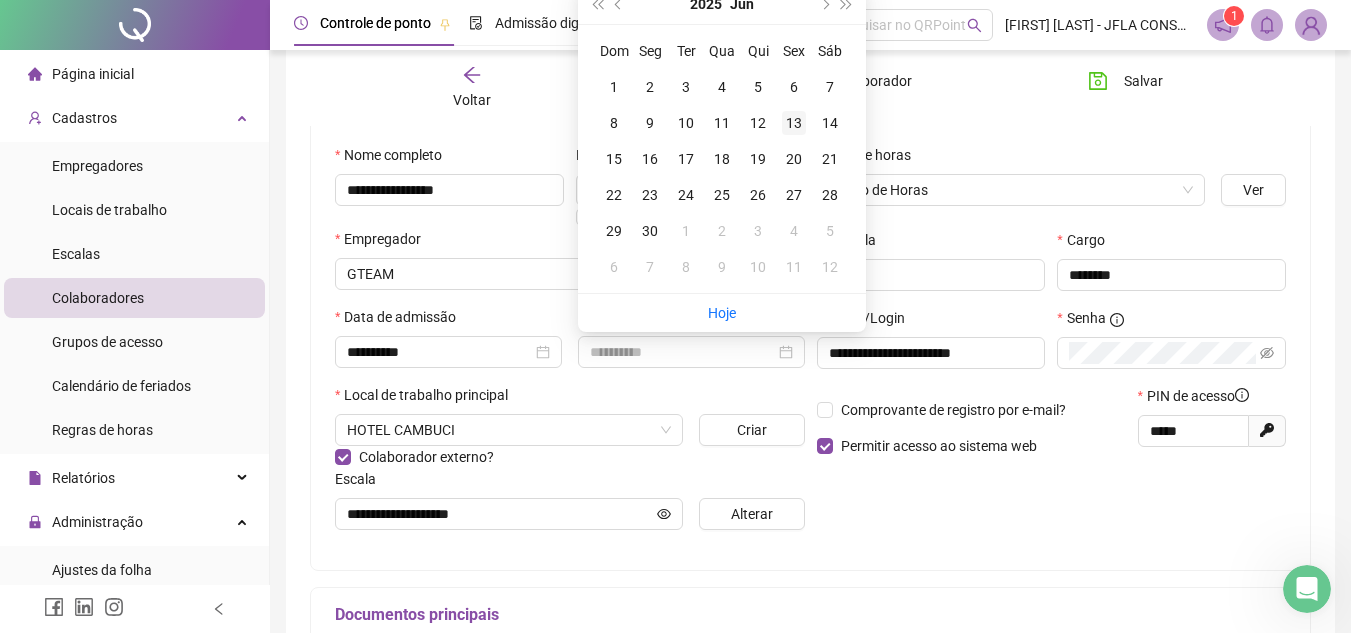type on "**********" 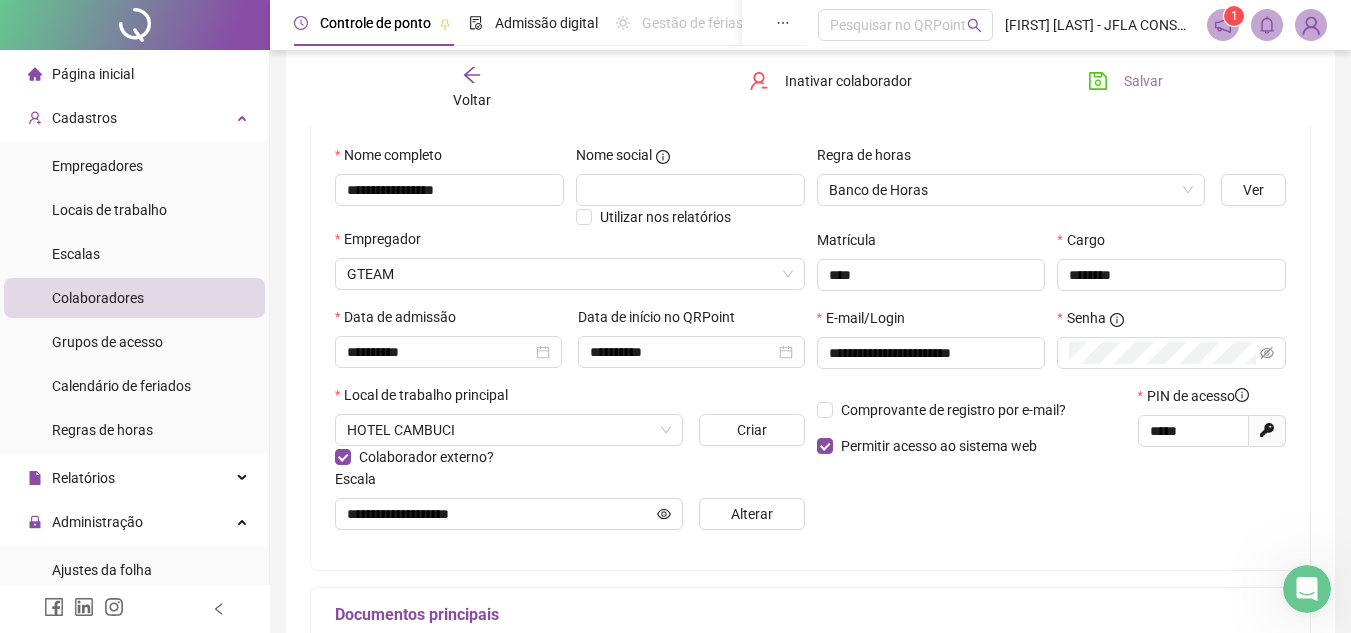 click on "Salvar" at bounding box center (1125, 81) 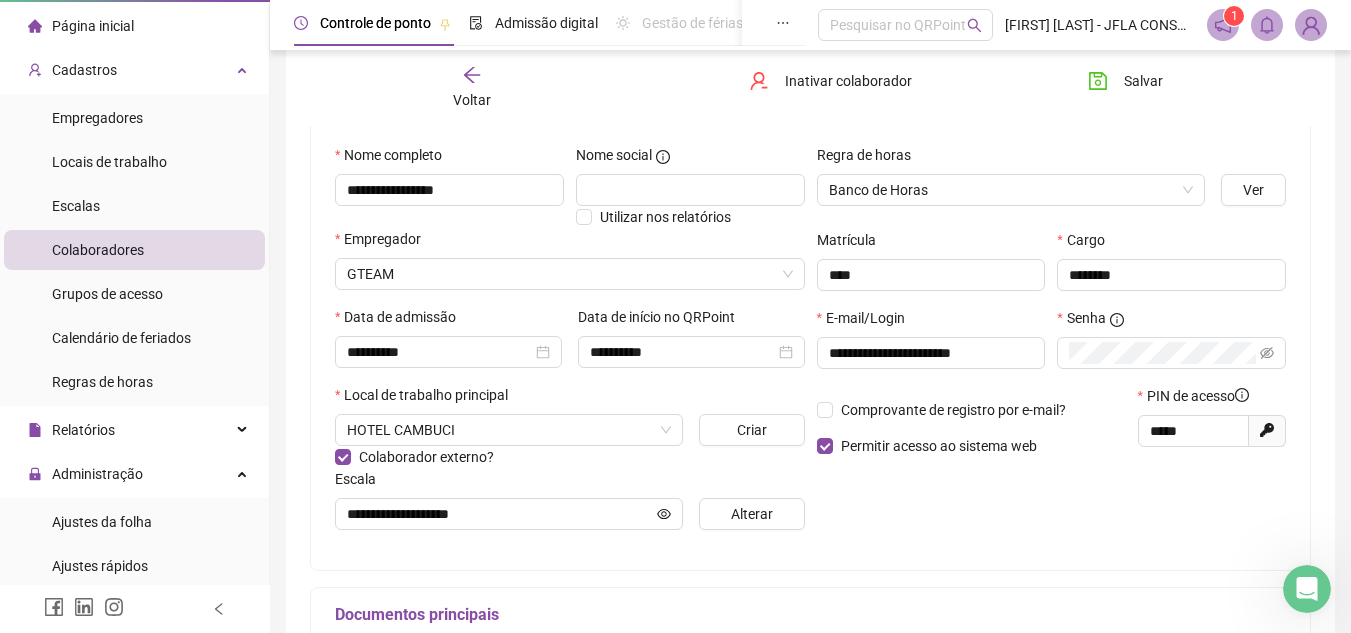 scroll, scrollTop: 203, scrollLeft: 0, axis: vertical 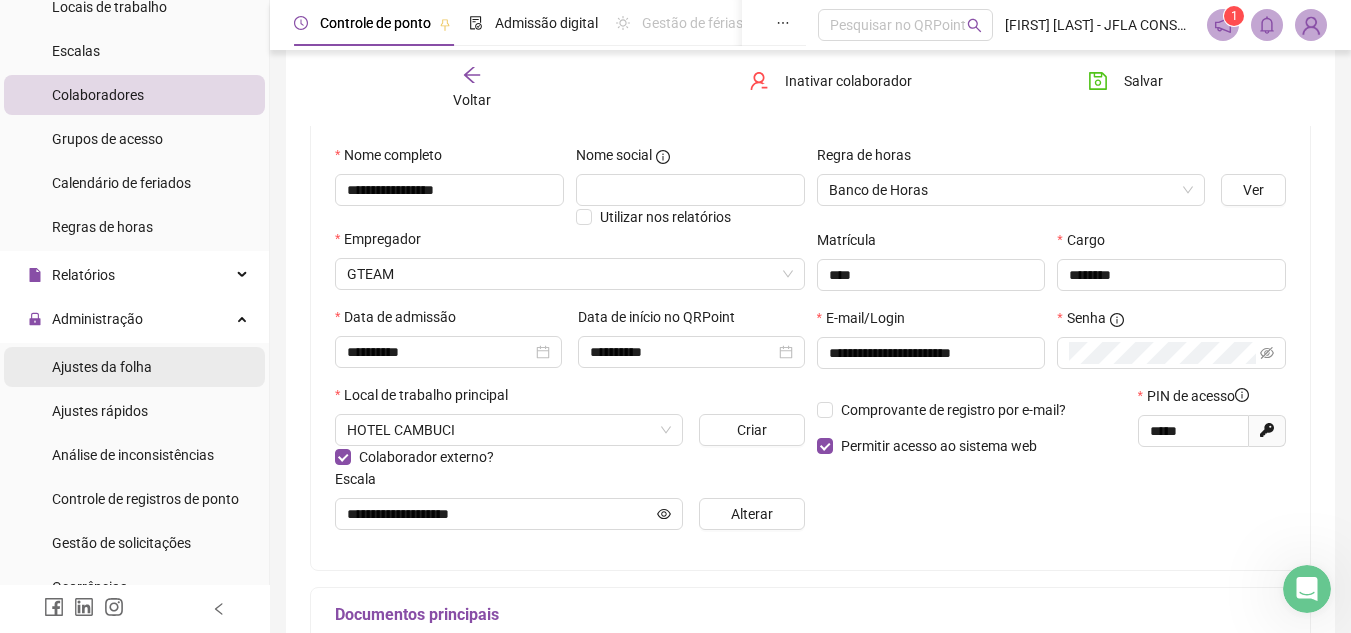 click on "Ajustes da folha" at bounding box center (134, 367) 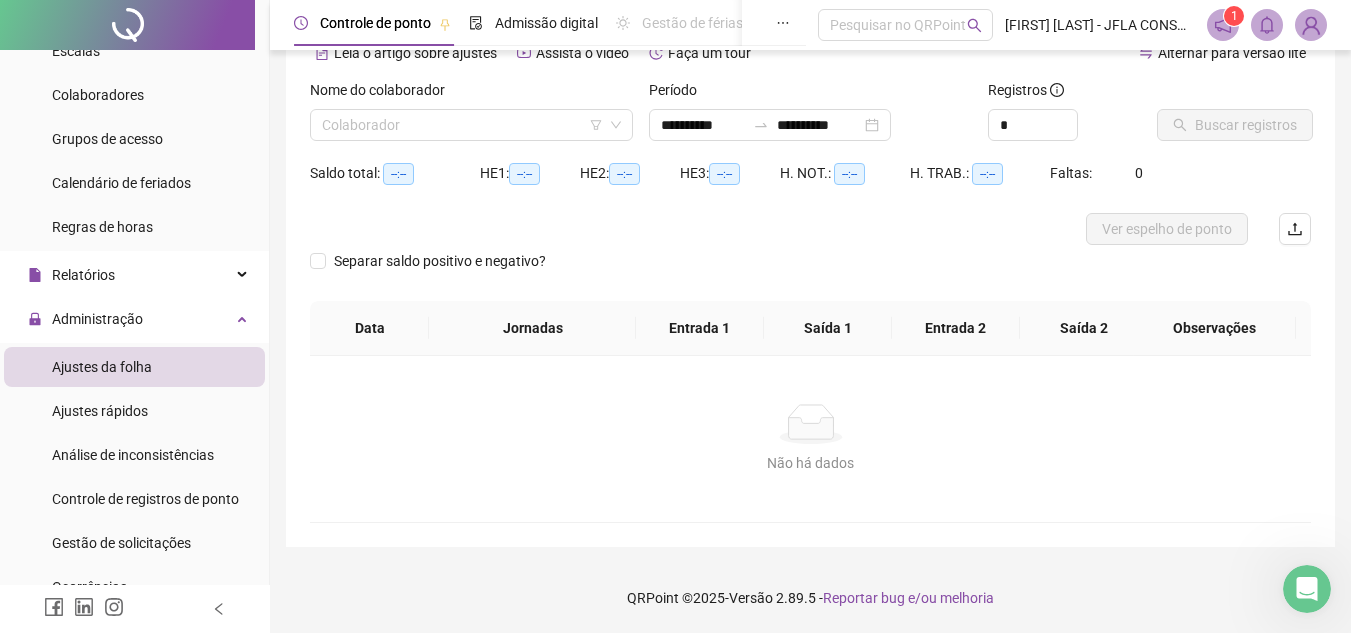 scroll, scrollTop: 105, scrollLeft: 0, axis: vertical 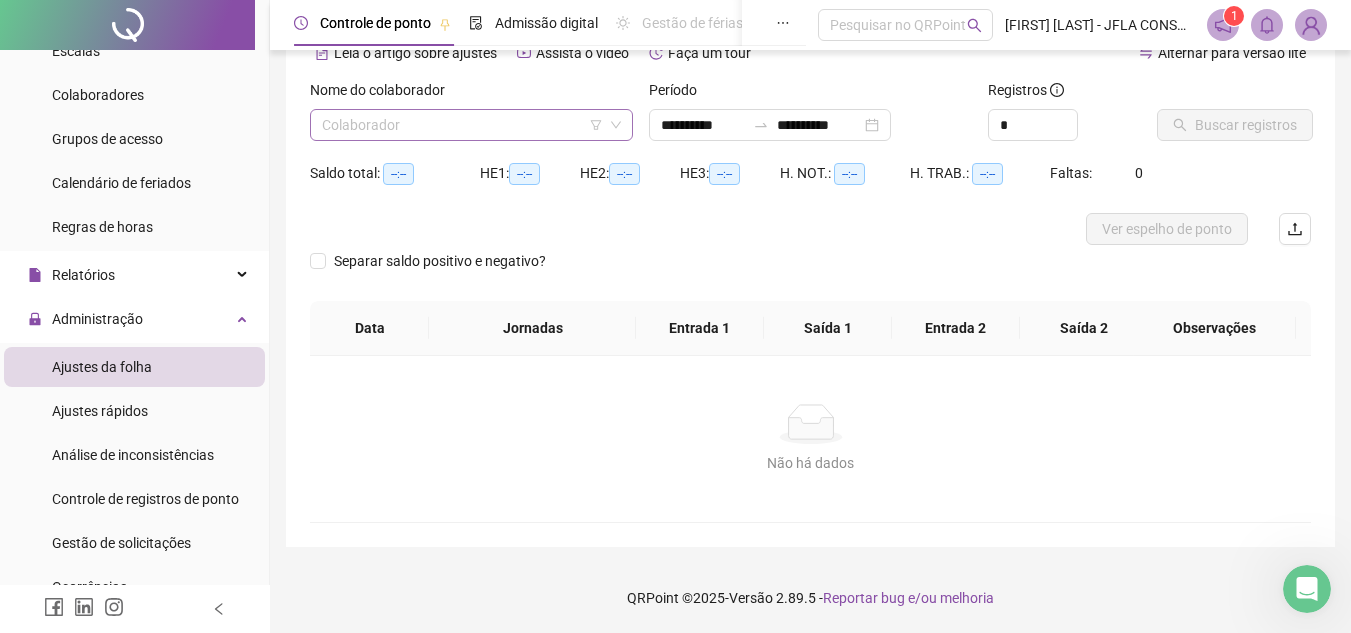 click at bounding box center [462, 125] 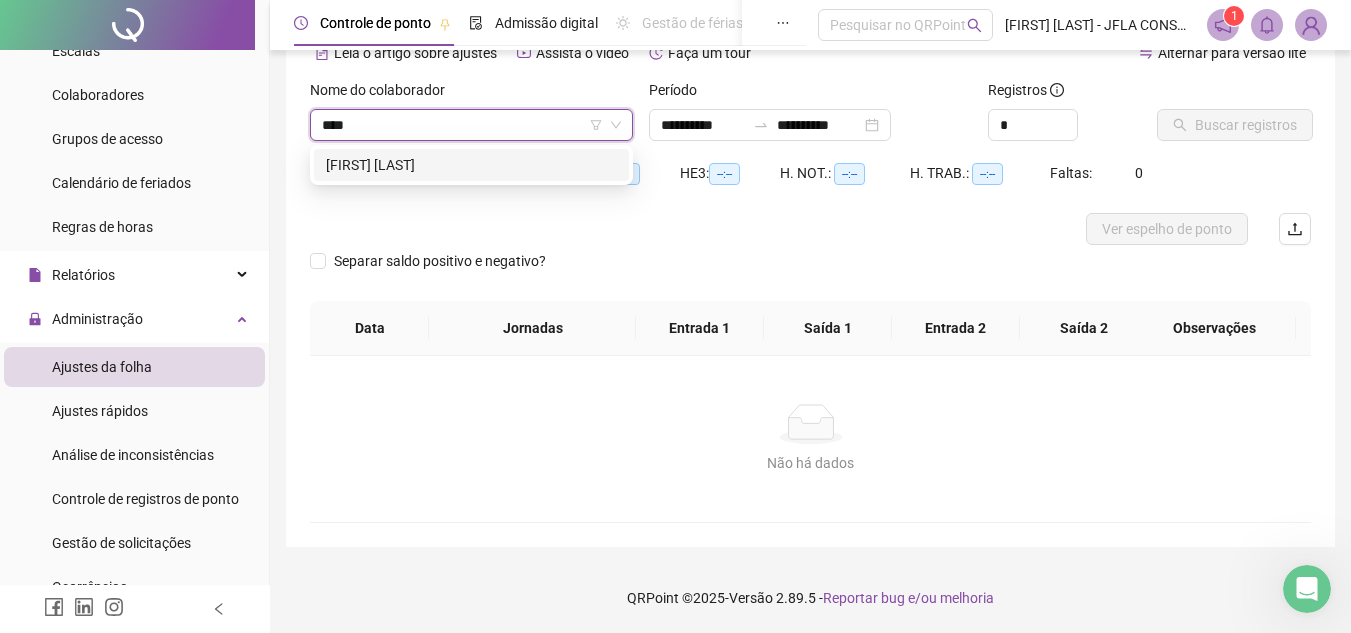 type on "*****" 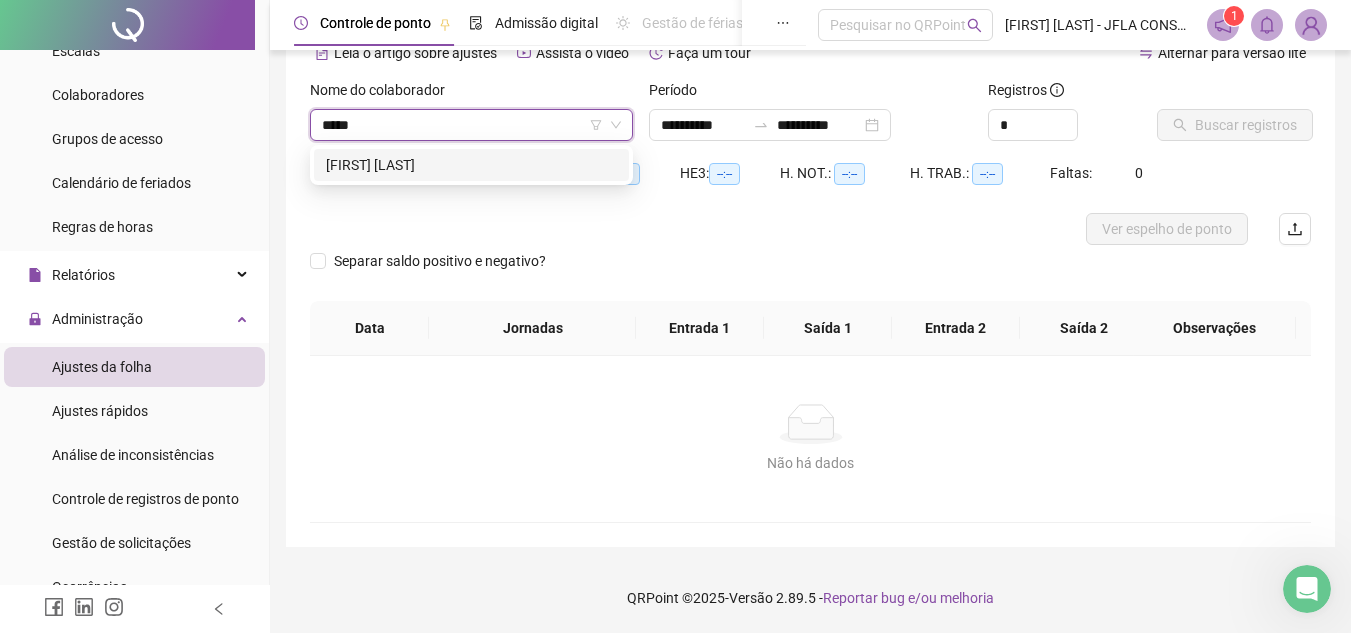 click on "[FIRST] [LAST]" at bounding box center [471, 165] 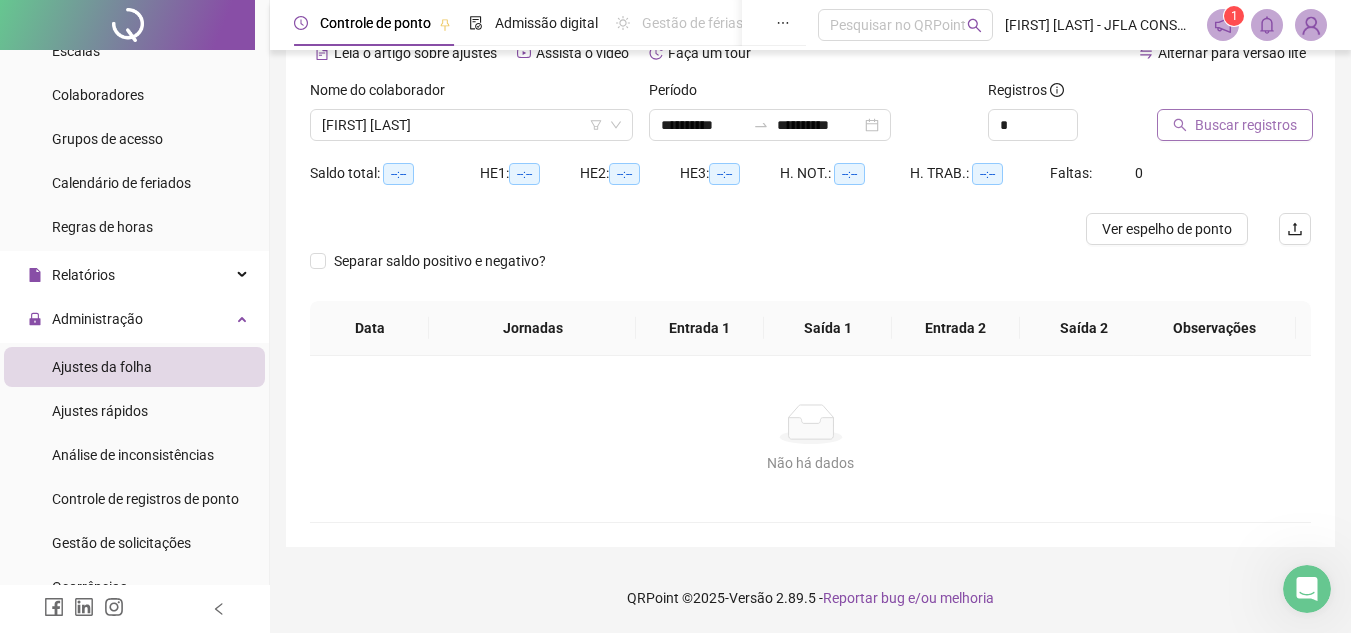 click on "Buscar registros" at bounding box center [1235, 125] 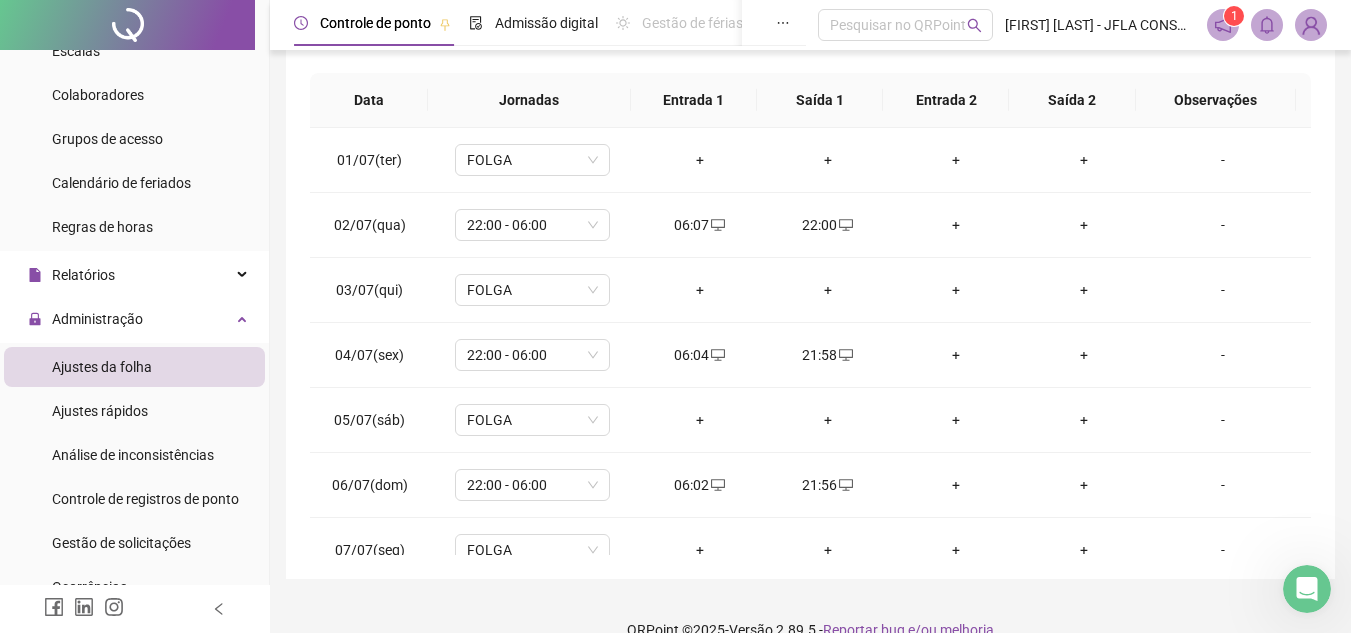 scroll, scrollTop: 389, scrollLeft: 0, axis: vertical 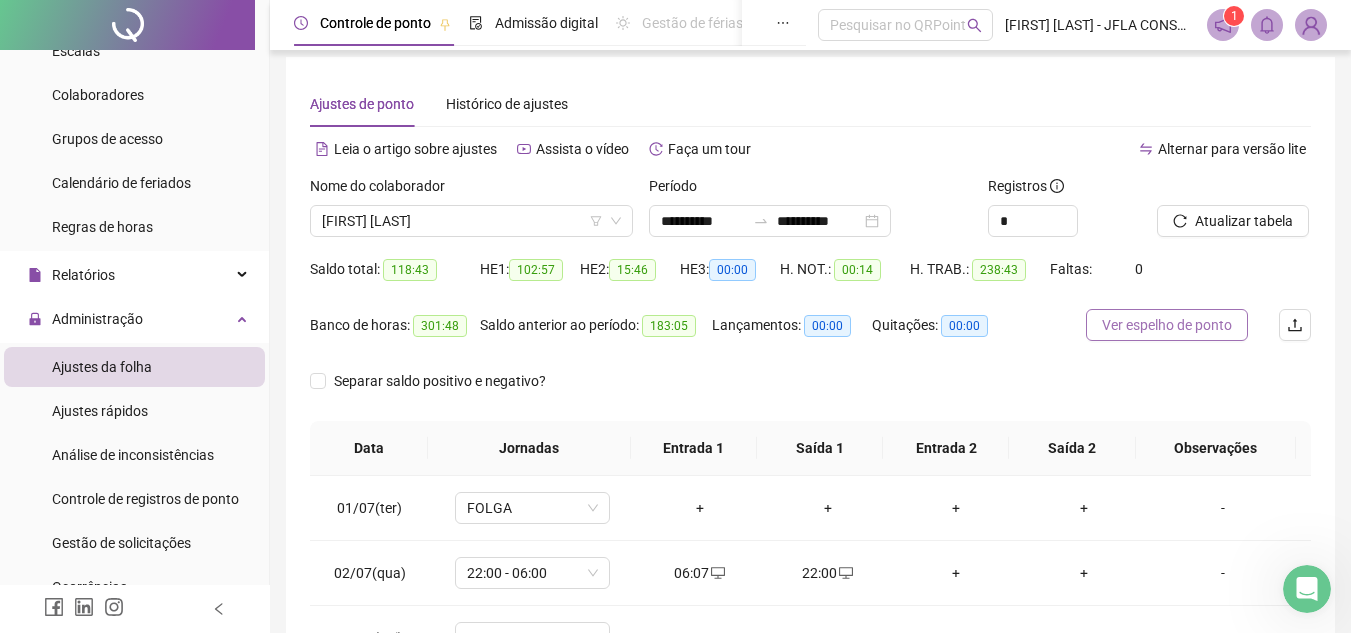 click on "Ver espelho de ponto" at bounding box center (1167, 325) 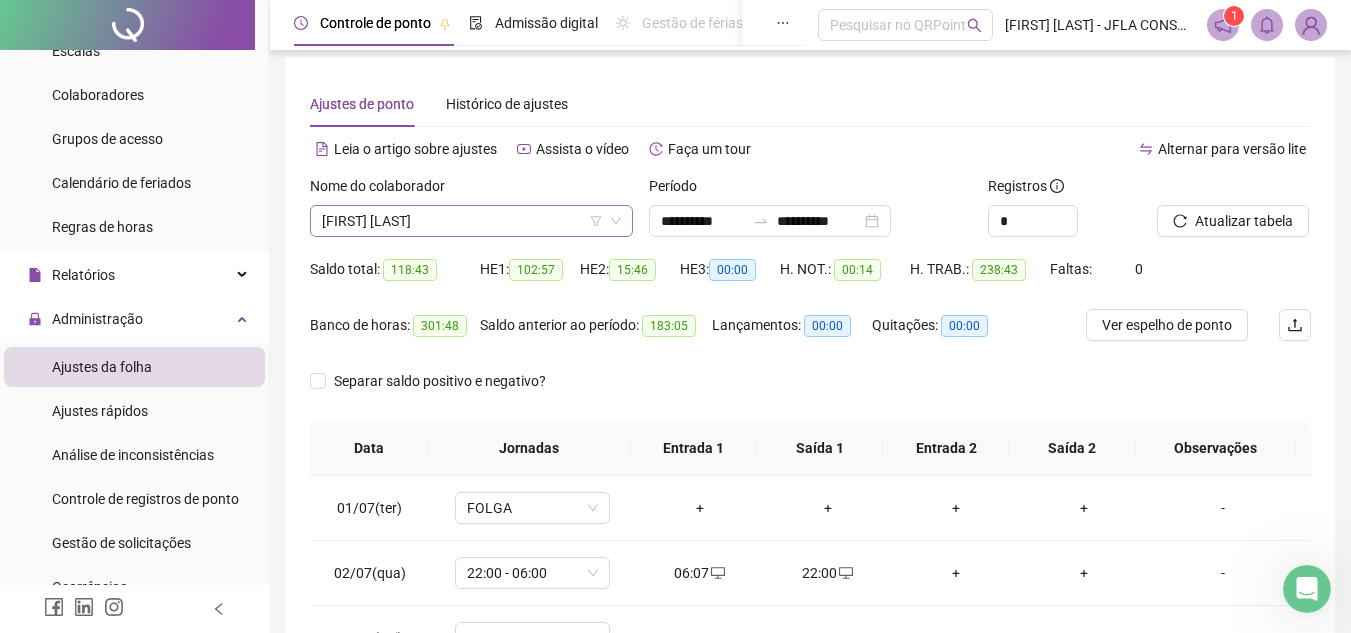 click on "[FIRST] [LAST]" at bounding box center [471, 221] 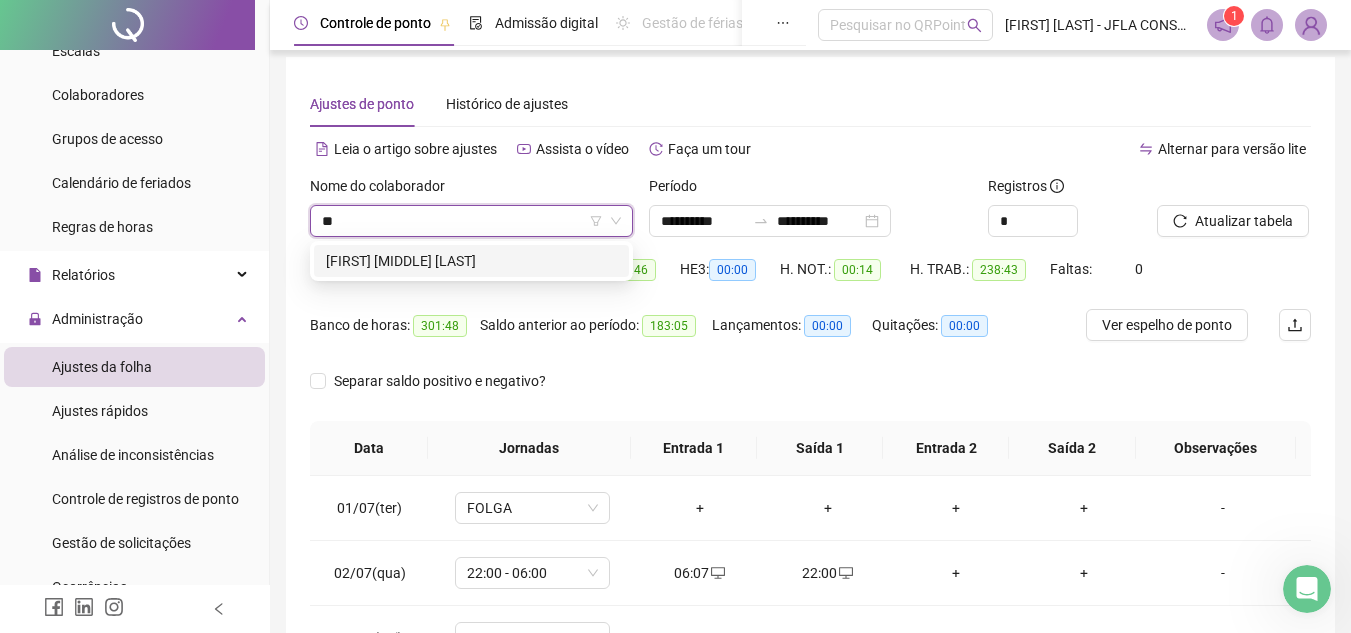 scroll, scrollTop: 0, scrollLeft: 0, axis: both 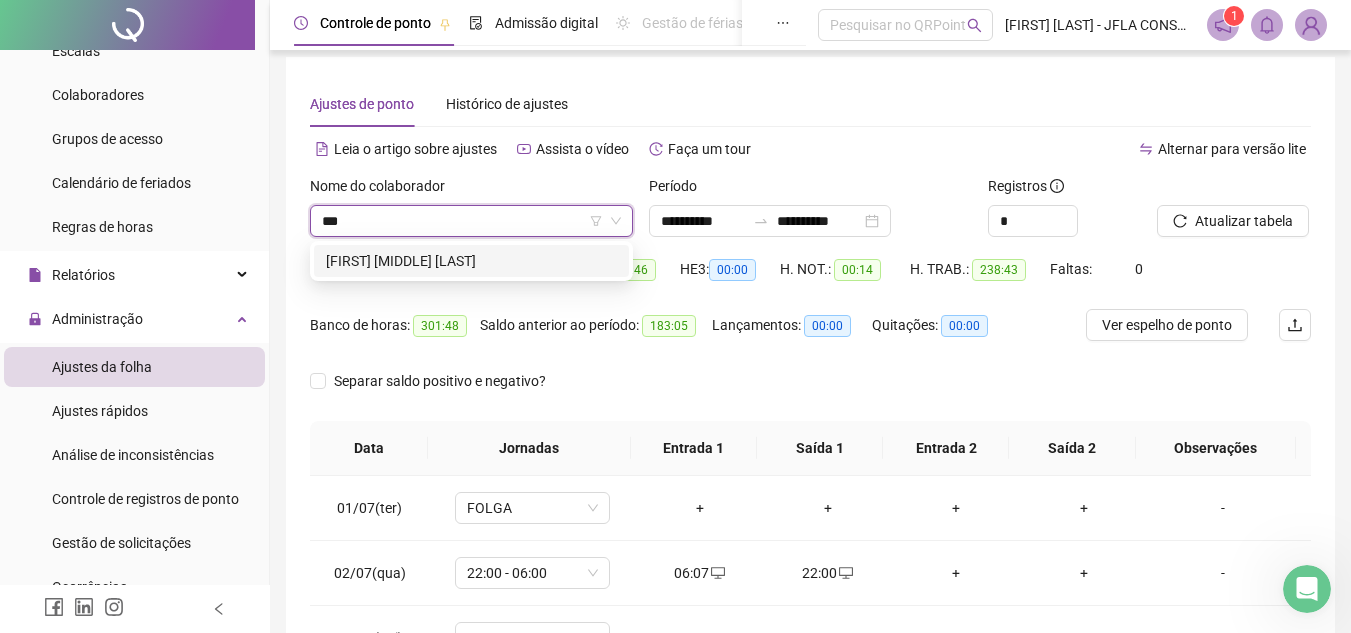 type on "**" 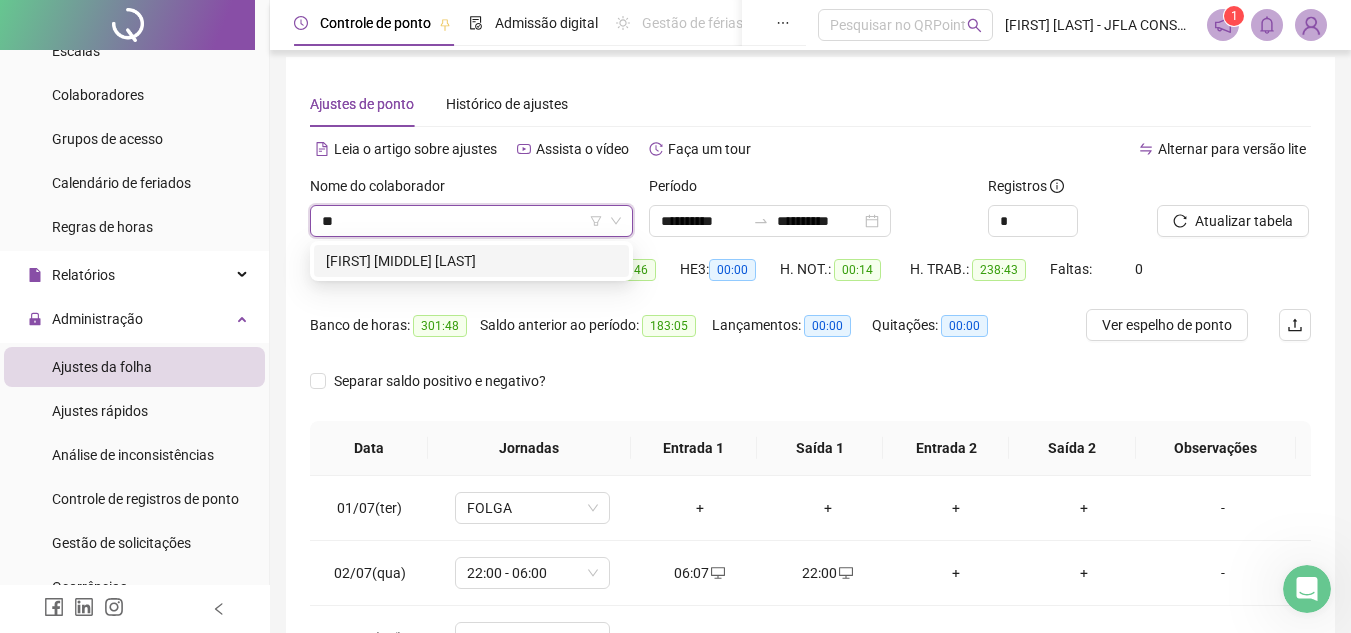 click on "[FIRST] [MIDDLE] [LAST]" at bounding box center [471, 261] 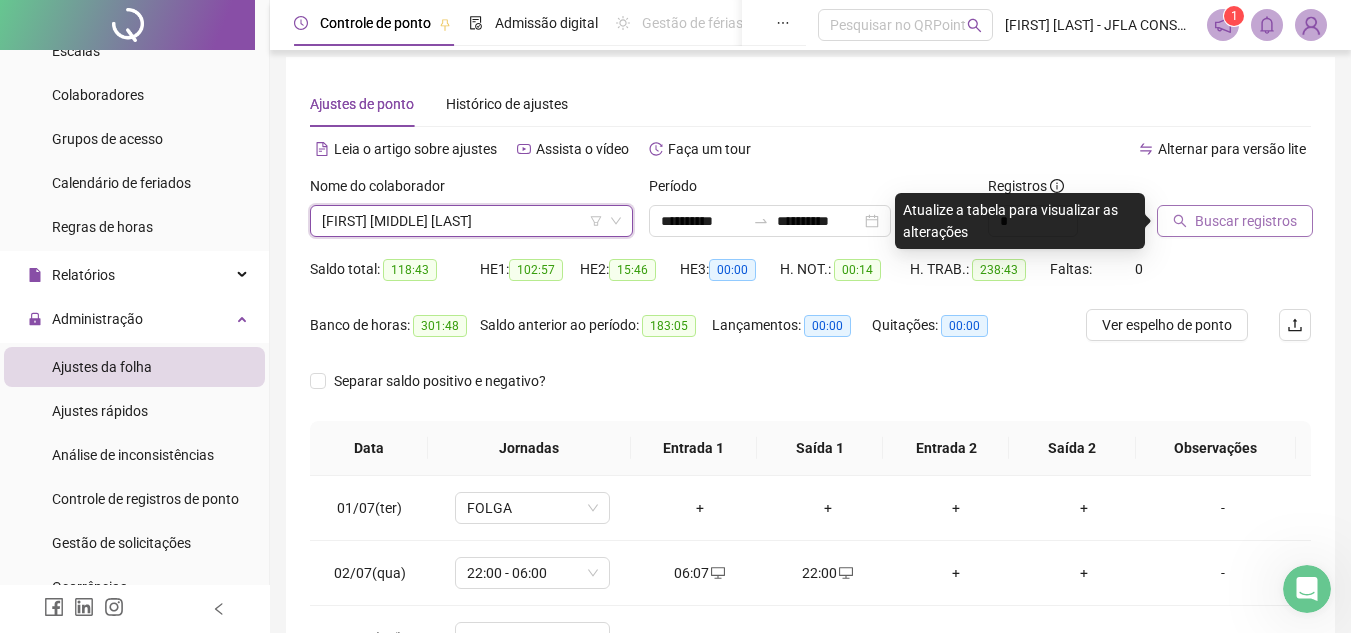 click 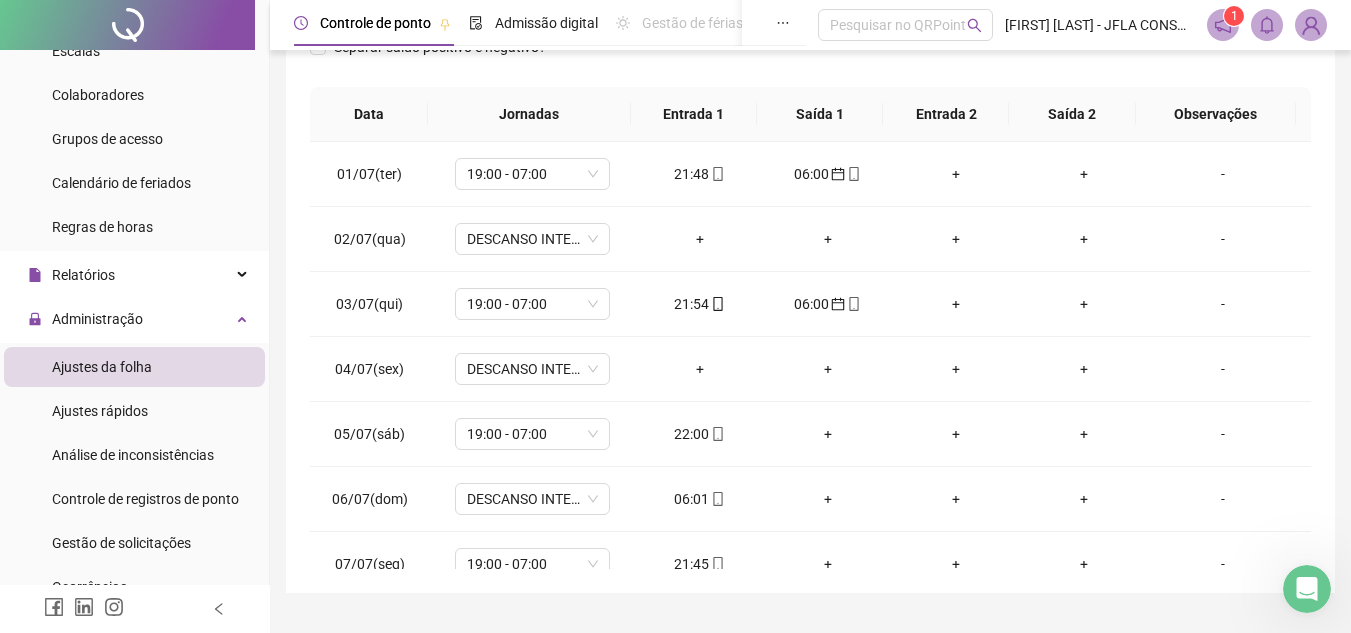 scroll, scrollTop: 389, scrollLeft: 0, axis: vertical 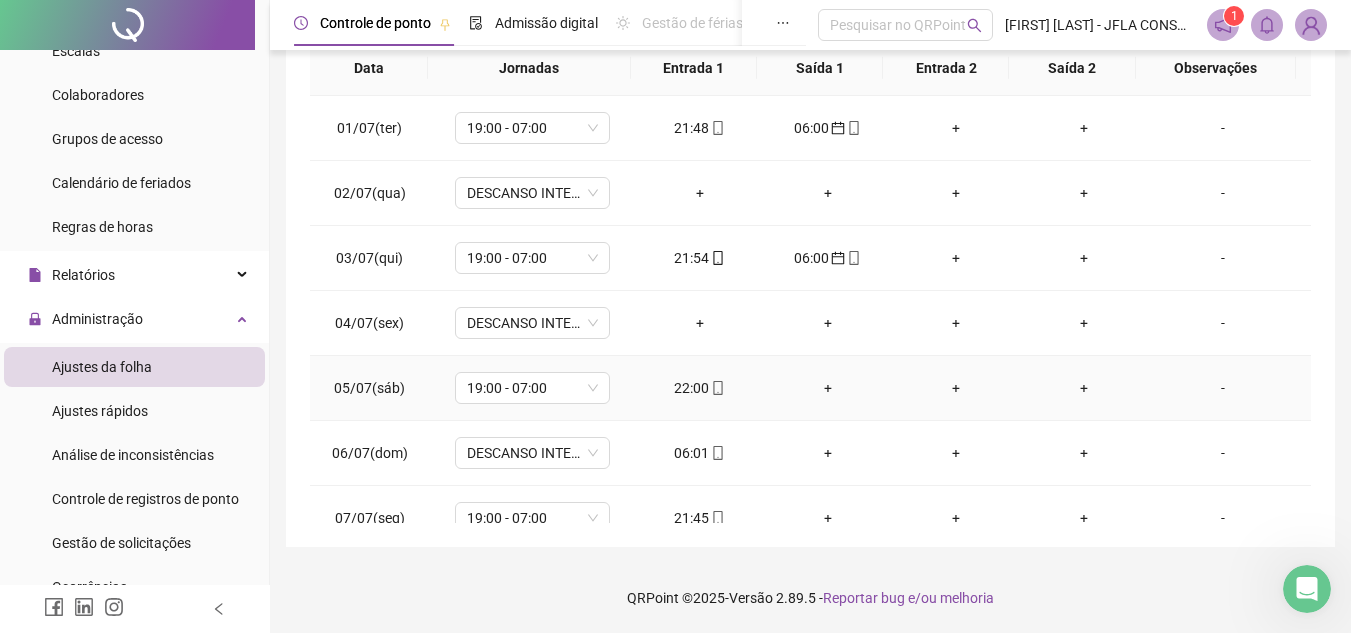 click on "+" at bounding box center (828, 388) 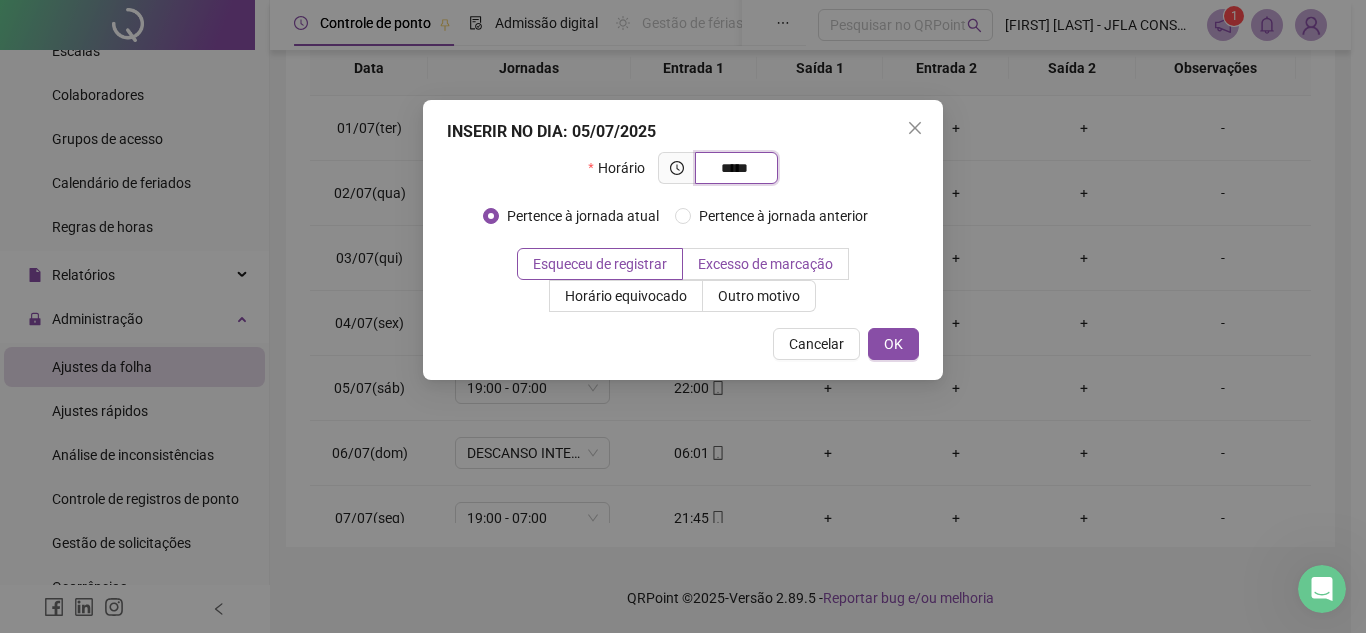type on "*****" 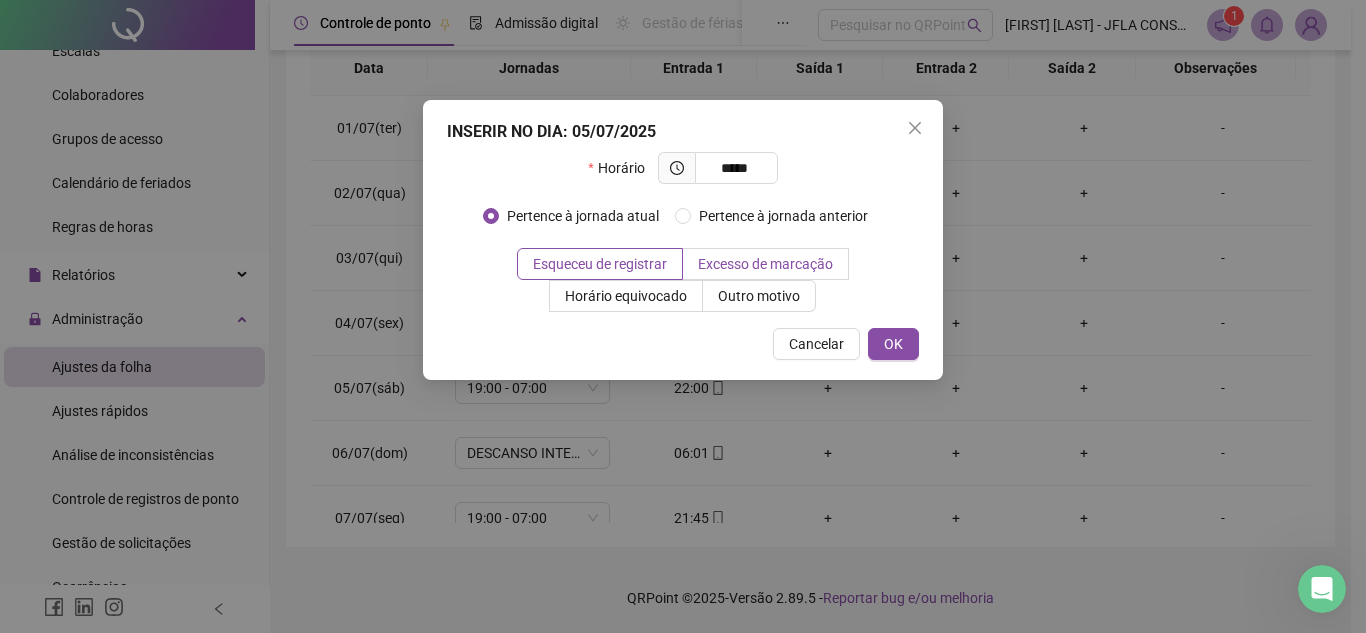 click on "Excesso de marcação" at bounding box center (765, 264) 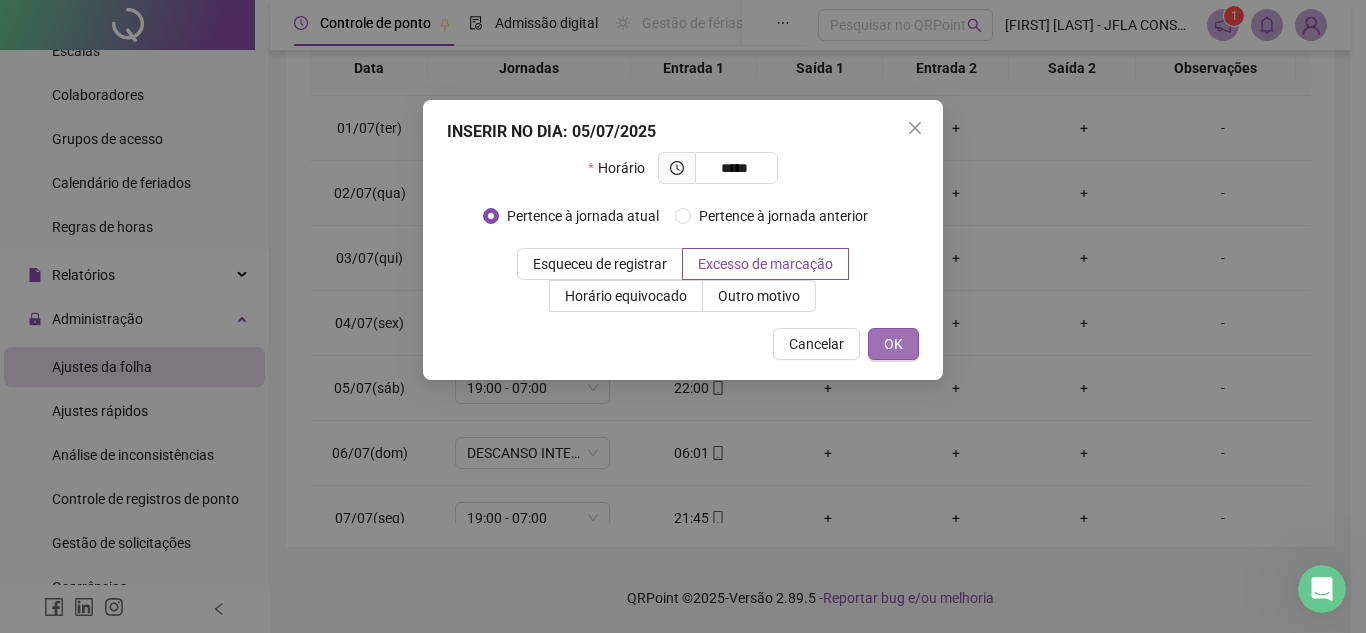 click on "OK" at bounding box center (893, 344) 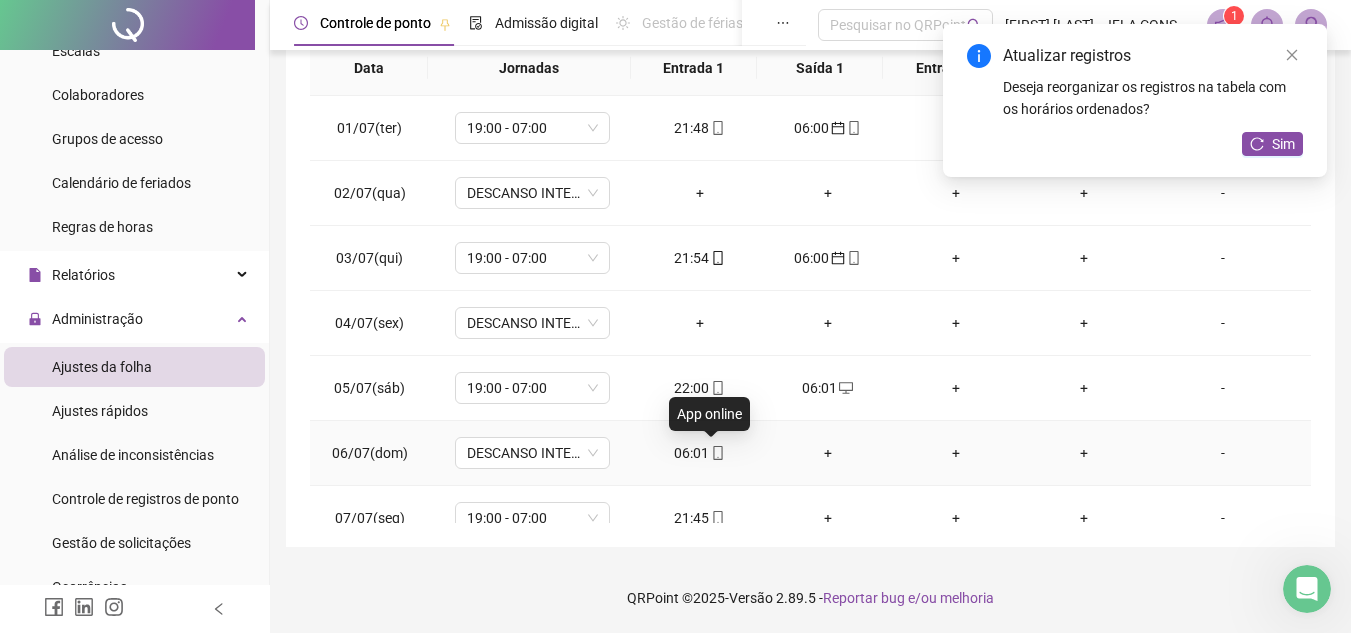 drag, startPoint x: 711, startPoint y: 451, endPoint x: 686, endPoint y: 460, distance: 26.57066 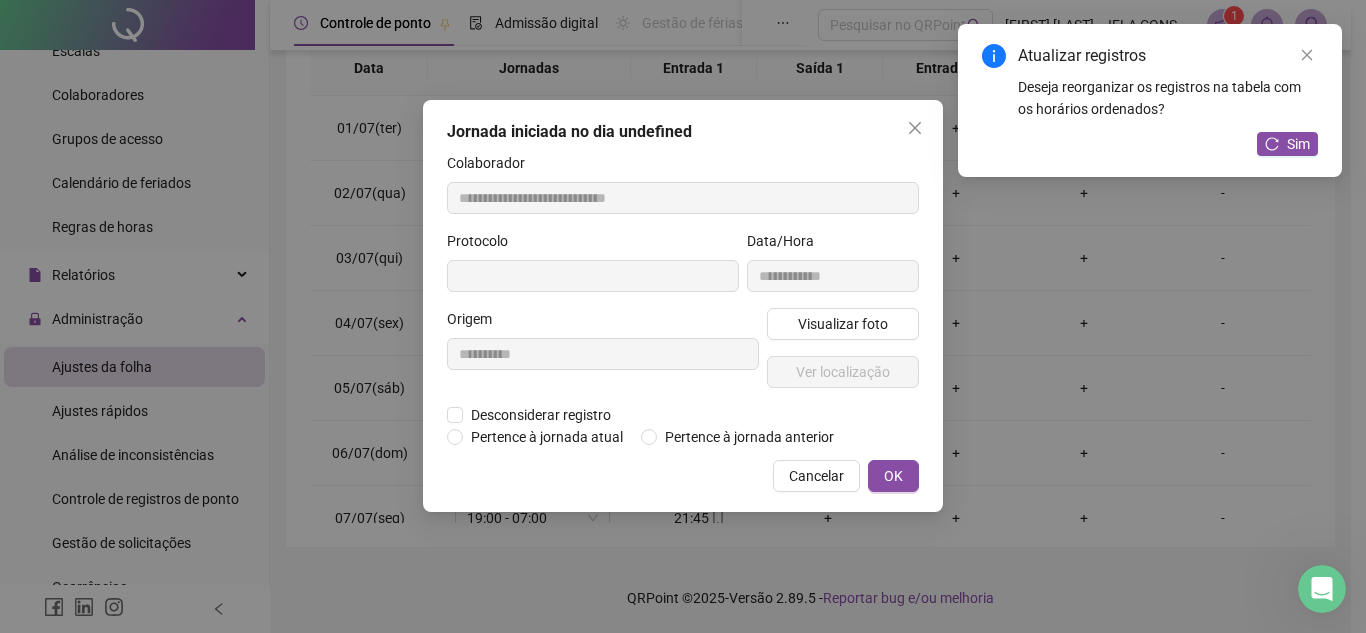type on "**********" 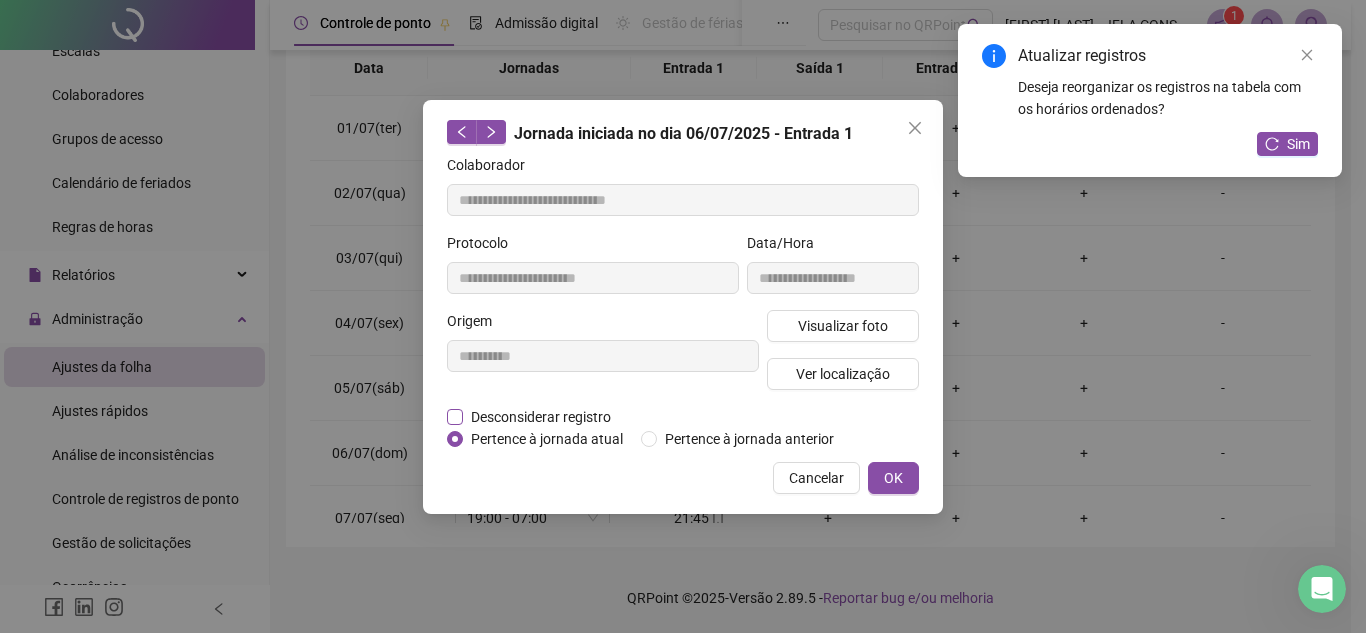 click on "Desconsiderar registro" at bounding box center (541, 417) 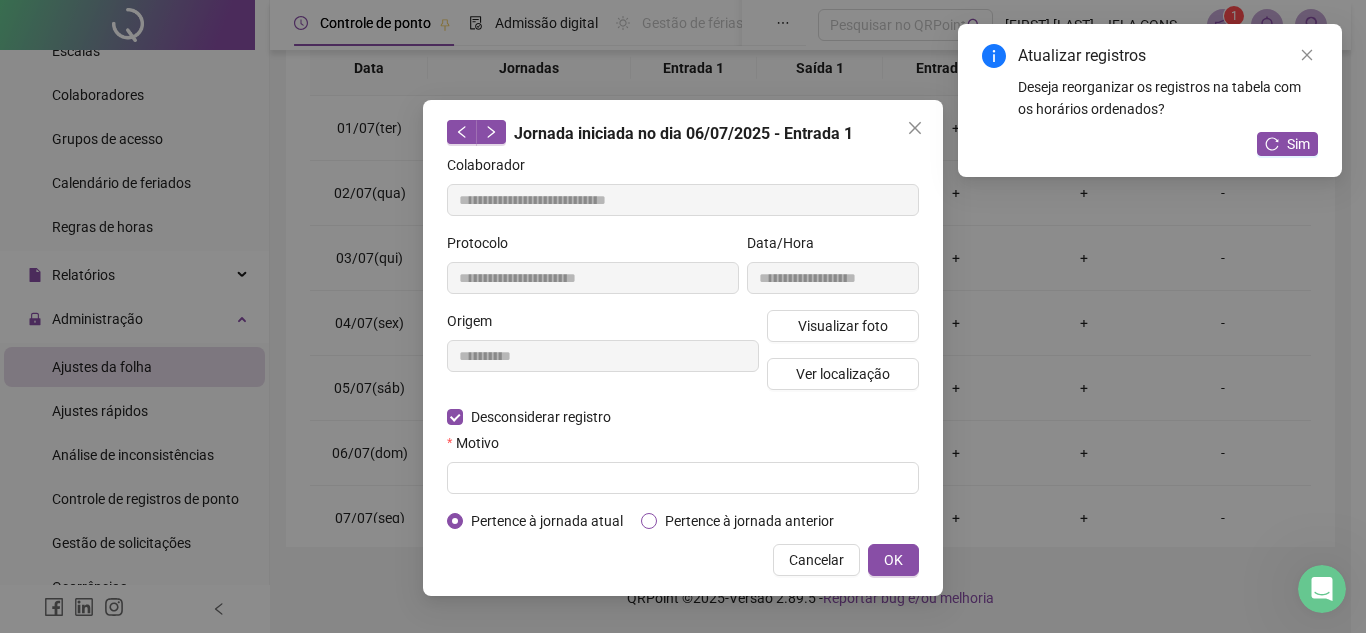 click on "Pertence à jornada anterior" at bounding box center (749, 521) 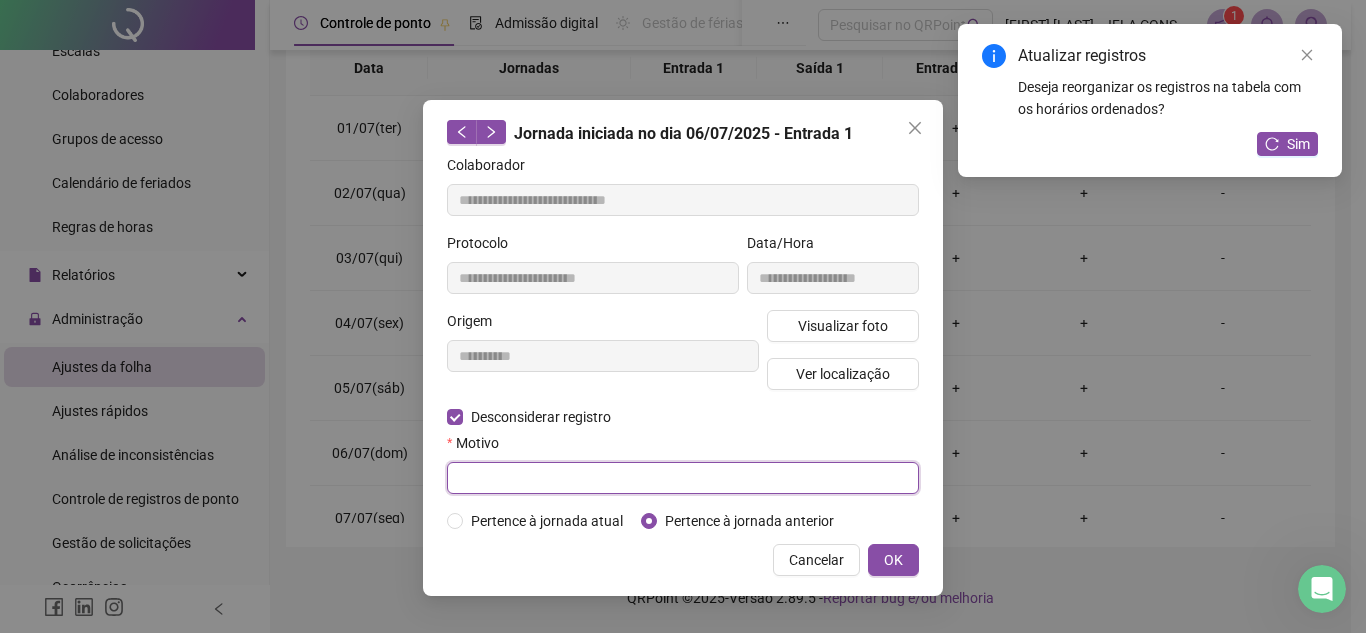 click at bounding box center (683, 478) 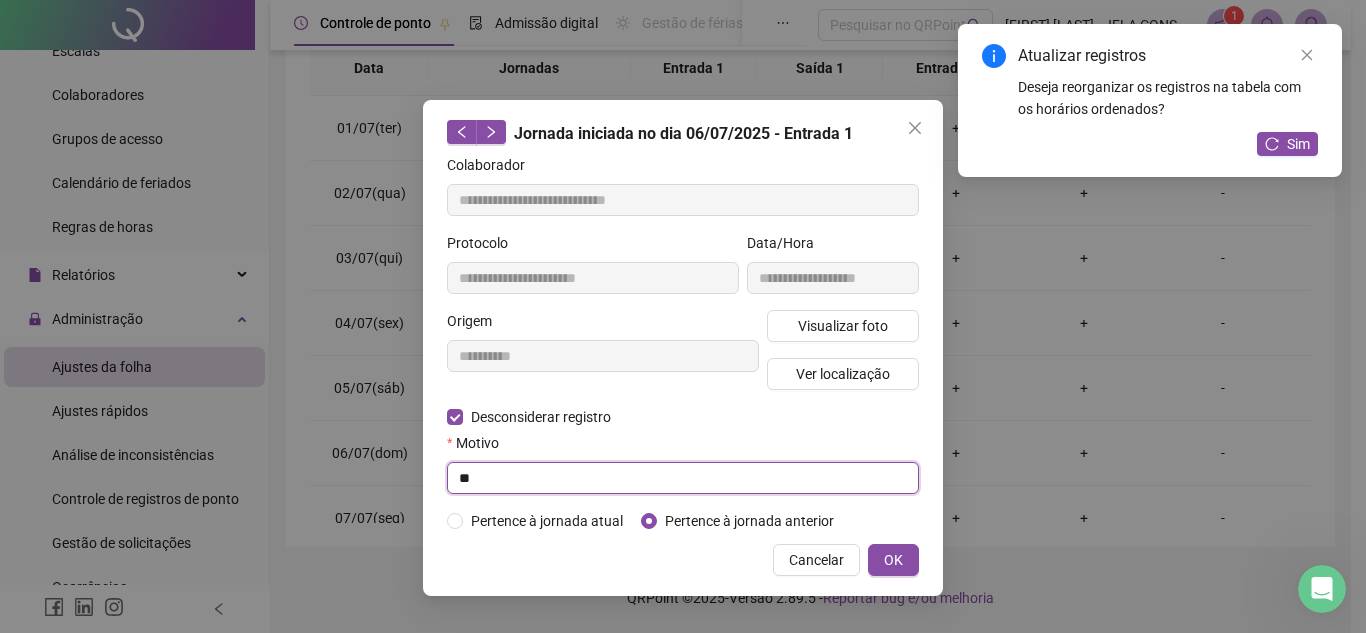 type on "*" 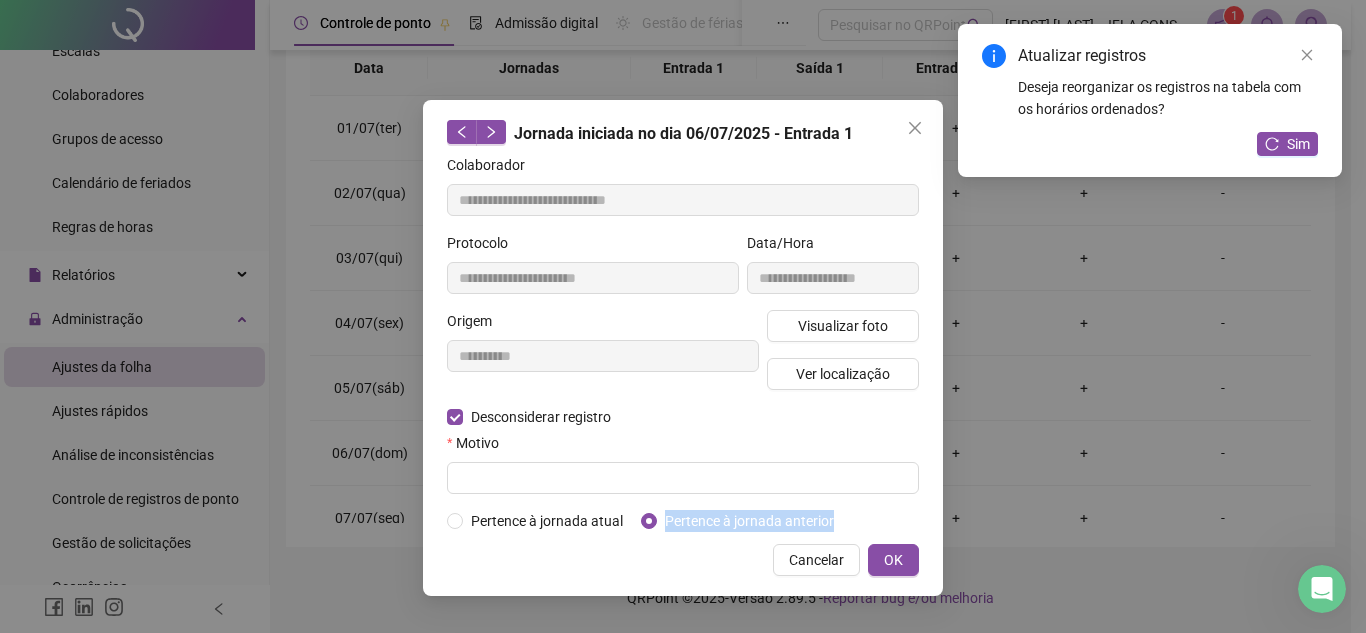 drag, startPoint x: 840, startPoint y: 516, endPoint x: 666, endPoint y: 525, distance: 174.2326 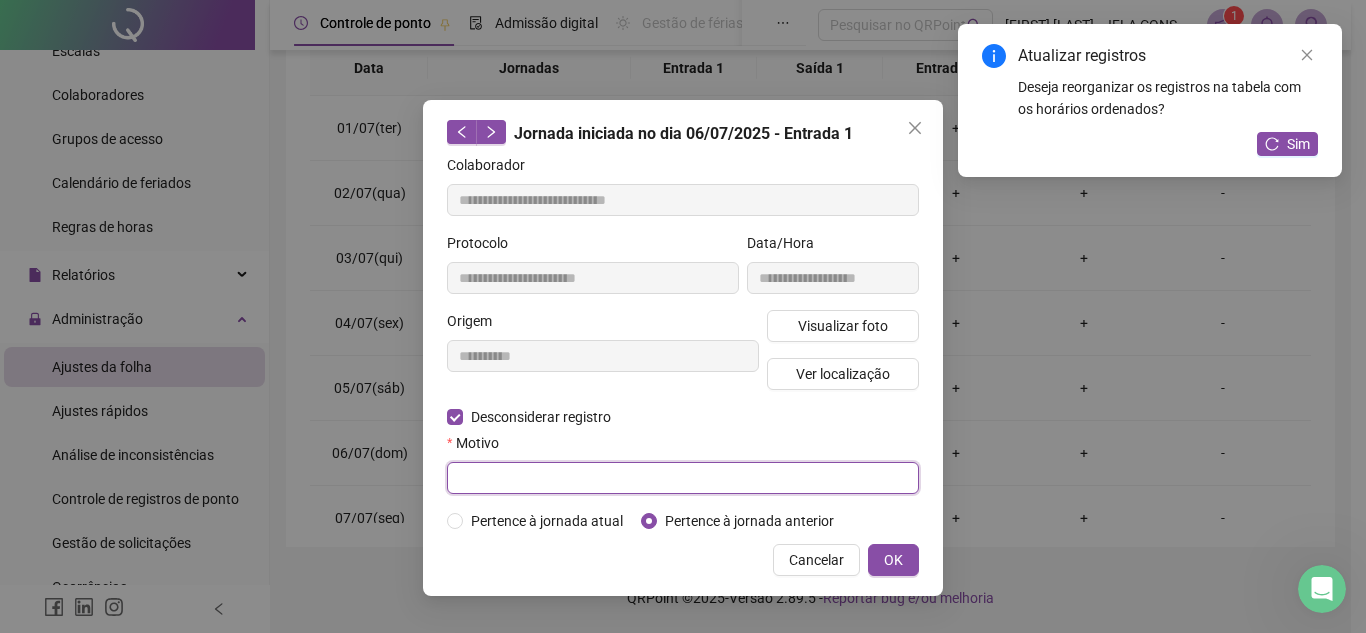 click at bounding box center (683, 478) 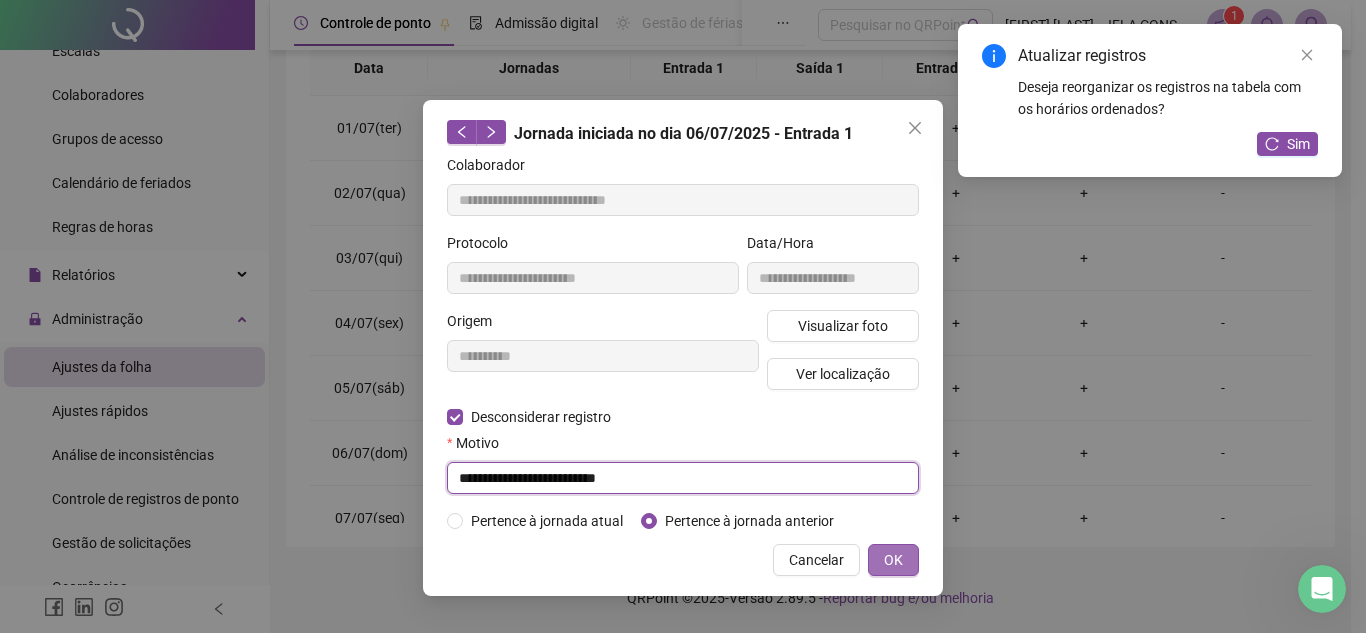 type on "**********" 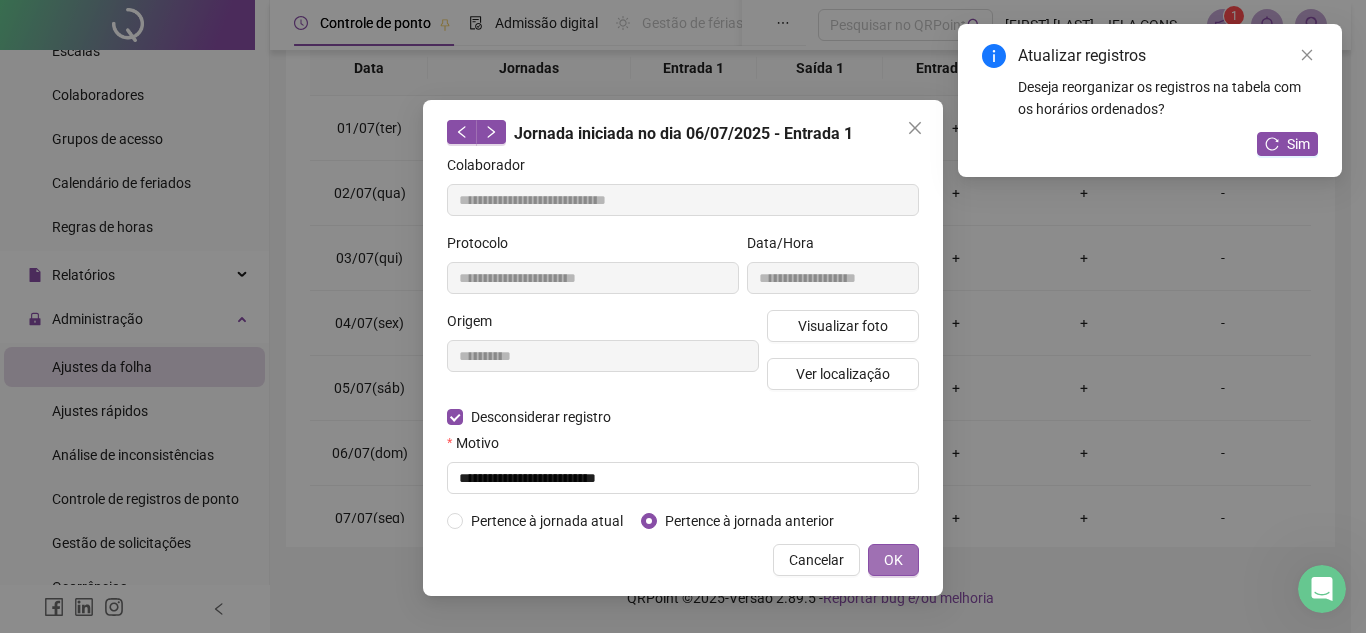 click on "OK" at bounding box center [893, 560] 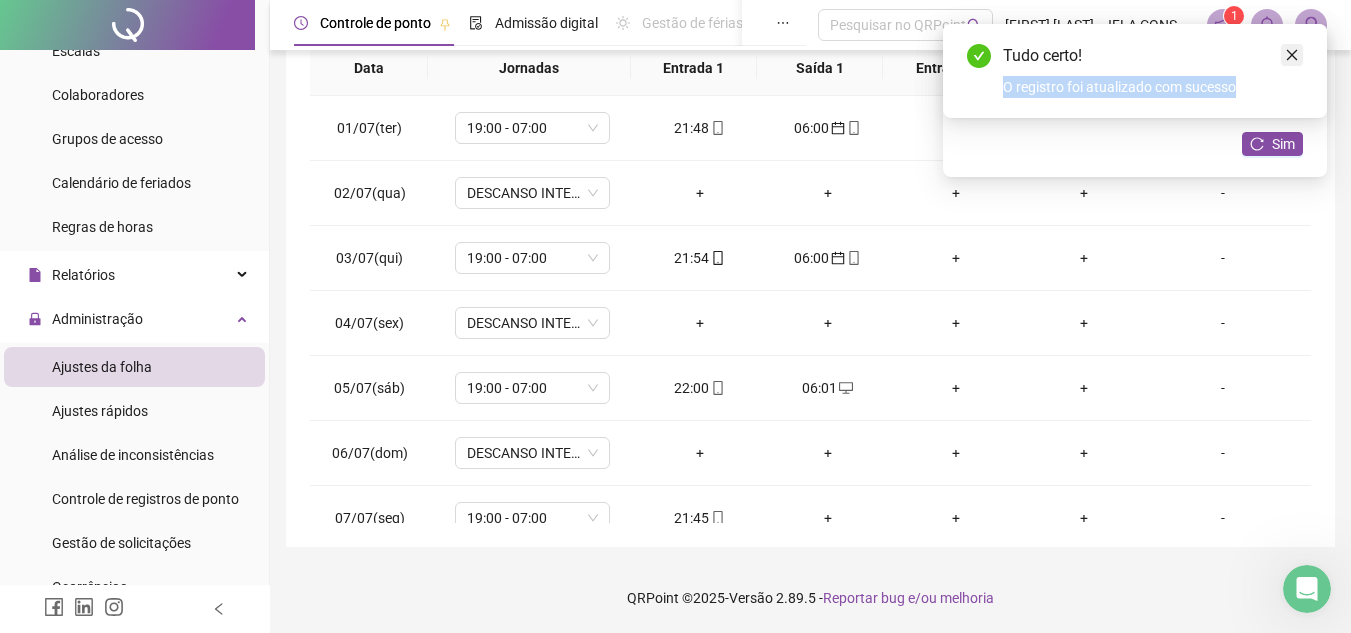 drag, startPoint x: 1306, startPoint y: 50, endPoint x: 1290, endPoint y: 50, distance: 16 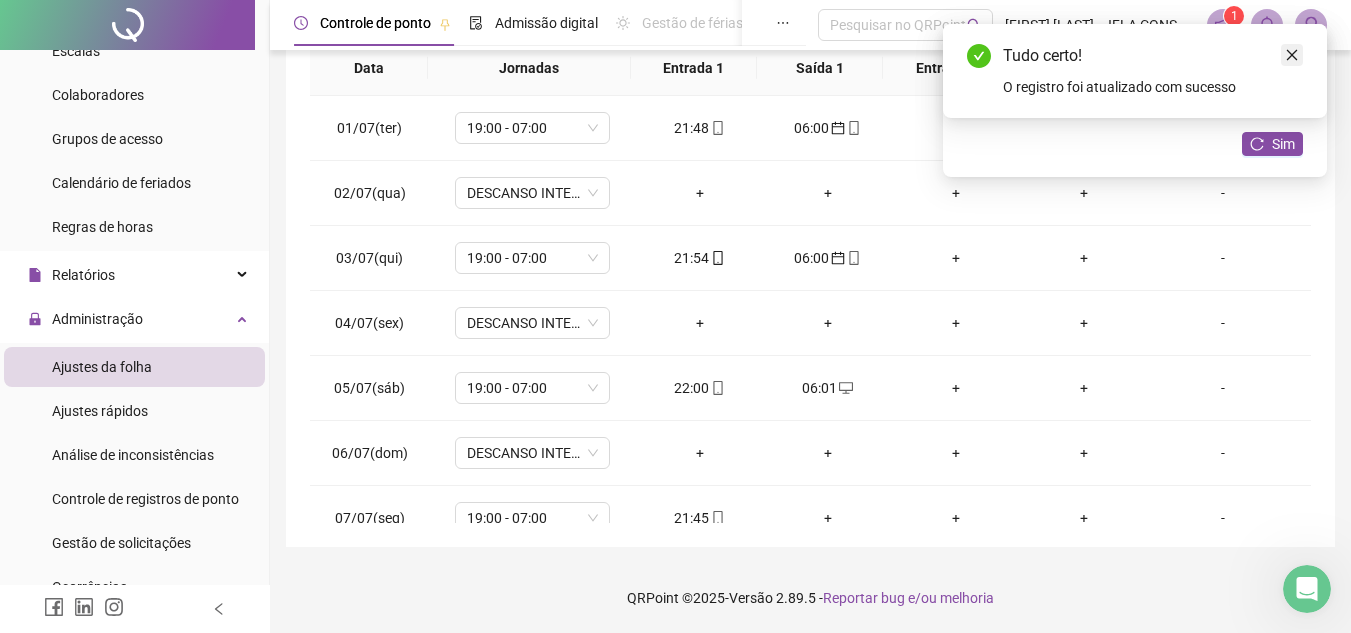 click 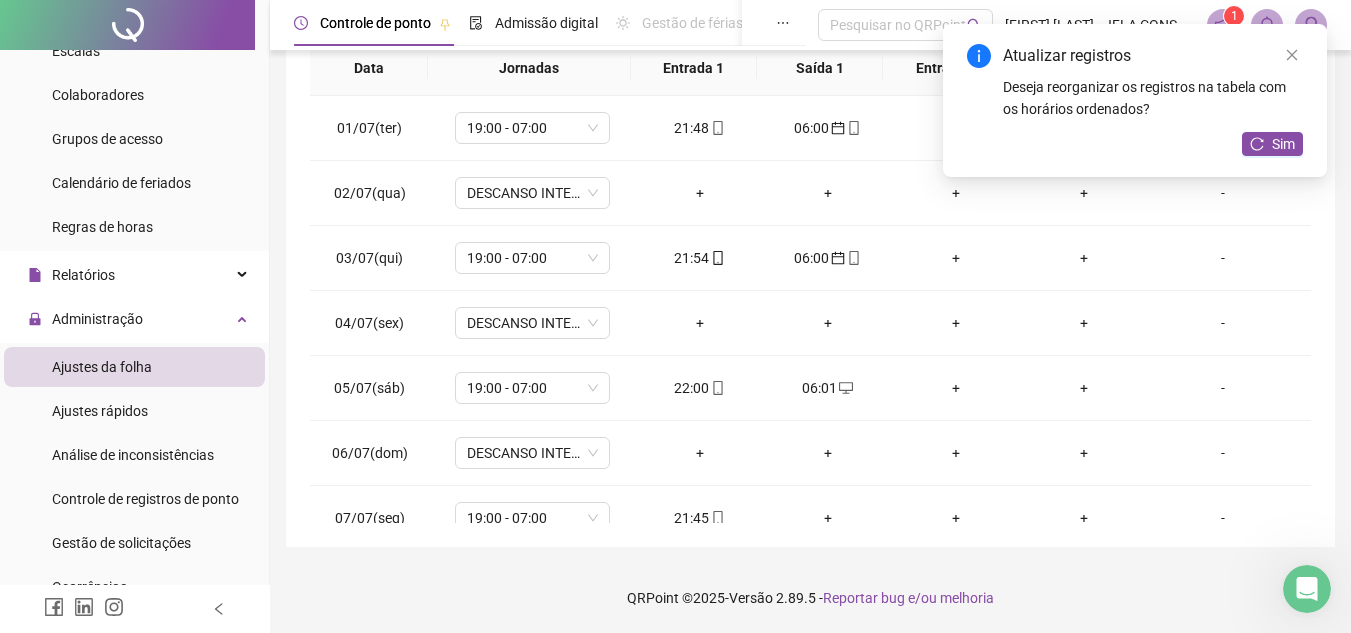 click 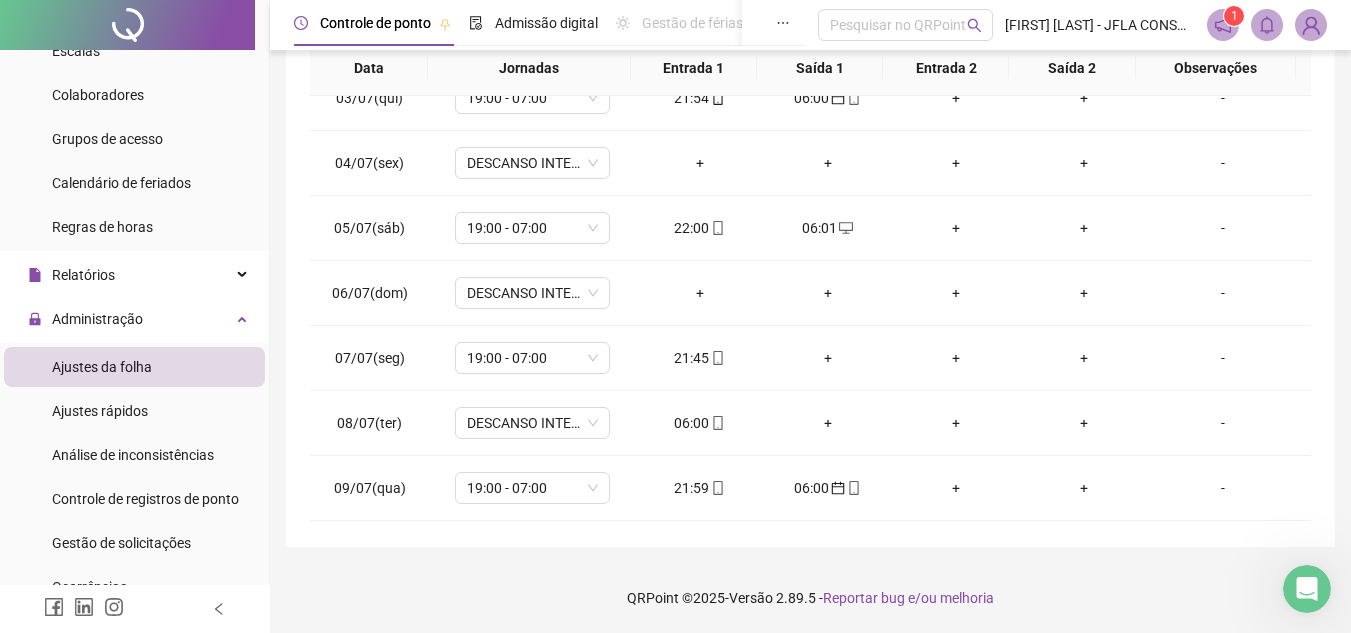 scroll, scrollTop: 200, scrollLeft: 0, axis: vertical 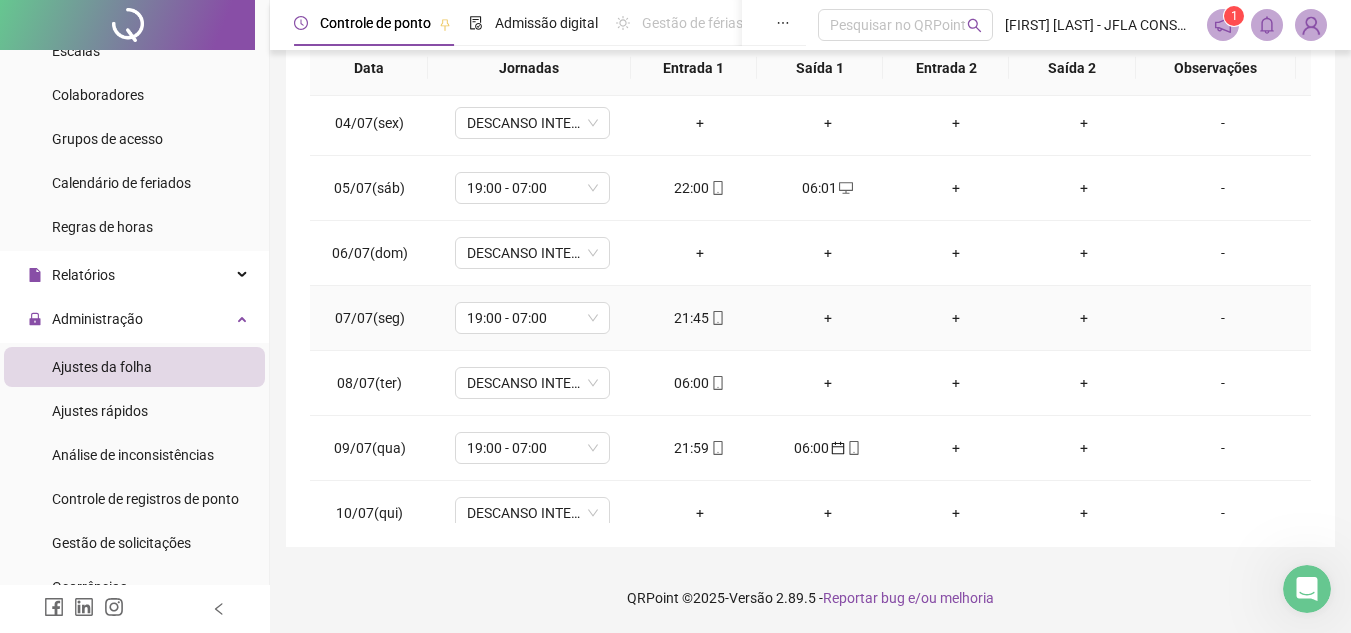 click on "+" at bounding box center (828, 318) 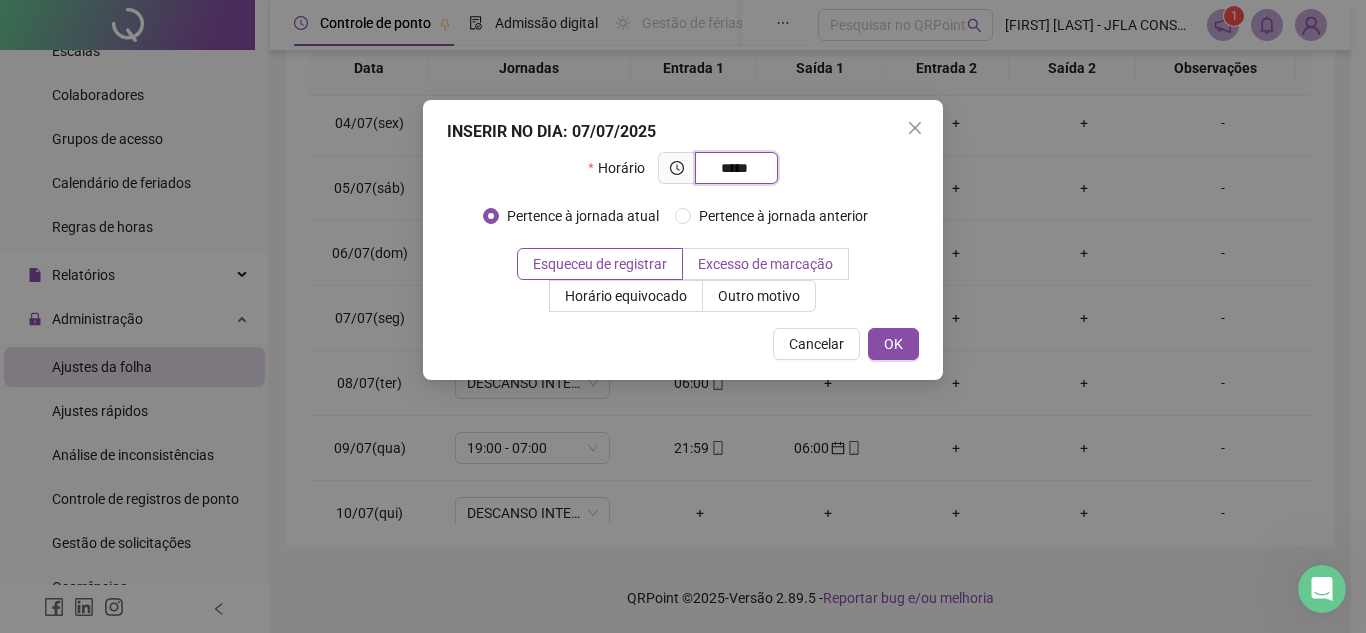 type on "*****" 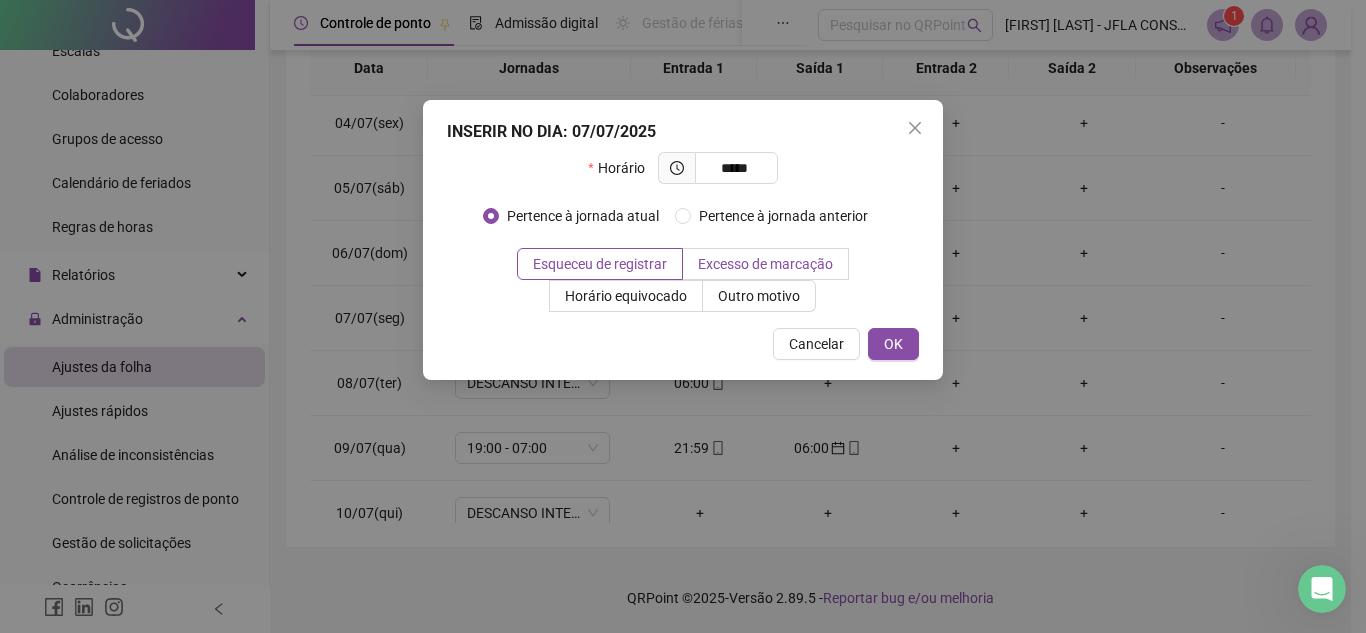 click on "Excesso de marcação" at bounding box center [765, 264] 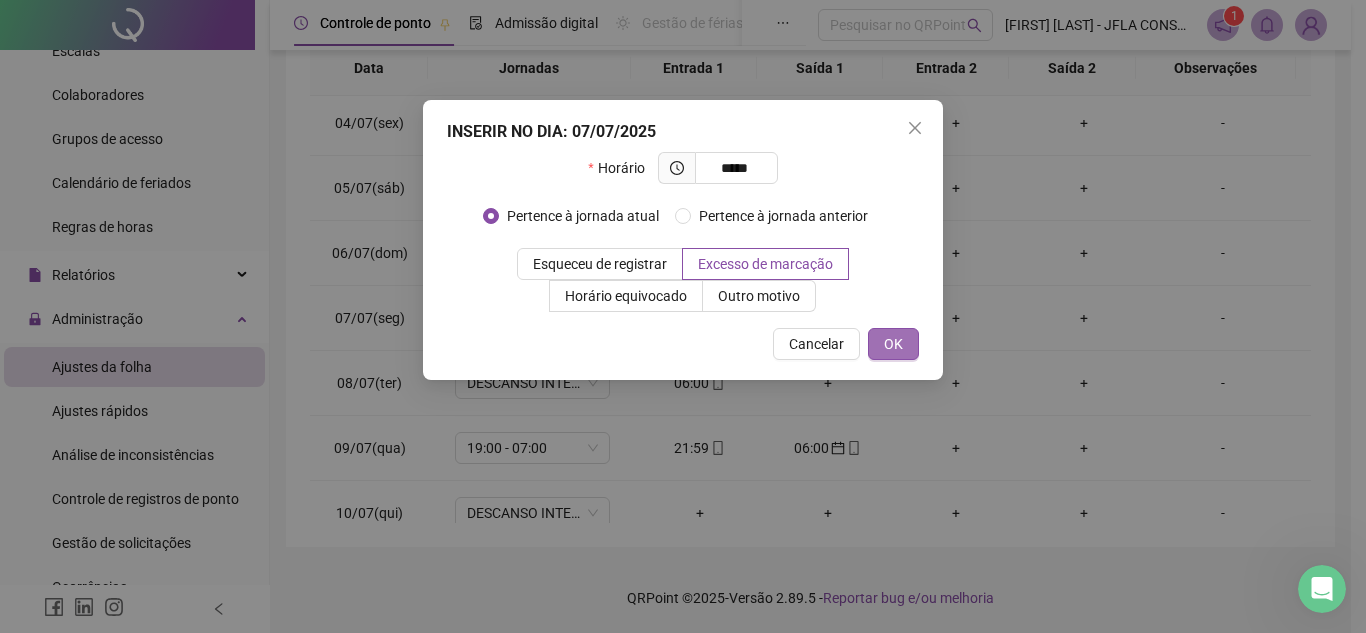 click on "OK" at bounding box center (893, 344) 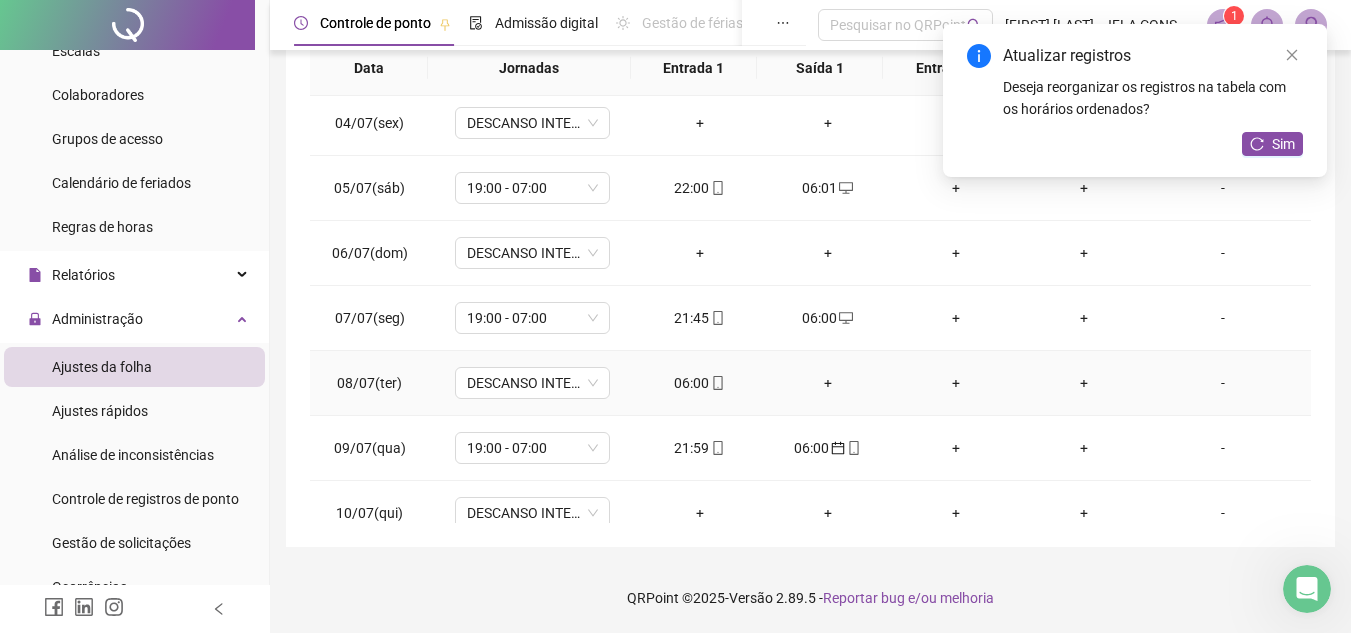 drag, startPoint x: 700, startPoint y: 379, endPoint x: 679, endPoint y: 381, distance: 21.095022 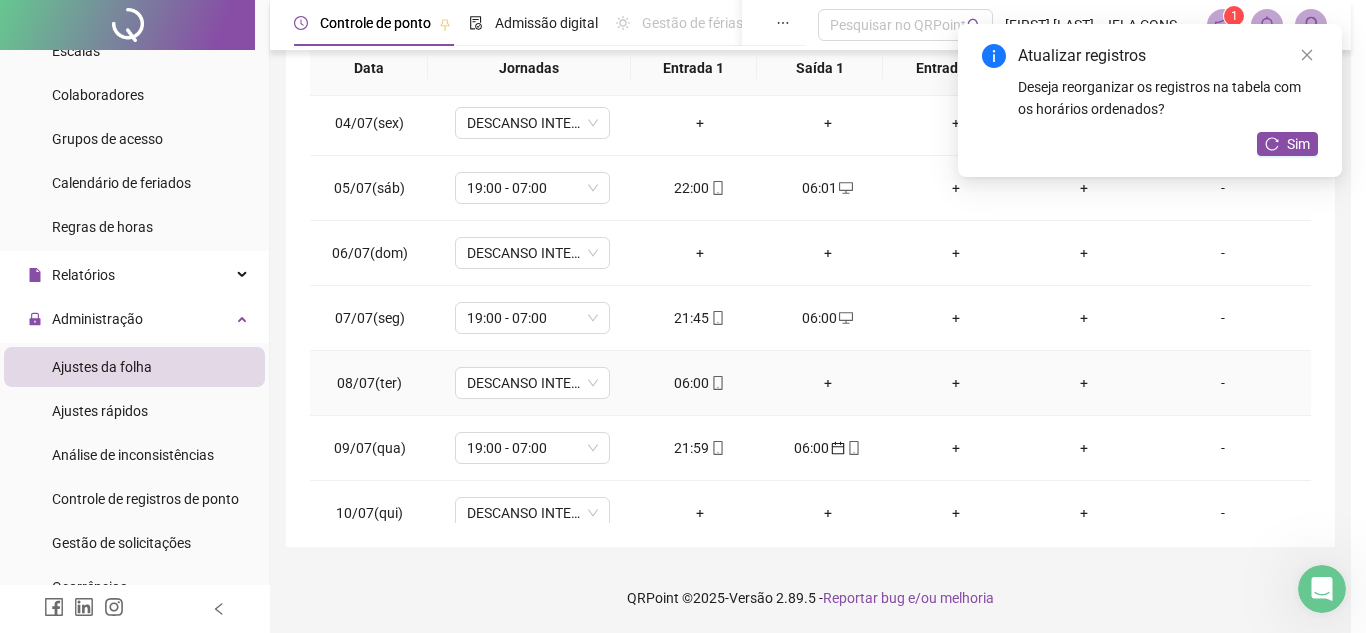 type on "**********" 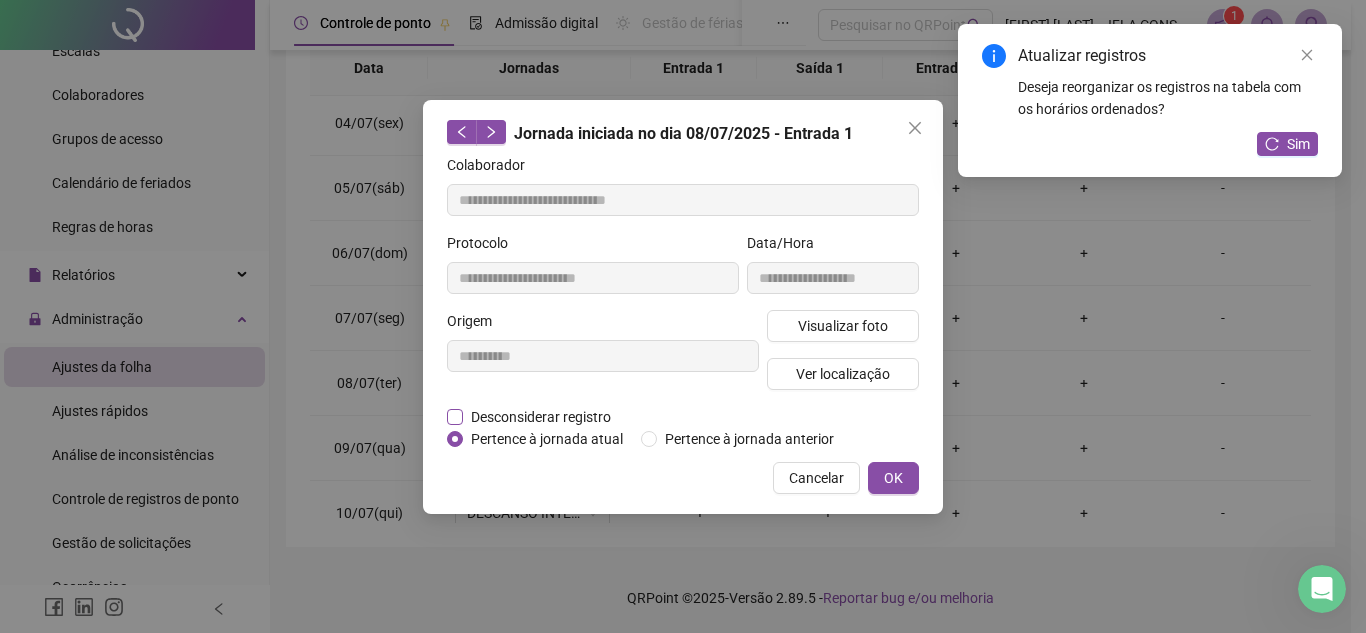 click on "Desconsiderar registro" at bounding box center [541, 417] 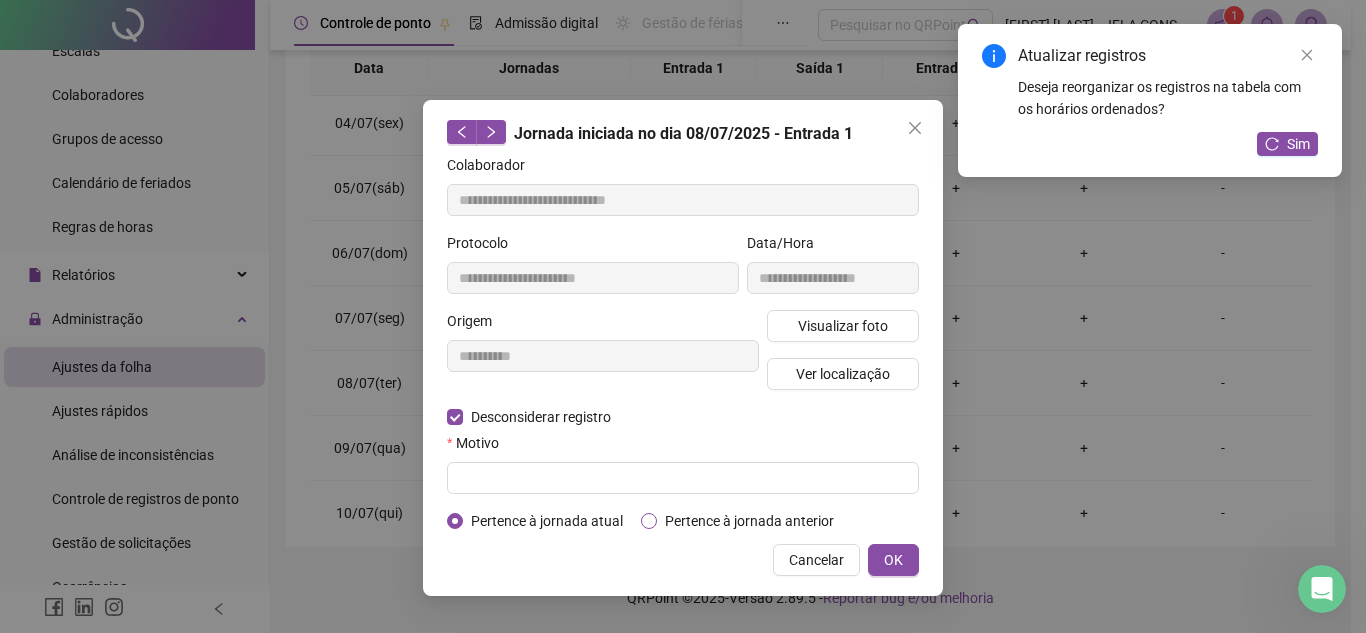 click on "Pertence à jornada anterior" at bounding box center (749, 521) 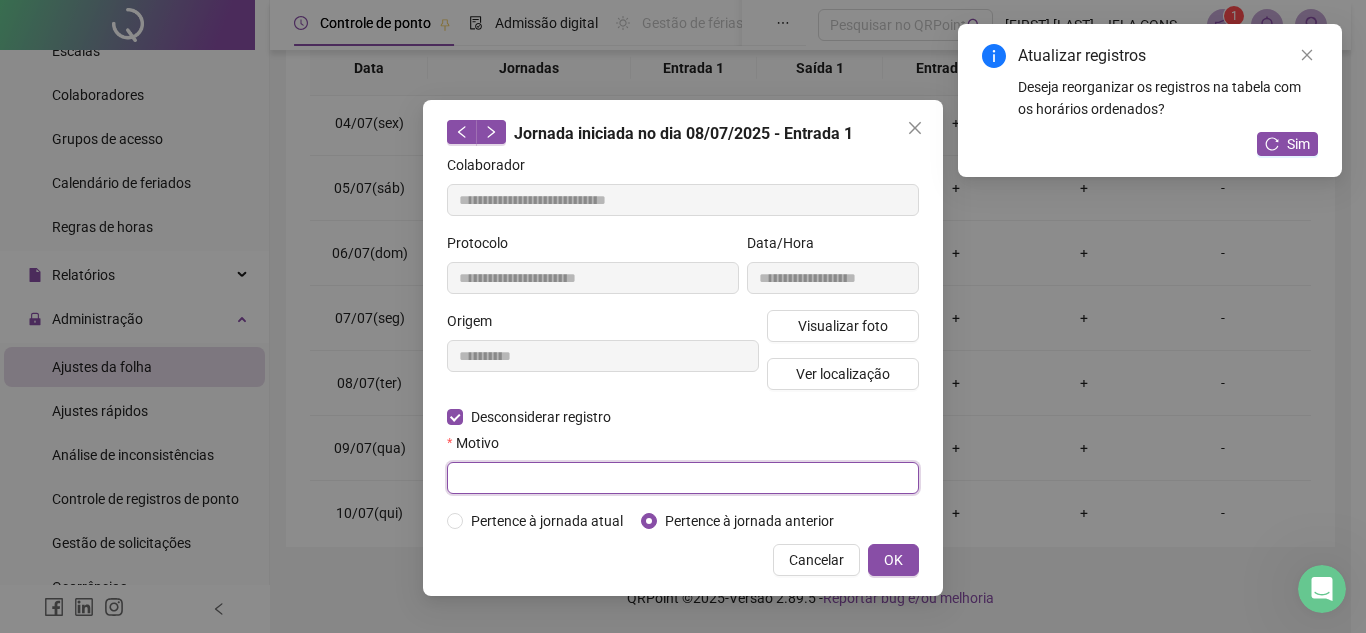 click at bounding box center [683, 478] 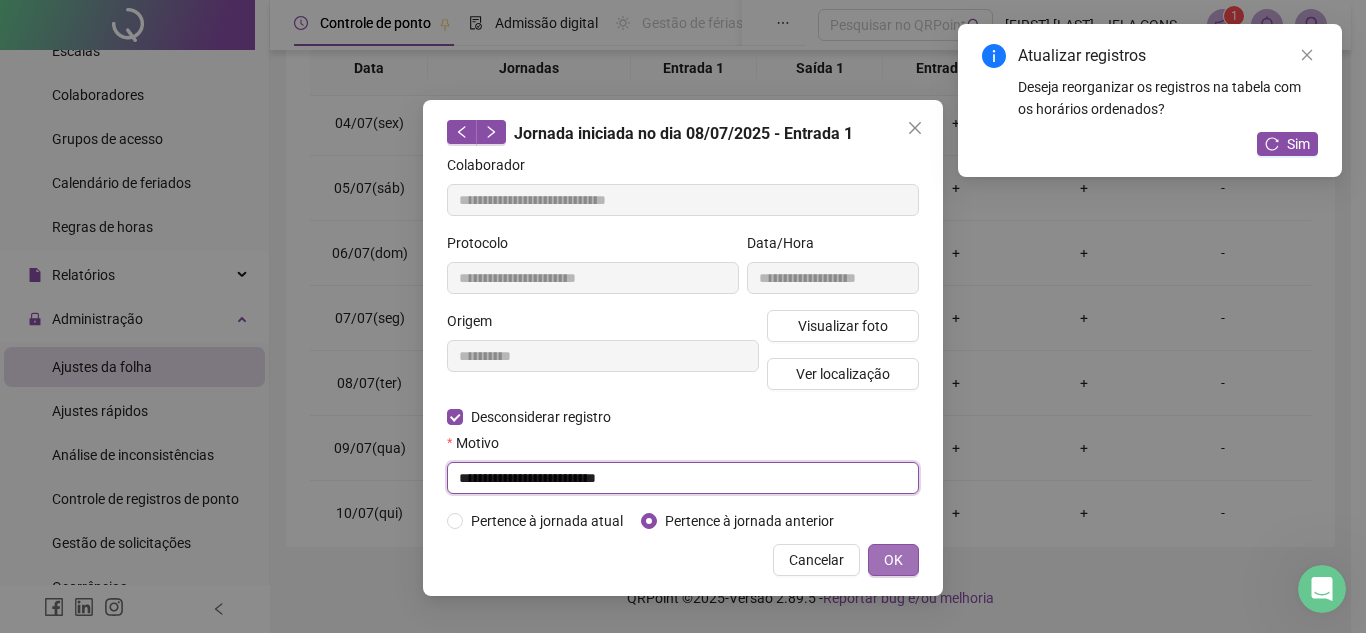 type on "**********" 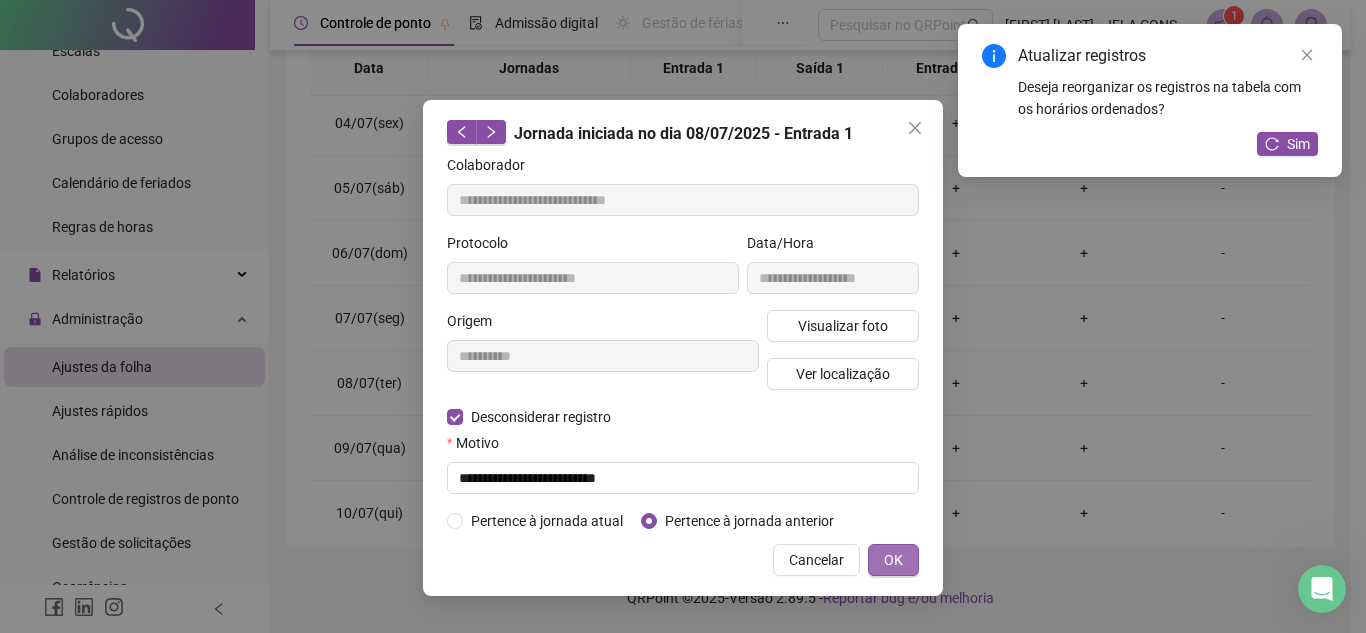 click on "OK" at bounding box center (893, 560) 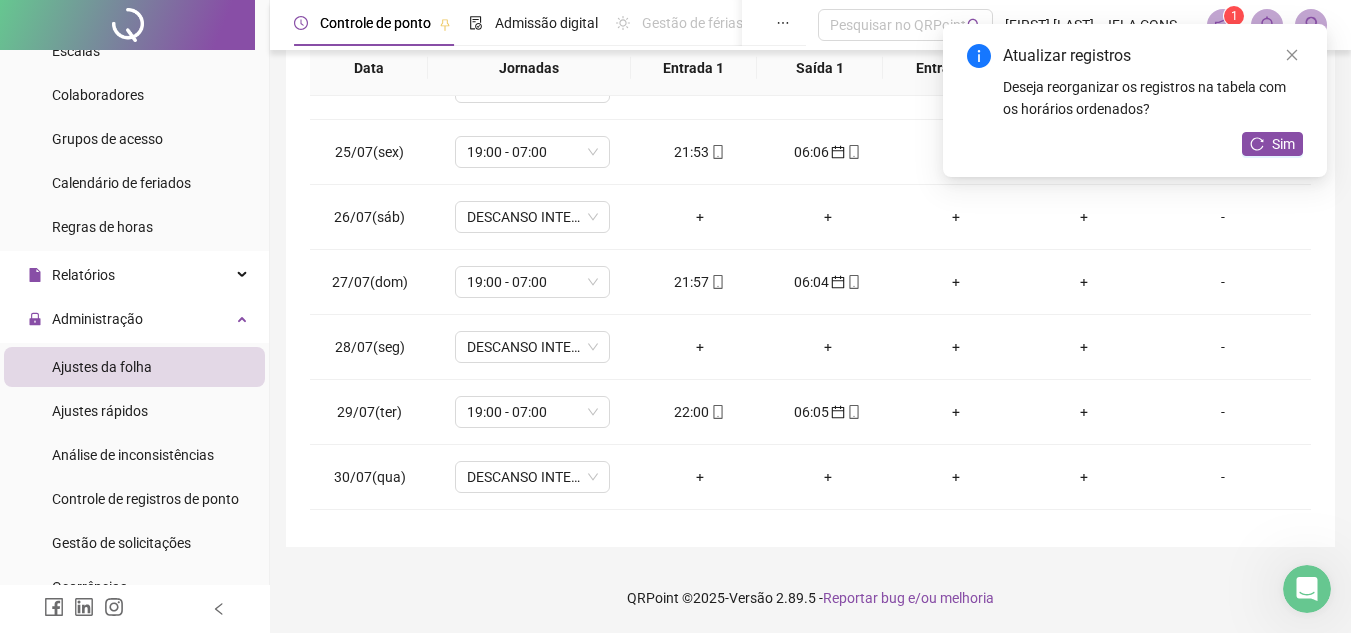 scroll, scrollTop: 1588, scrollLeft: 0, axis: vertical 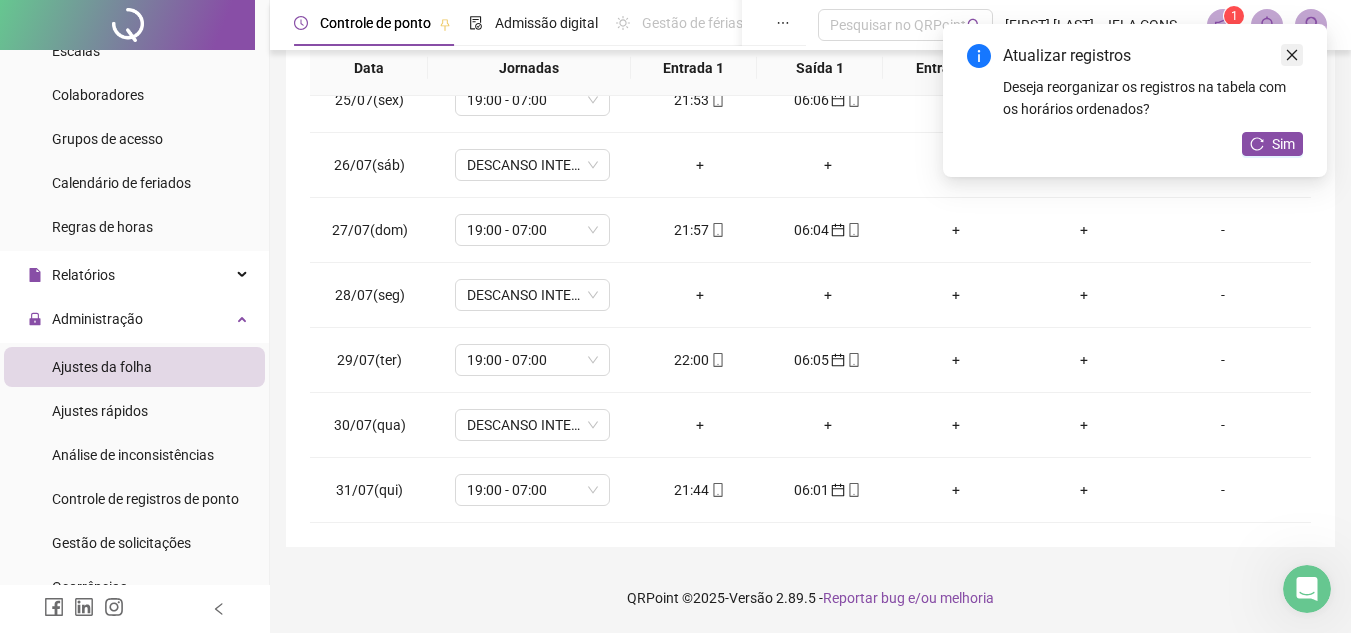 click 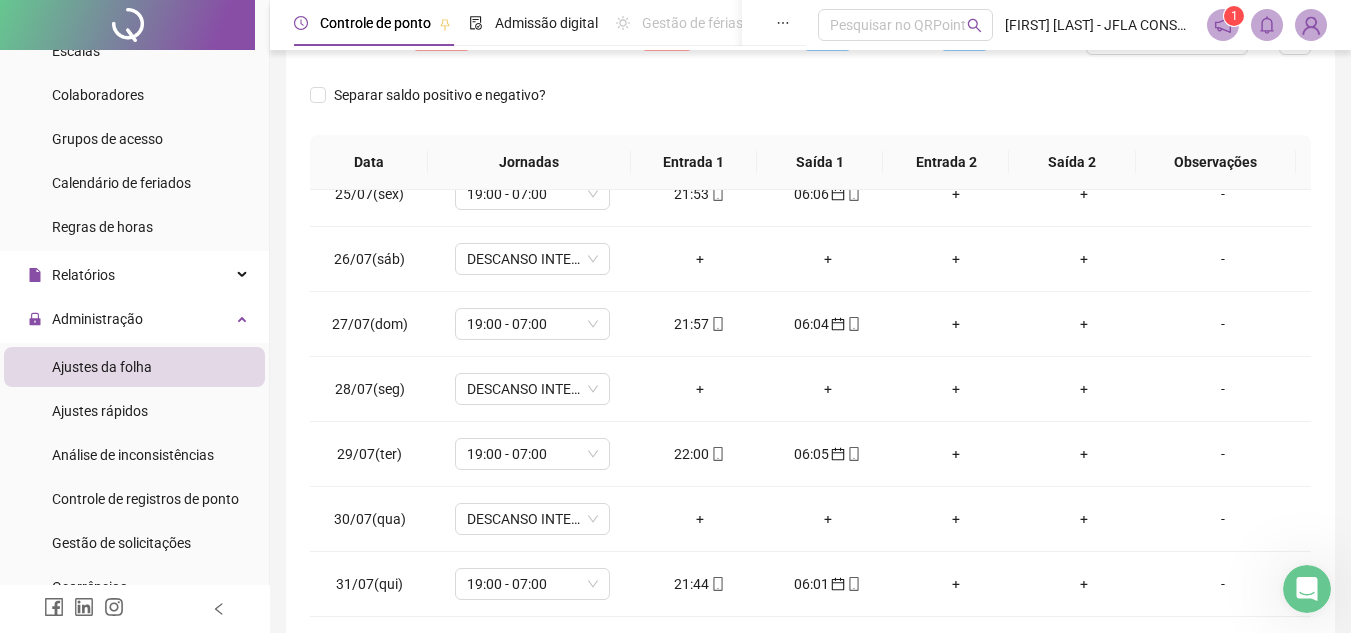 scroll, scrollTop: 356, scrollLeft: 0, axis: vertical 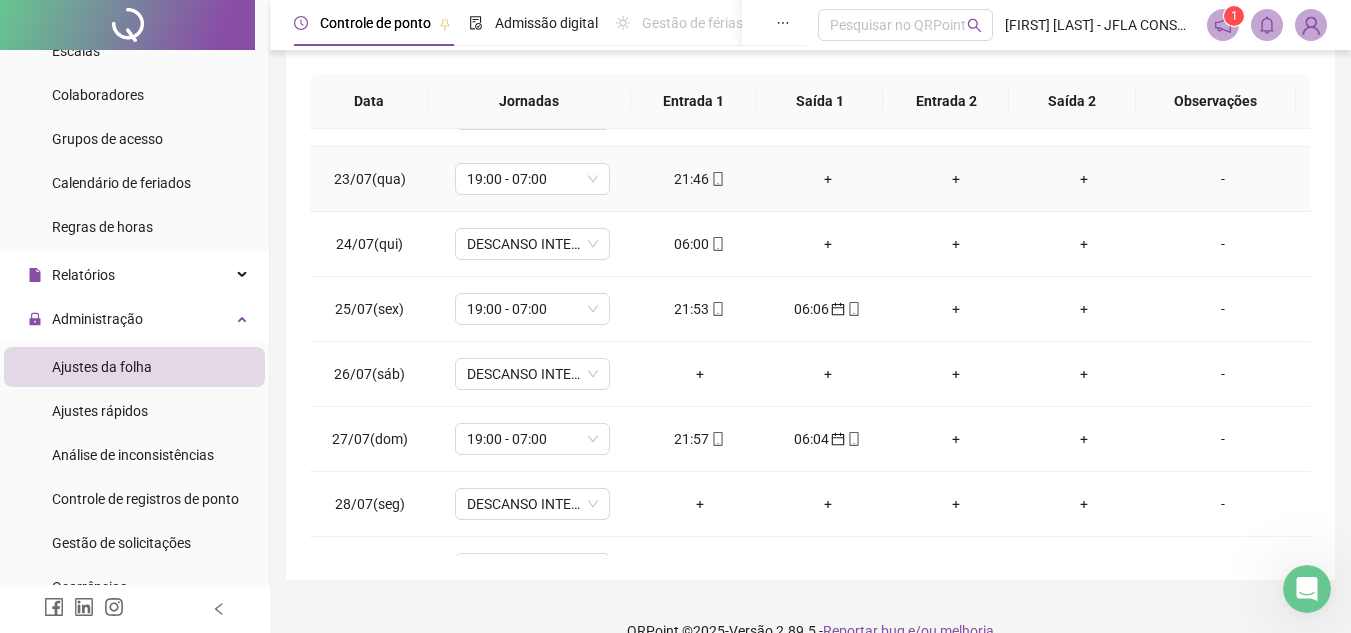 click on "+" at bounding box center (828, 179) 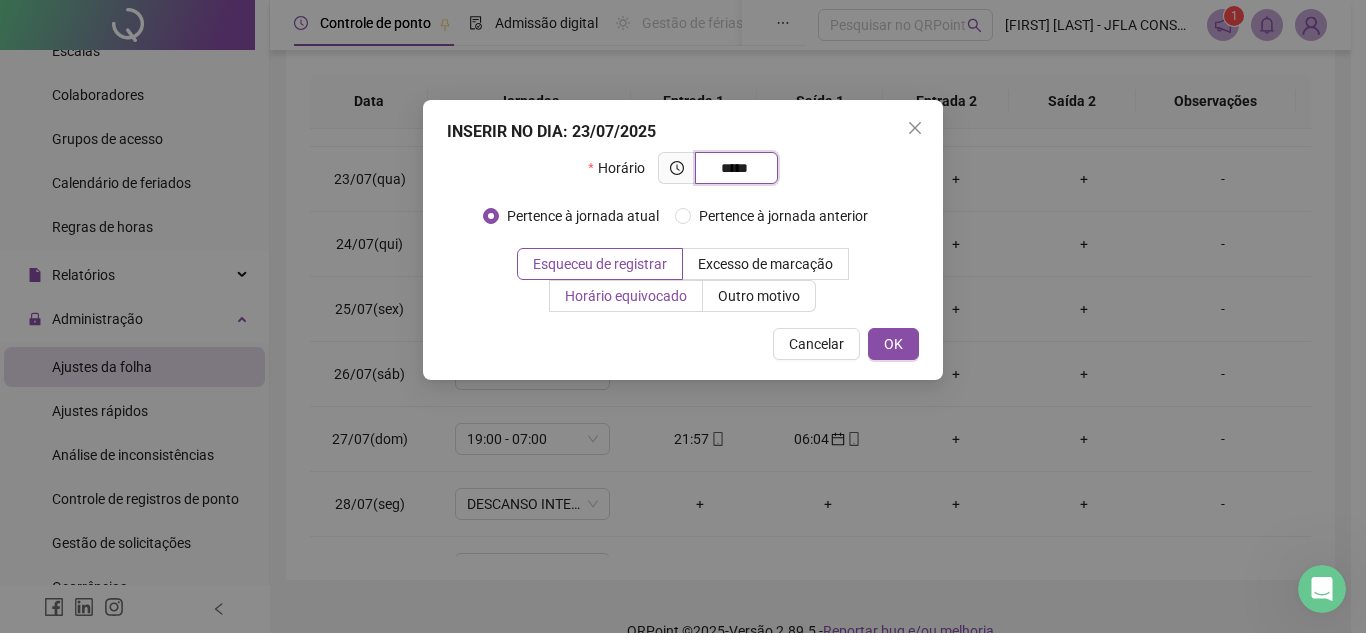 type on "*****" 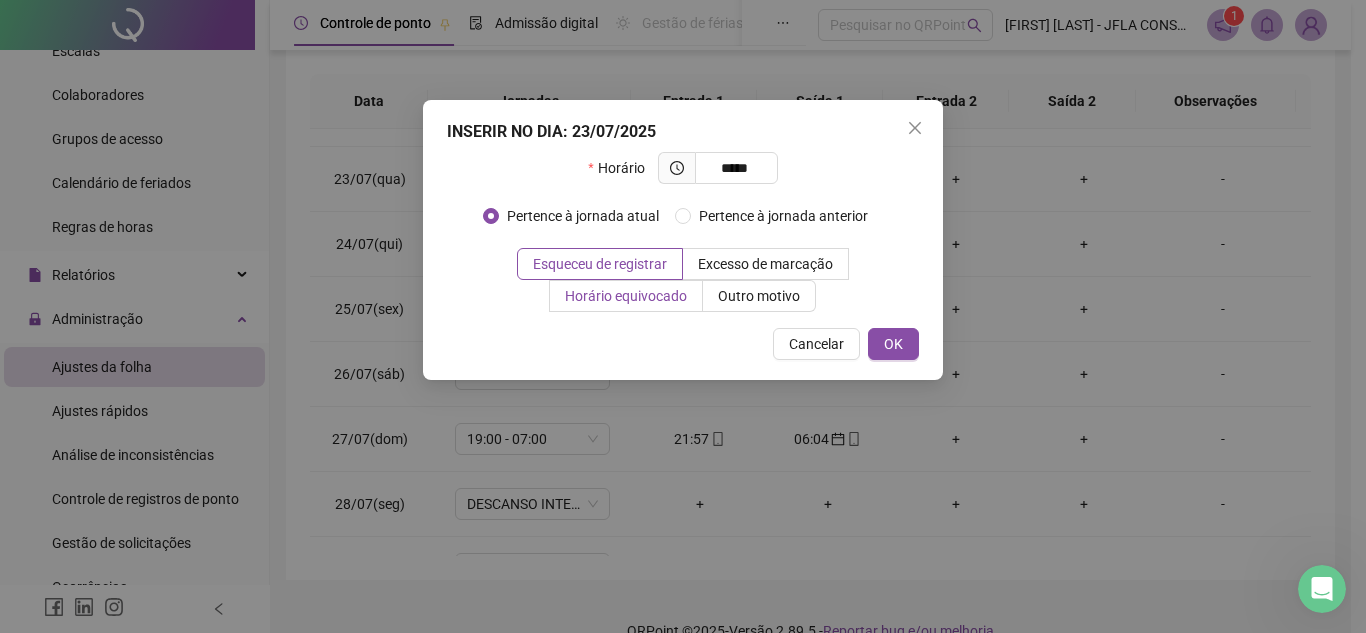 click on "Horário equivocado" at bounding box center (626, 296) 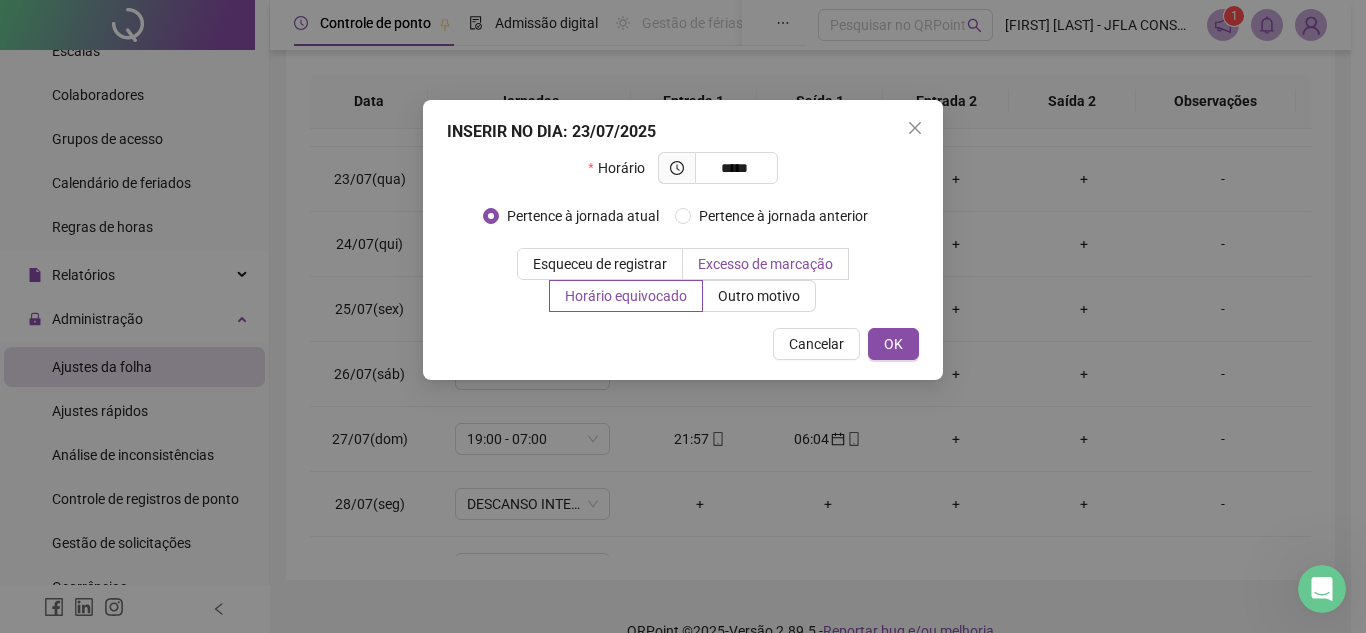 click on "Excesso de marcação" at bounding box center [765, 264] 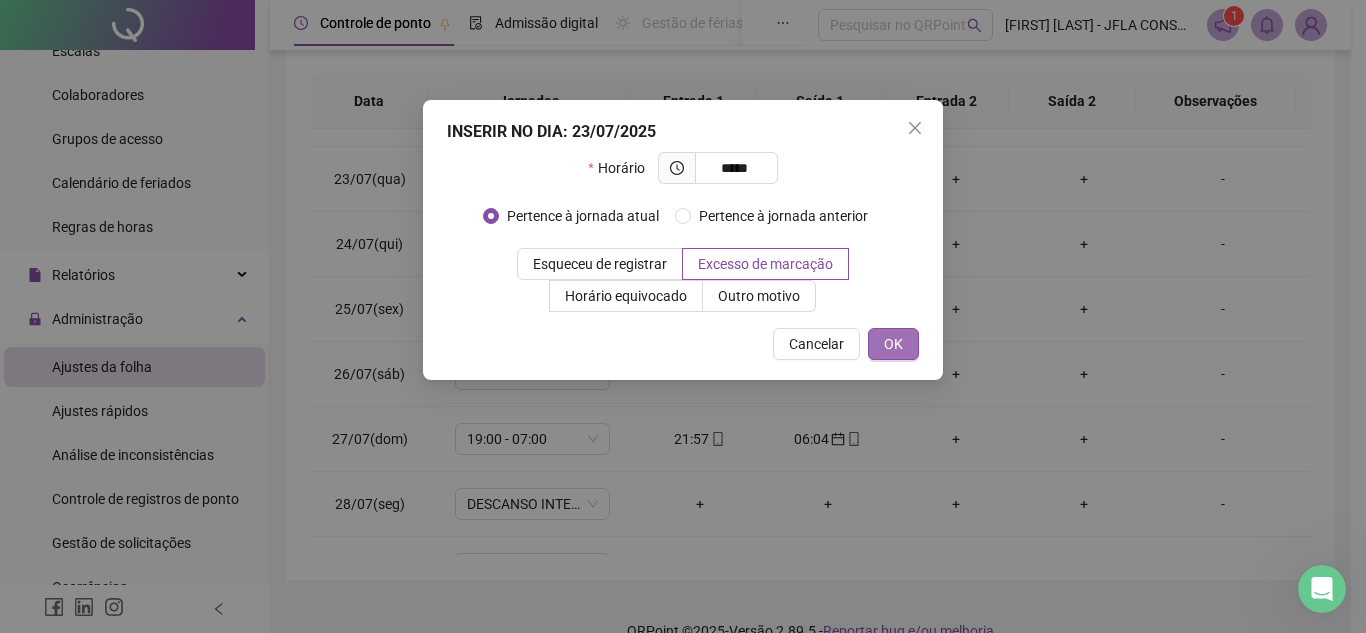 click on "OK" at bounding box center (893, 344) 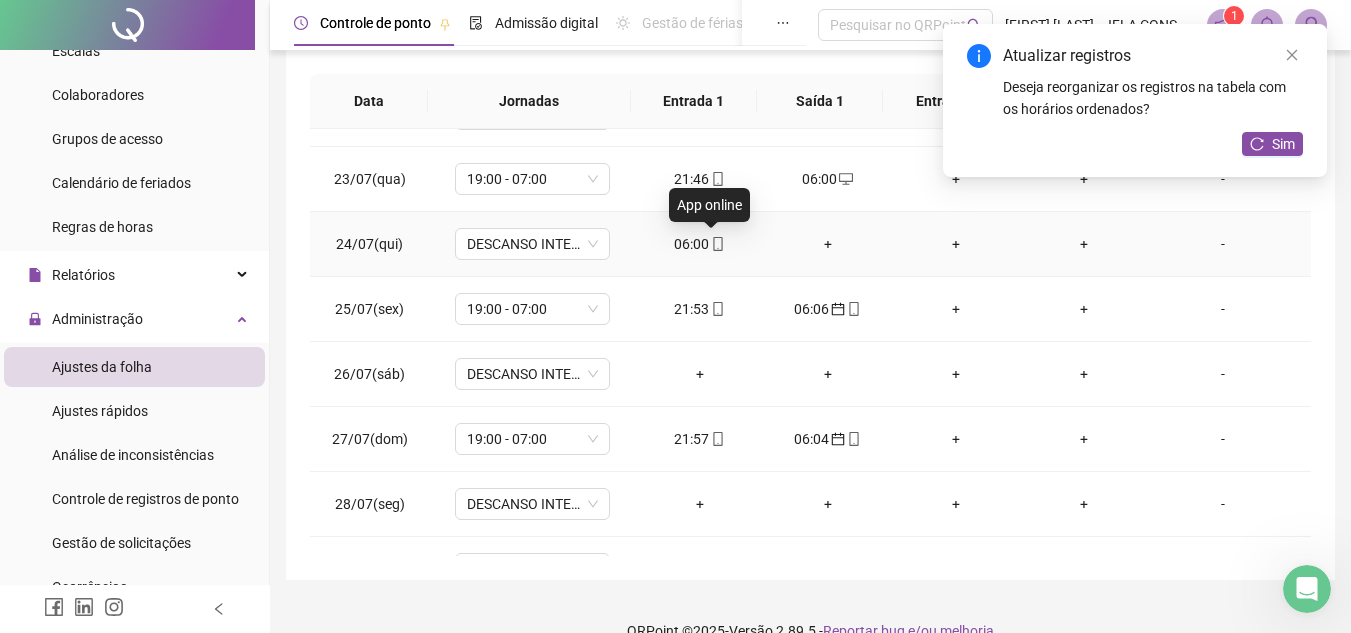 drag, startPoint x: 717, startPoint y: 243, endPoint x: 695, endPoint y: 237, distance: 22.803509 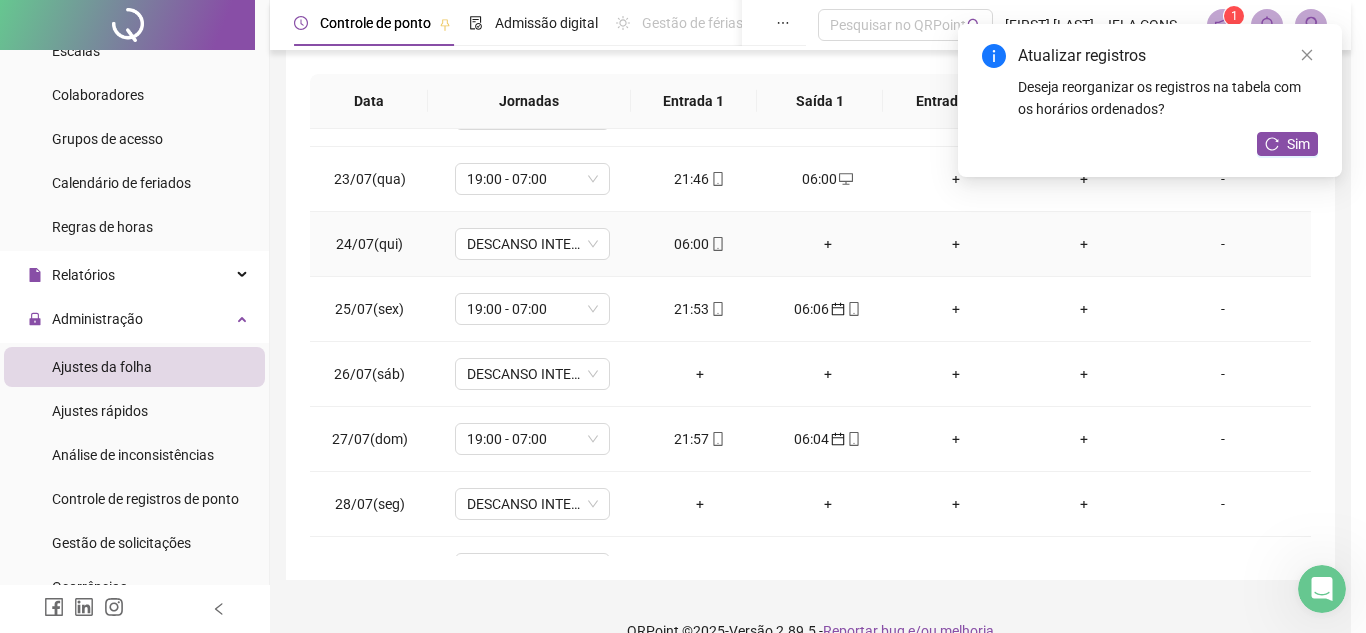 type on "**********" 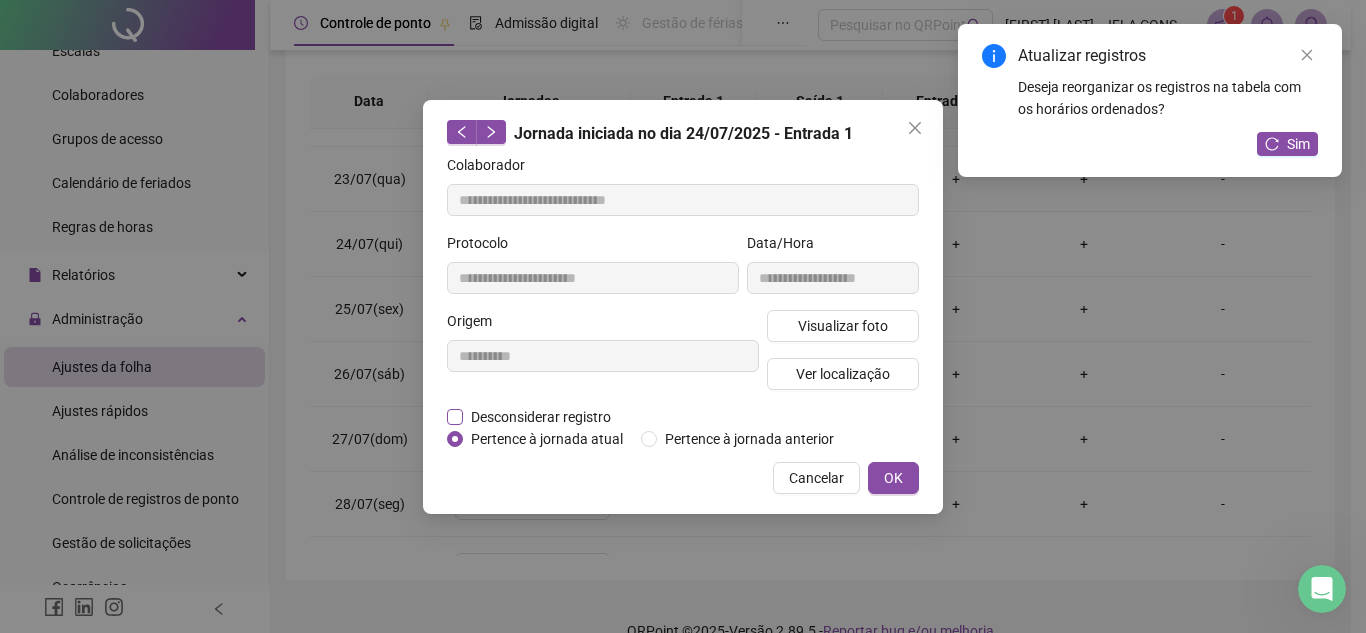 click on "Desconsiderar registro" at bounding box center [541, 417] 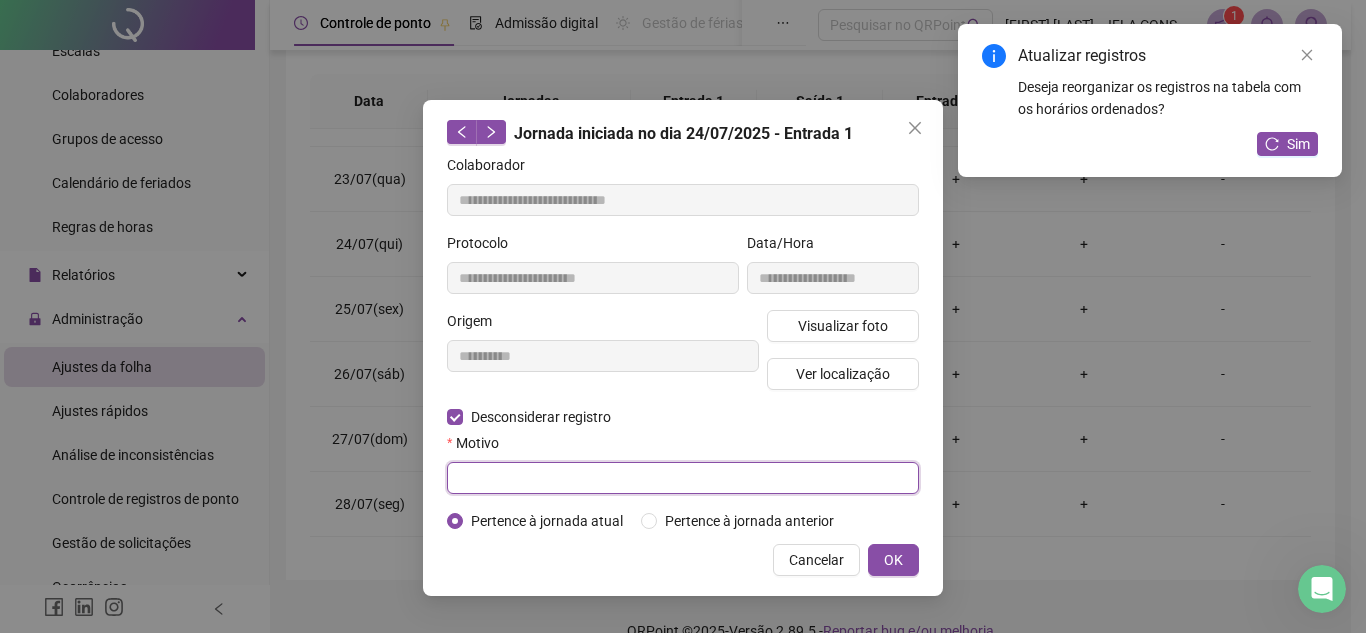click at bounding box center [683, 478] 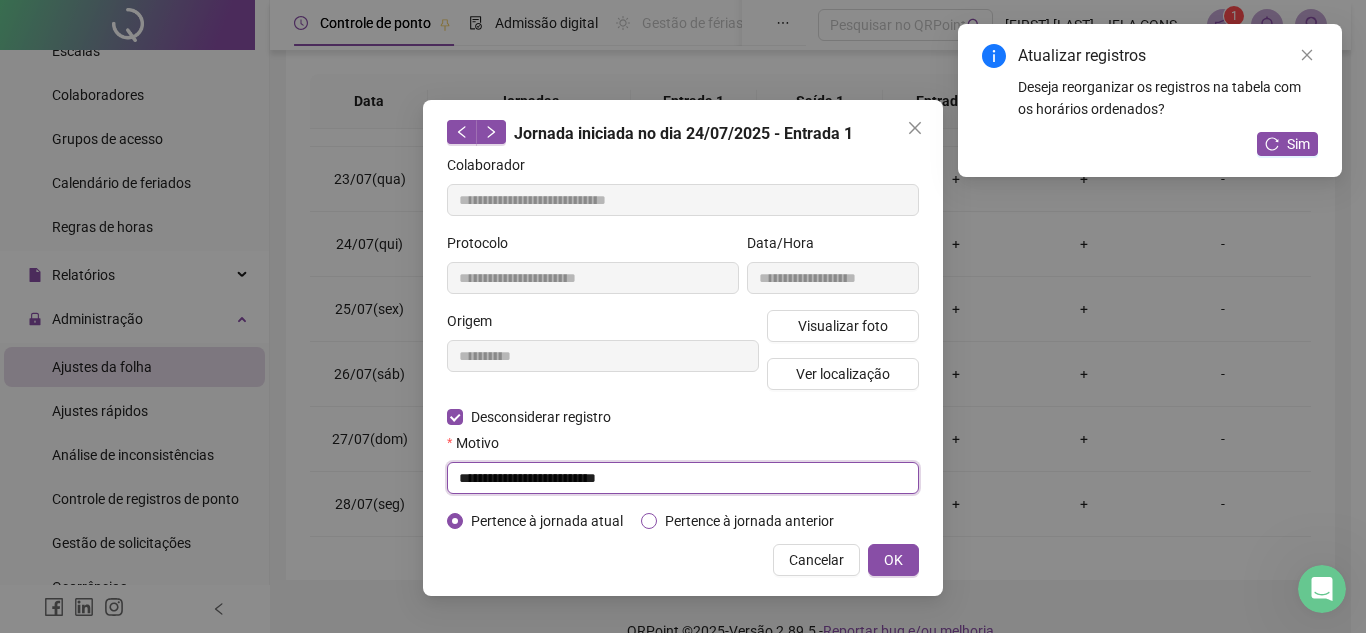 type on "**********" 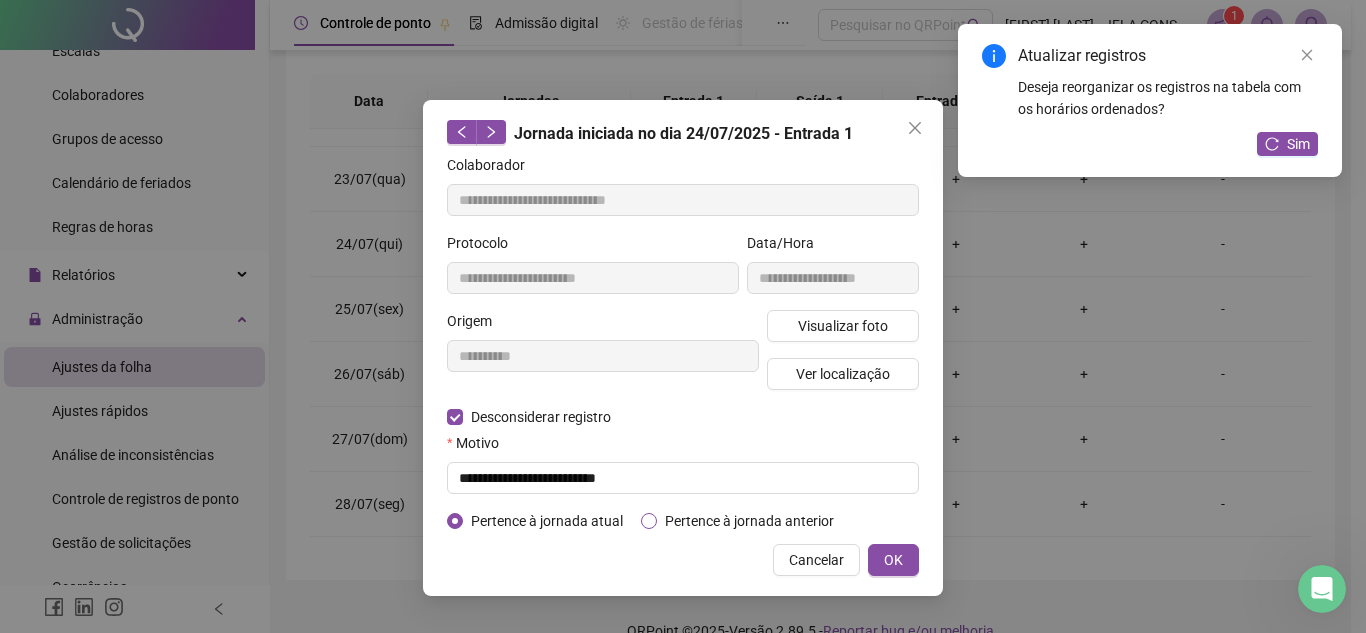 click on "Pertence à jornada anterior" at bounding box center [749, 521] 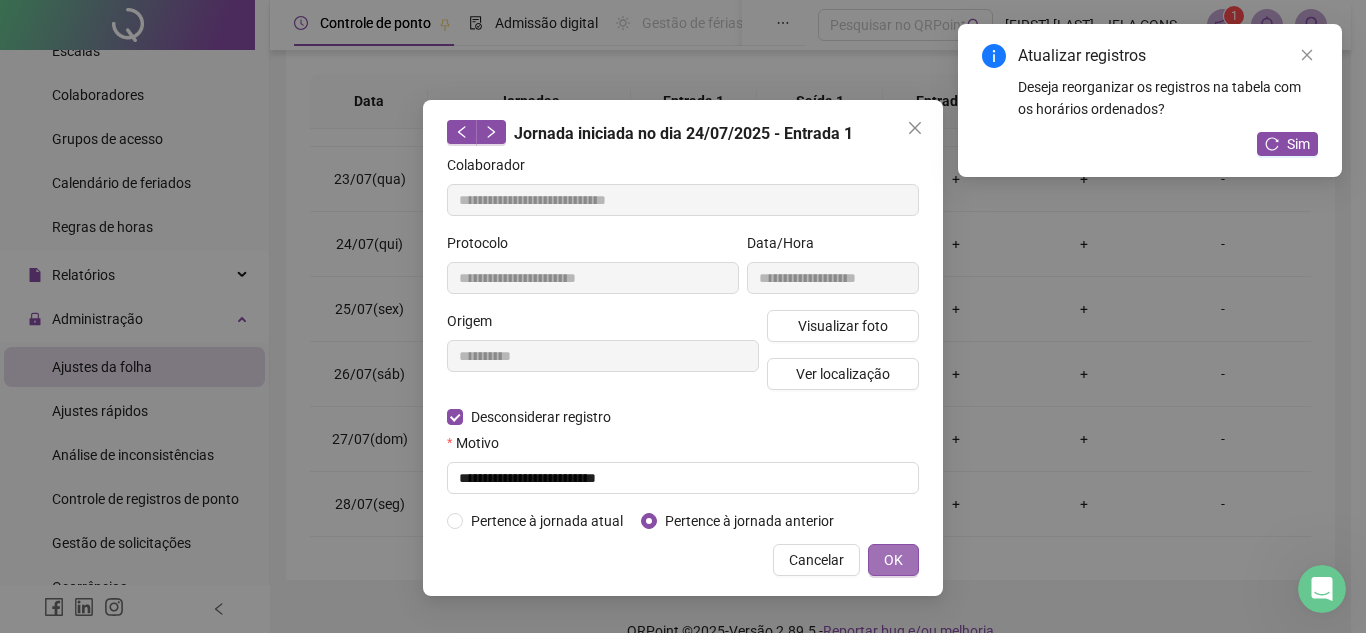 click on "OK" at bounding box center (893, 560) 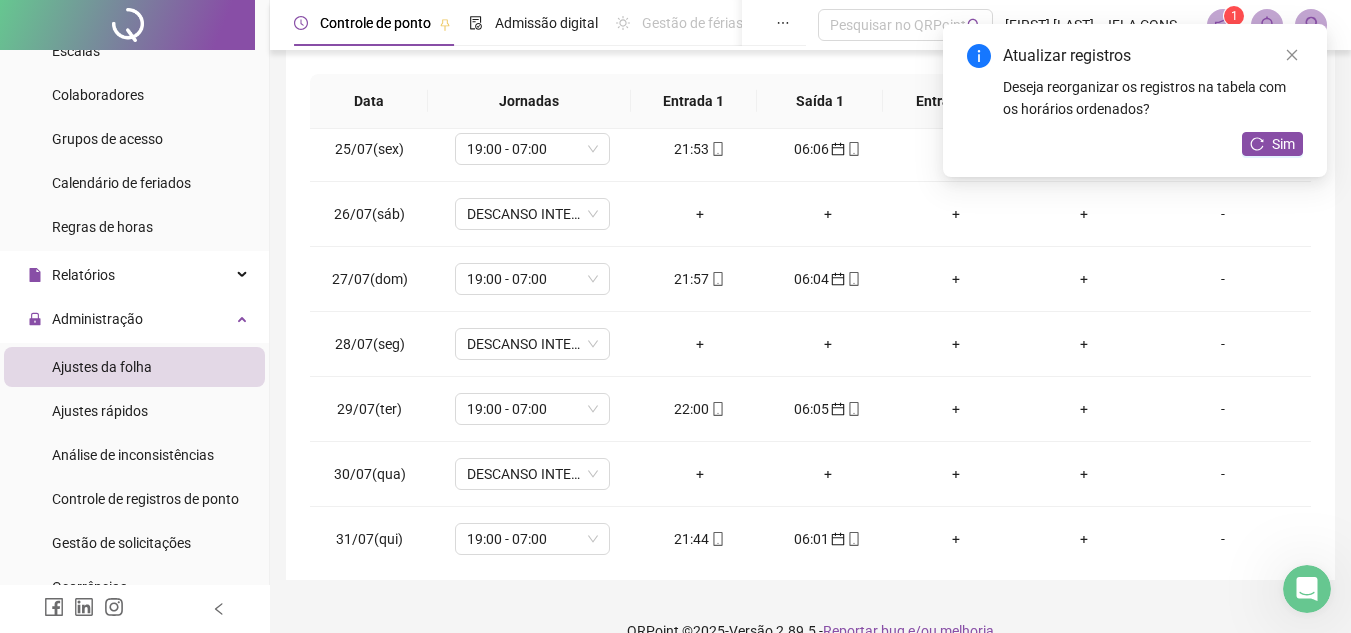 scroll, scrollTop: 1588, scrollLeft: 0, axis: vertical 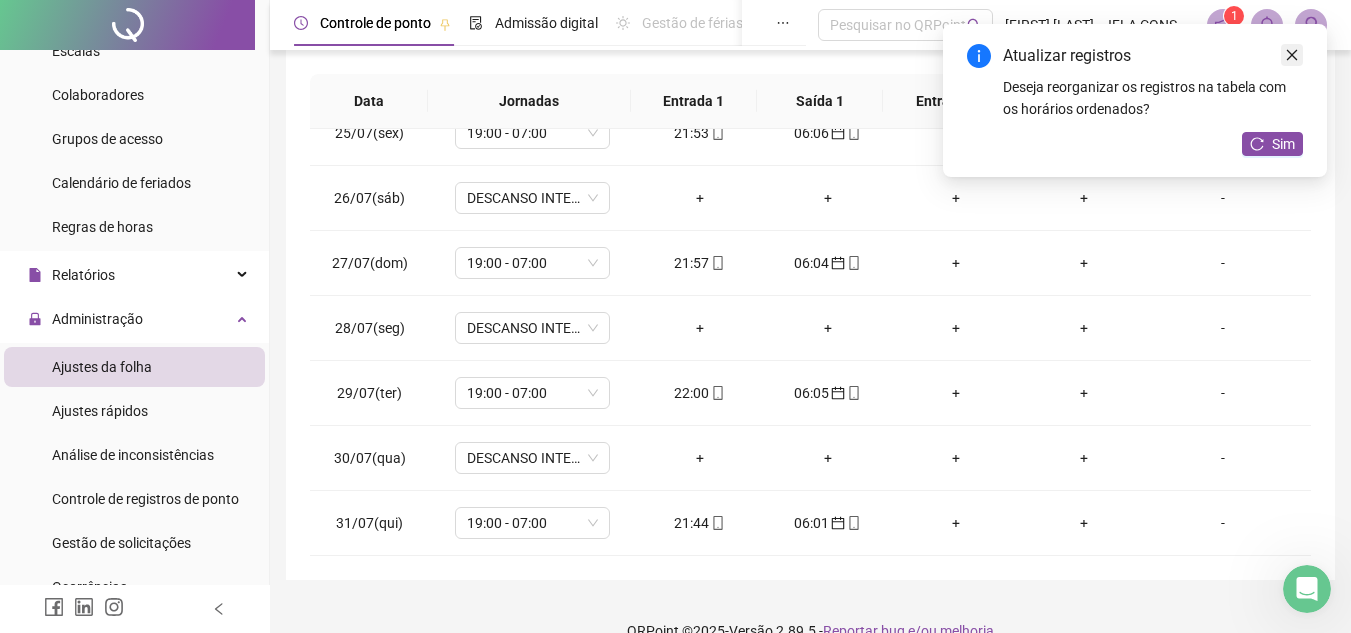 click at bounding box center (1292, 55) 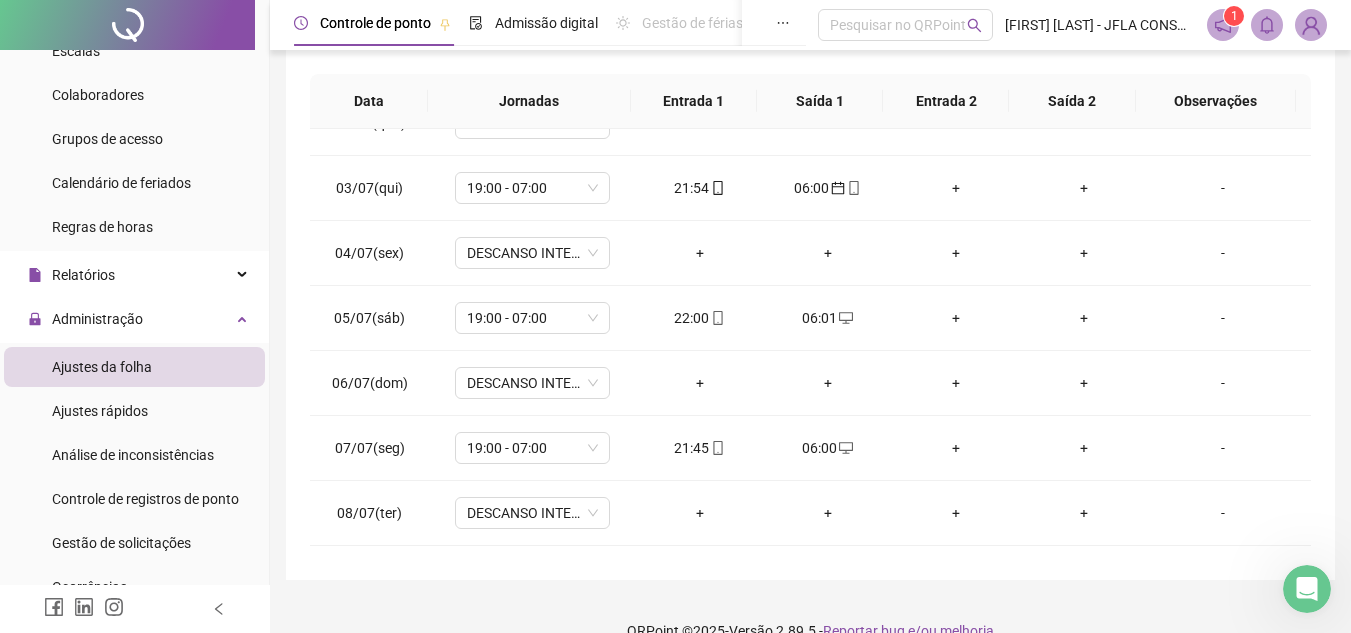 scroll, scrollTop: 0, scrollLeft: 0, axis: both 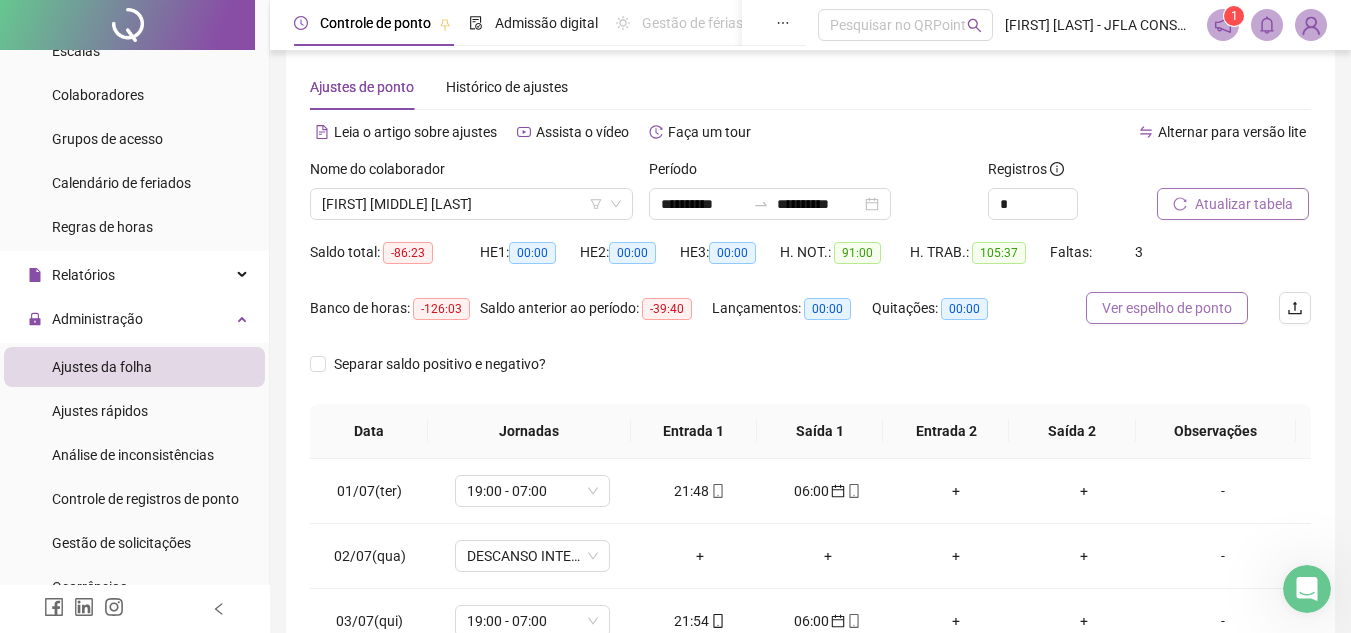 click on "Ver espelho de ponto" at bounding box center [1167, 308] 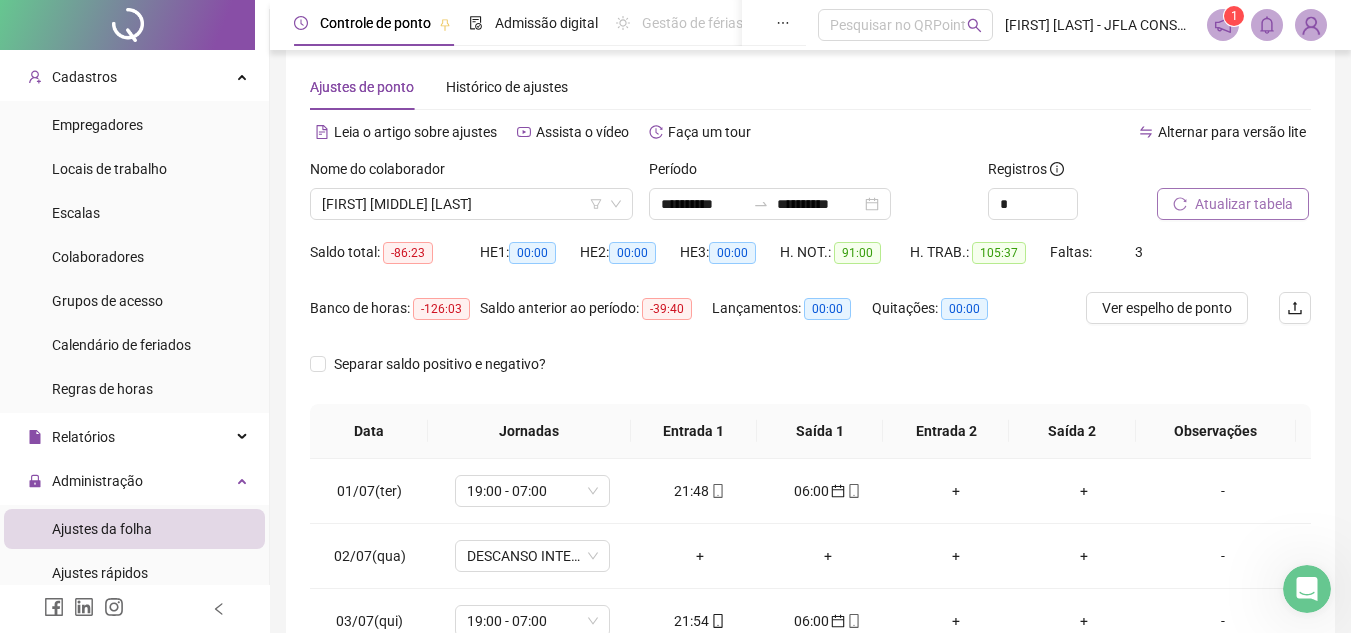 scroll, scrollTop: 43, scrollLeft: 0, axis: vertical 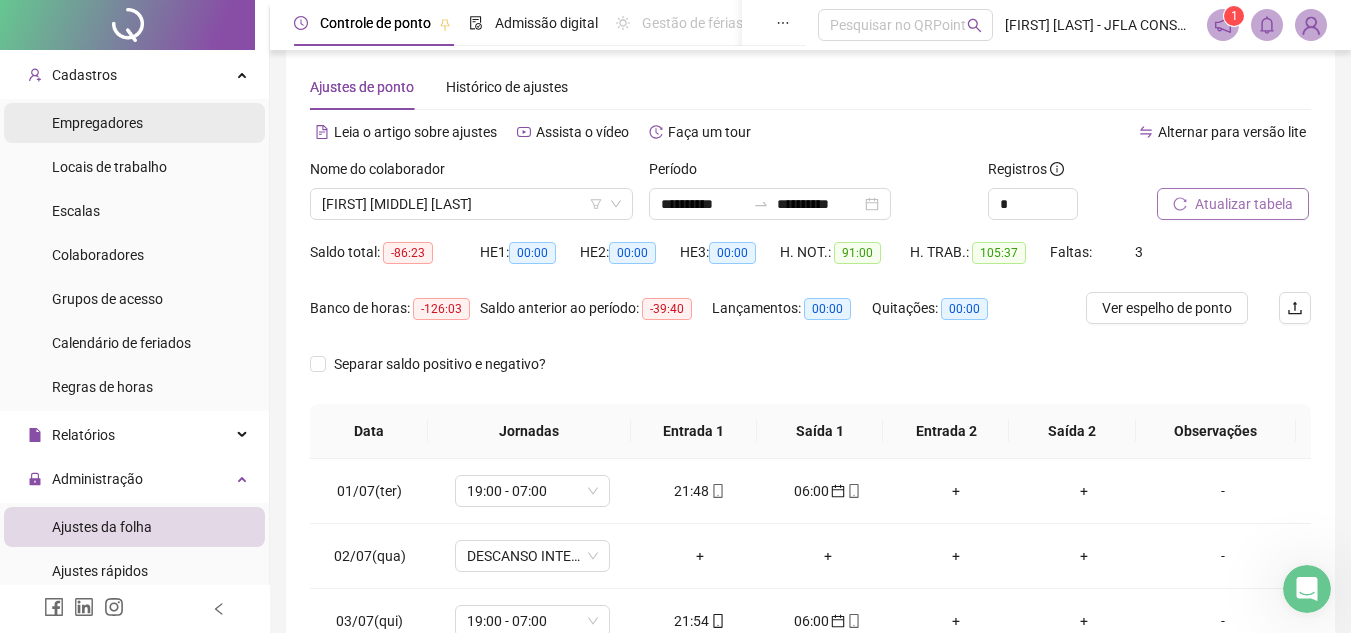 click on "Empregadores" at bounding box center [97, 123] 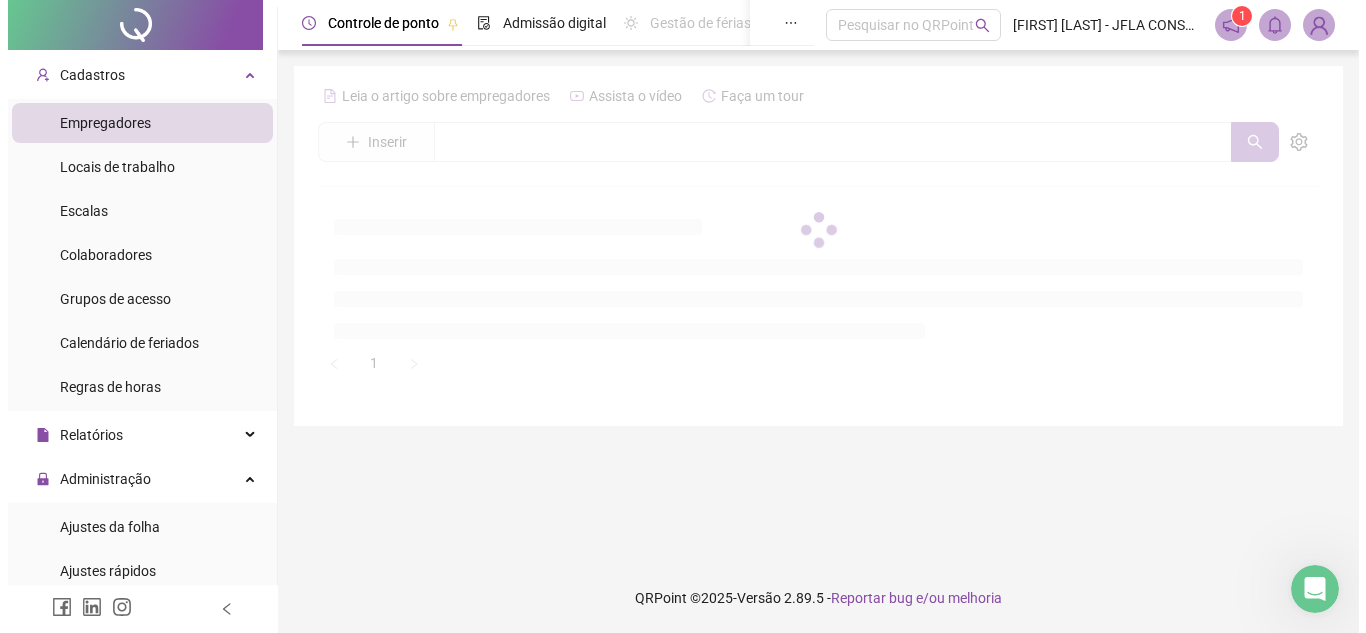 scroll, scrollTop: 0, scrollLeft: 0, axis: both 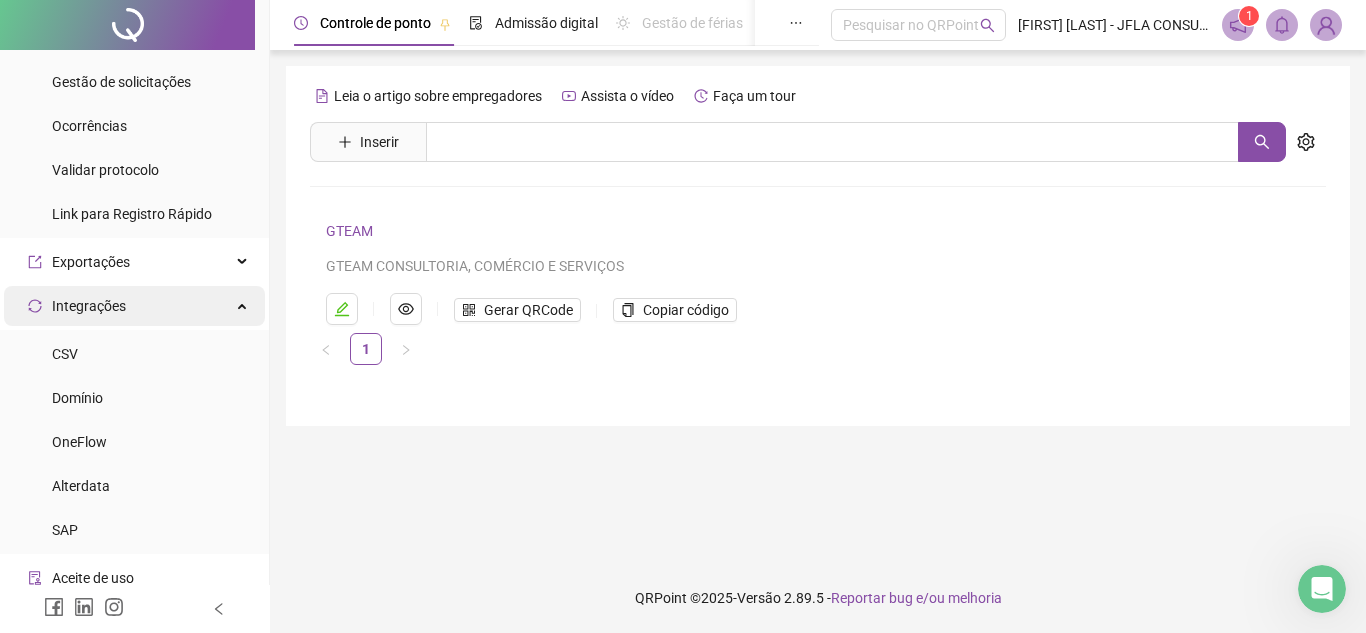 click on "Integrações" at bounding box center [134, 306] 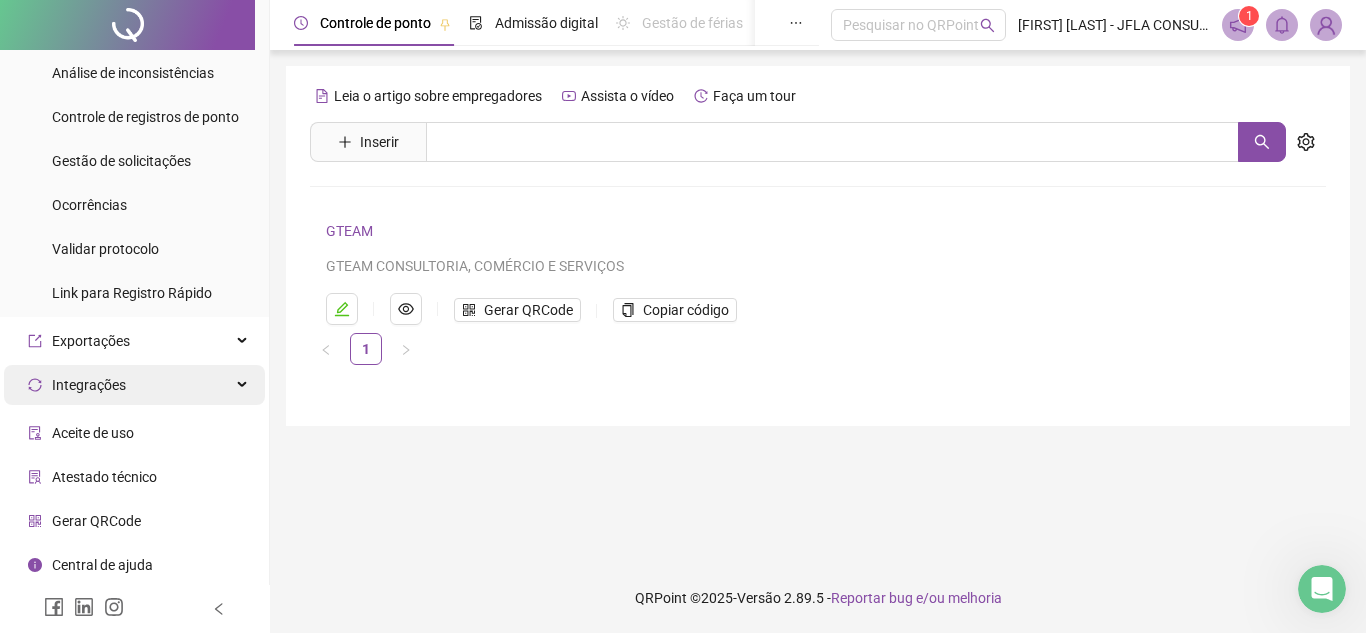 scroll, scrollTop: 581, scrollLeft: 0, axis: vertical 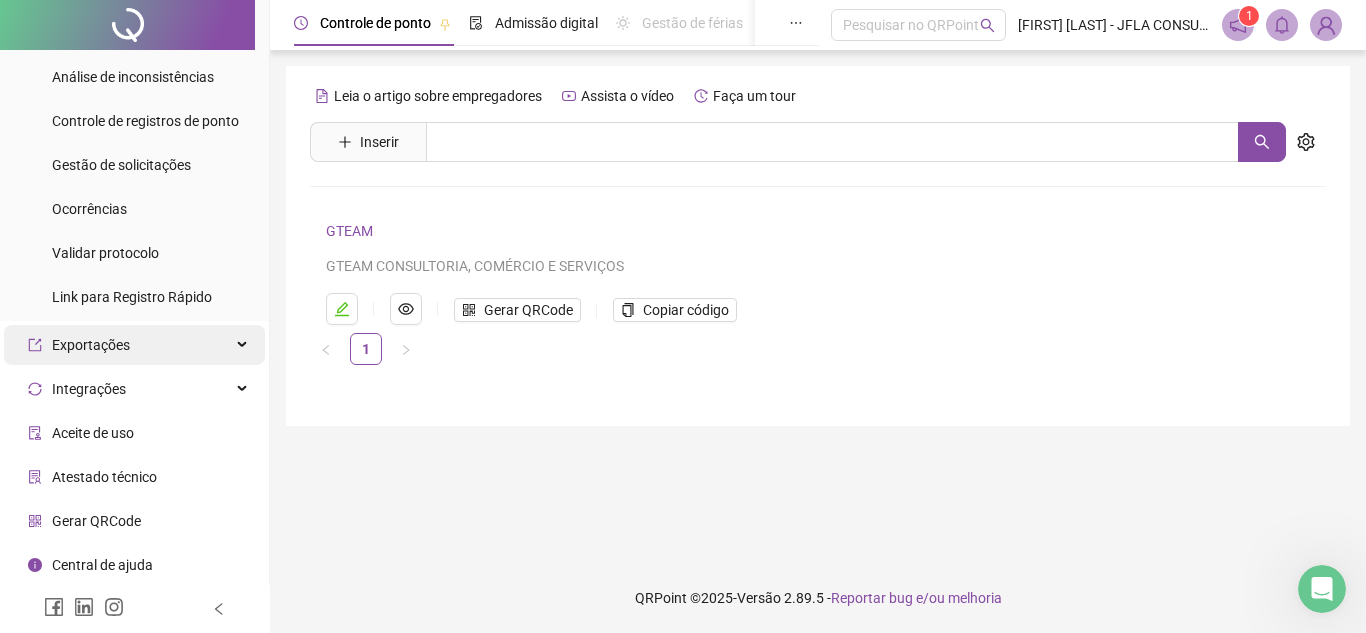 click on "Exportações" at bounding box center [134, 345] 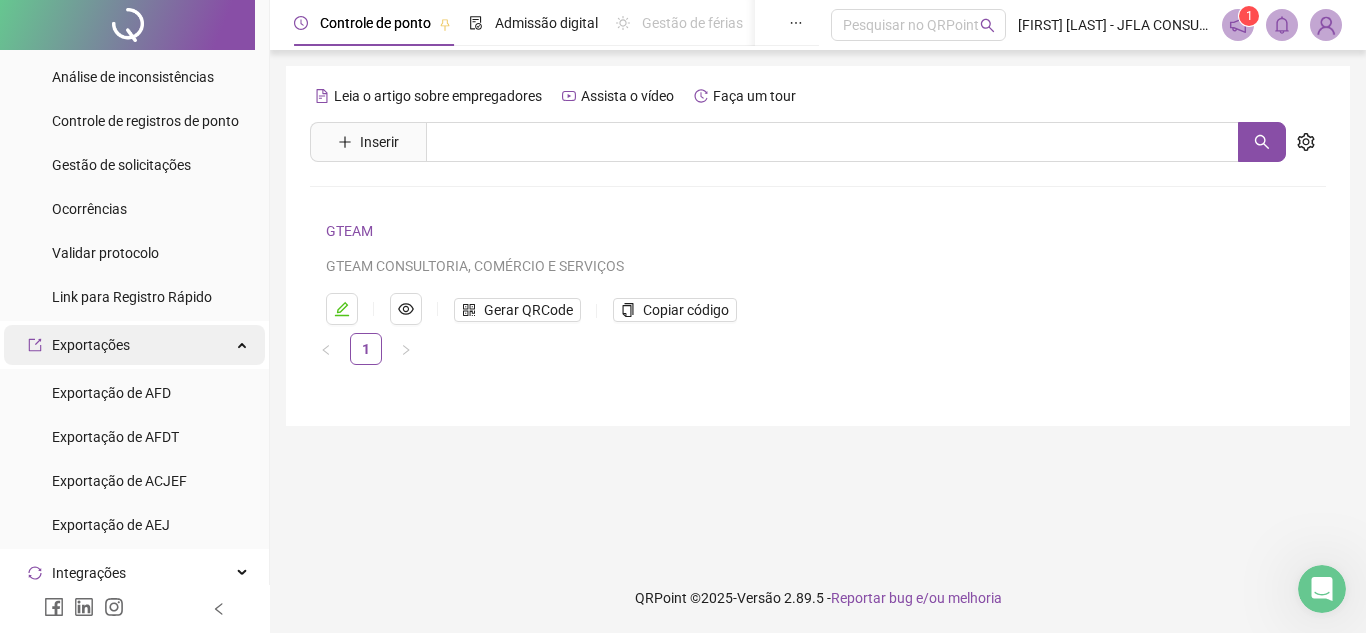 click on "Exportações" at bounding box center [134, 345] 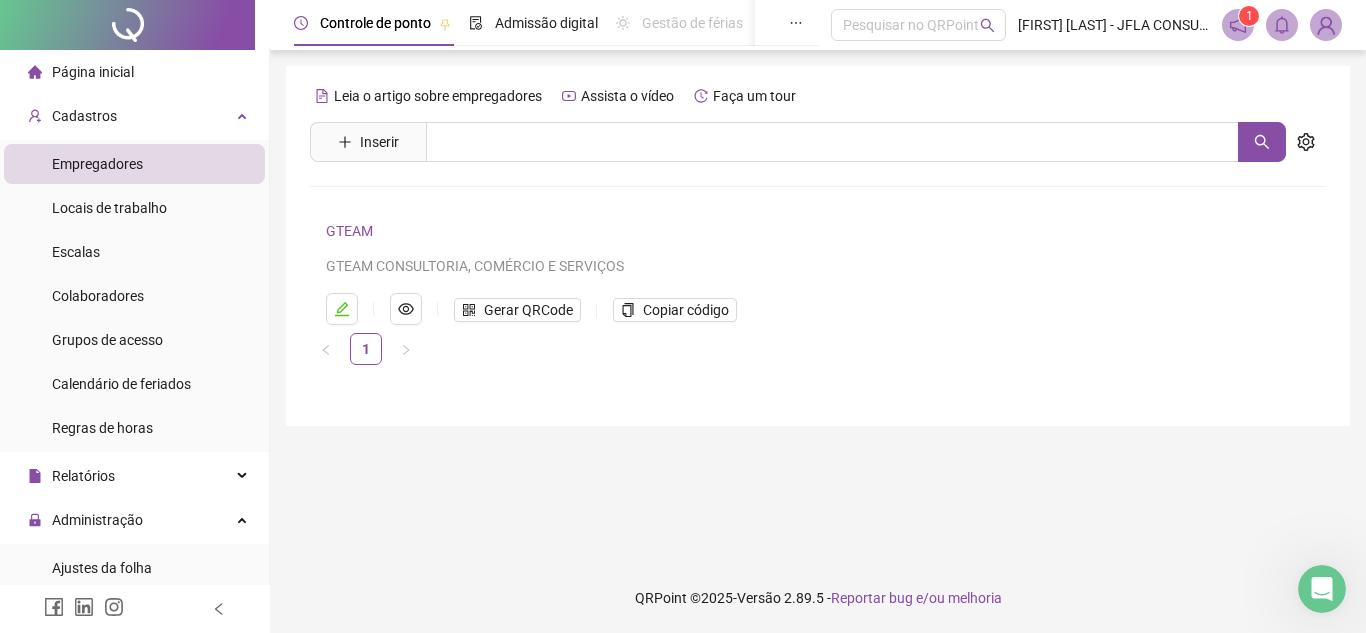 scroll, scrollTop: 0, scrollLeft: 0, axis: both 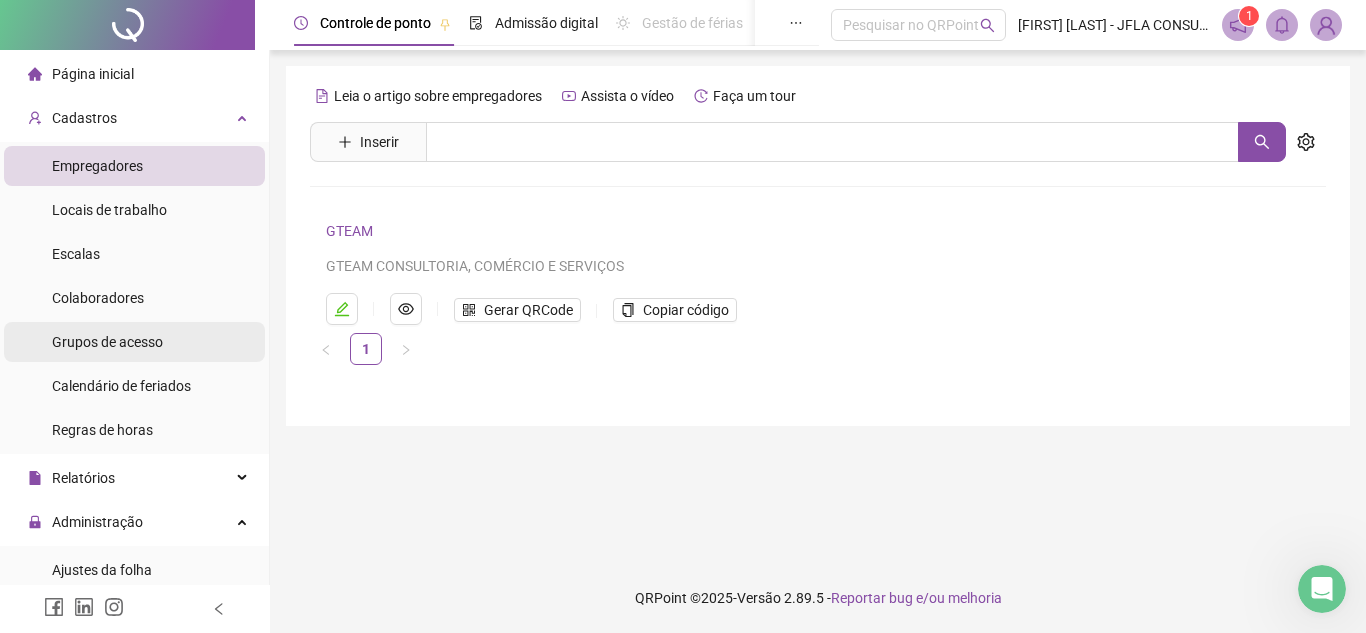 click on "Grupos de acesso" at bounding box center (134, 342) 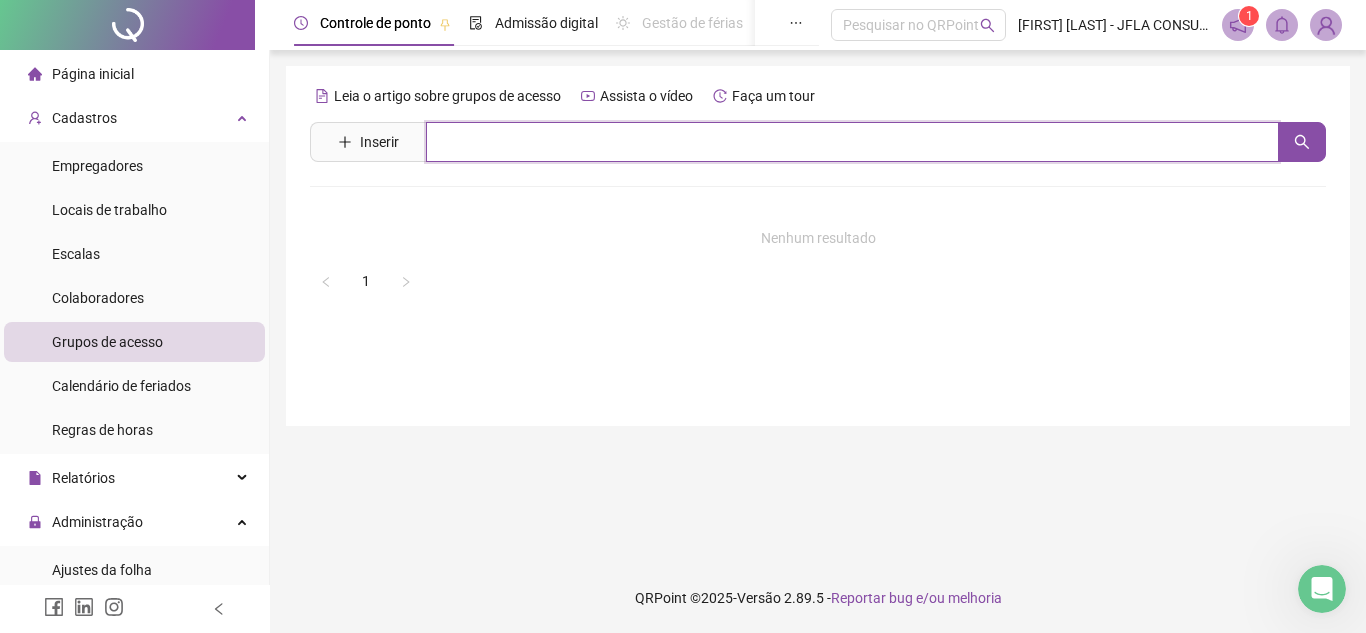 click at bounding box center [852, 142] 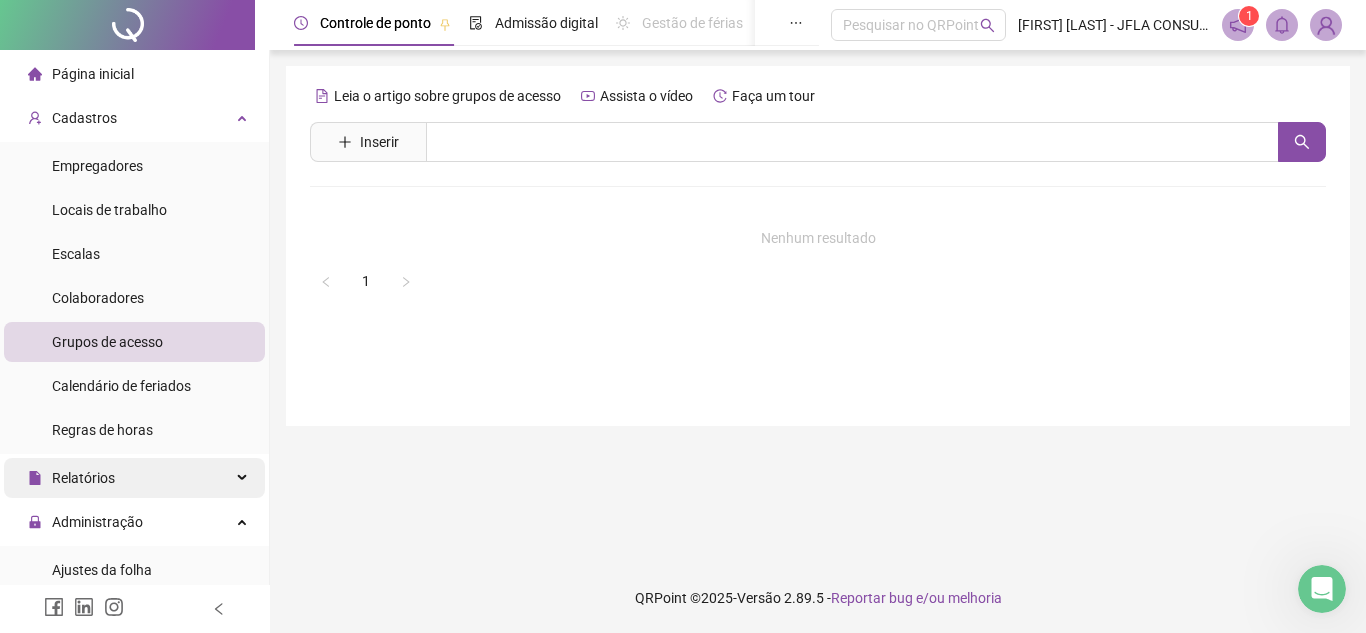 click on "Relatórios" at bounding box center (134, 478) 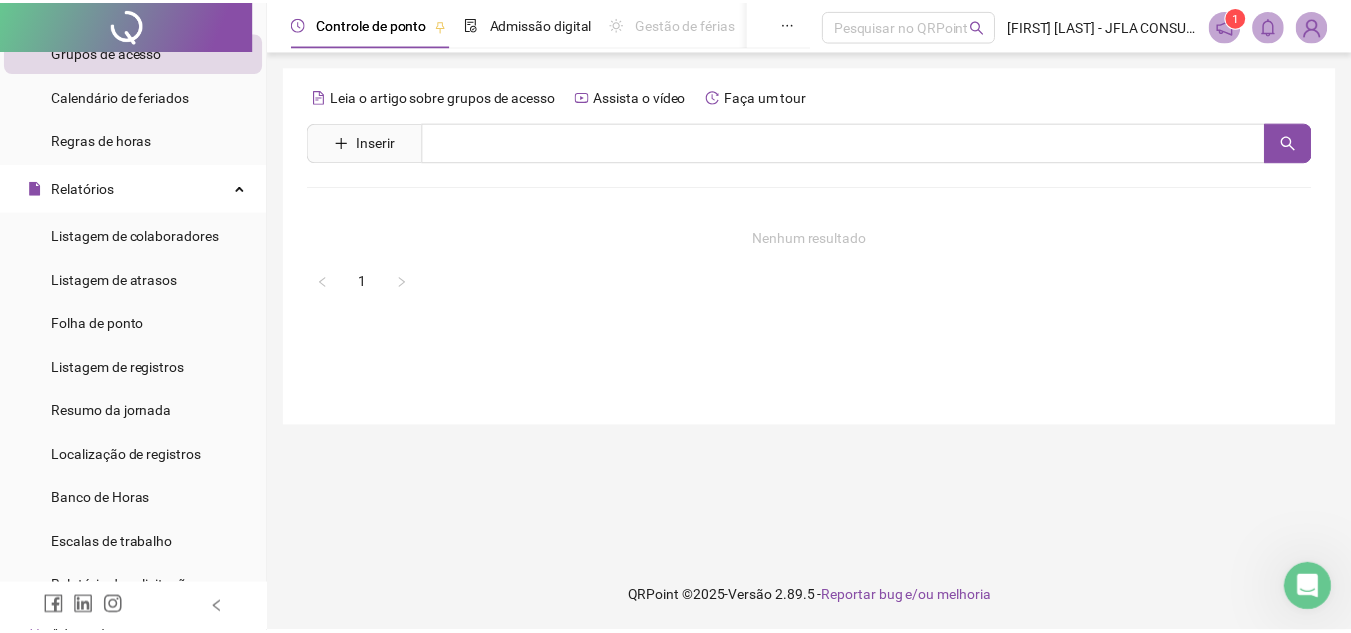 scroll, scrollTop: 271, scrollLeft: 0, axis: vertical 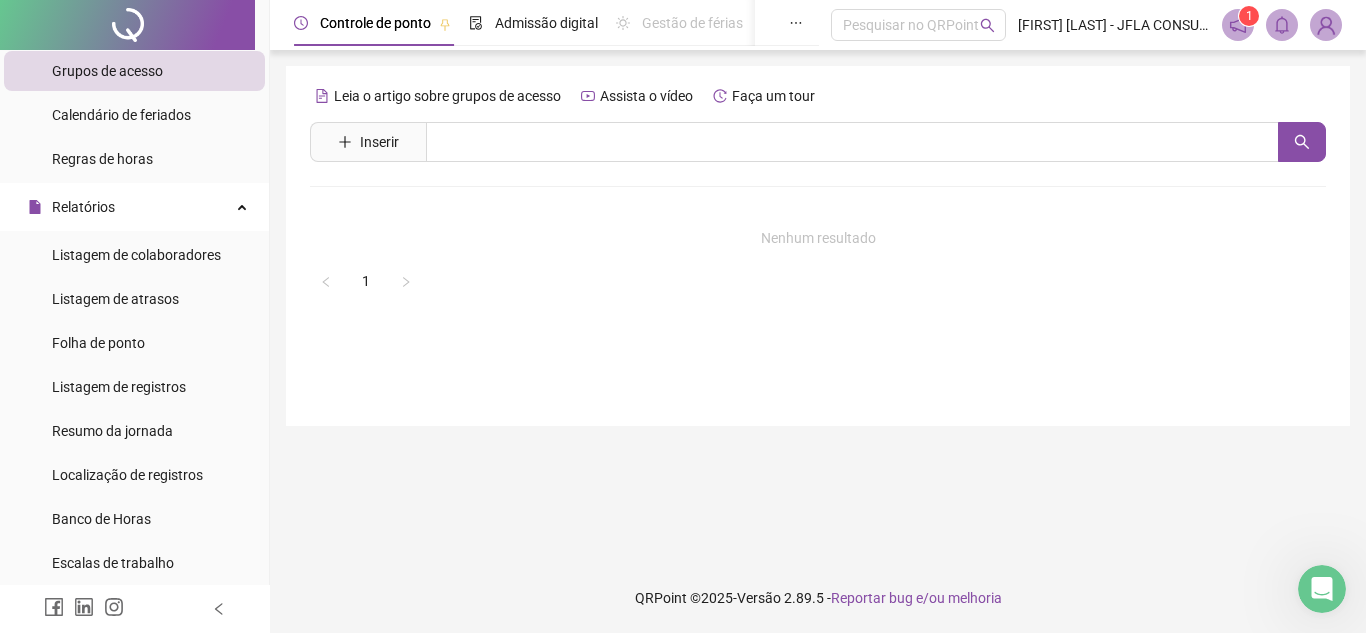 click on "Listagem de colaboradores Listagem de atrasos Folha de ponto Listagem de registros Resumo da jornada Localização de registros Banco de Horas Escalas de trabalho Relatório de solicitações" at bounding box center [134, 431] 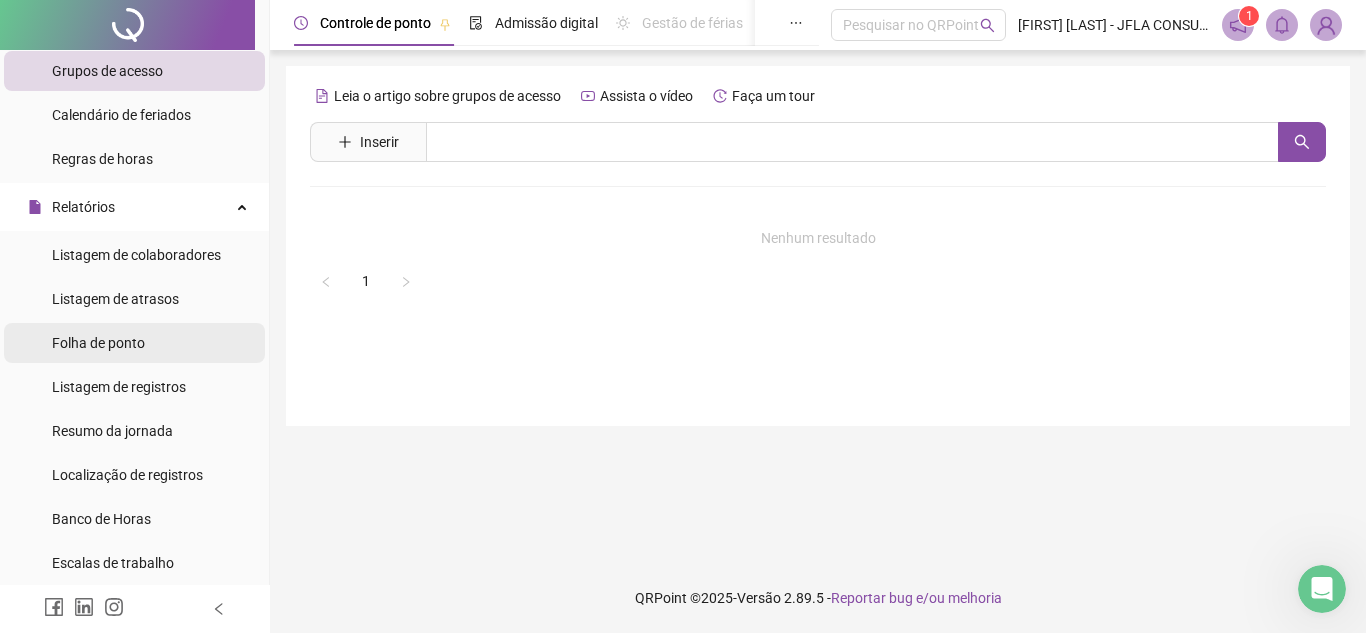 click on "Folha de ponto" at bounding box center (134, 343) 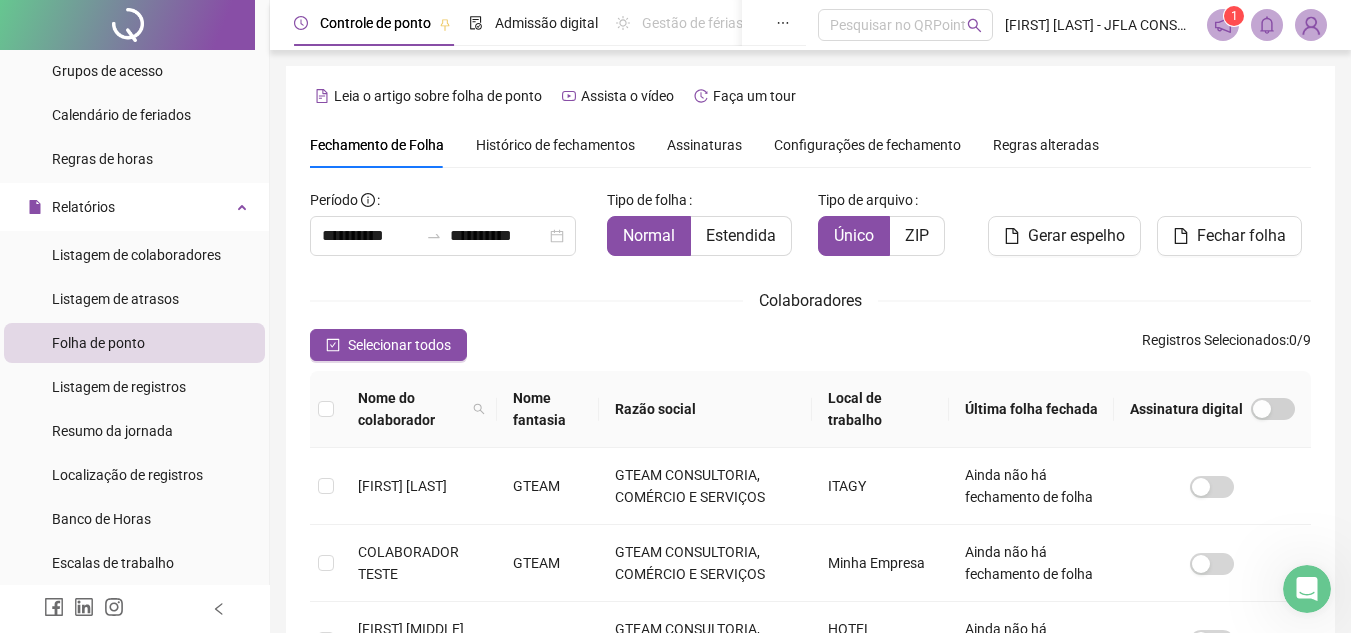 scroll, scrollTop: 93, scrollLeft: 0, axis: vertical 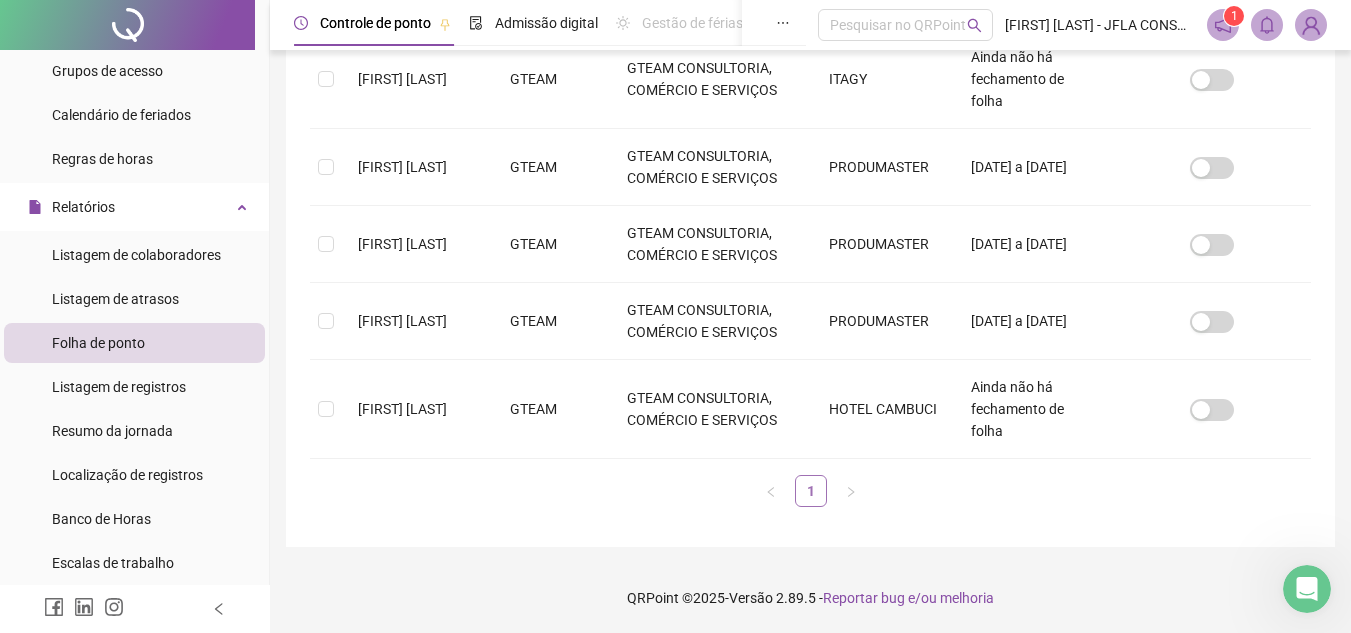 click on "1" at bounding box center [811, 491] 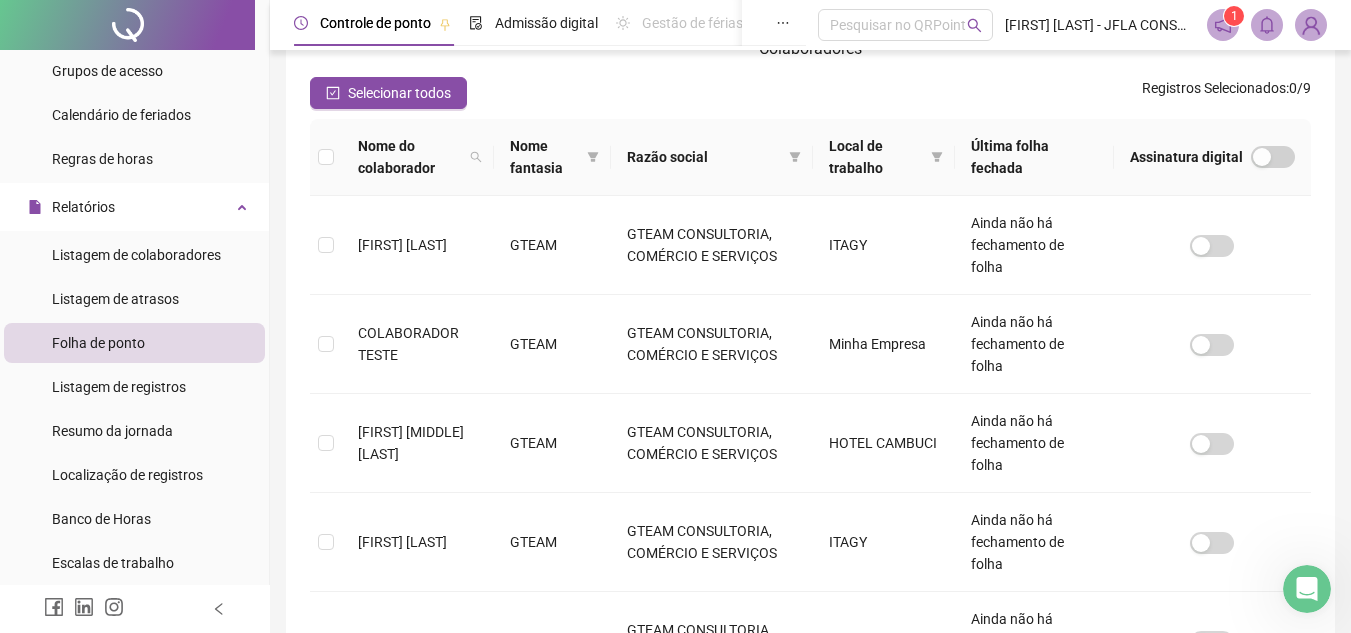 scroll, scrollTop: 254, scrollLeft: 0, axis: vertical 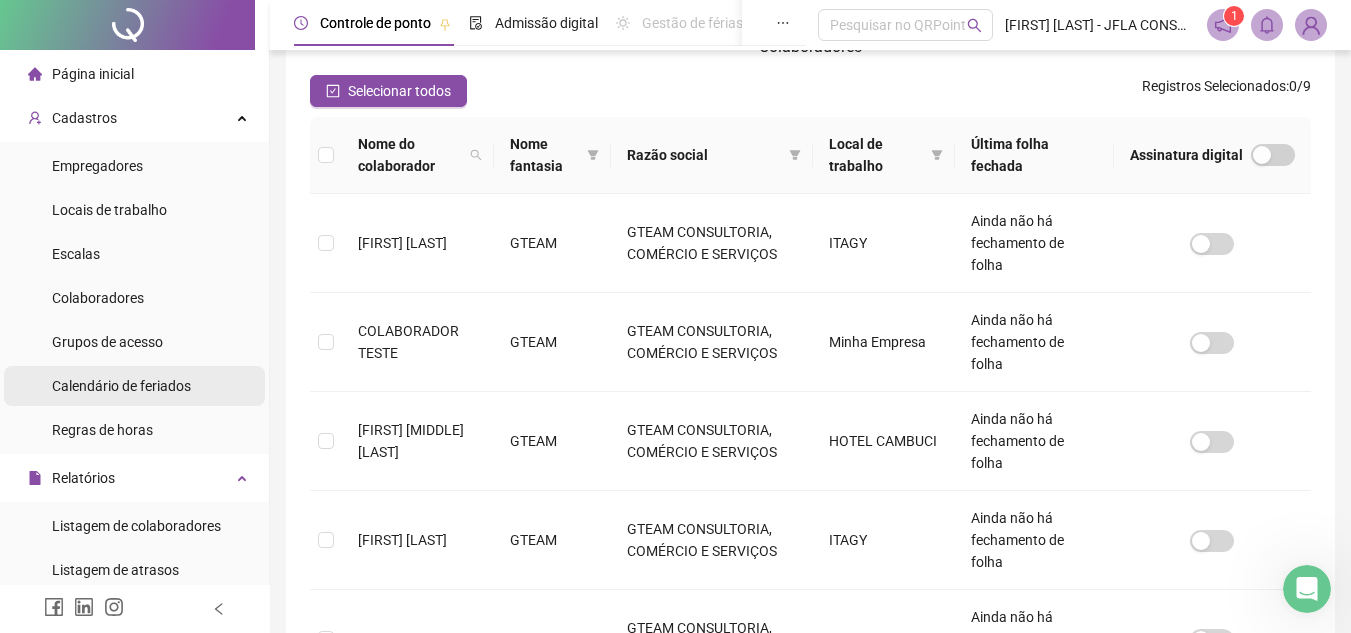 click on "Calendário de feriados" at bounding box center [121, 386] 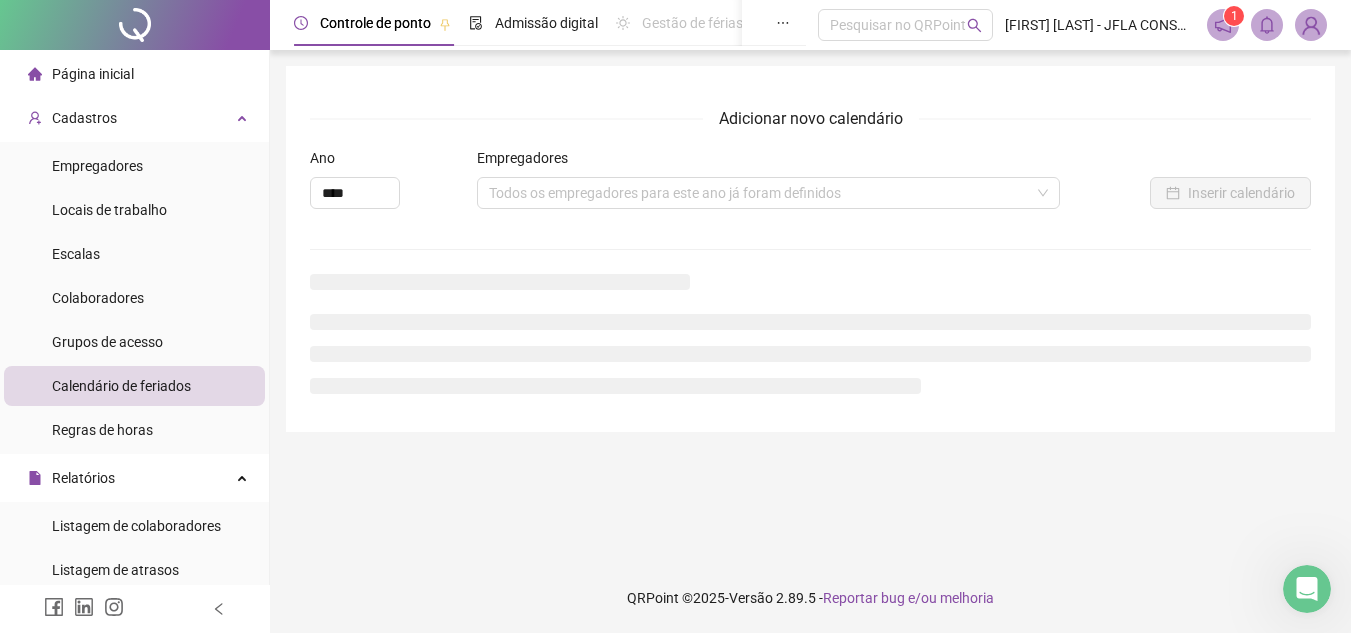 scroll, scrollTop: 0, scrollLeft: 0, axis: both 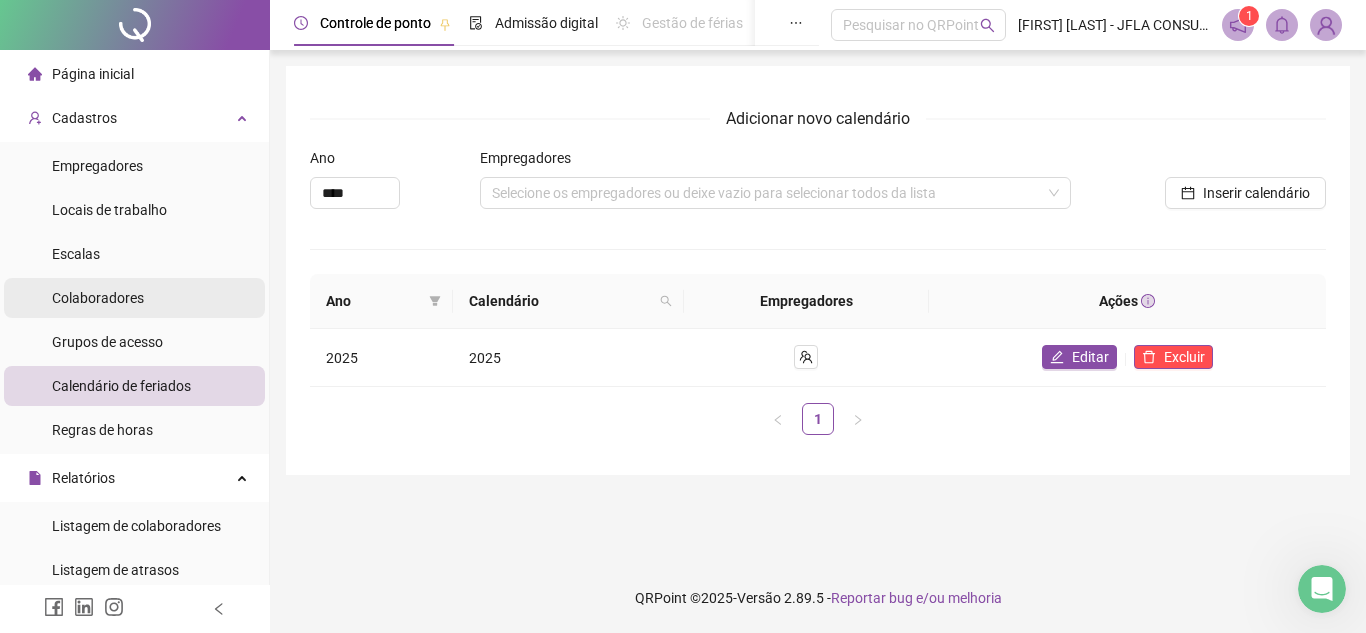 click on "Colaboradores" at bounding box center [134, 298] 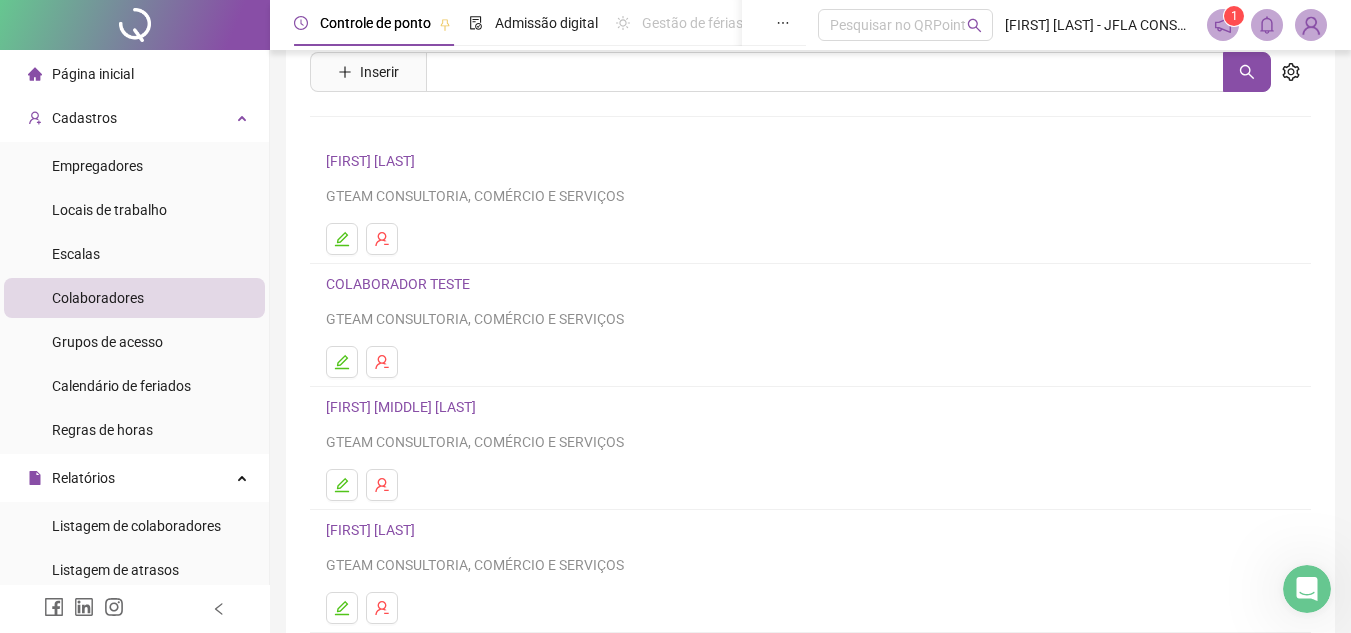 scroll, scrollTop: 0, scrollLeft: 0, axis: both 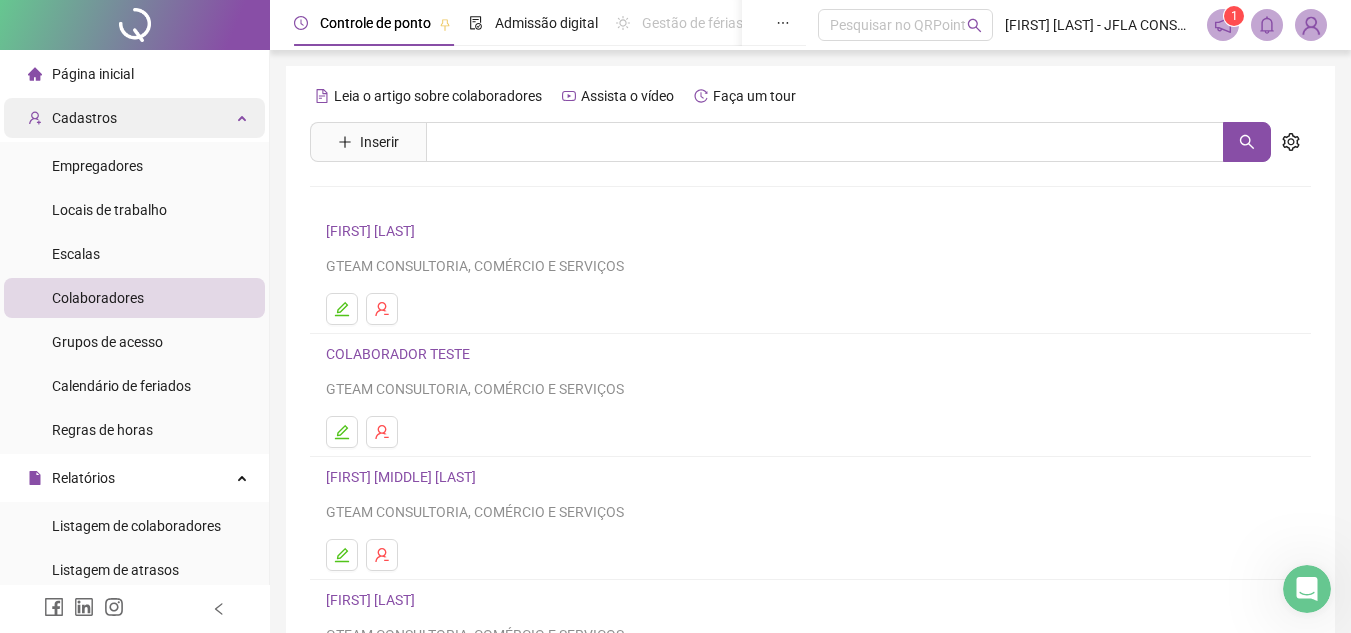 click on "Cadastros" at bounding box center (84, 118) 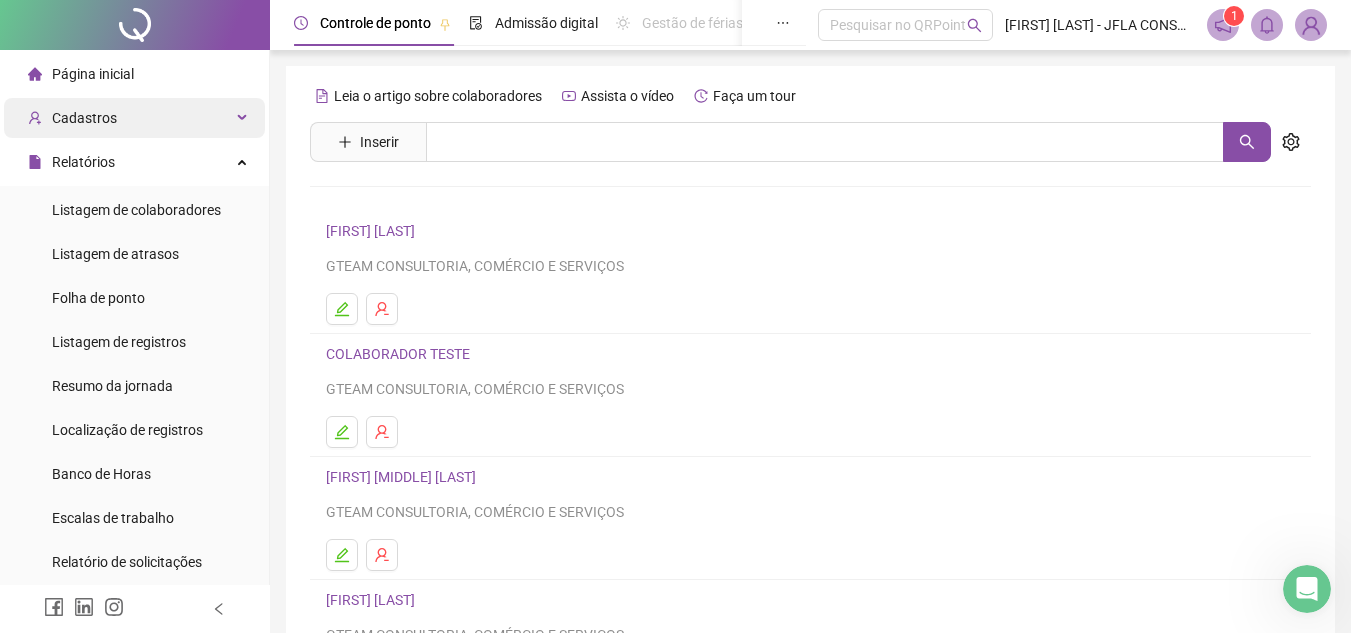 click on "Cadastros" at bounding box center (84, 118) 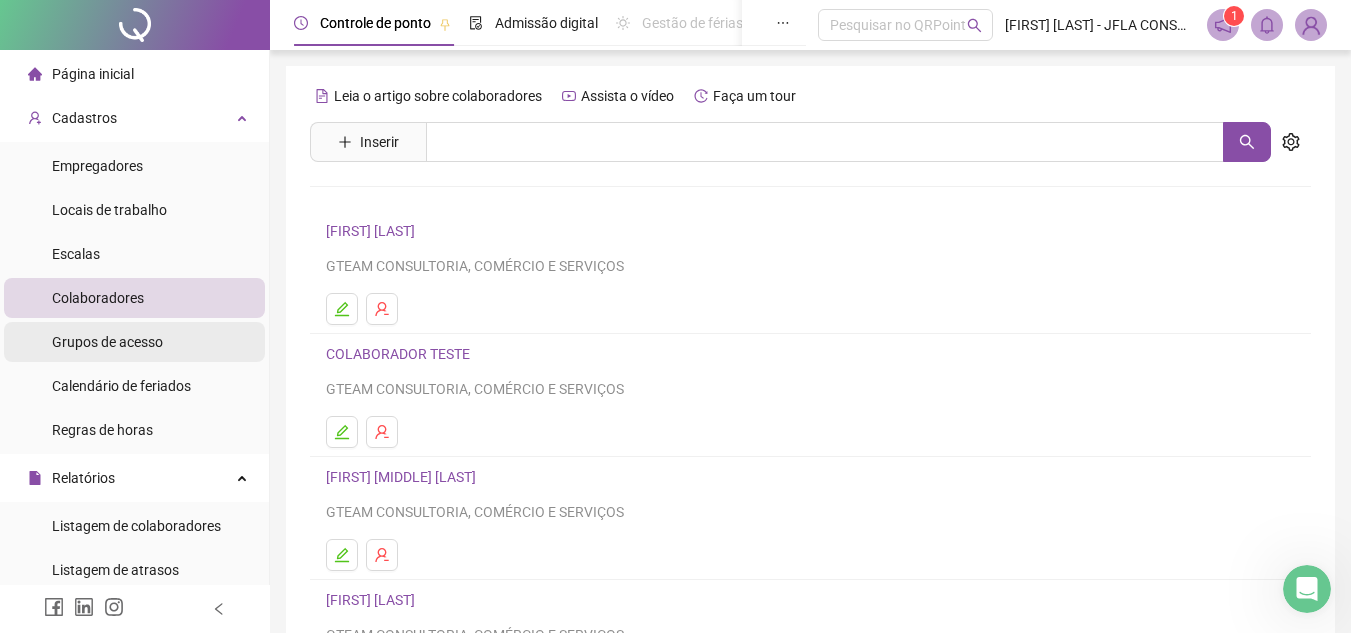 click on "Grupos de acesso" at bounding box center [107, 342] 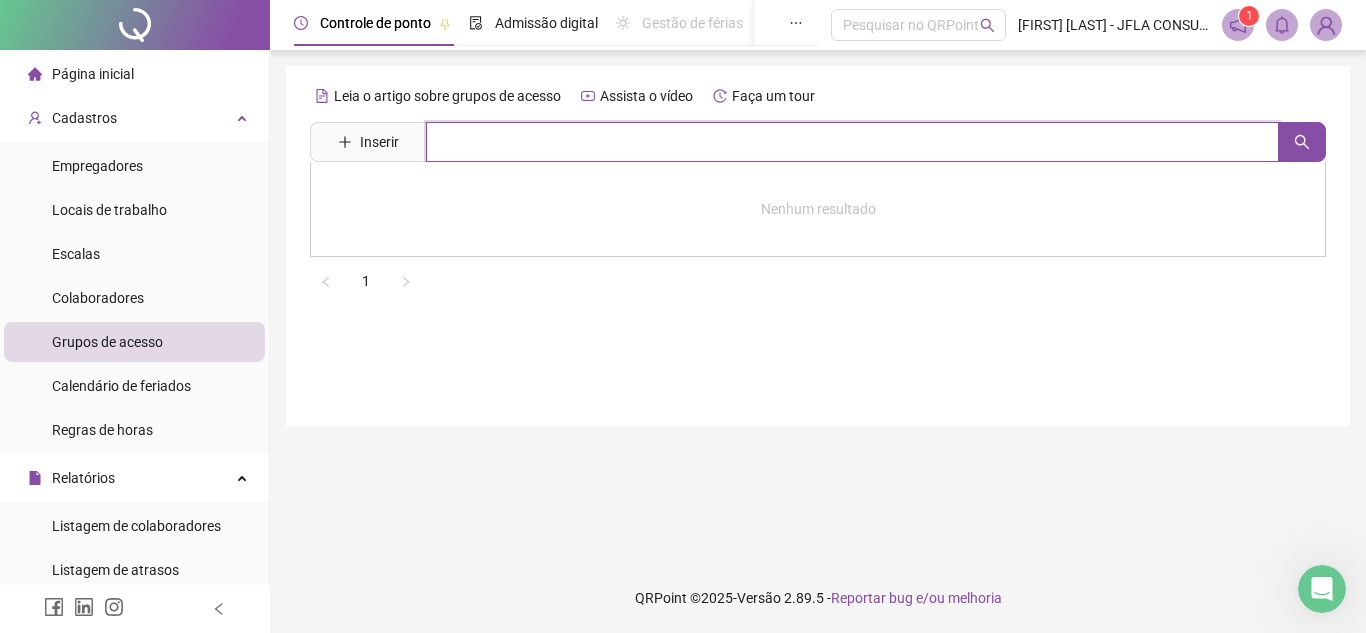click at bounding box center [852, 142] 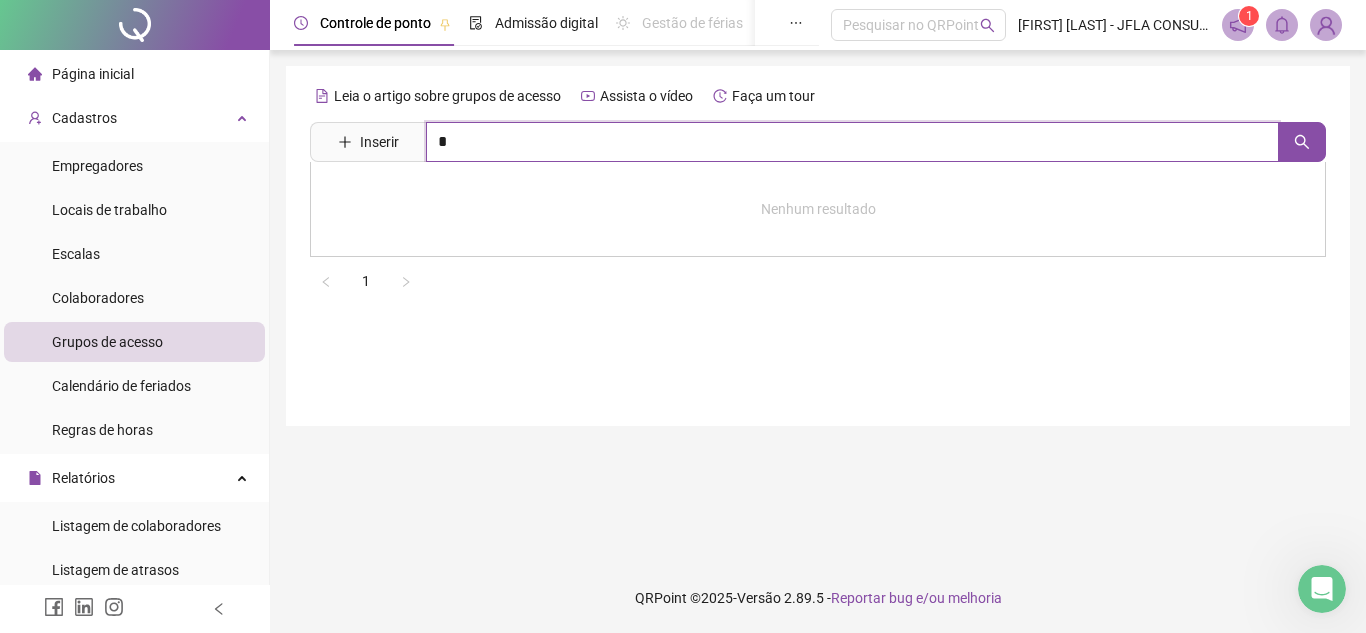 type 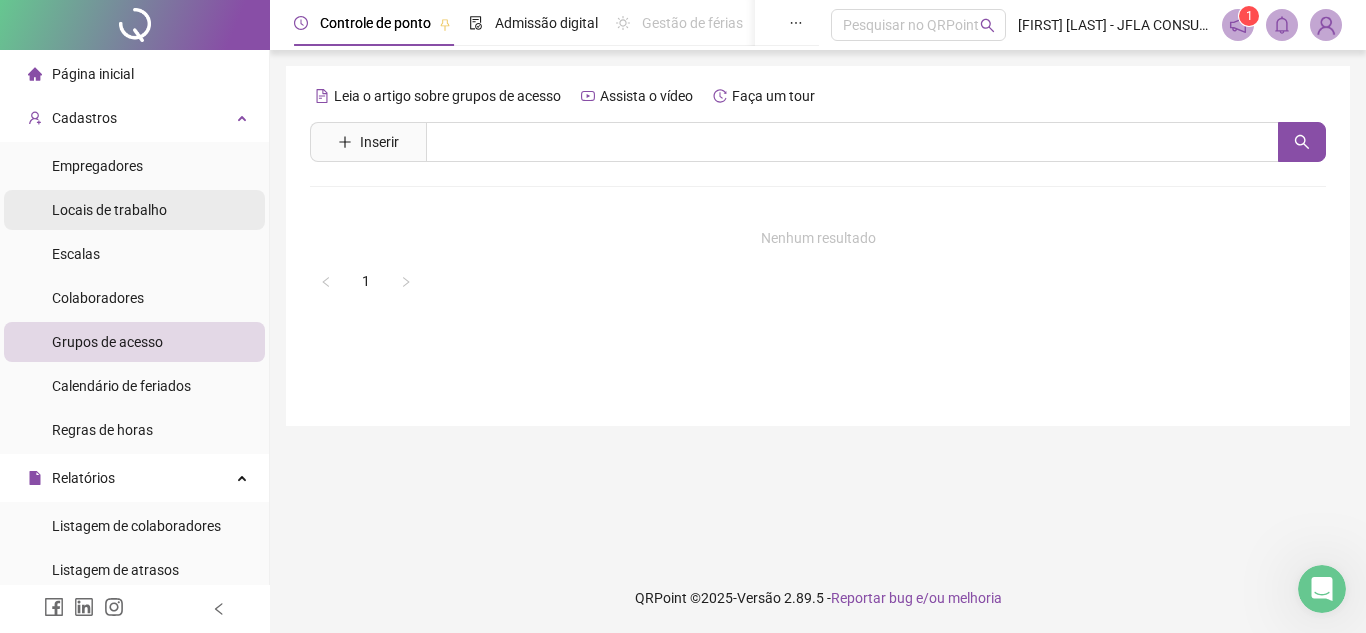 click on "Locais de trabalho" at bounding box center [109, 210] 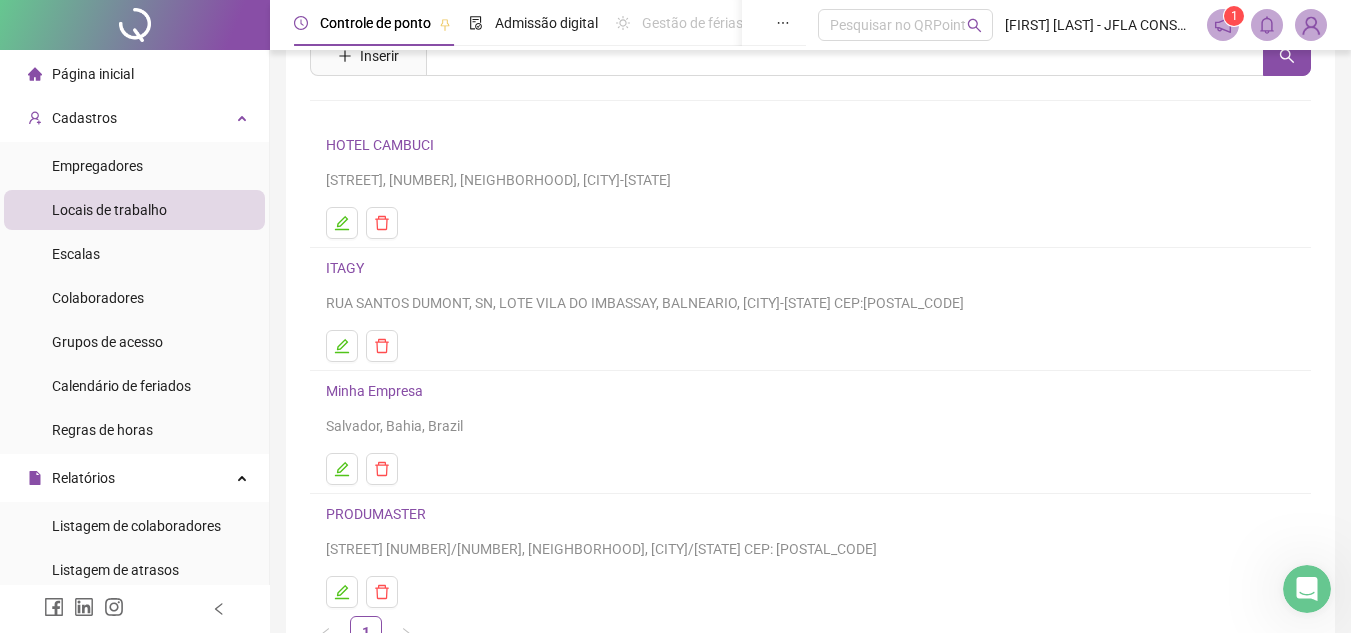 scroll, scrollTop: 98, scrollLeft: 0, axis: vertical 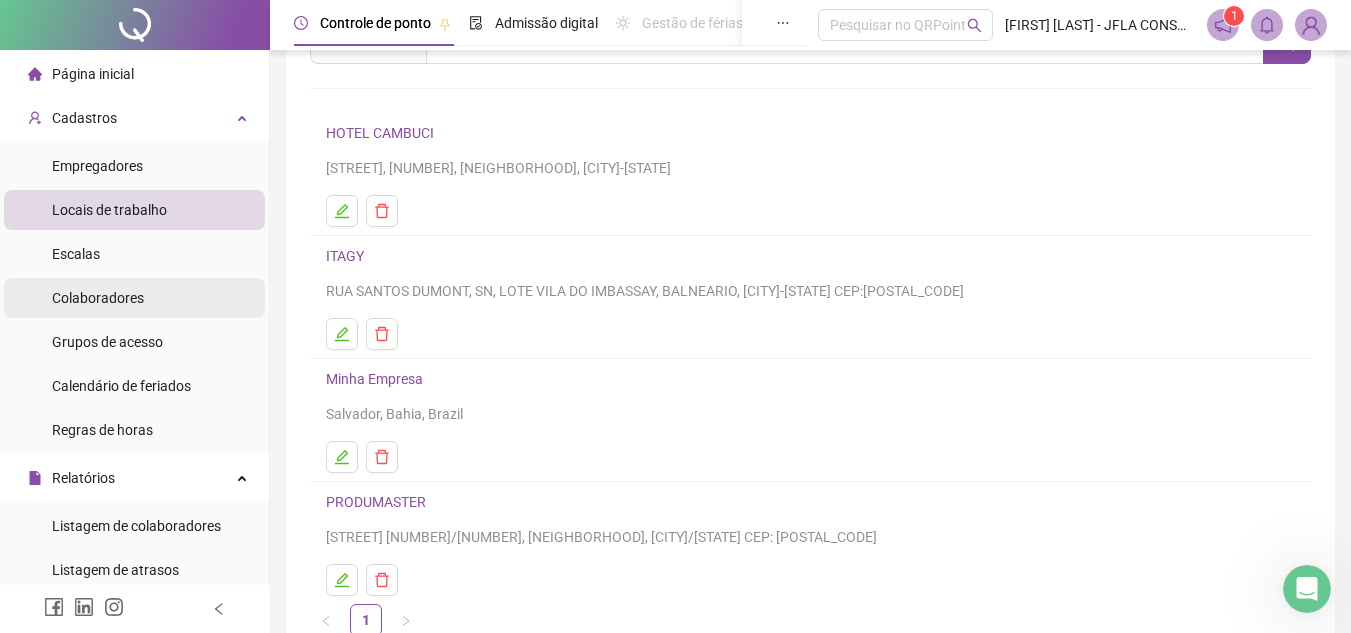 click on "Colaboradores" at bounding box center [98, 298] 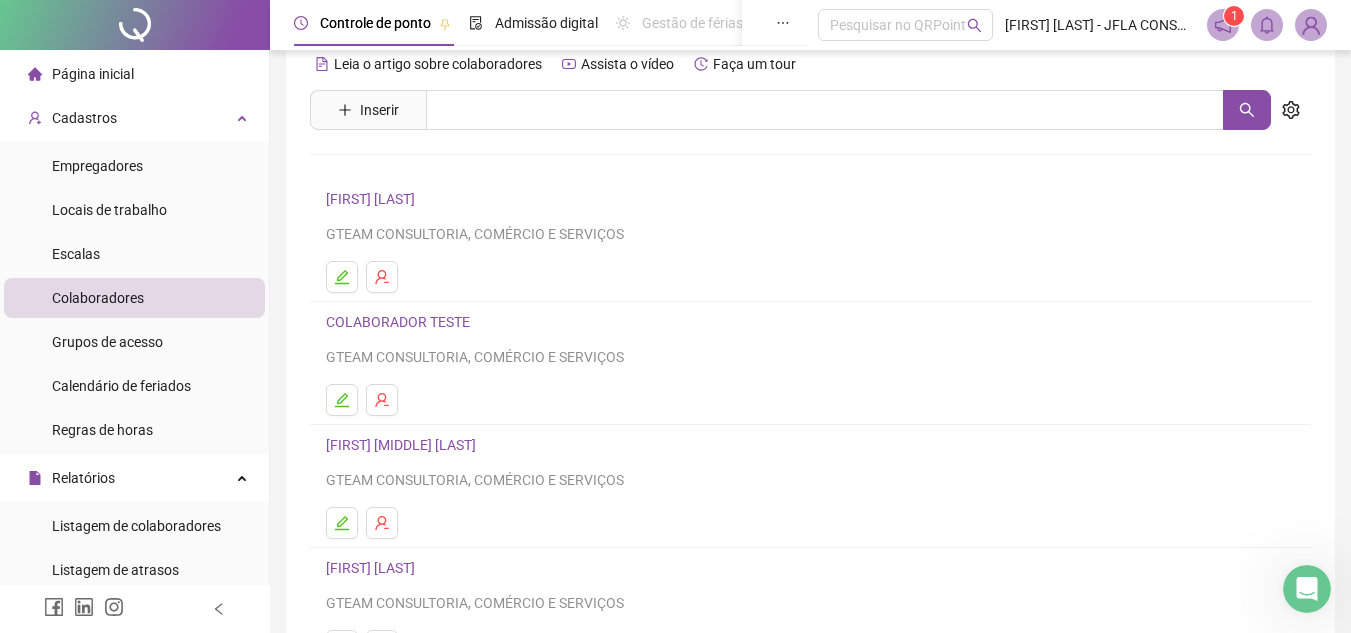scroll, scrollTop: 0, scrollLeft: 0, axis: both 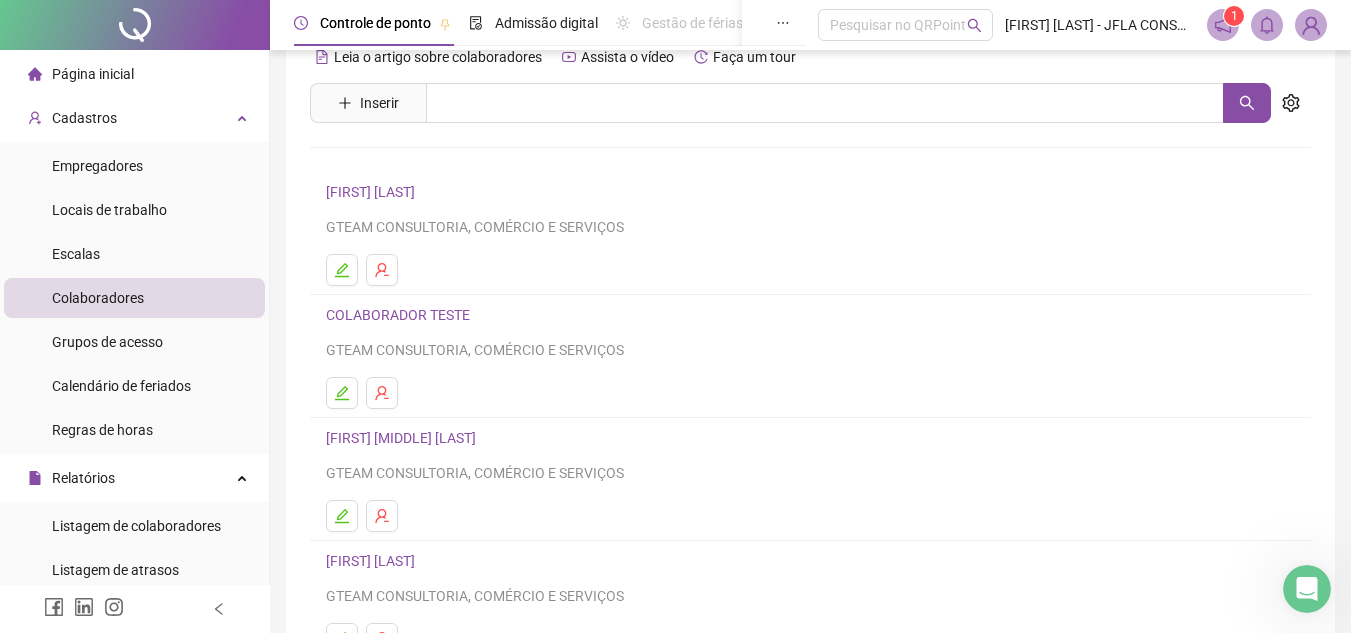 click on "[FIRST] [MIDDLE] [LAST]" at bounding box center [404, 438] 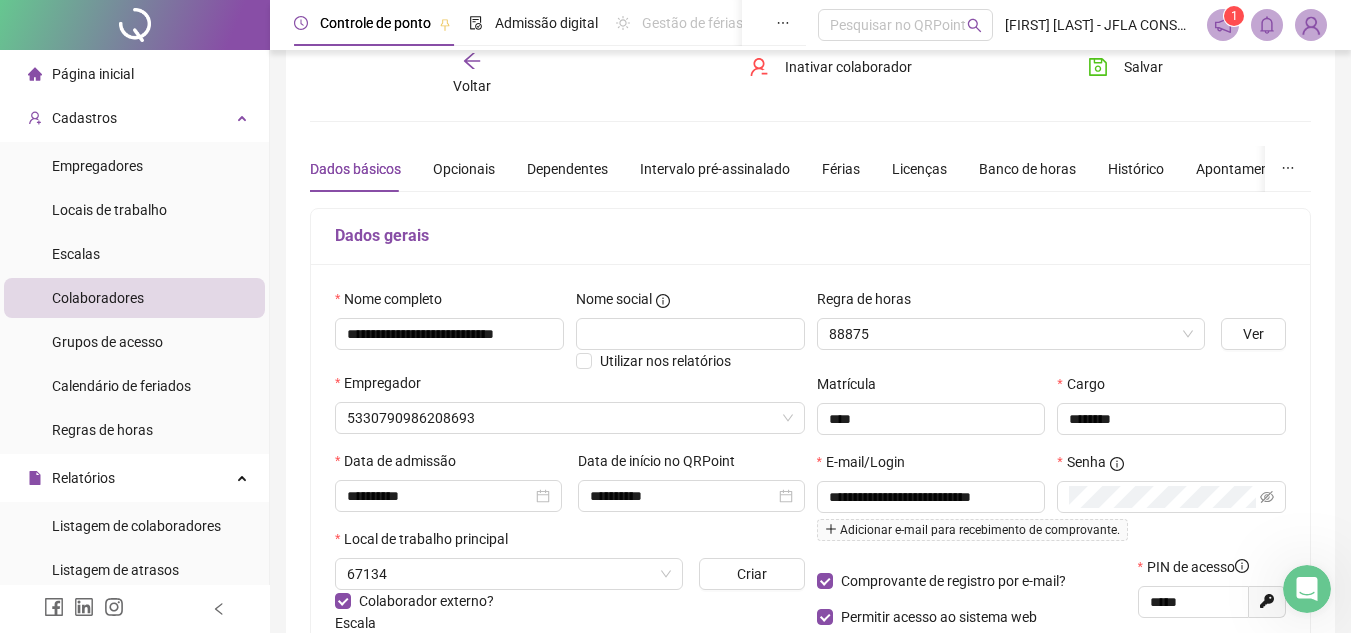 type on "**********" 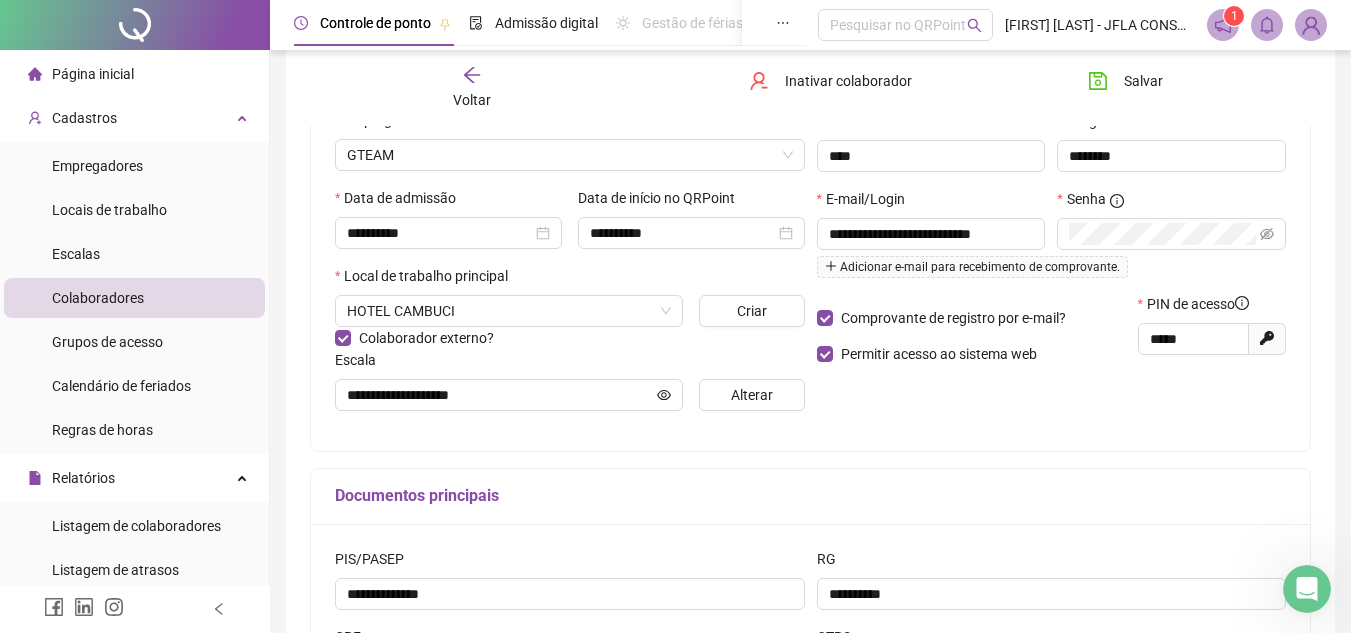 scroll, scrollTop: 0, scrollLeft: 0, axis: both 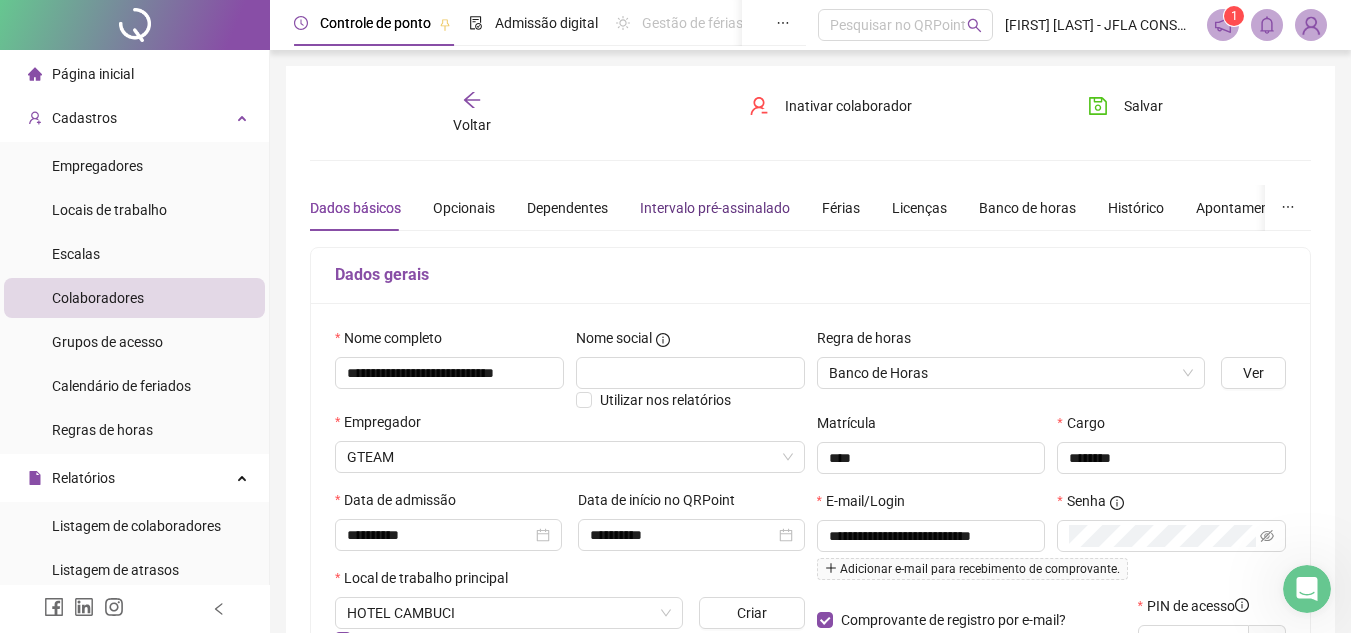 click on "Intervalo pré-assinalado" at bounding box center [715, 208] 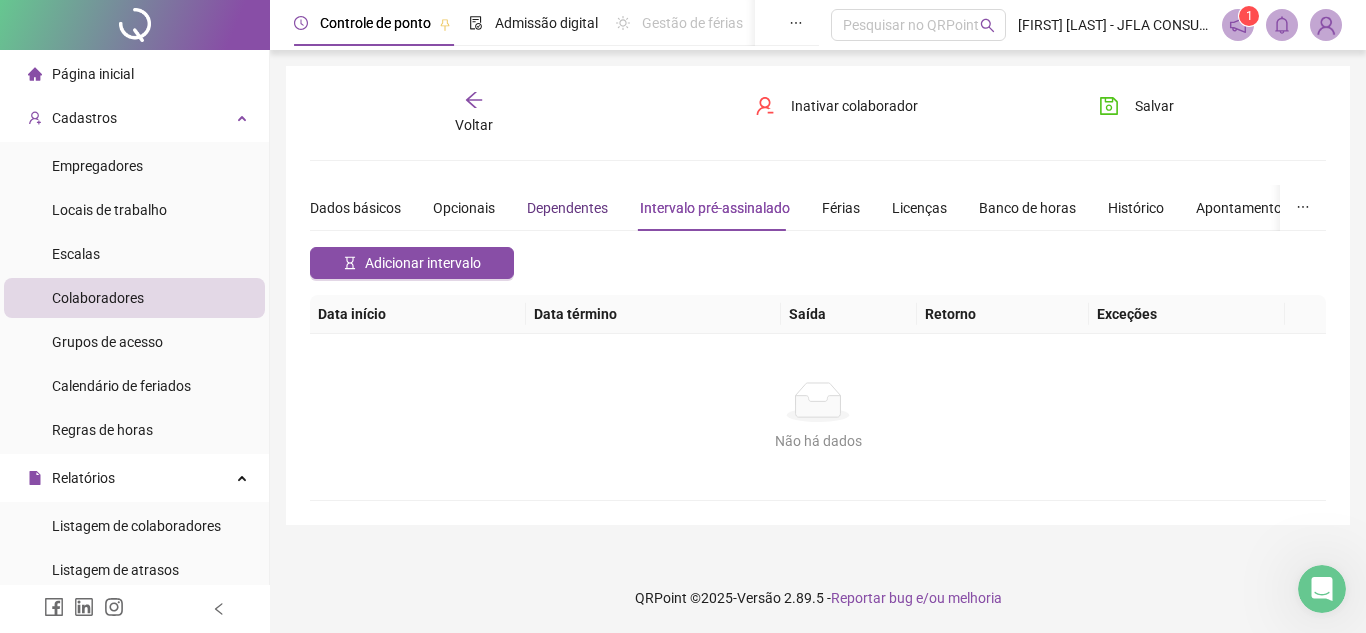 click on "Dependentes" at bounding box center (567, 208) 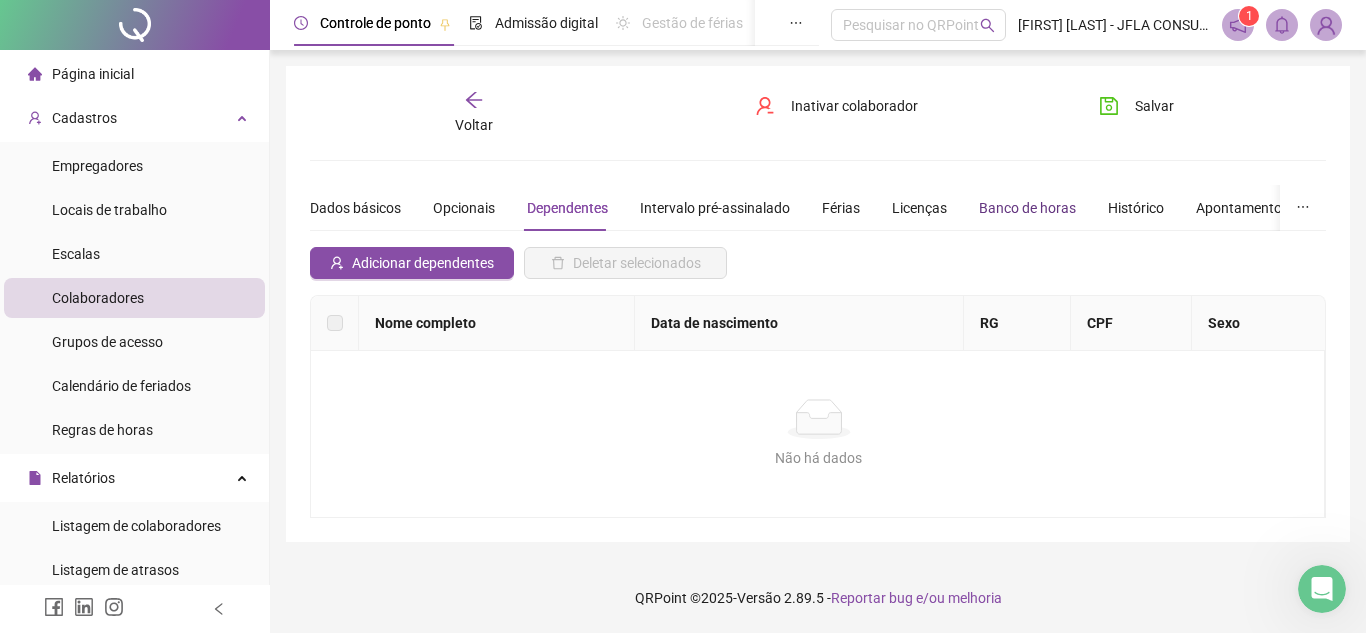 click on "Banco de horas" at bounding box center (1027, 208) 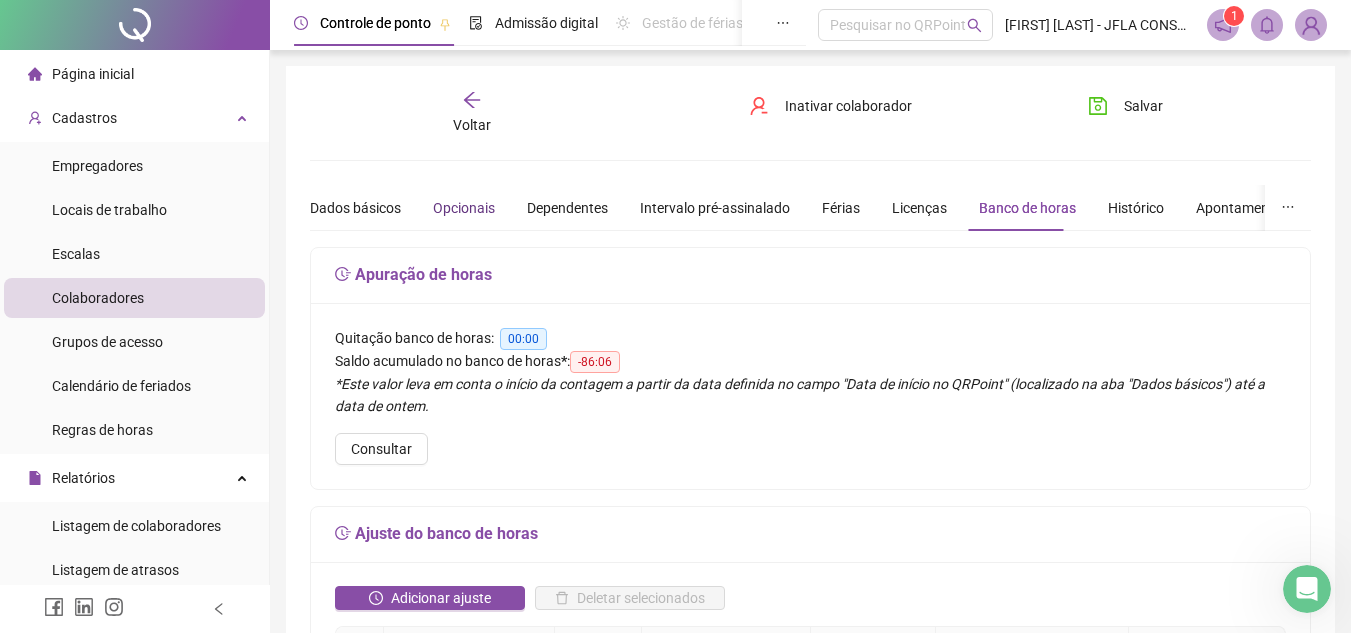 click on "Opcionais" at bounding box center [464, 208] 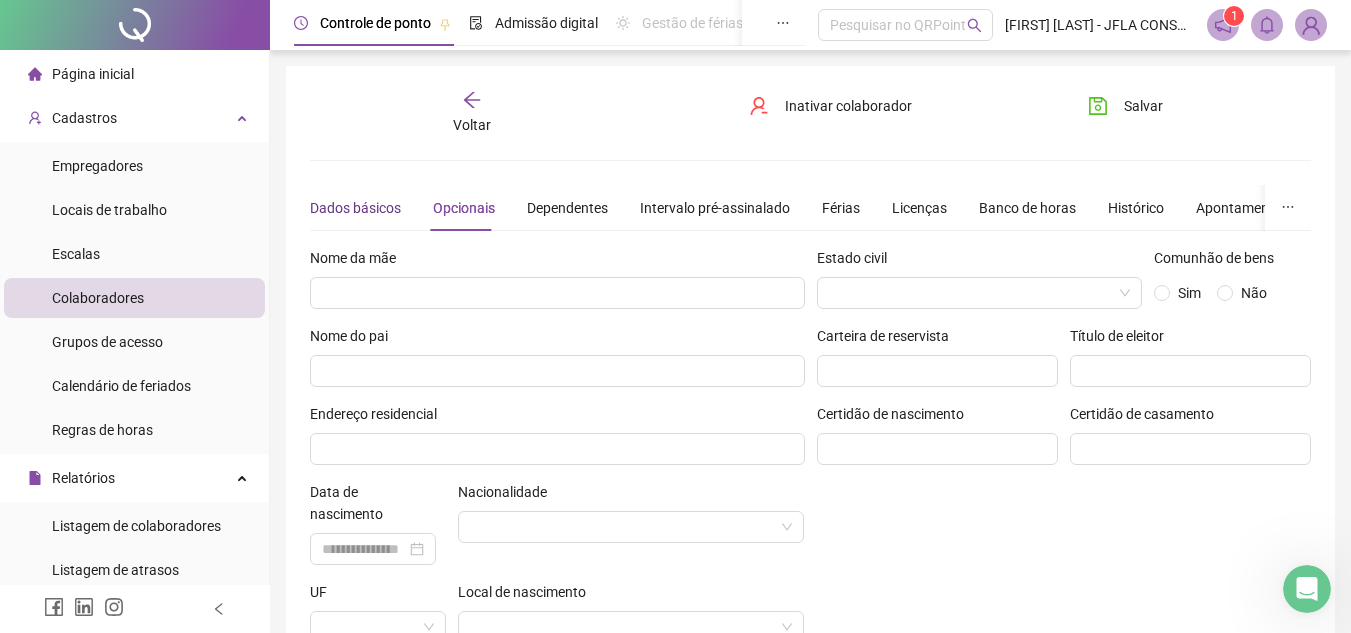 click on "Dados básicos" at bounding box center [355, 208] 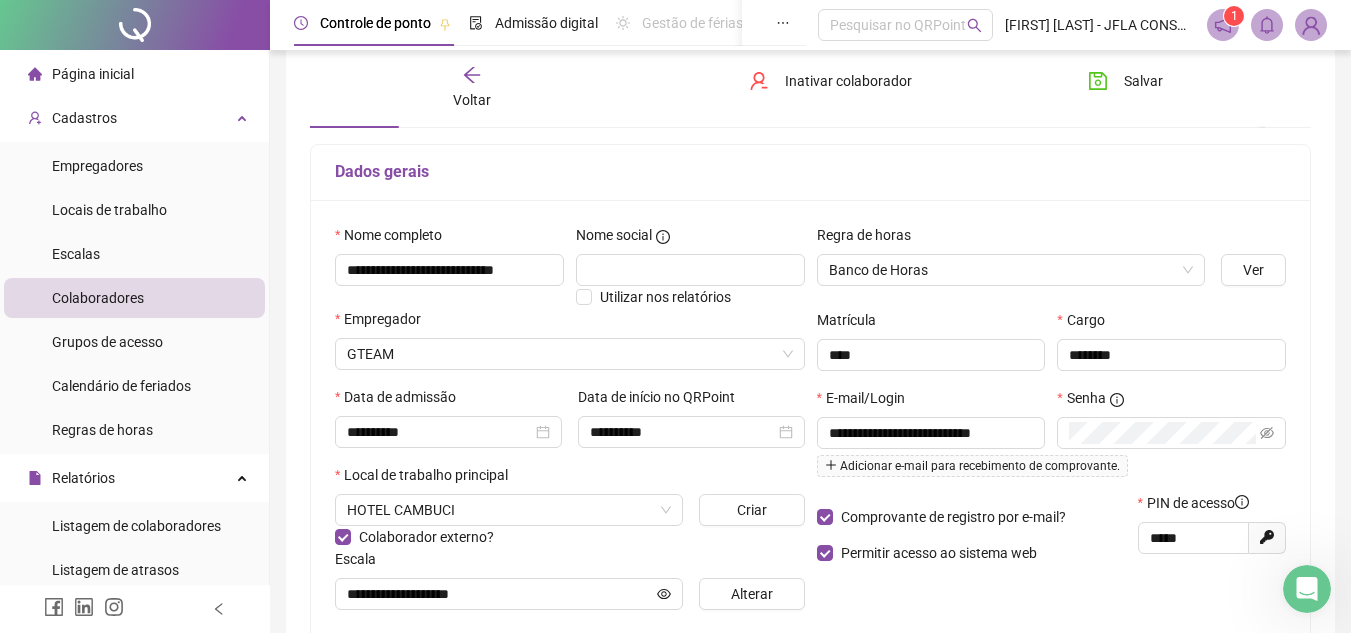 scroll, scrollTop: 116, scrollLeft: 0, axis: vertical 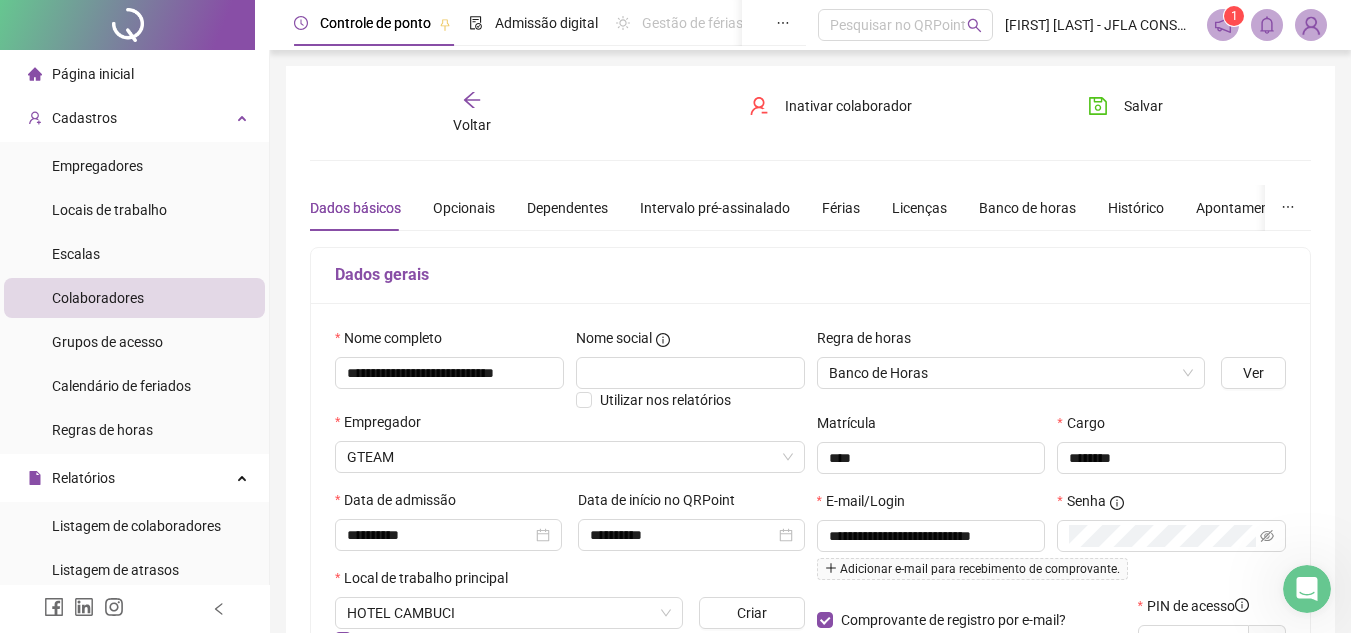 click on "Voltar" at bounding box center [472, 125] 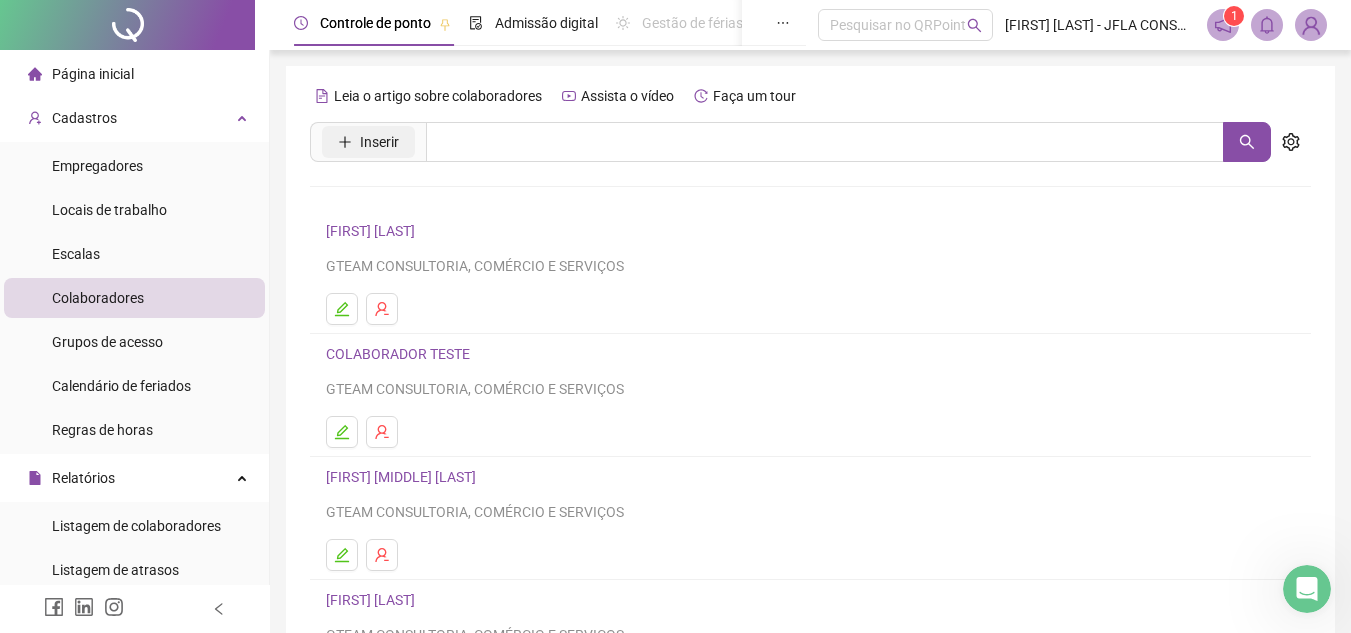 click on "Inserir" at bounding box center (379, 142) 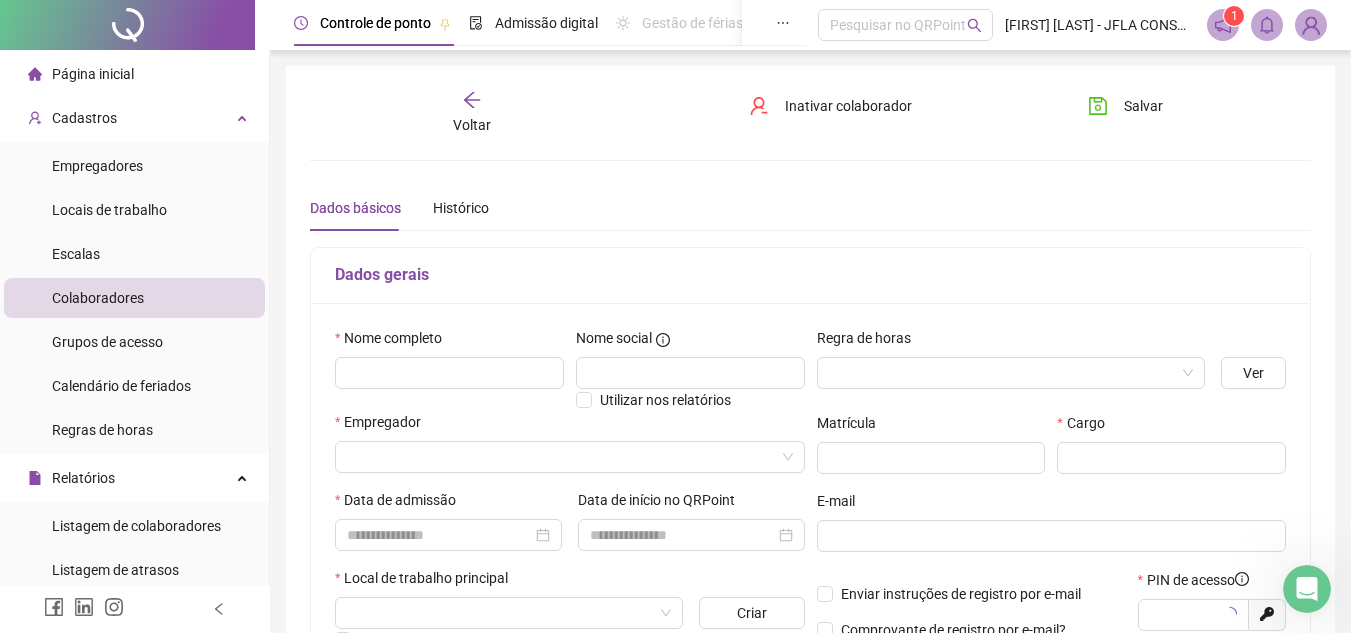 type on "*****" 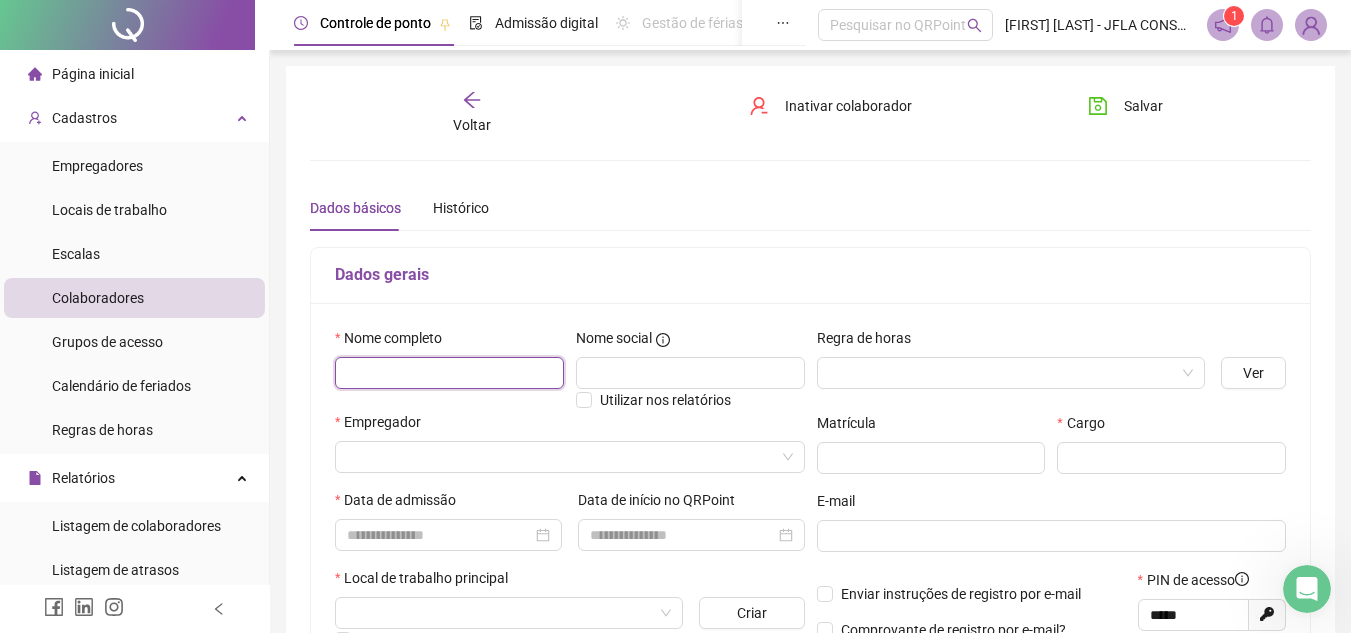 click at bounding box center (449, 373) 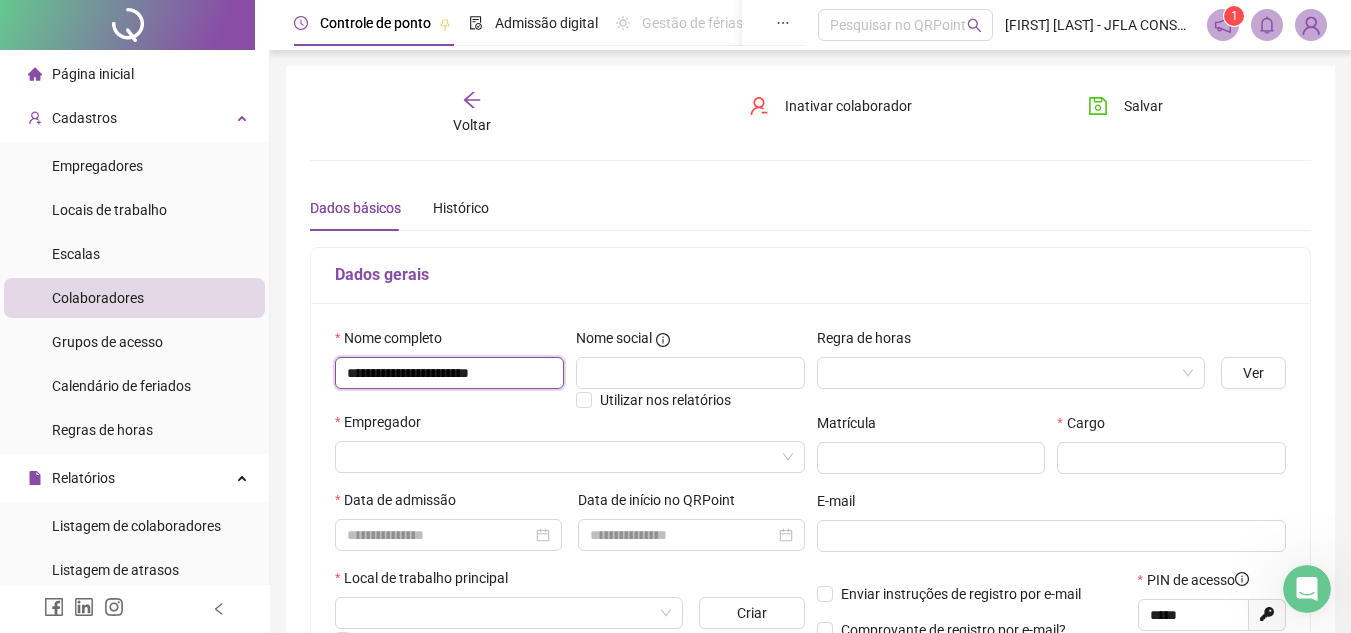 type on "**********" 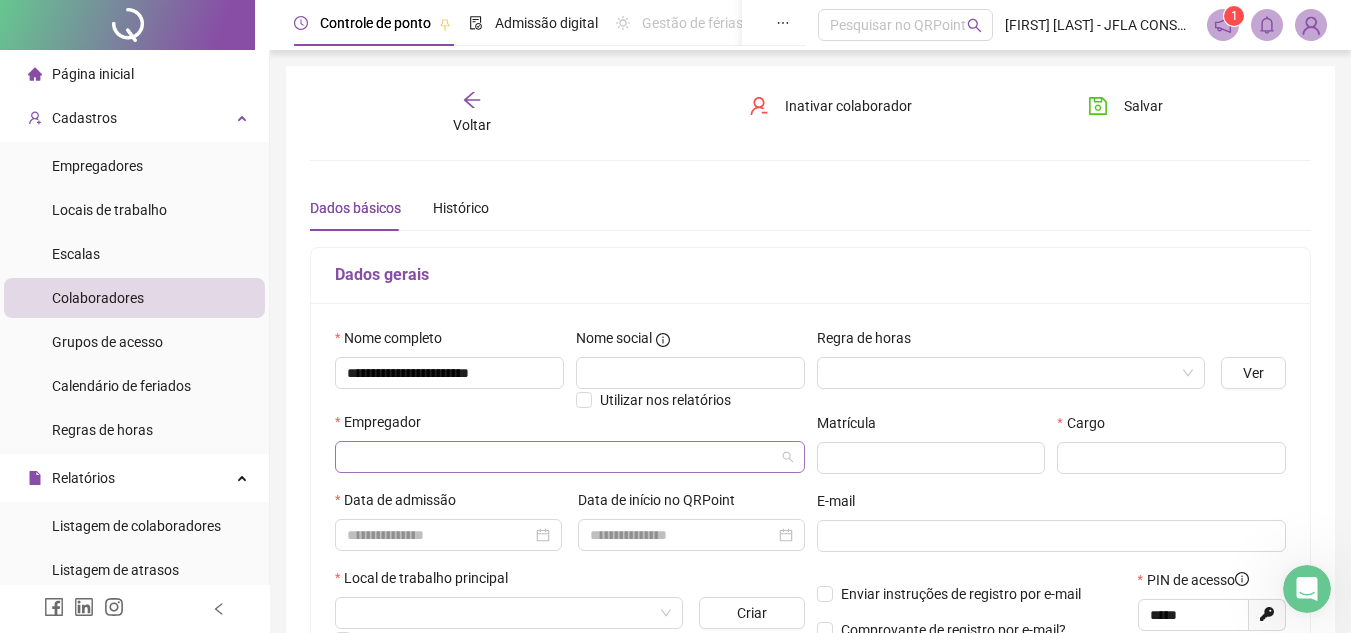 click at bounding box center (561, 457) 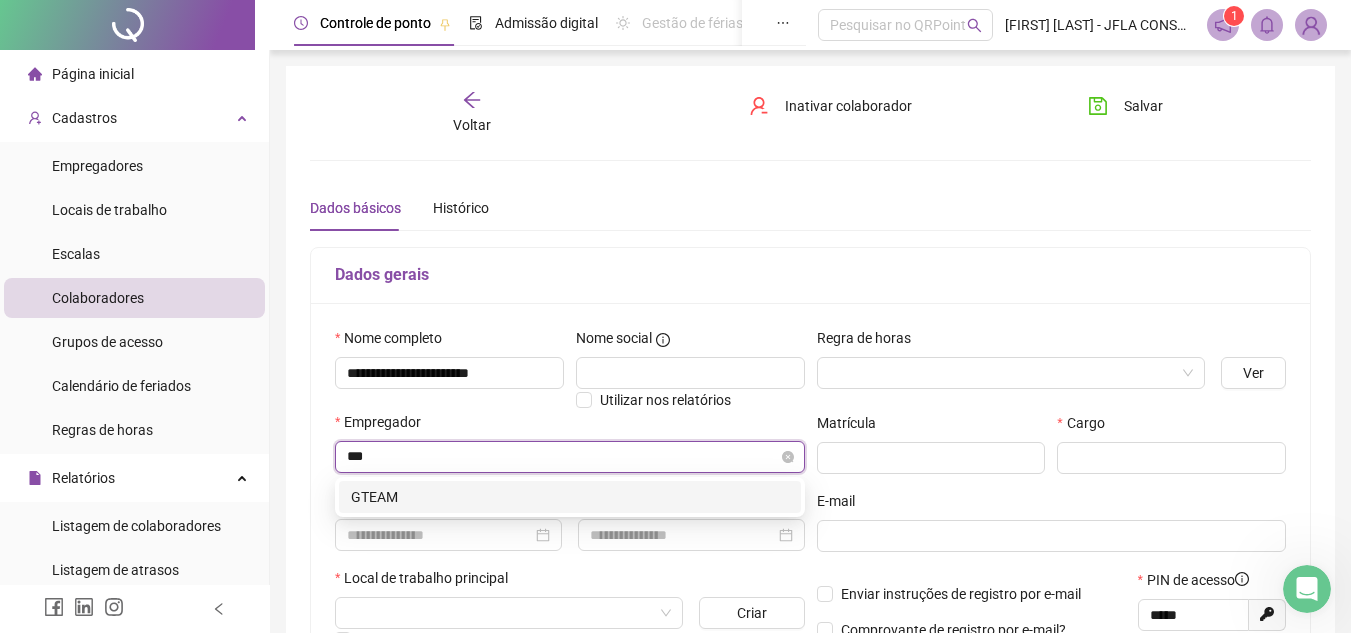 type on "****" 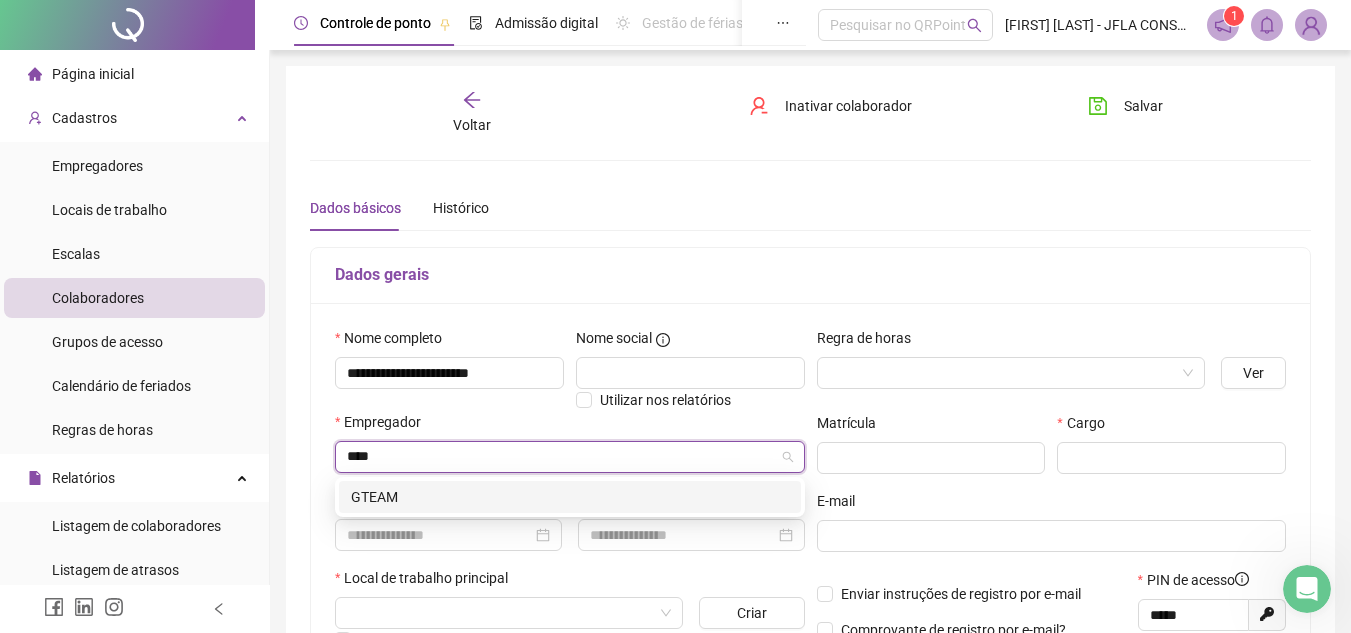 click on "GTEAM" at bounding box center (570, 497) 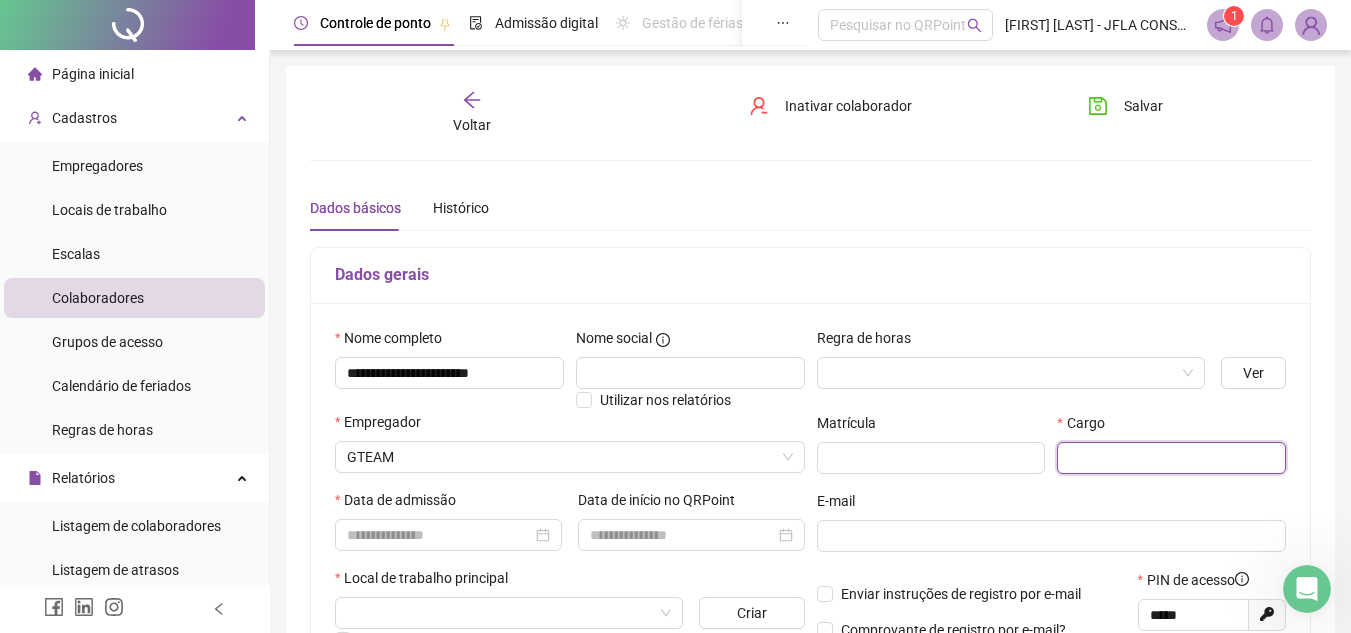 click at bounding box center (1171, 458) 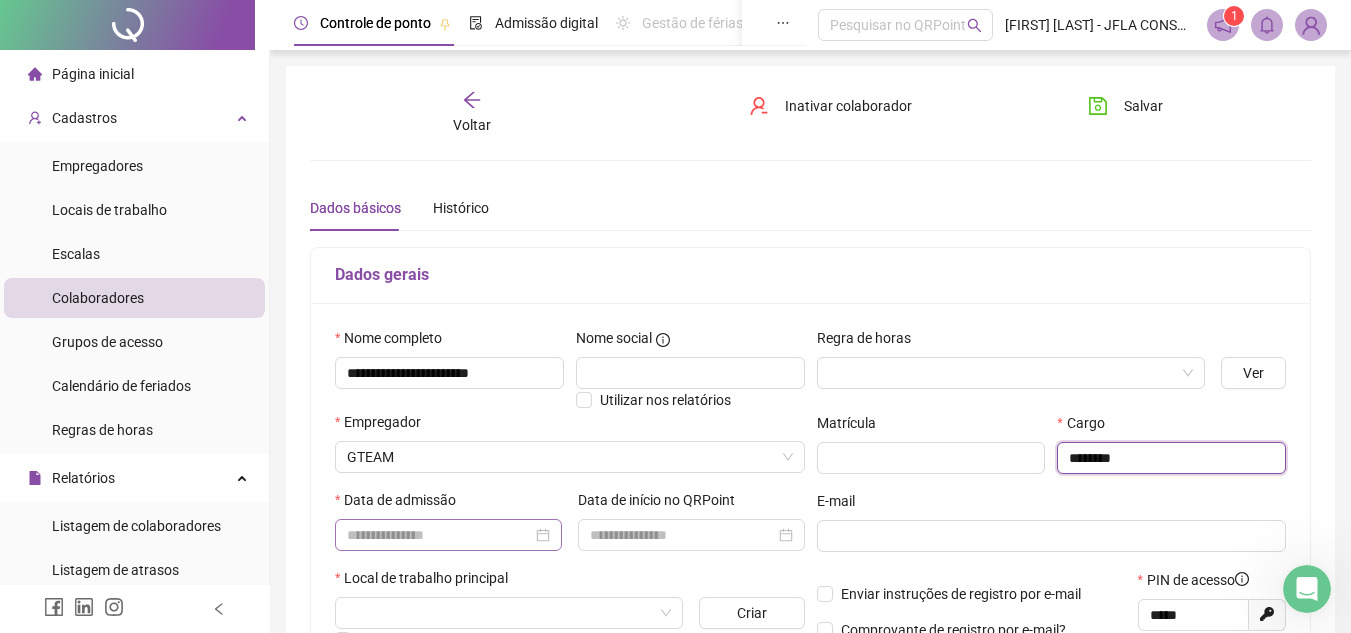 click at bounding box center (448, 535) 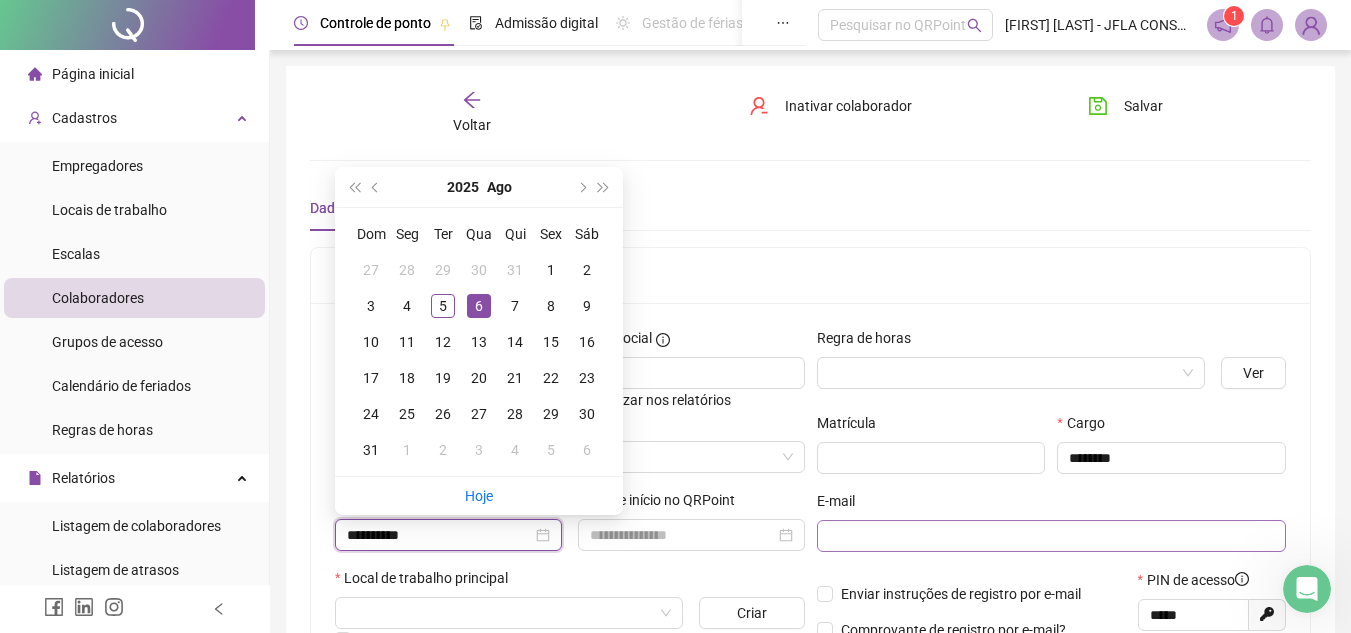 type on "**********" 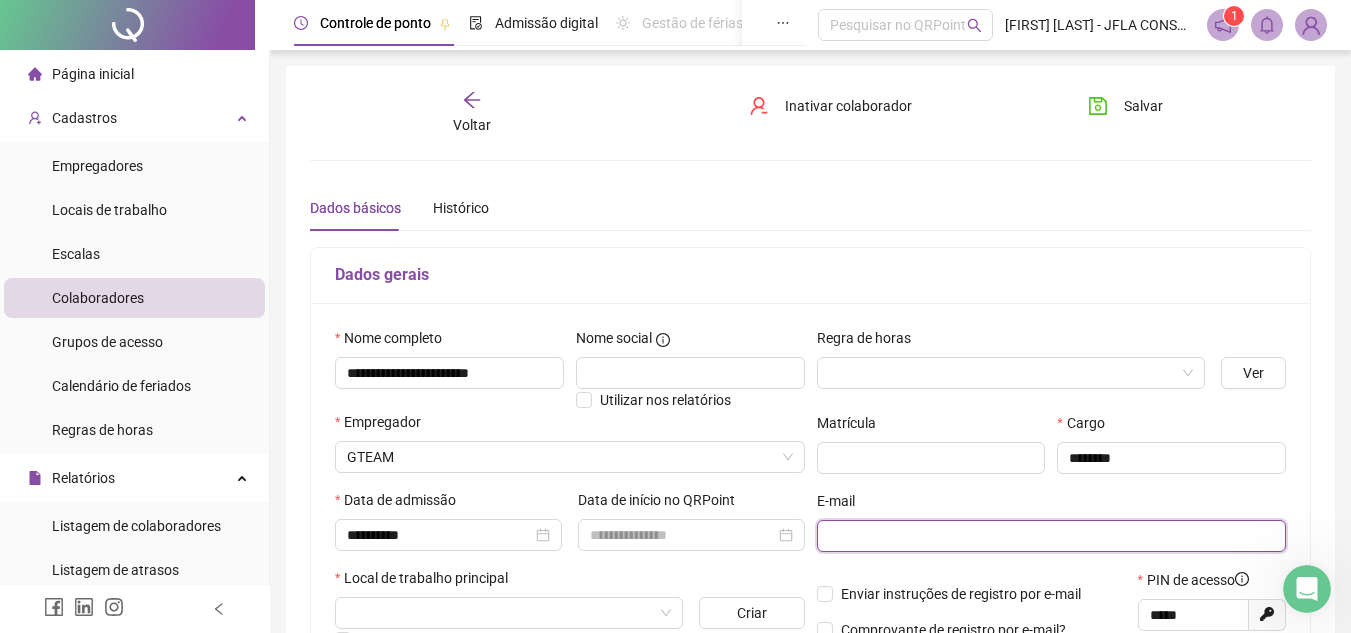 click at bounding box center (1050, 536) 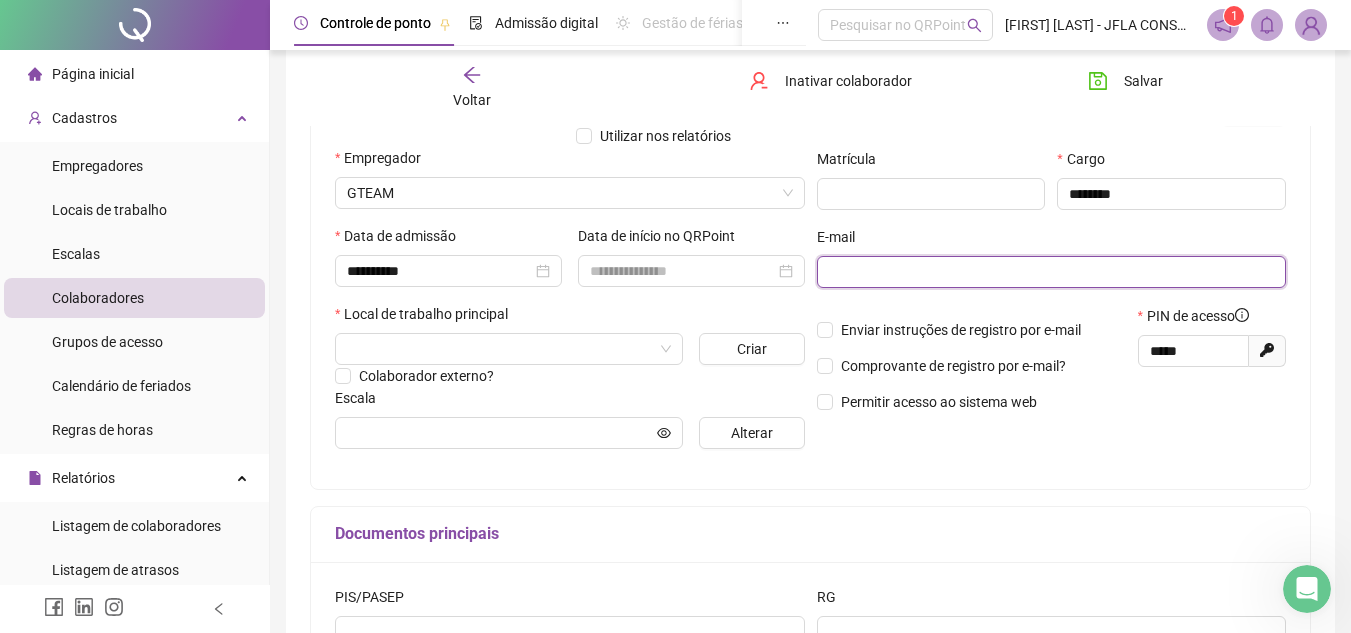 scroll, scrollTop: 262, scrollLeft: 0, axis: vertical 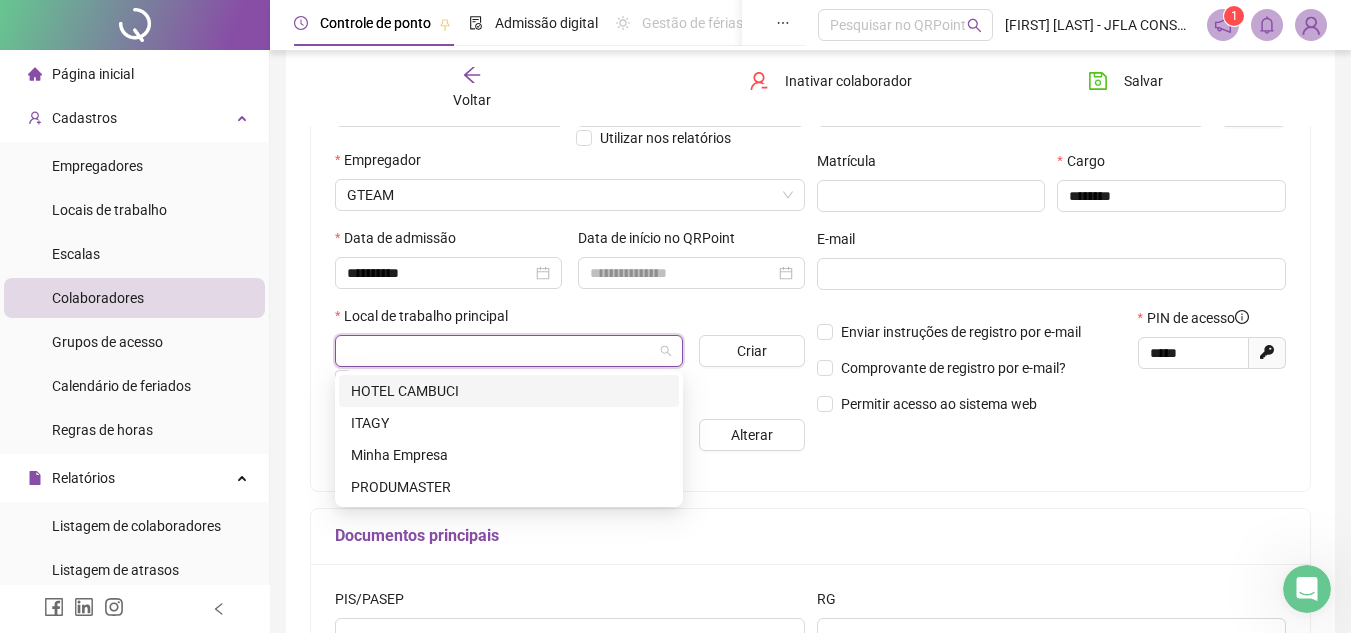 click at bounding box center [500, 351] 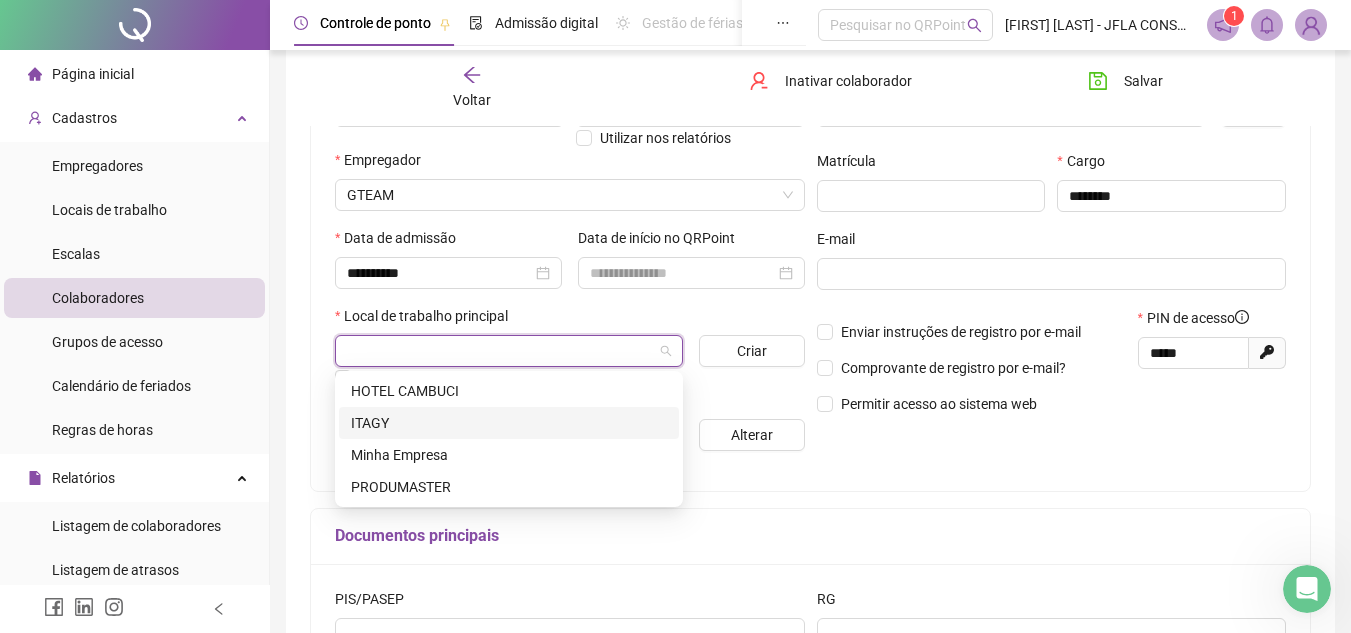 click on "ITAGY" at bounding box center [509, 423] 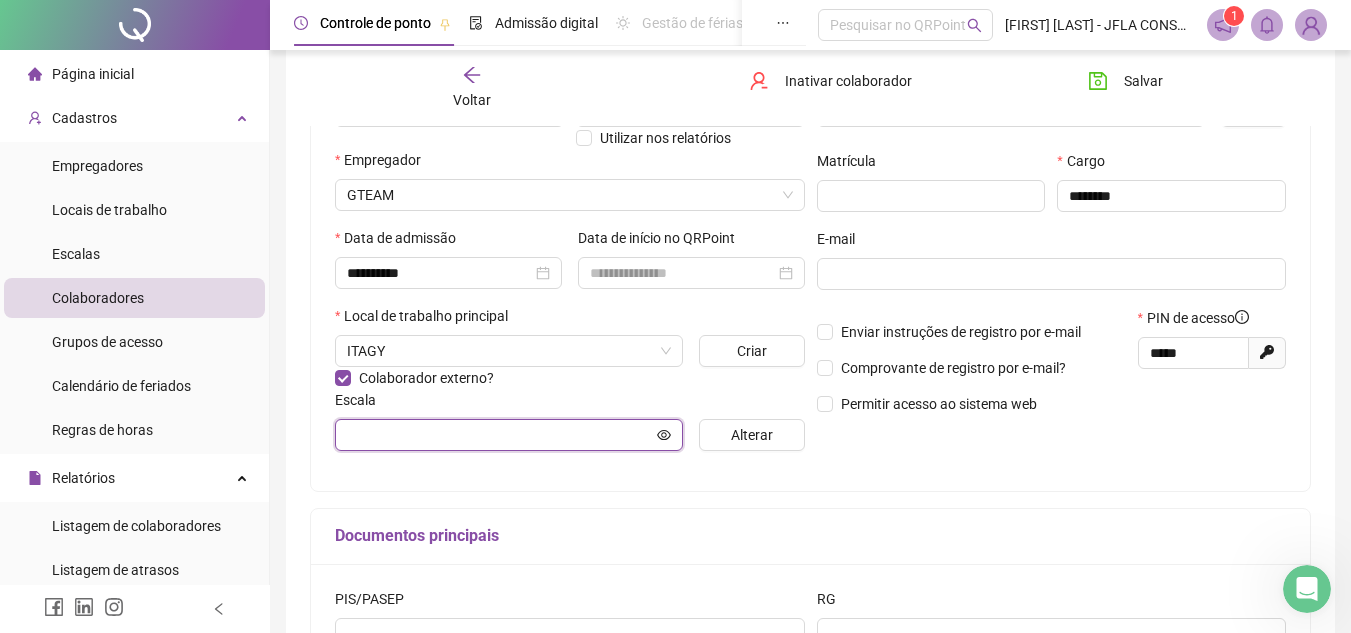 click at bounding box center [500, 435] 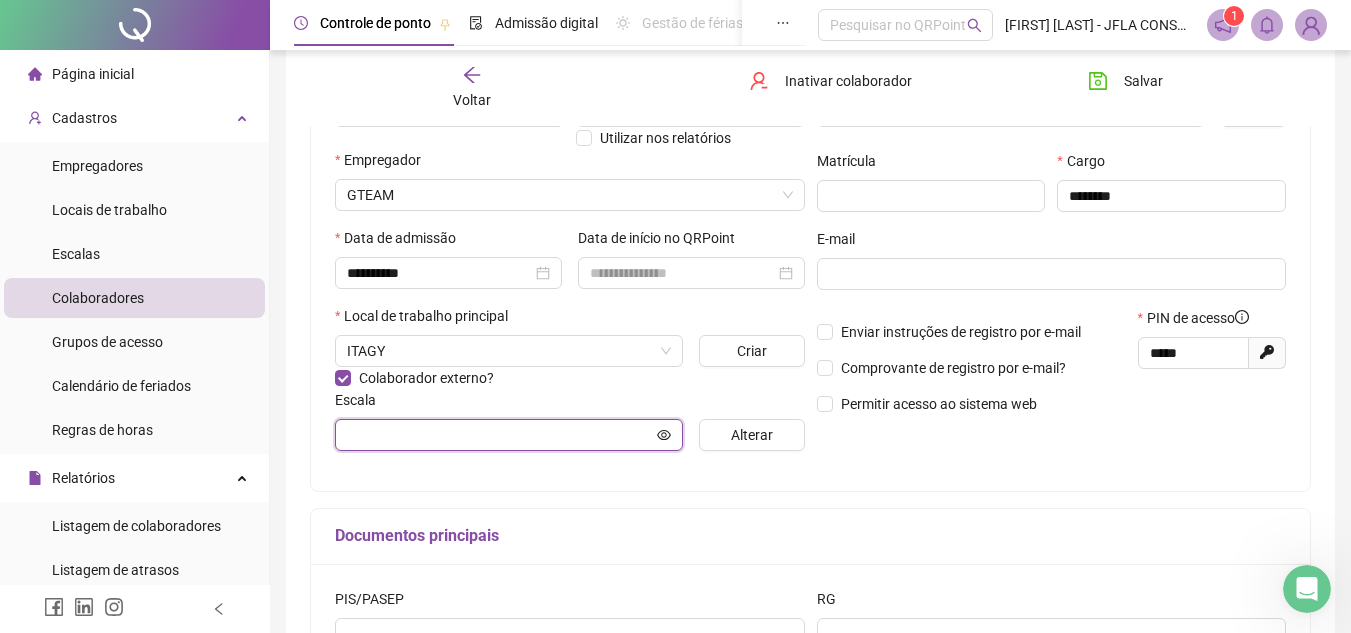 click at bounding box center [500, 435] 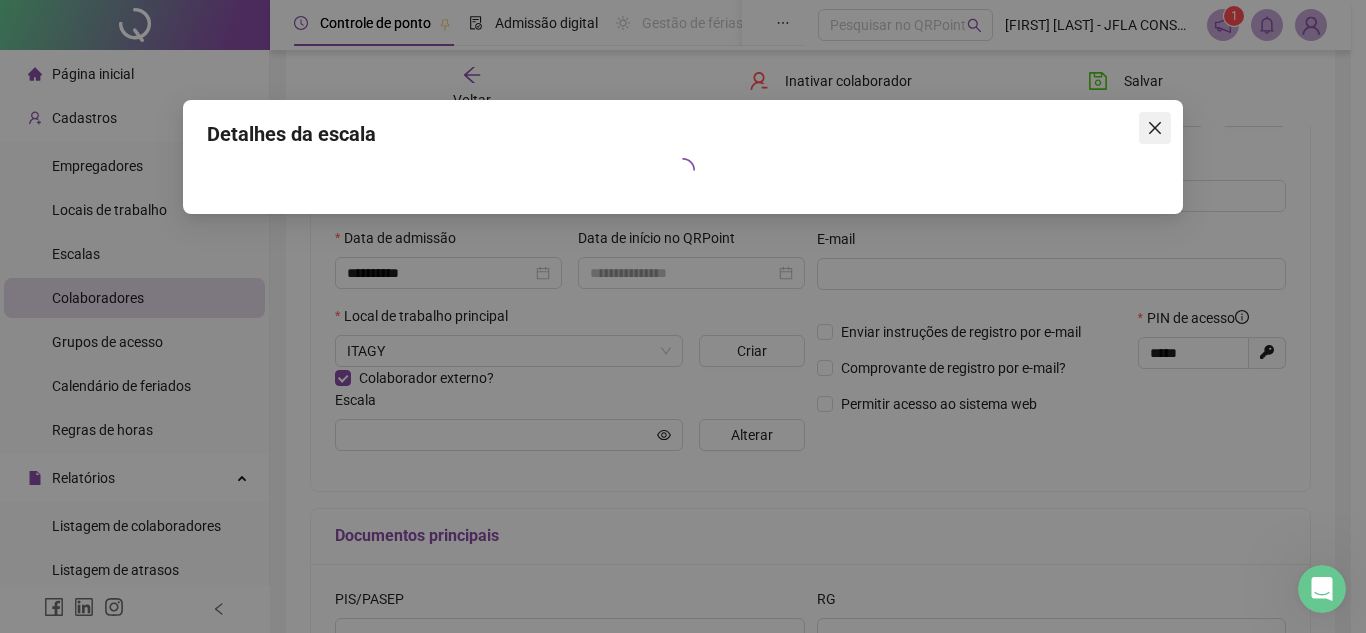 click at bounding box center (1155, 128) 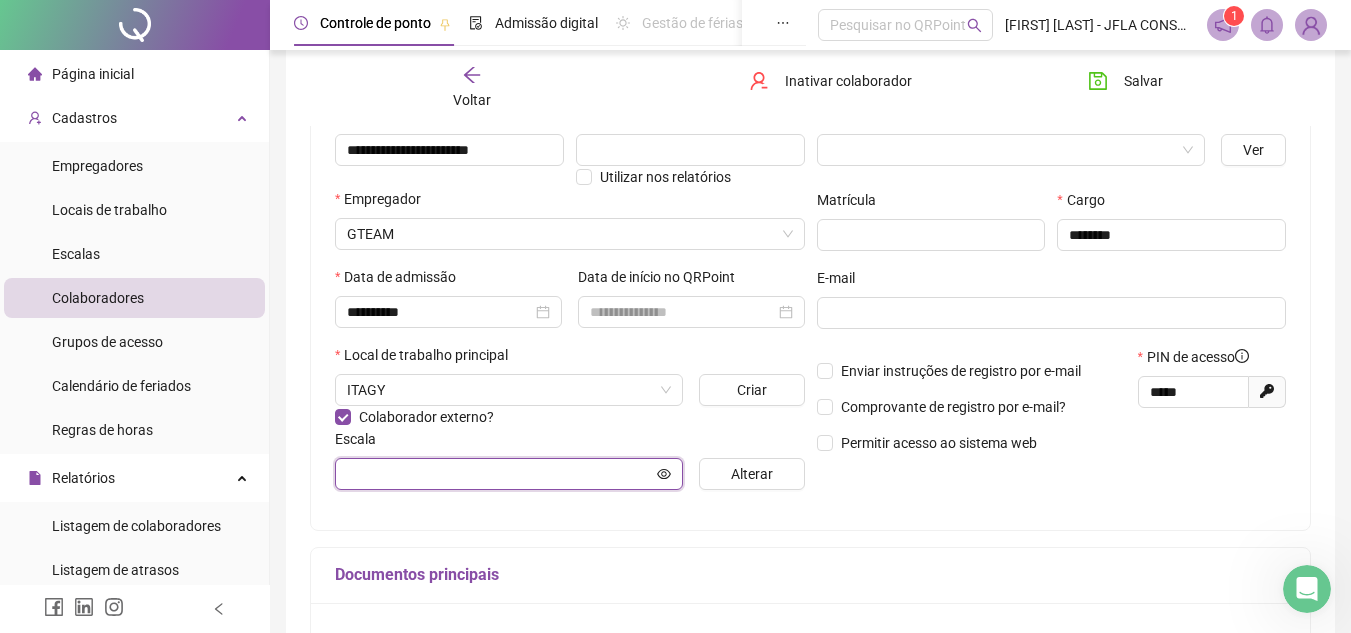 scroll, scrollTop: 239, scrollLeft: 0, axis: vertical 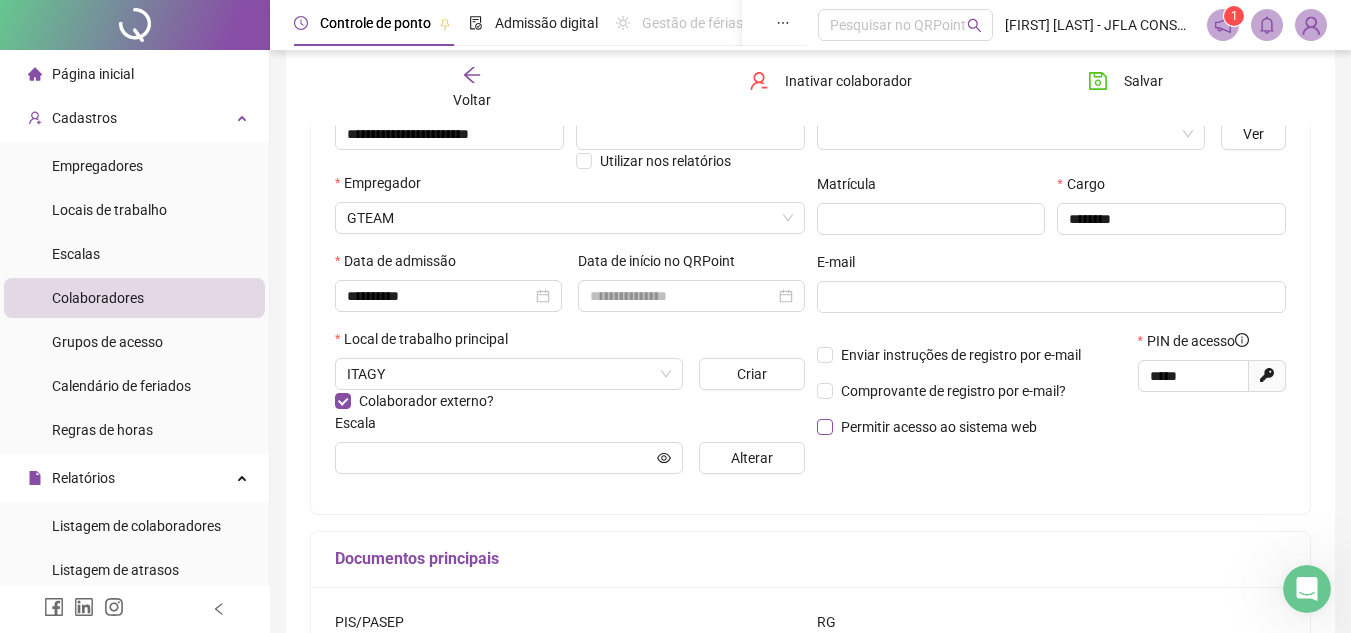 click on "Permitir acesso ao sistema web" at bounding box center [939, 427] 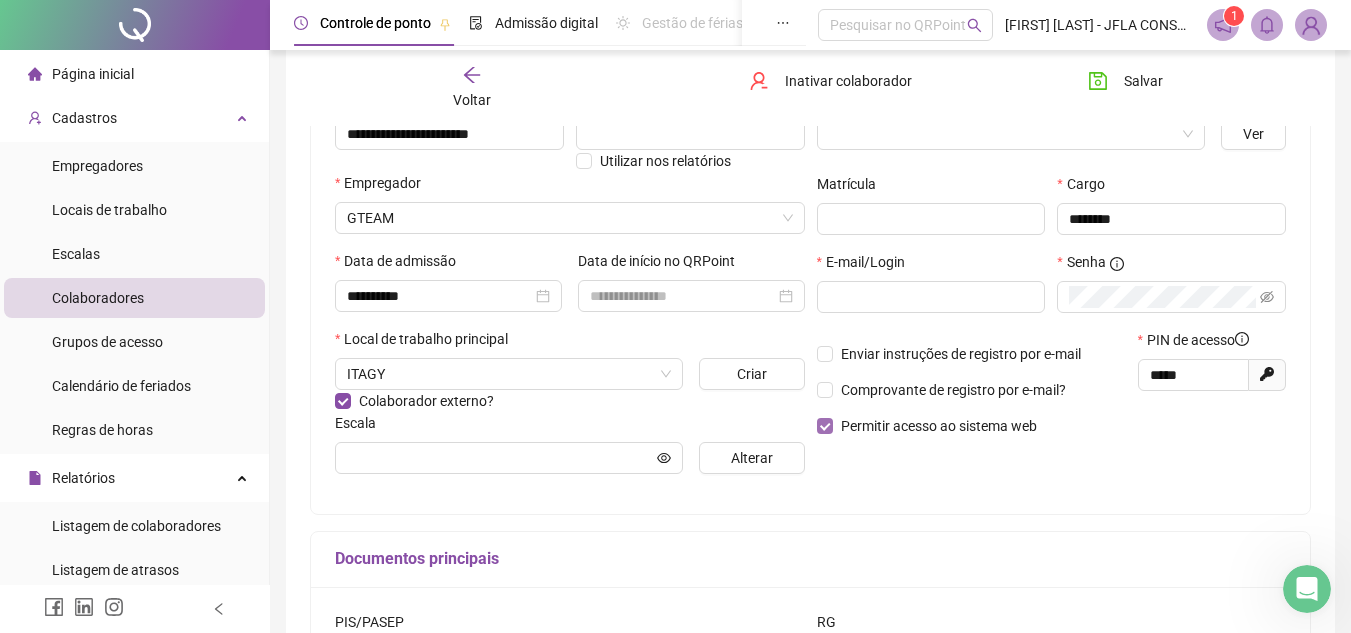 click on "Permitir acesso ao sistema web" at bounding box center (939, 426) 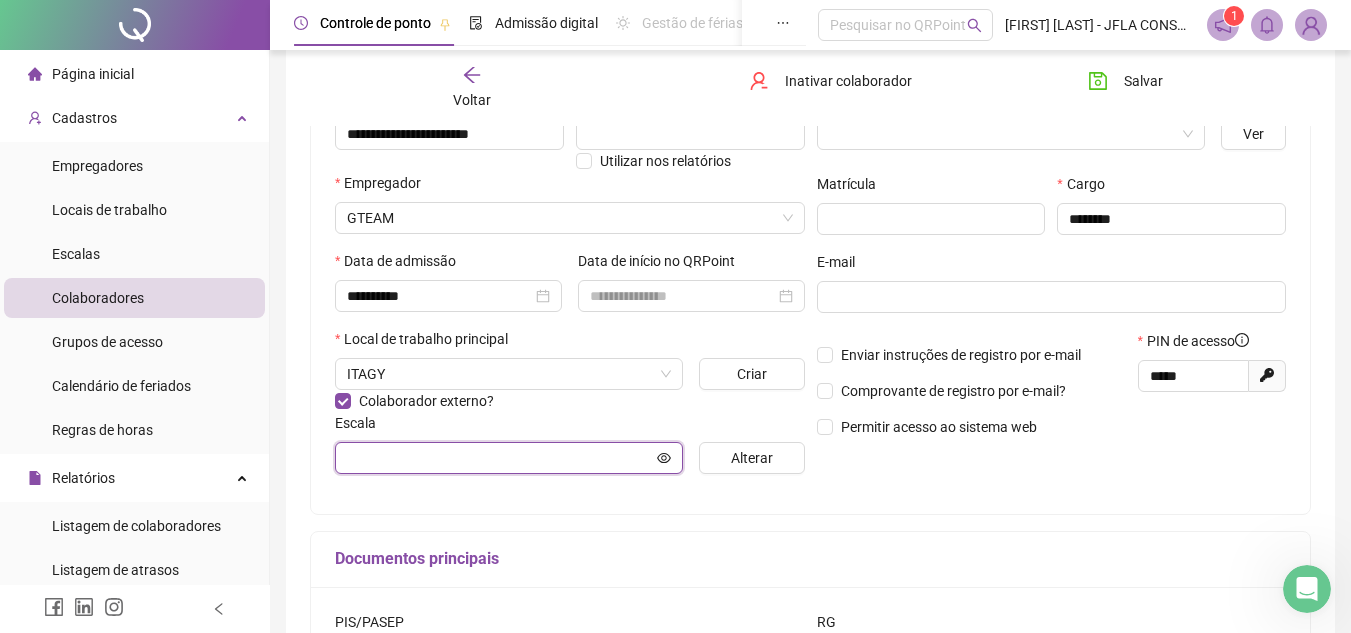 click at bounding box center (500, 458) 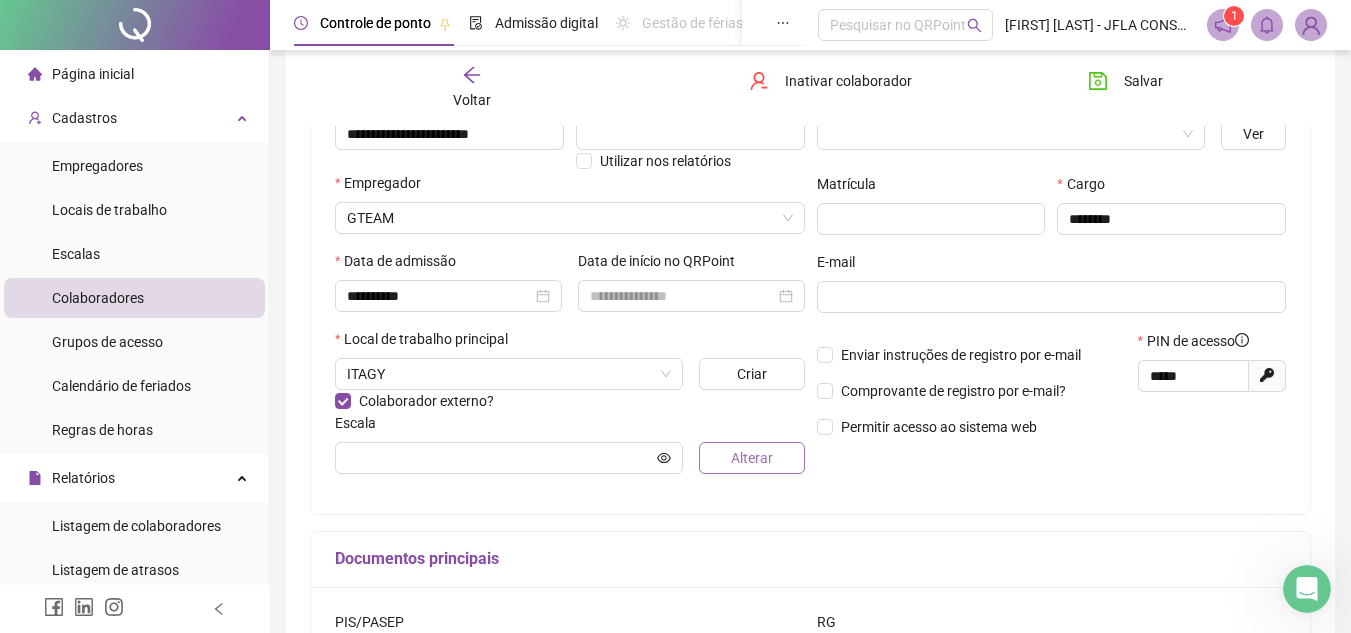 click on "Alterar" at bounding box center [751, 458] 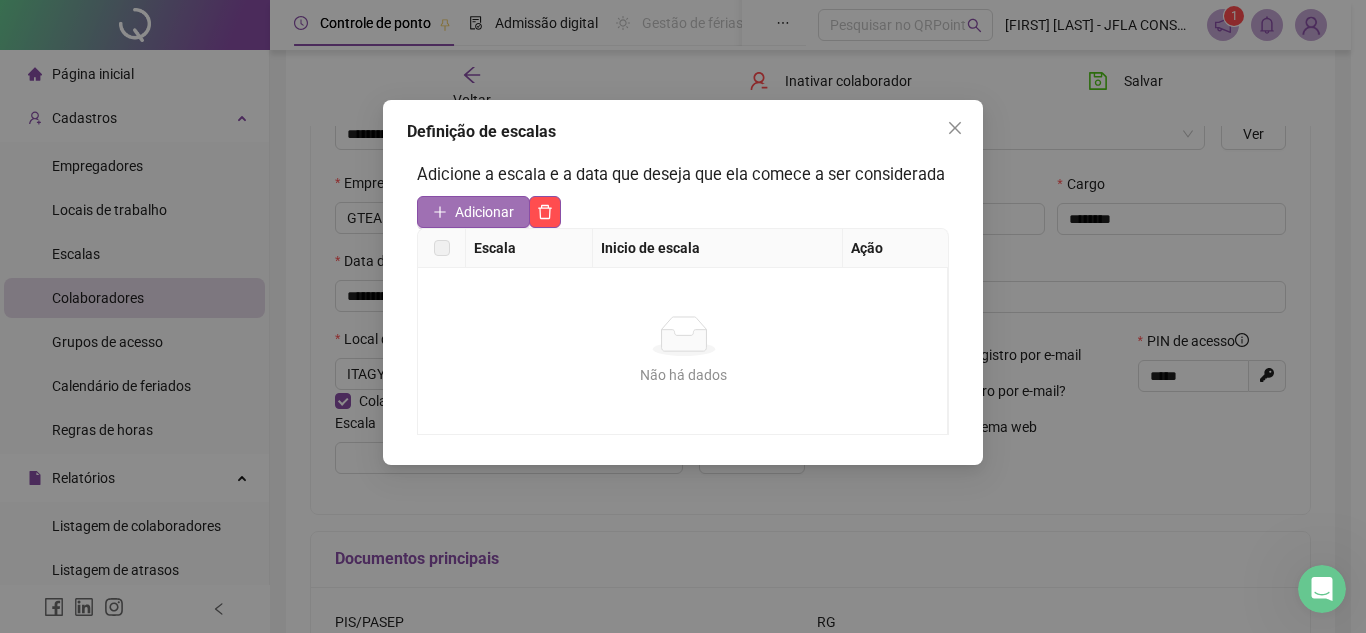 click on "Adicionar" at bounding box center [484, 212] 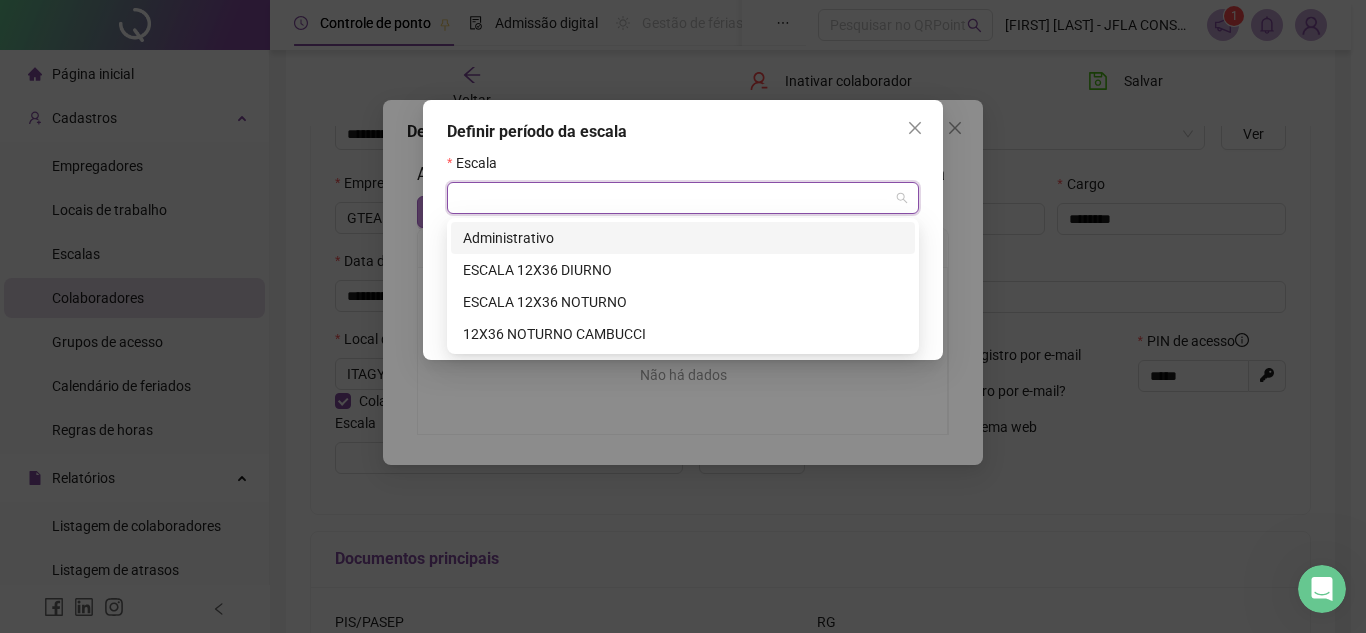 click at bounding box center [674, 198] 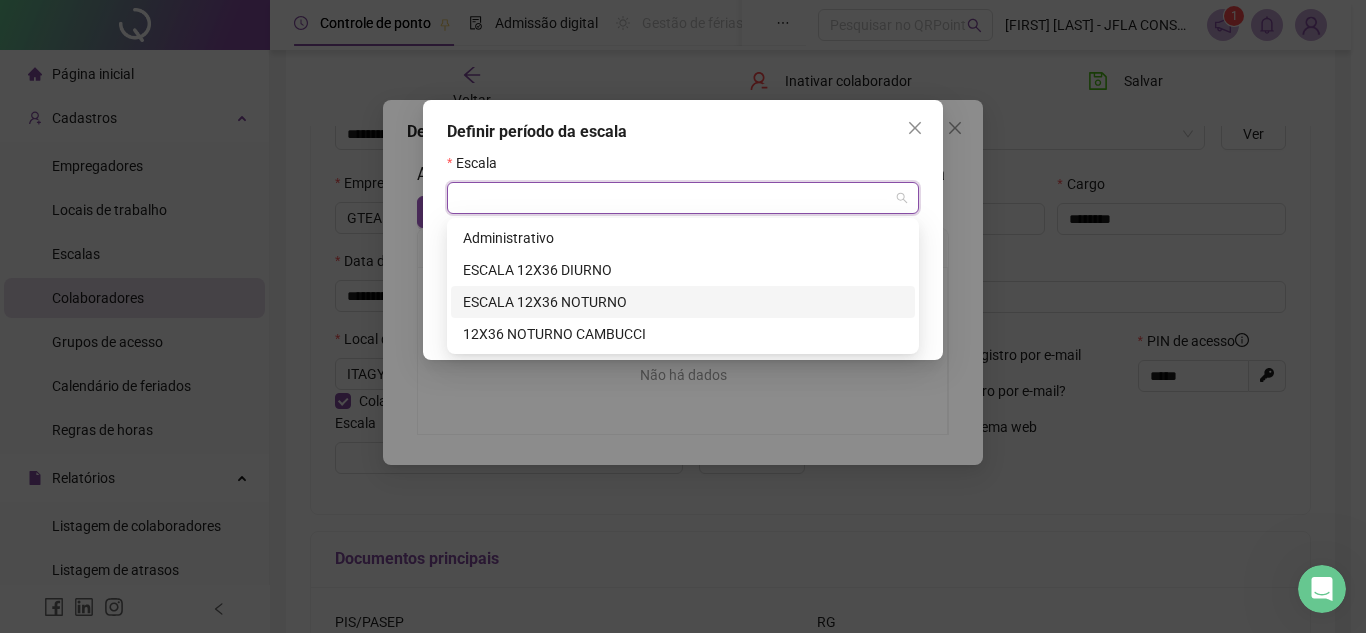 drag, startPoint x: 492, startPoint y: 211, endPoint x: 546, endPoint y: 290, distance: 95.692215 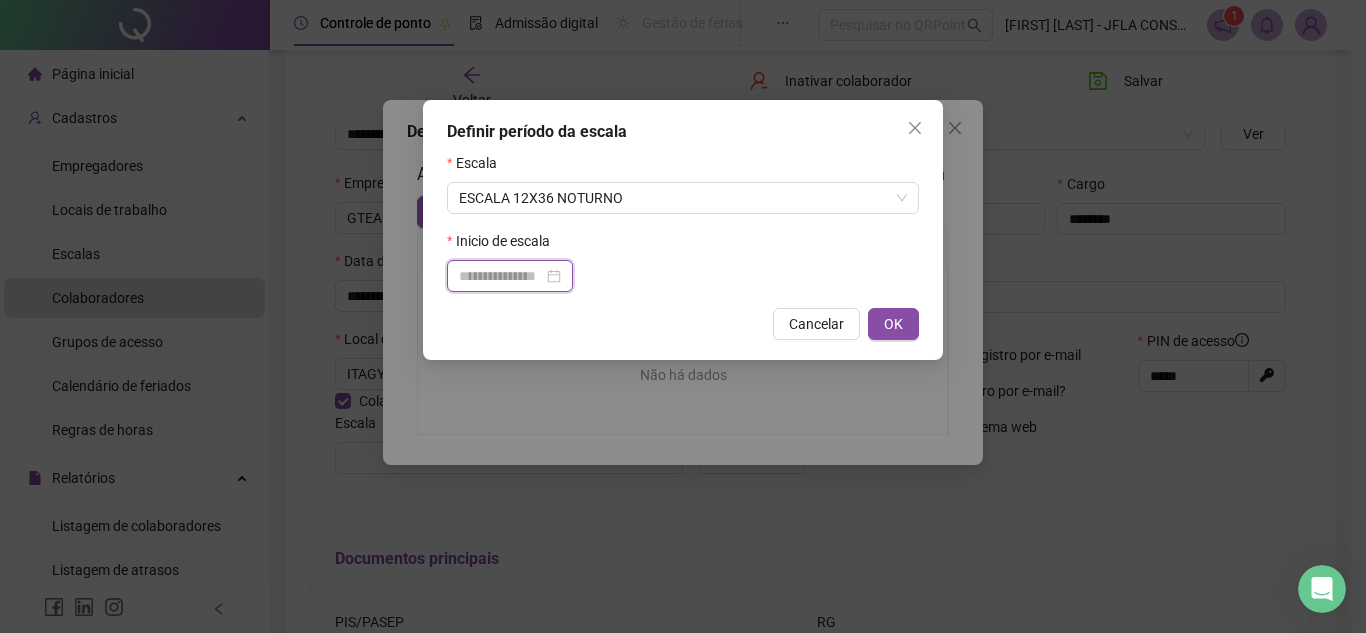 click at bounding box center [501, 276] 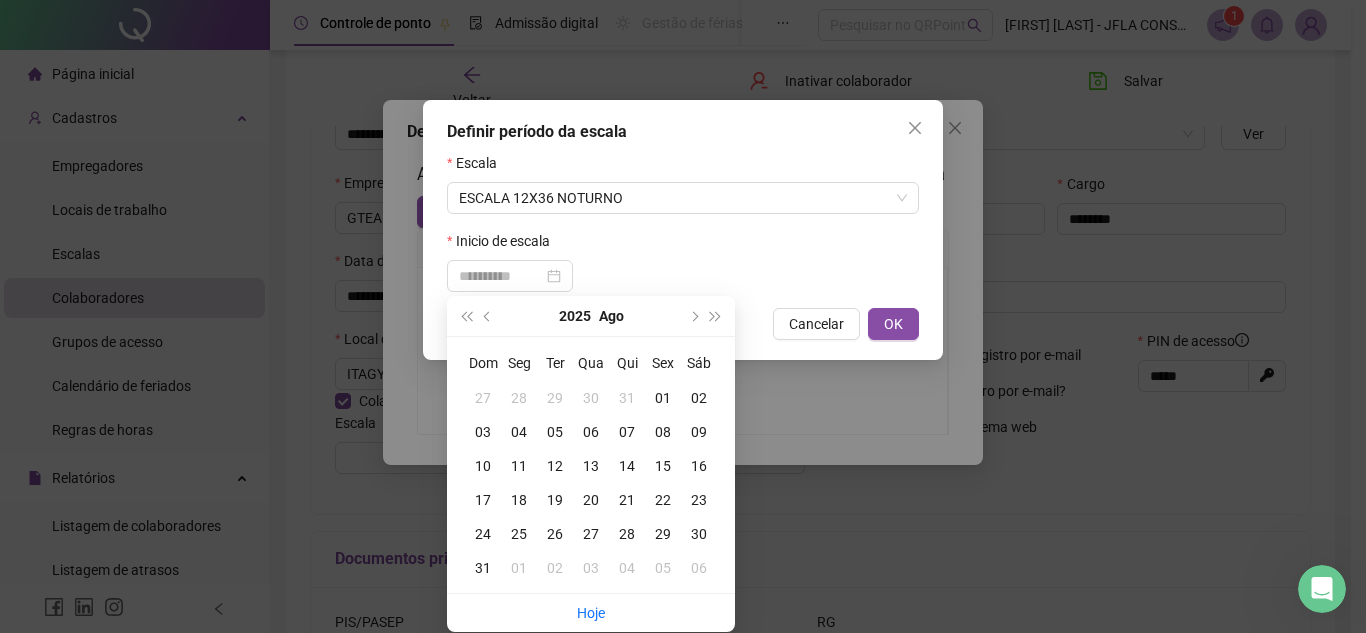 click on "06" at bounding box center [591, 432] 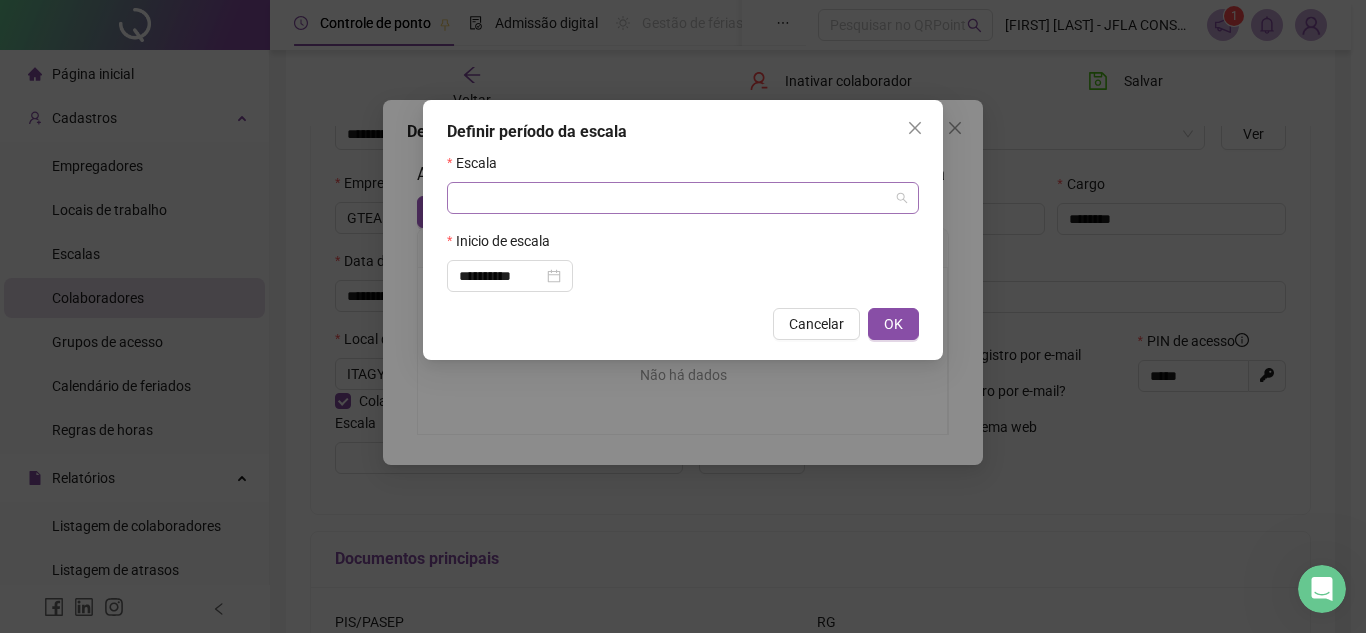 click at bounding box center (674, 198) 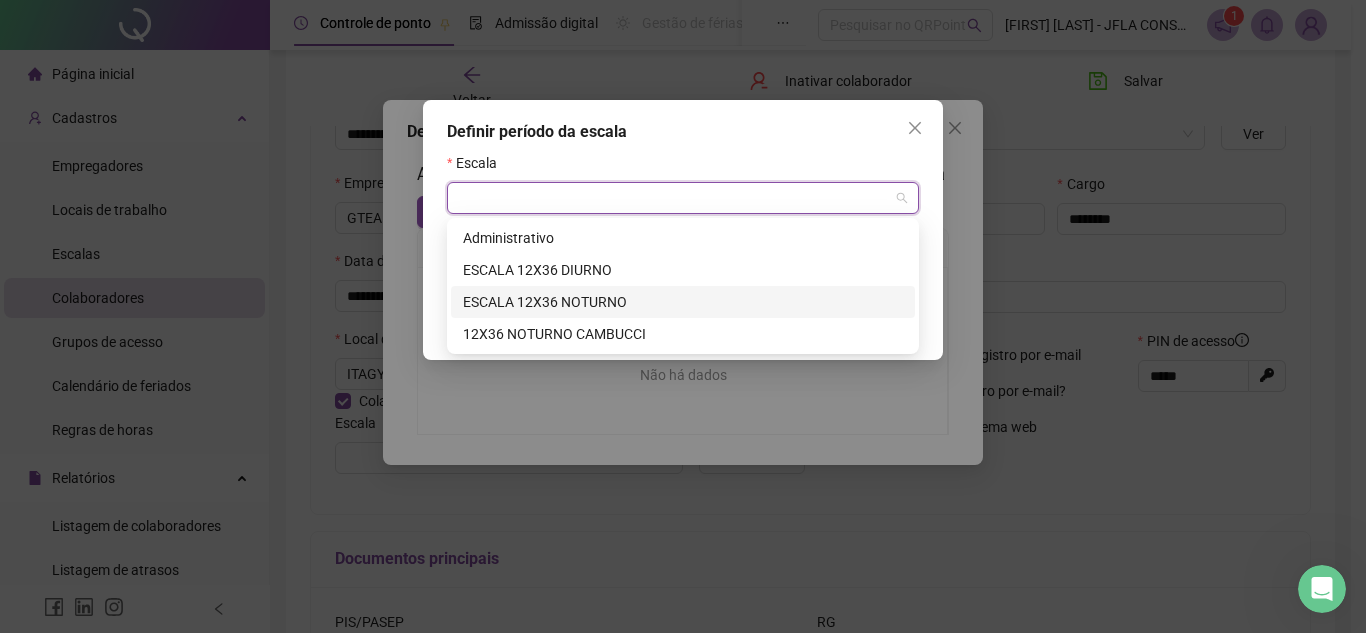 click at bounding box center [674, 198] 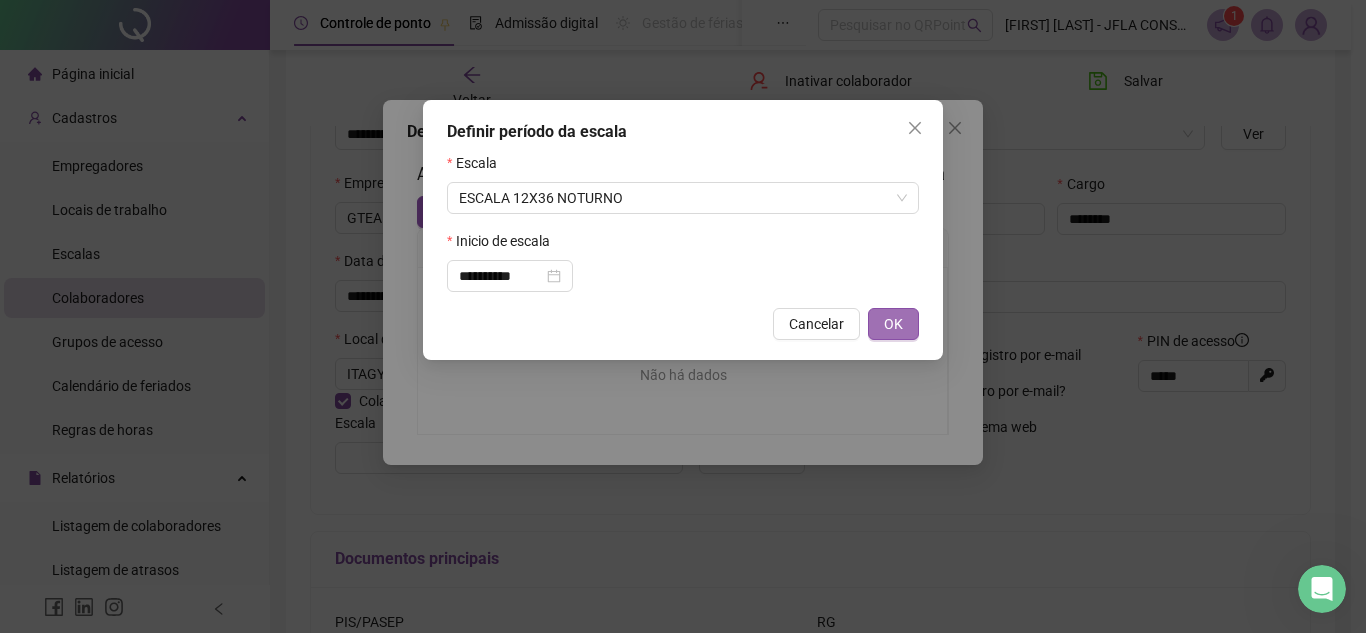 click on "OK" at bounding box center [893, 324] 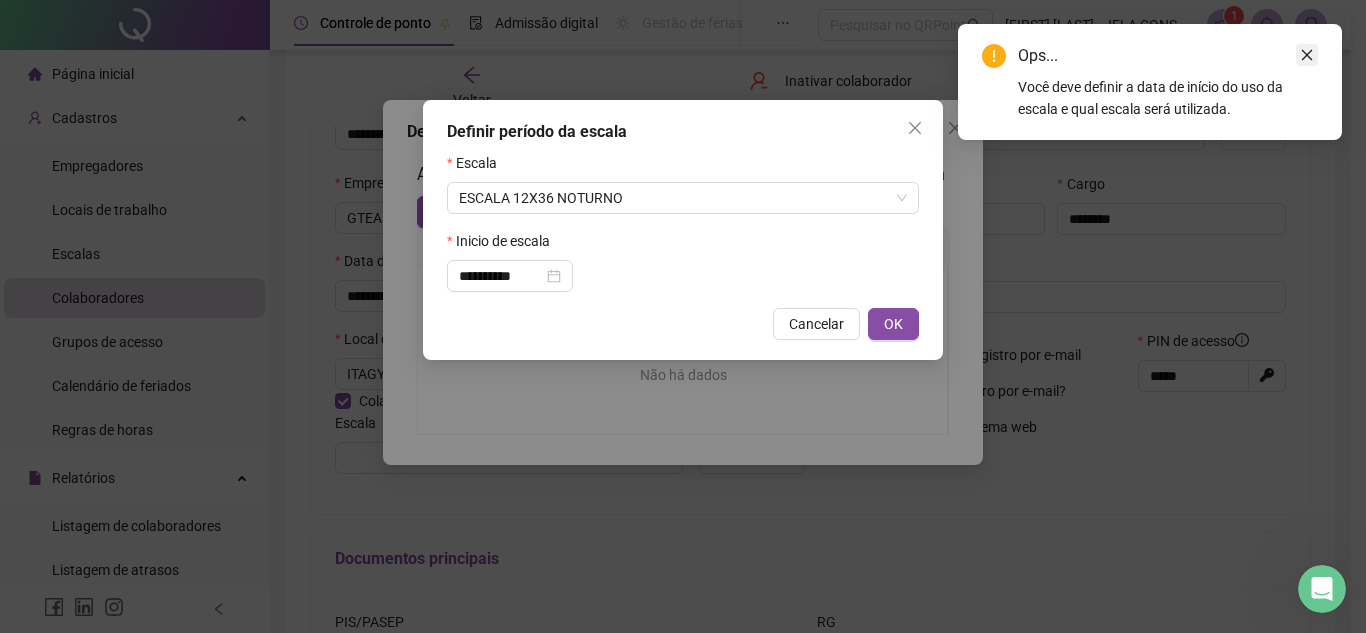 click 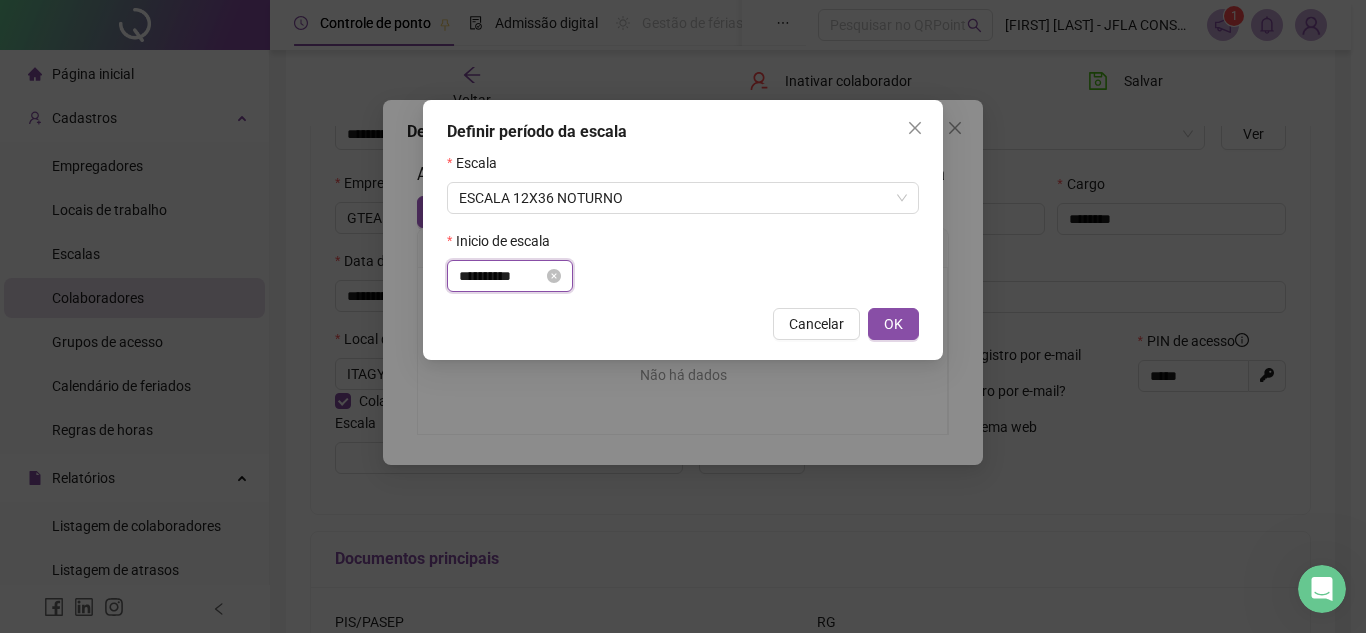 click on "**********" at bounding box center (501, 276) 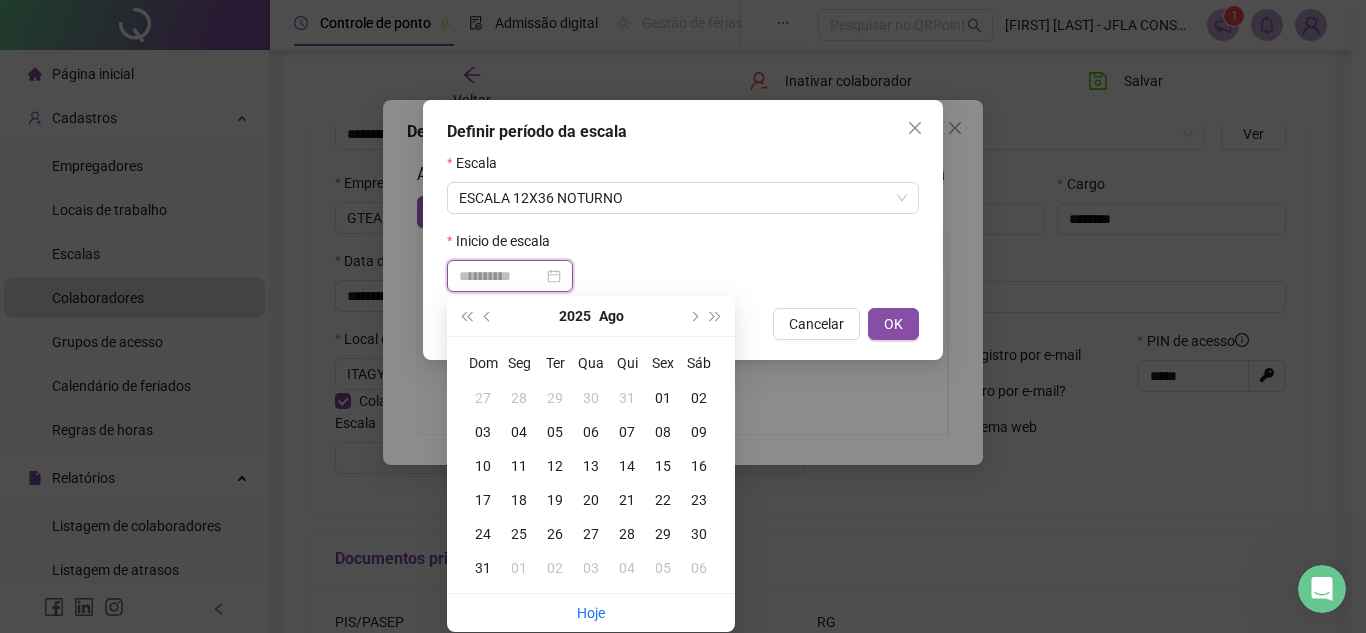 type on "**********" 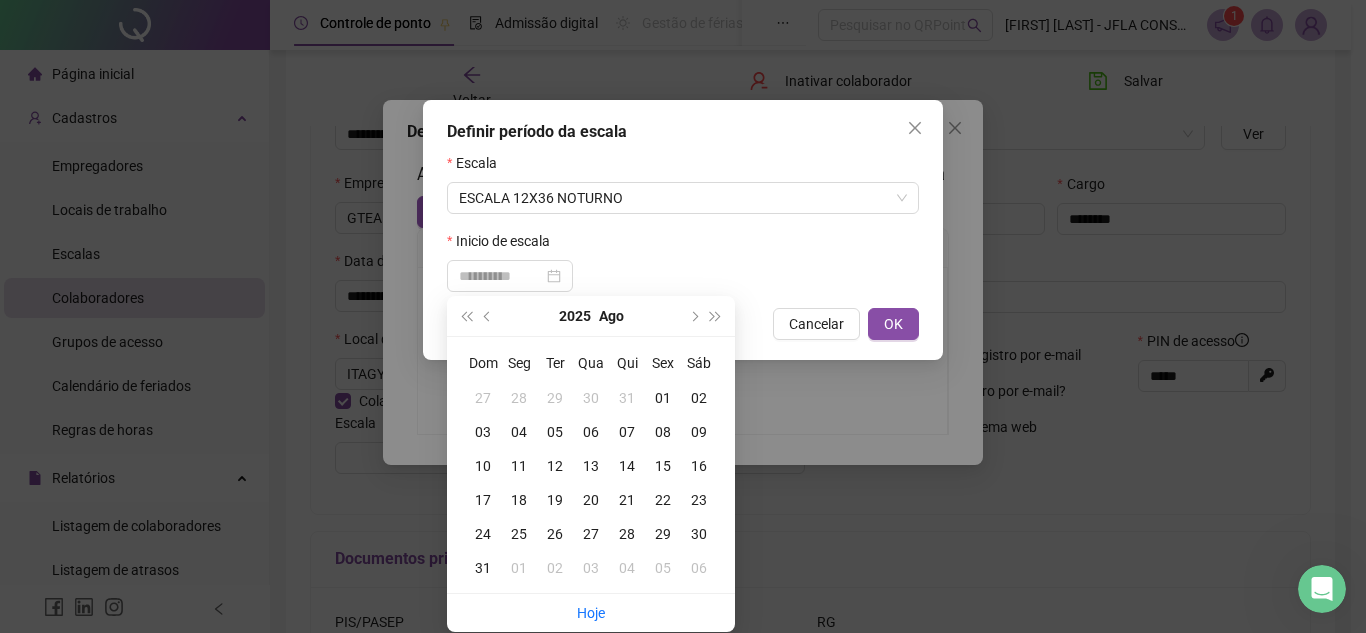 click on "06" at bounding box center (591, 432) 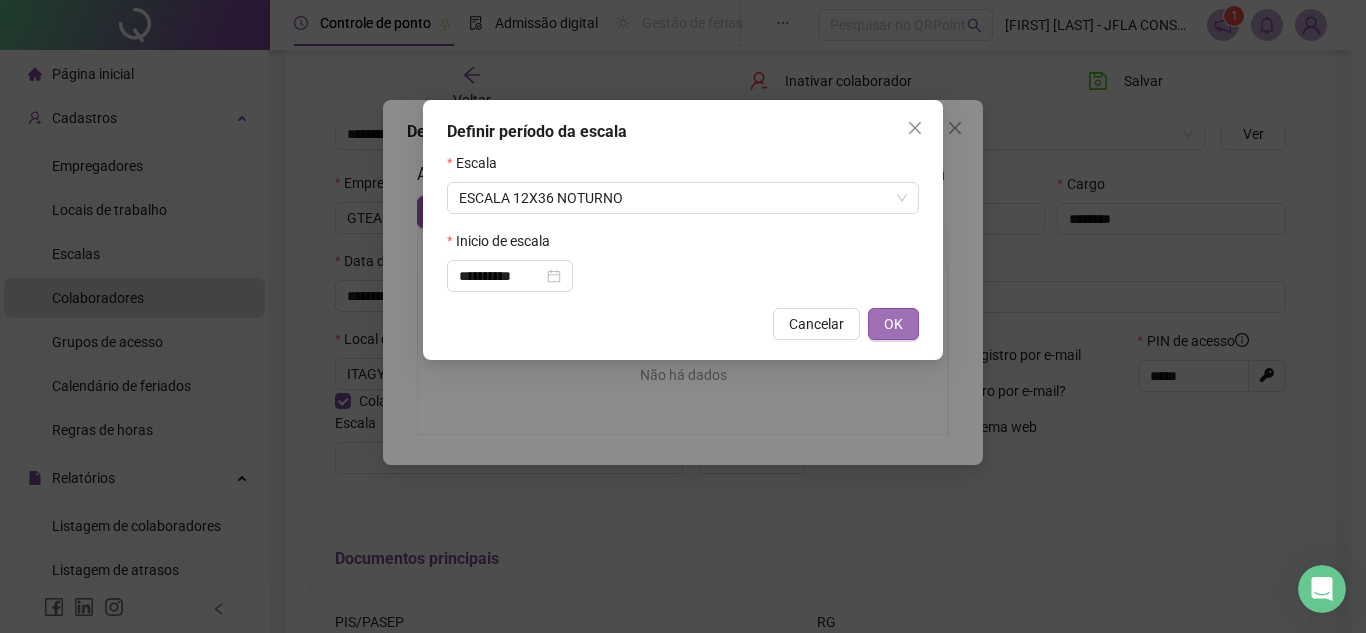 click on "OK" at bounding box center [893, 324] 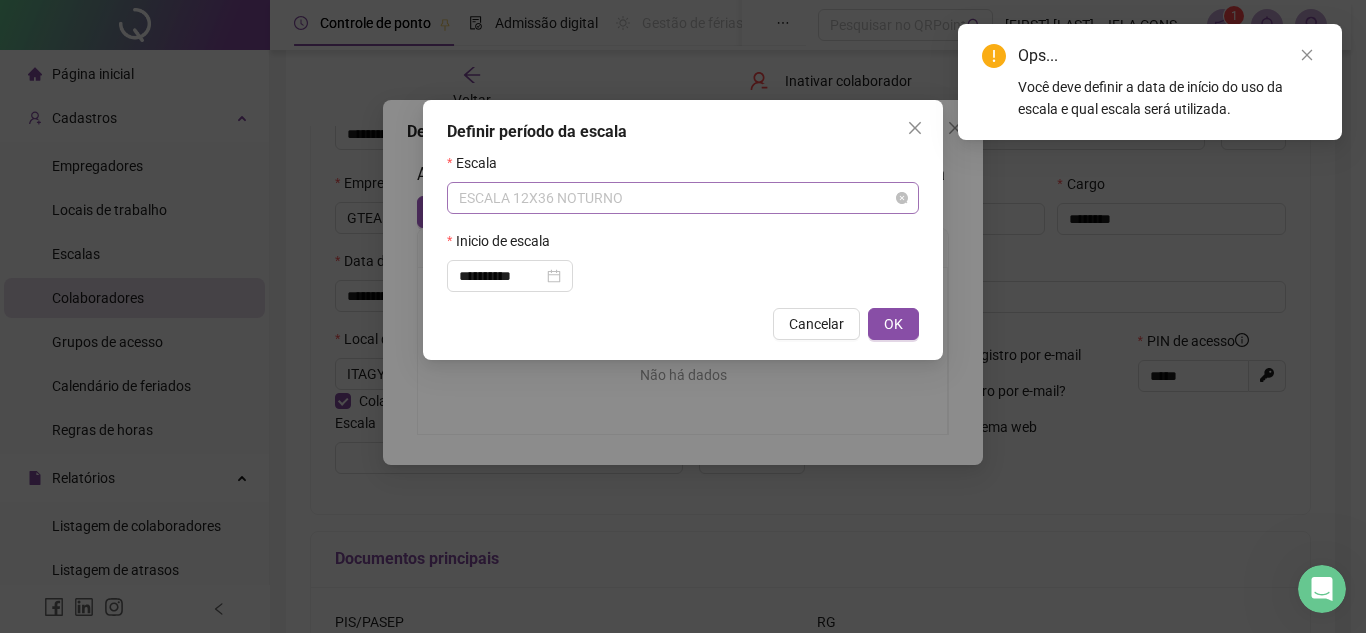 click on "ESCALA 12X36 NOTURNO" at bounding box center [683, 198] 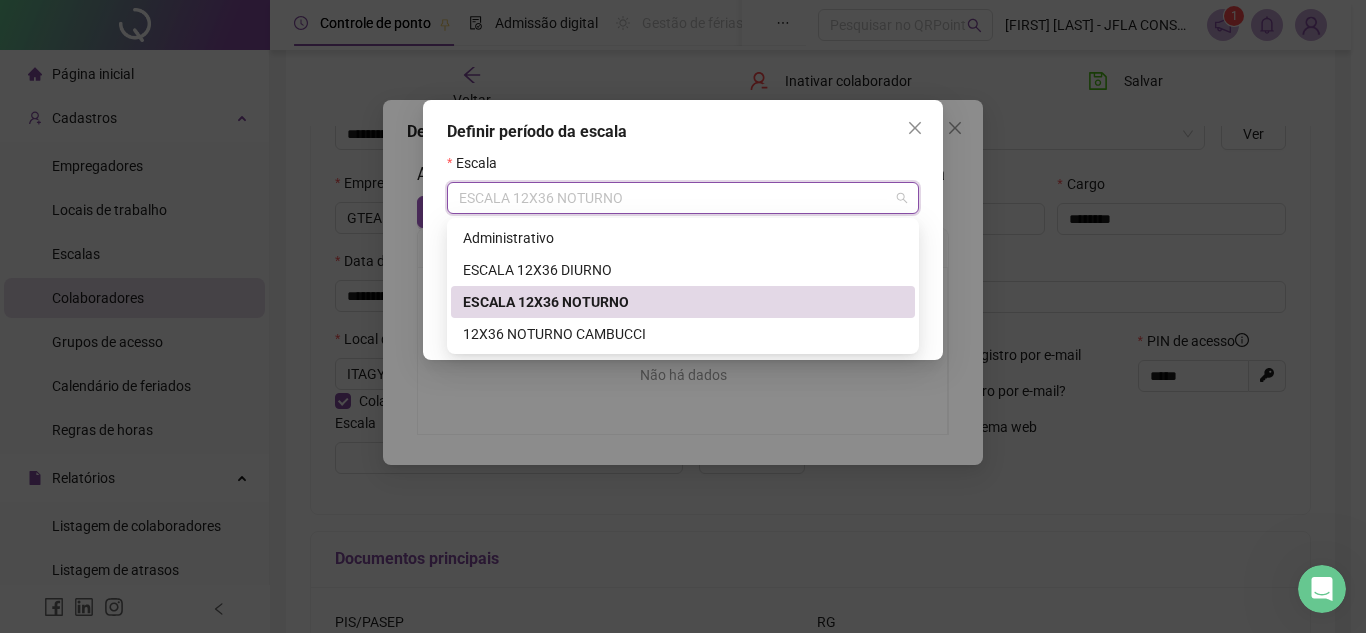 click on "ESCALA 12X36 NOTURNO" at bounding box center (683, 302) 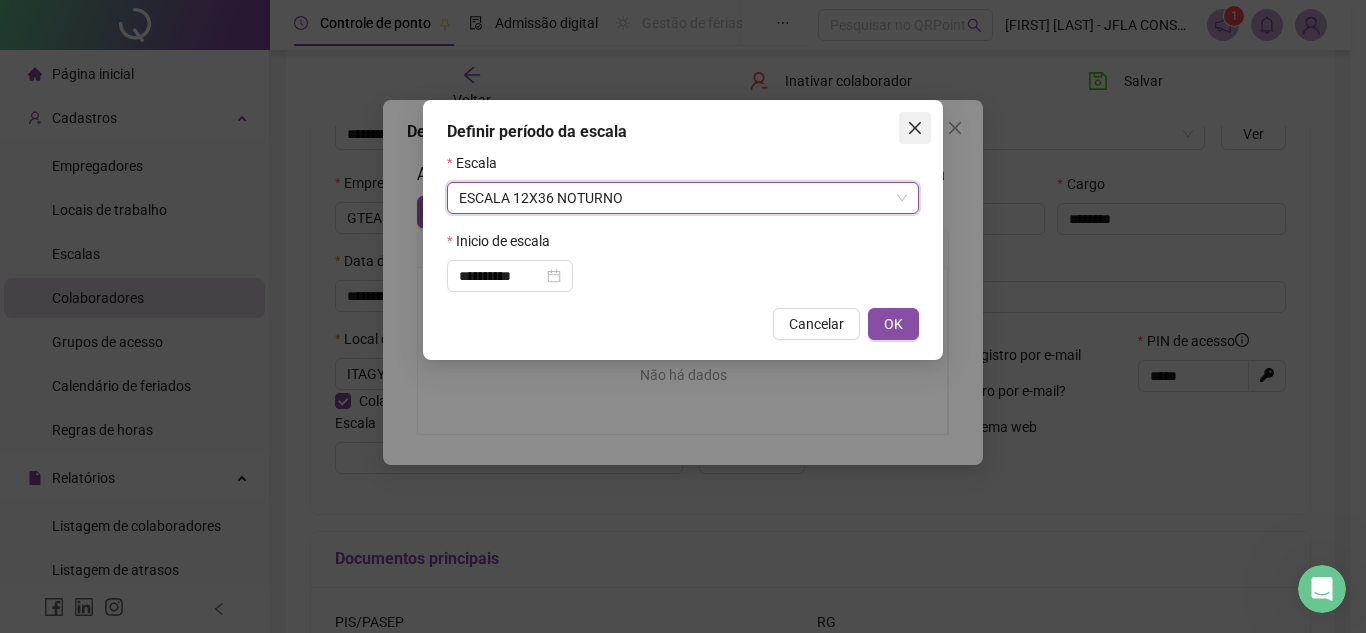 click 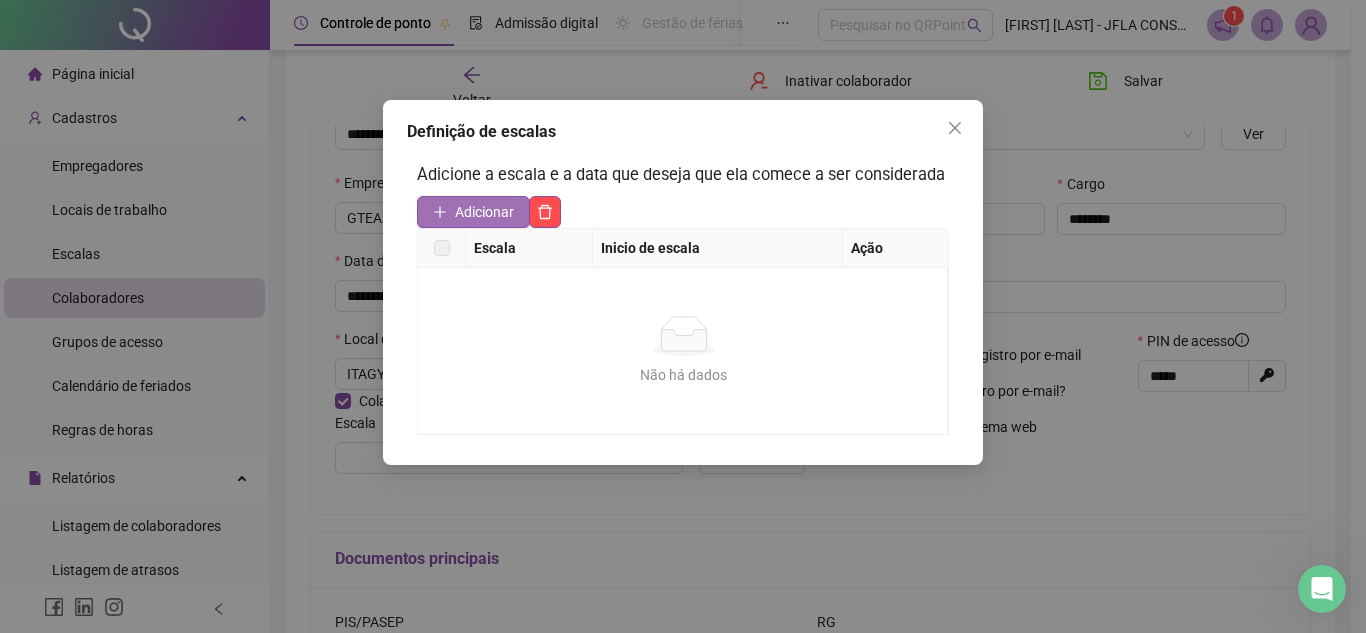 click on "Adicionar" at bounding box center [484, 212] 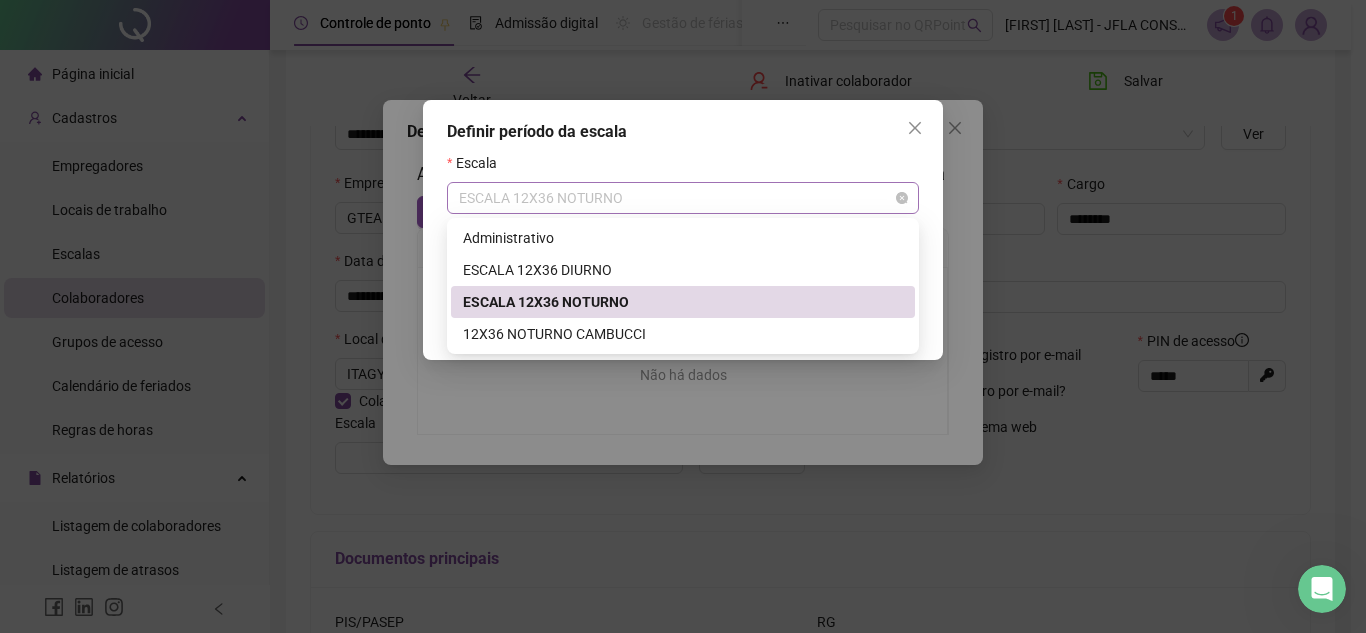 click on "ESCALA 12X36 NOTURNO" at bounding box center (683, 198) 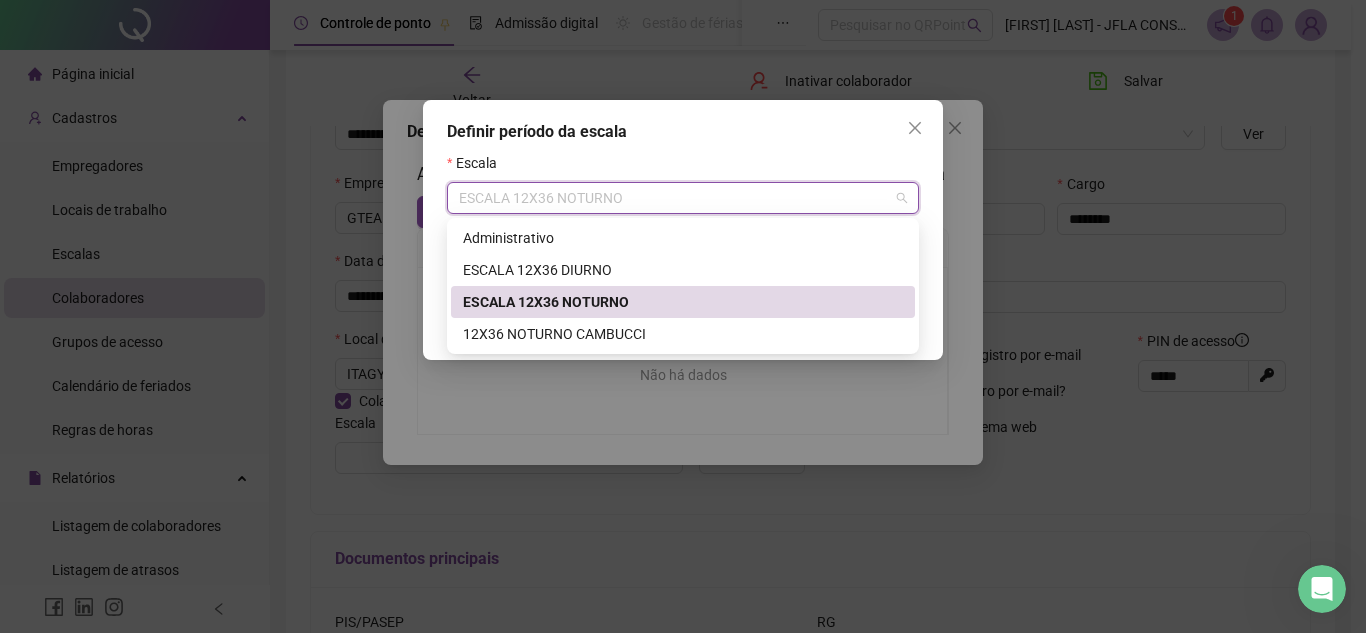 click on "ESCALA 12X36 NOTURNO" at bounding box center (683, 302) 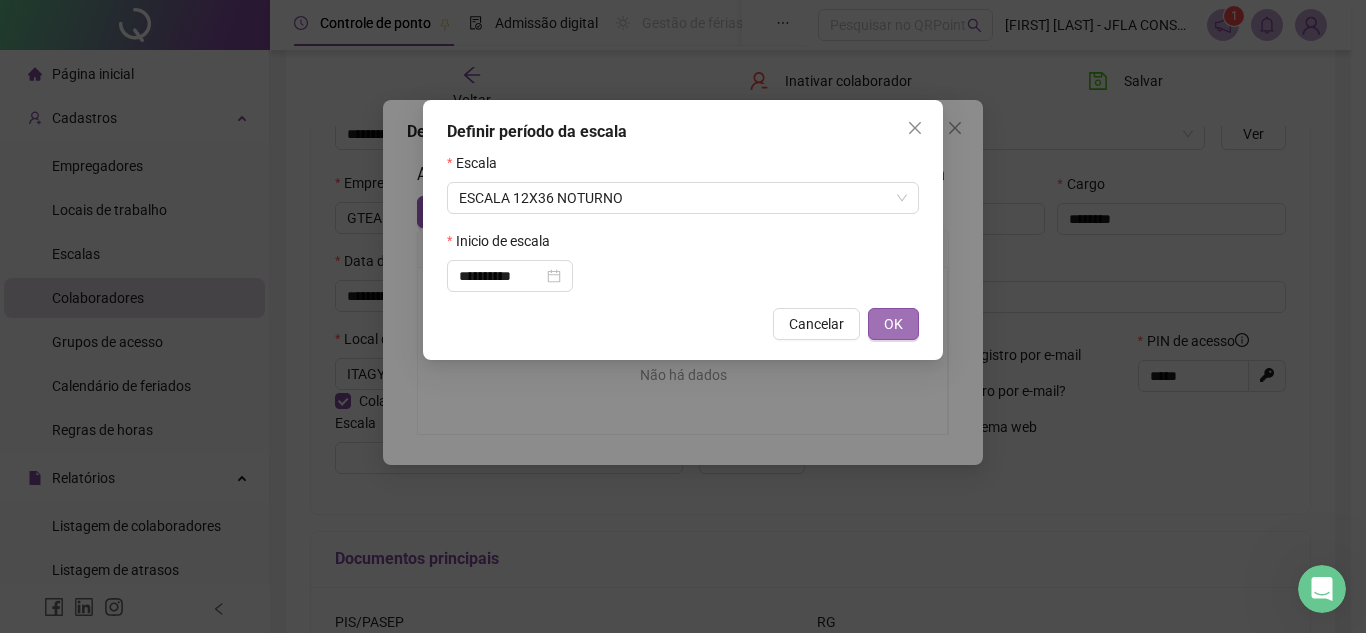 click on "OK" at bounding box center (893, 324) 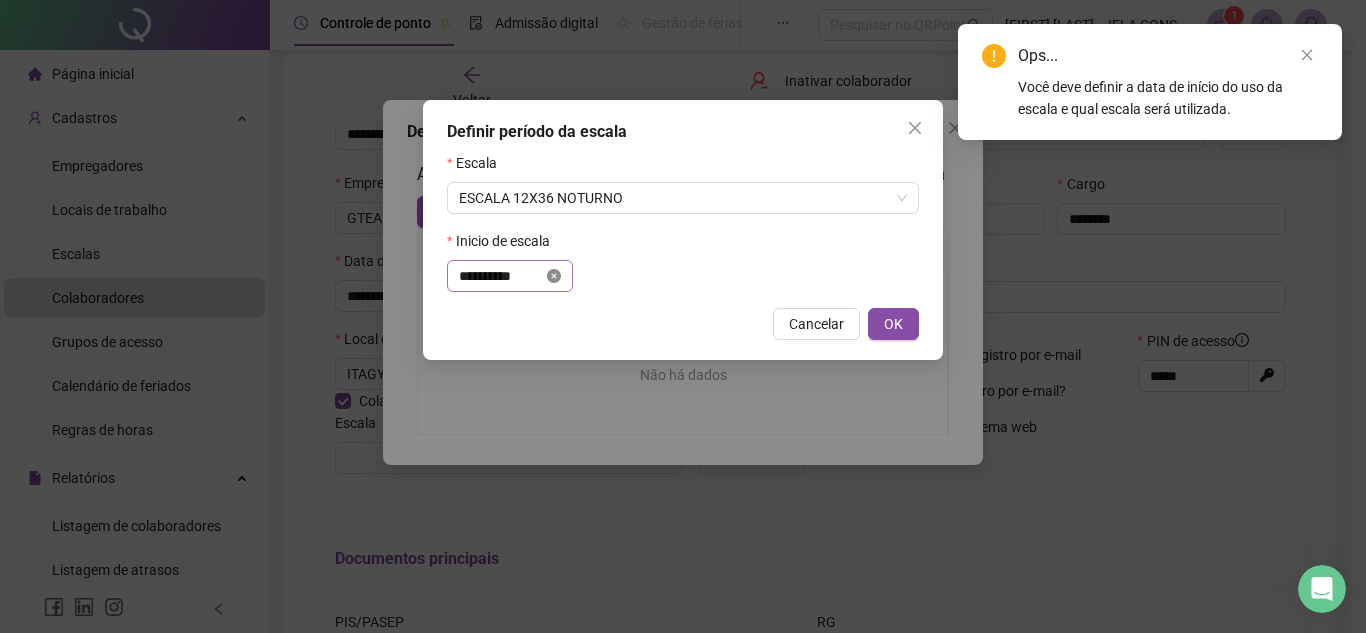 click 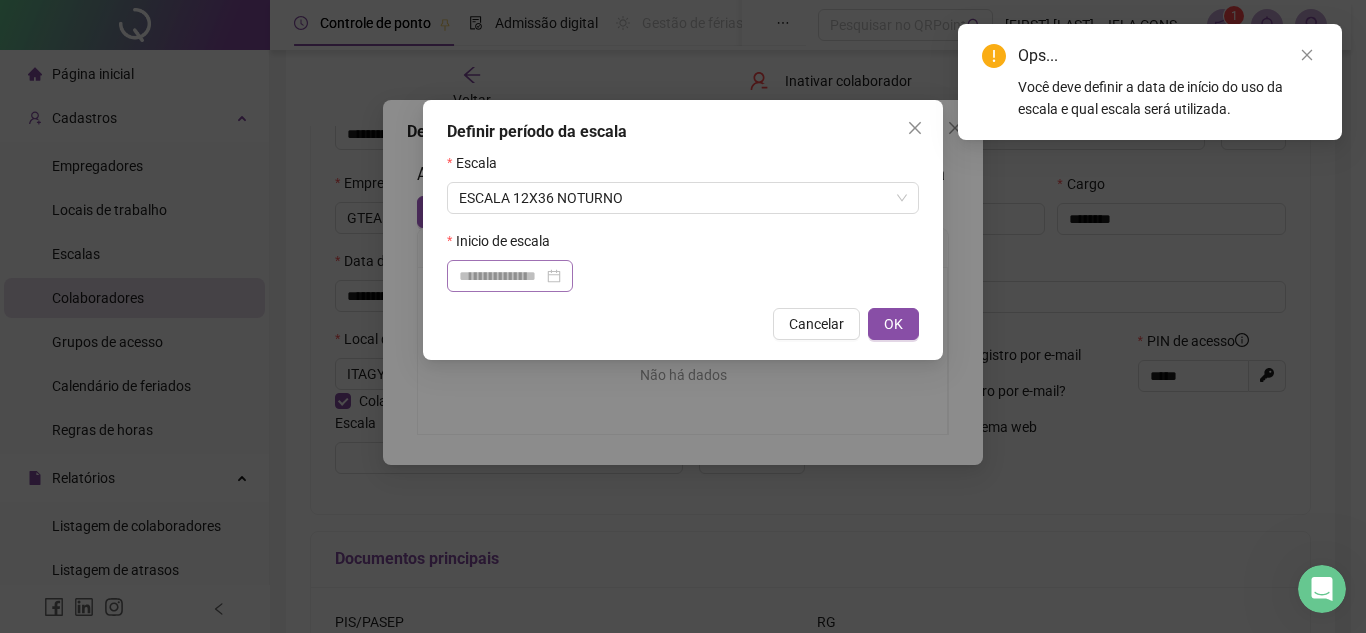 click at bounding box center [510, 276] 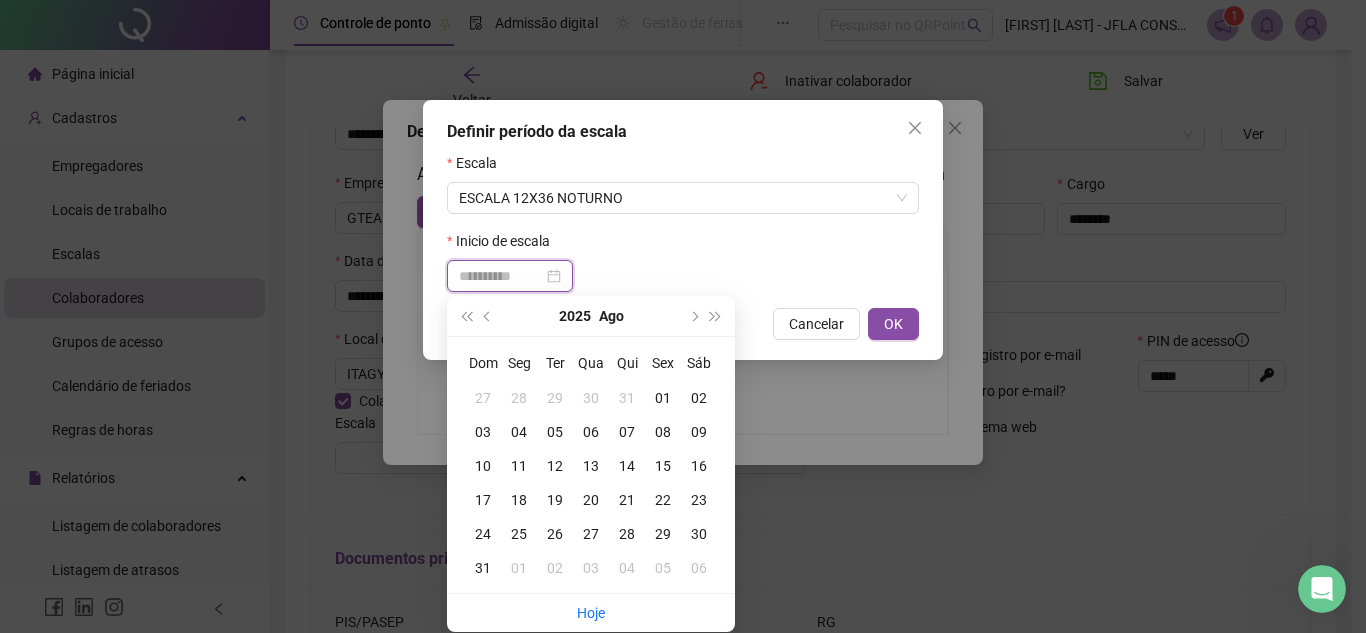 type on "**********" 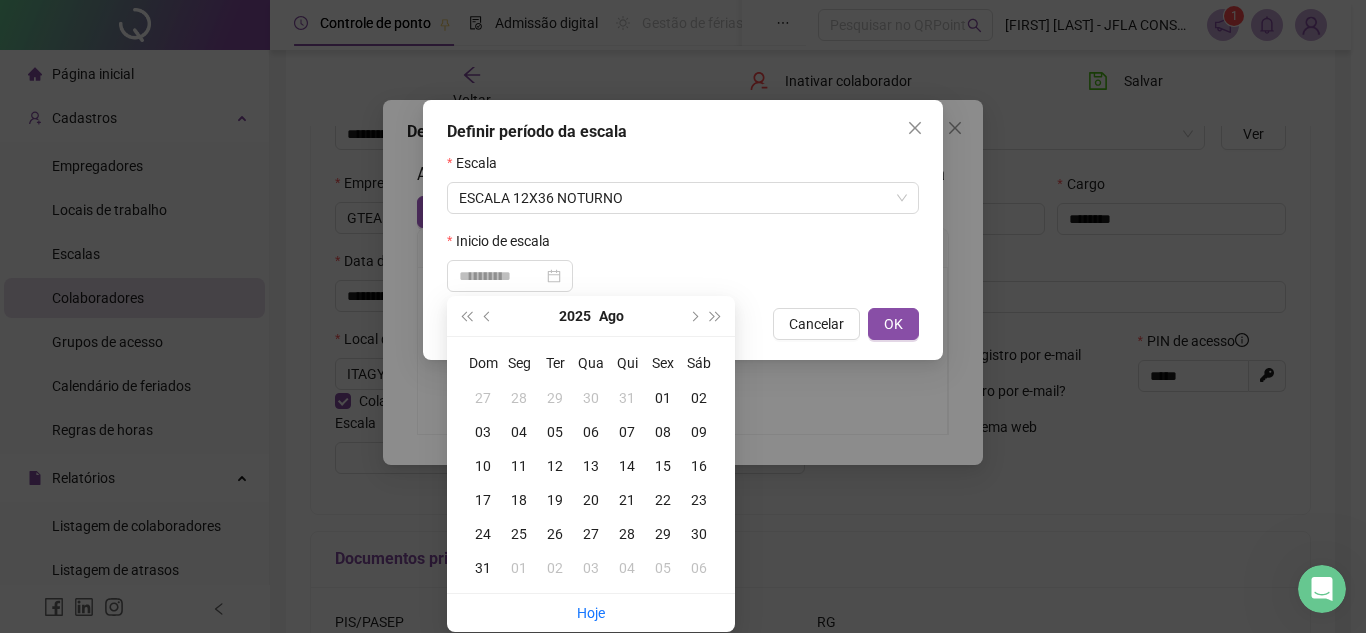 click on "05" at bounding box center [555, 432] 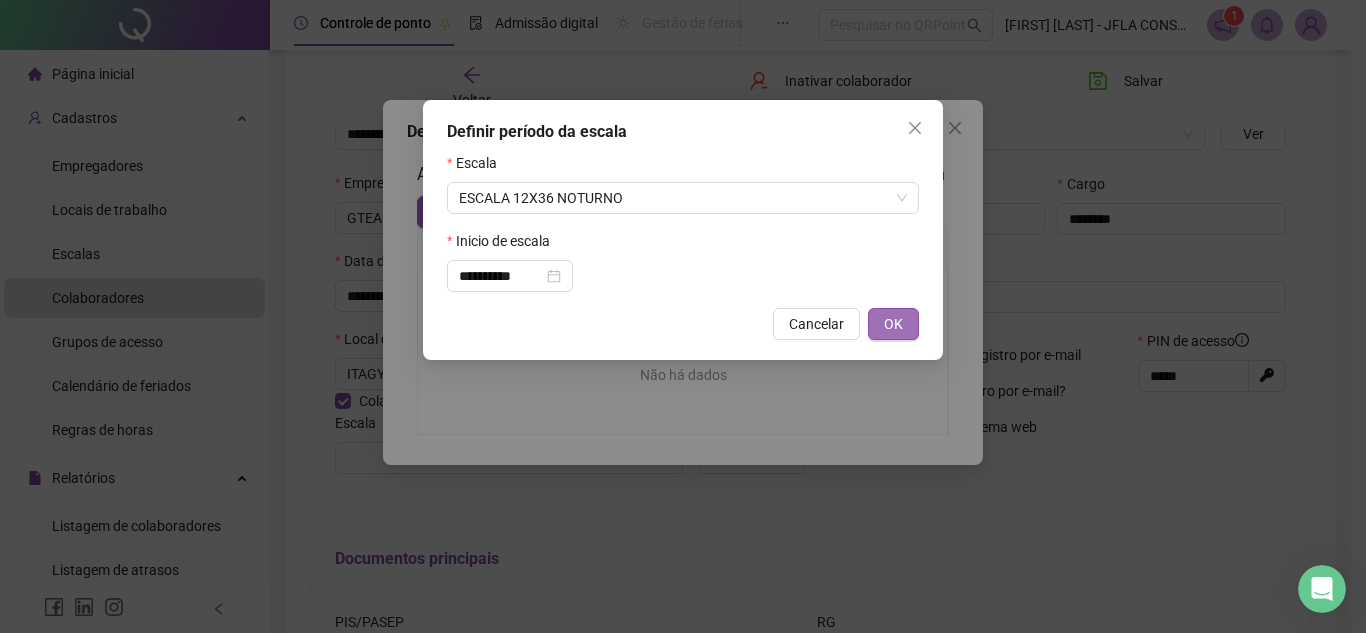 click on "OK" at bounding box center [893, 324] 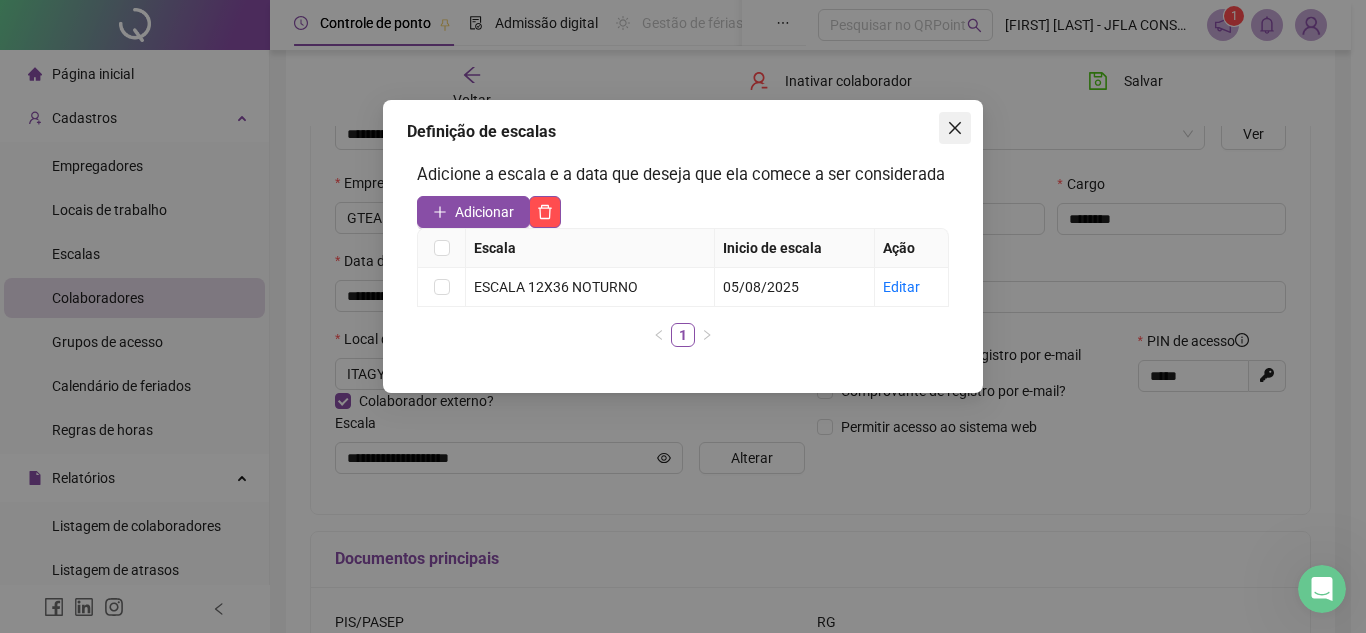 click 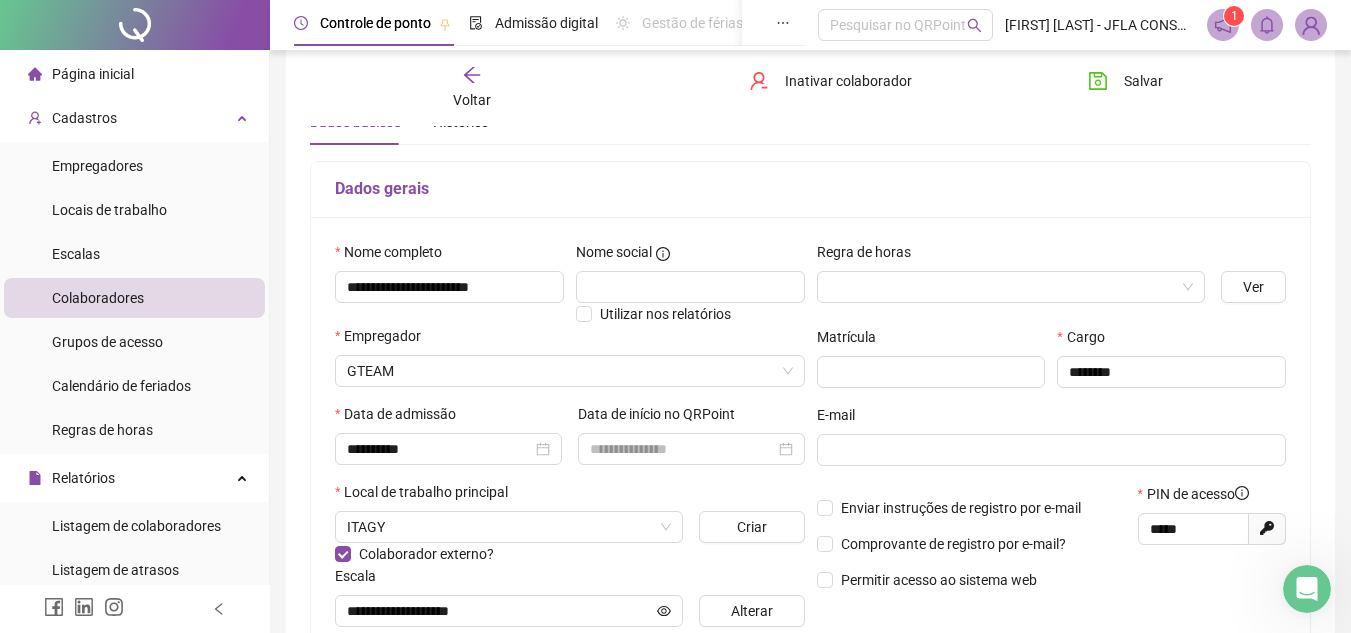 scroll, scrollTop: 78, scrollLeft: 0, axis: vertical 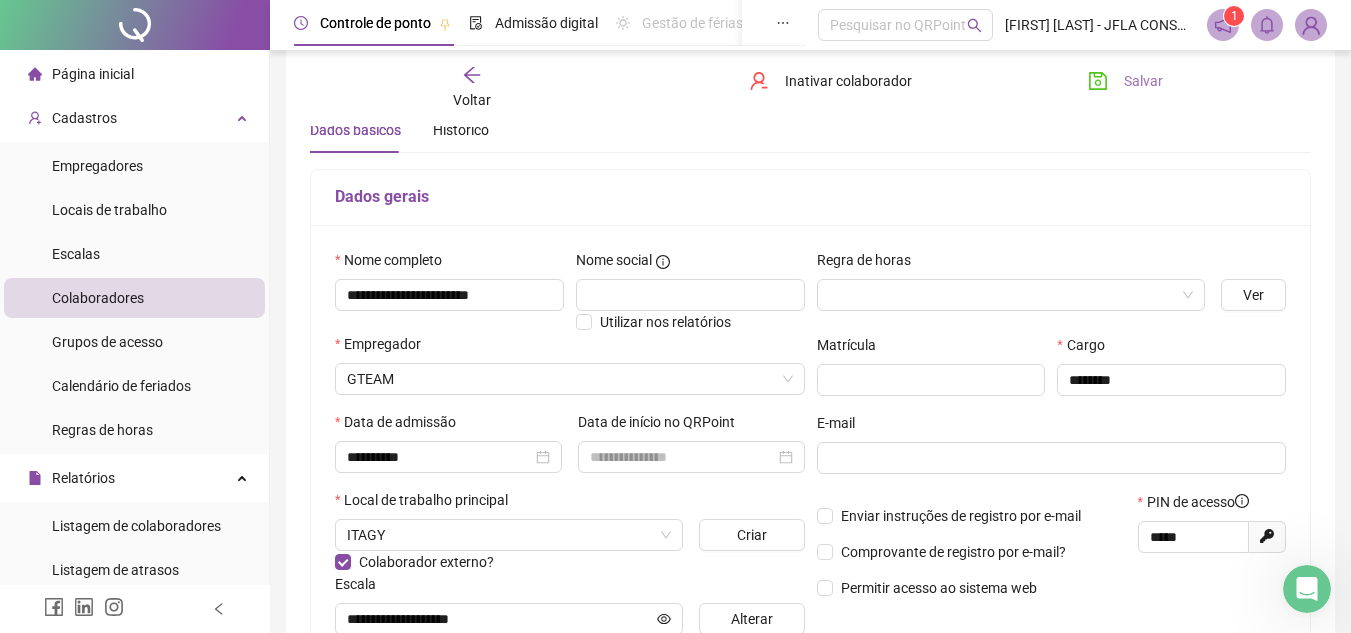 click on "Salvar" at bounding box center [1125, 81] 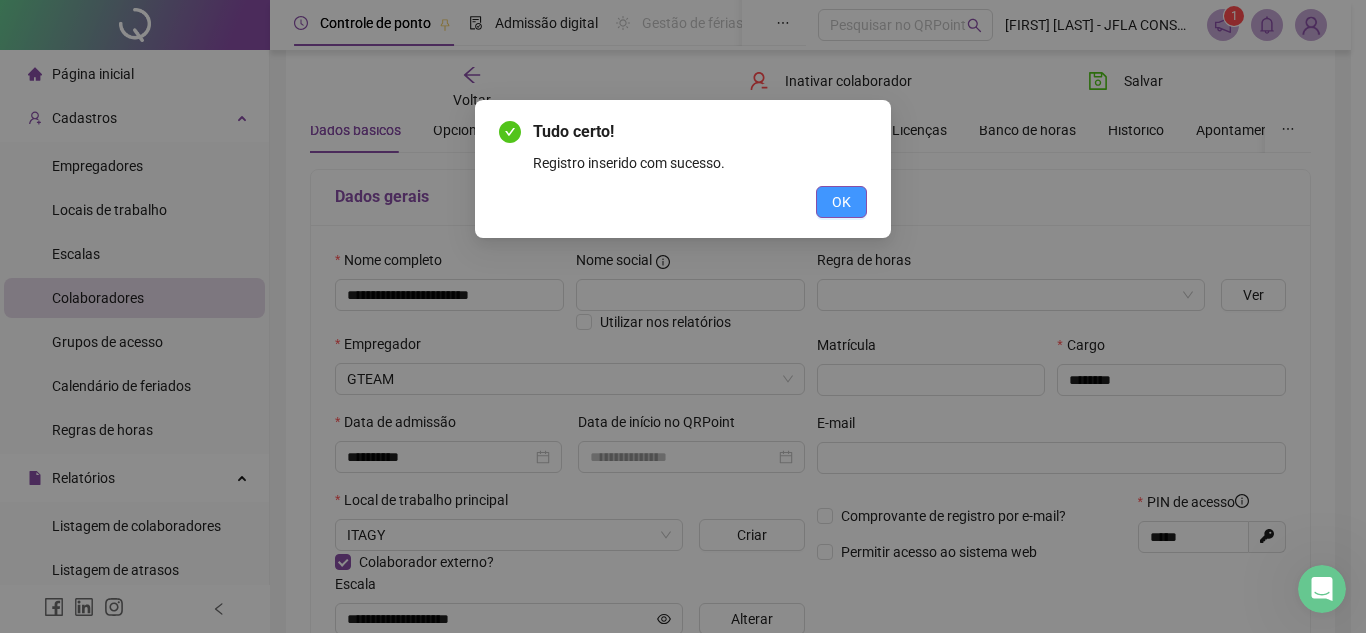 click on "OK" at bounding box center (841, 202) 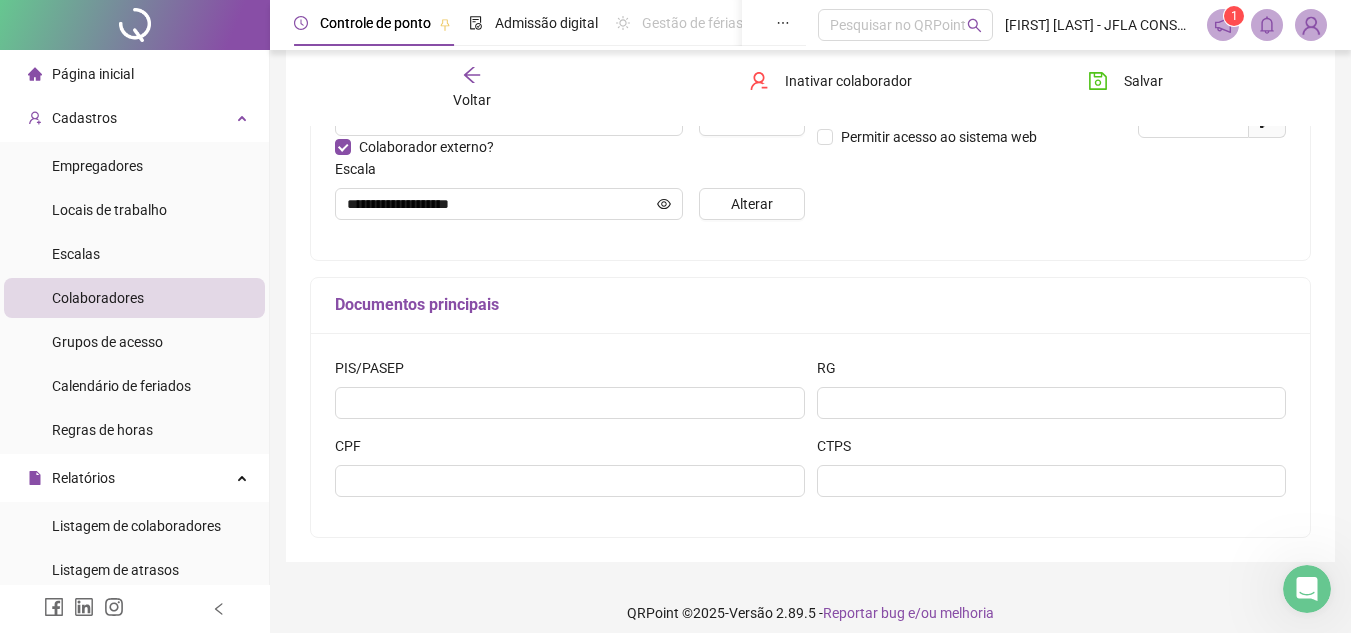 scroll, scrollTop: 508, scrollLeft: 0, axis: vertical 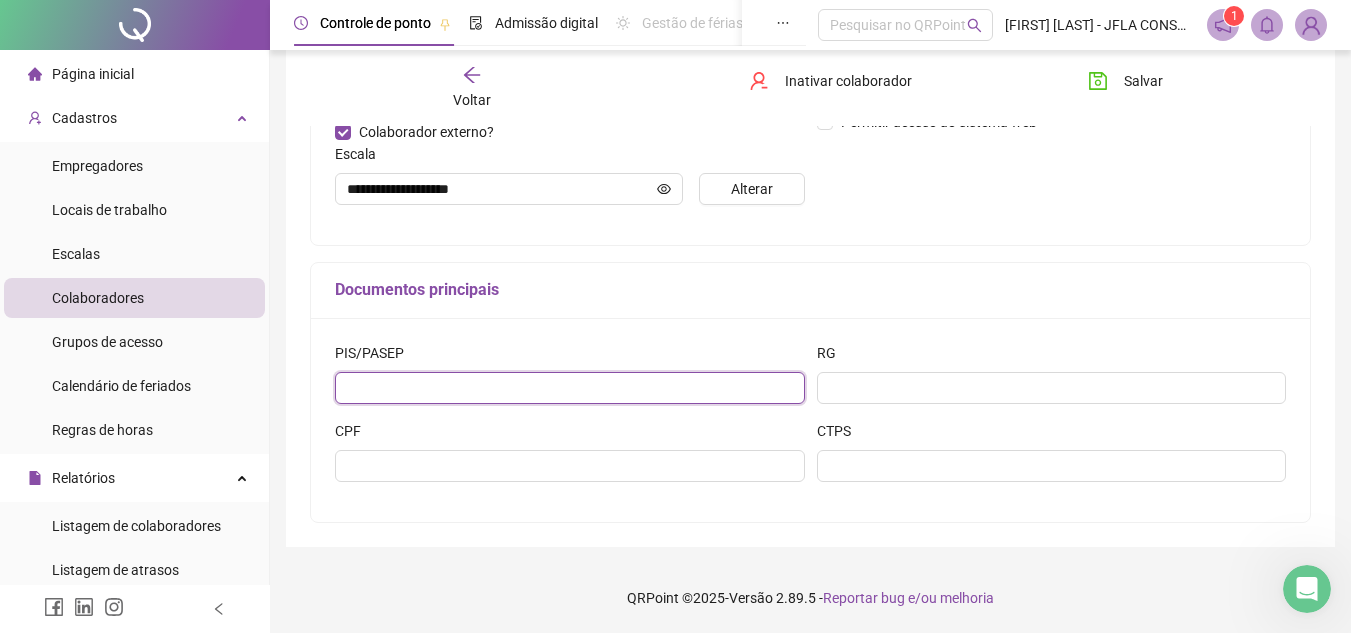 click at bounding box center [570, 388] 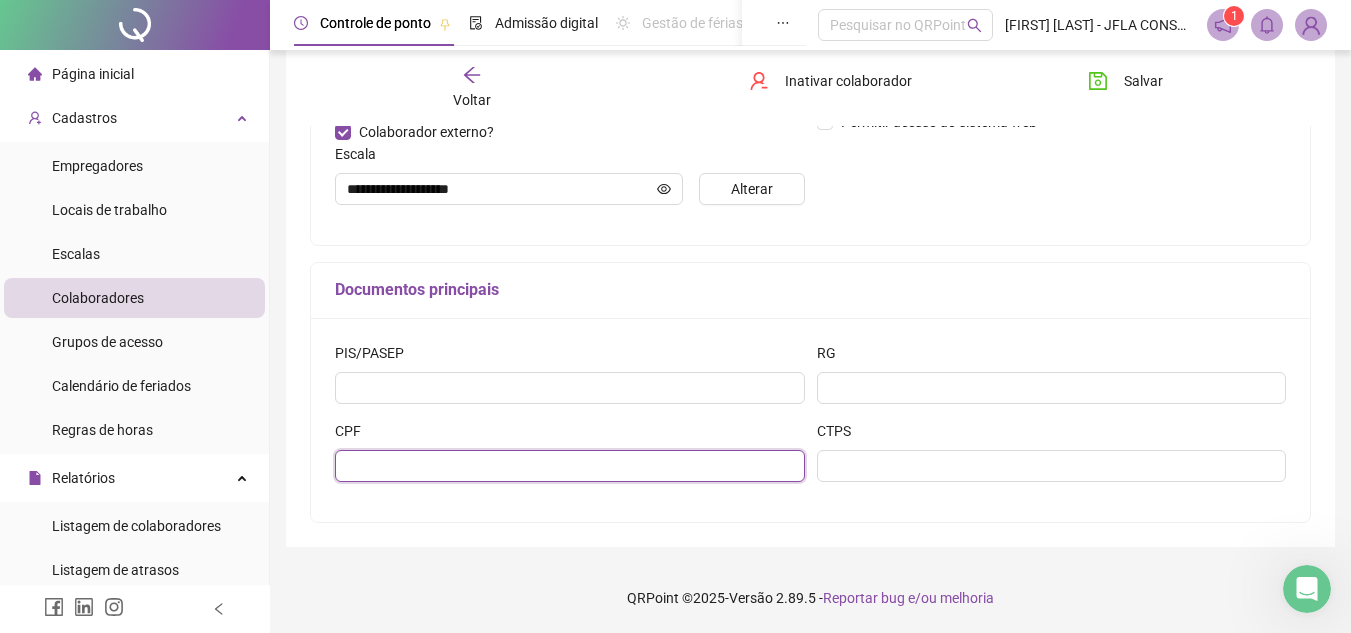 click at bounding box center [570, 466] 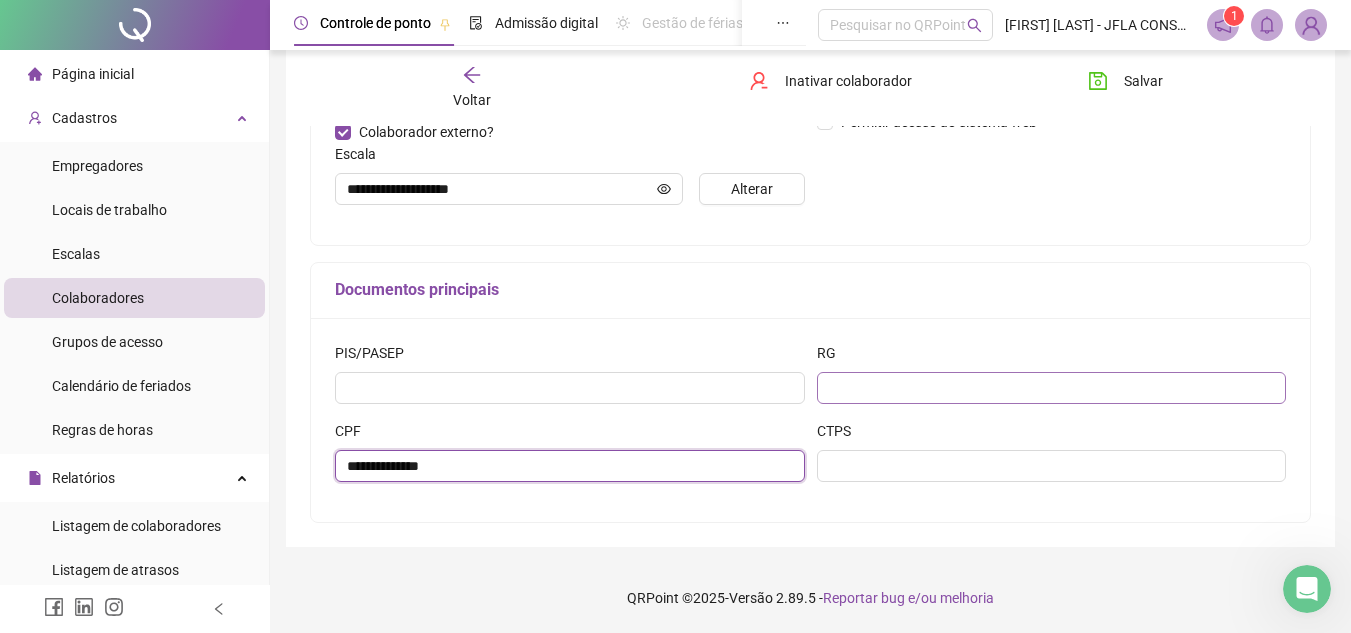 type on "**********" 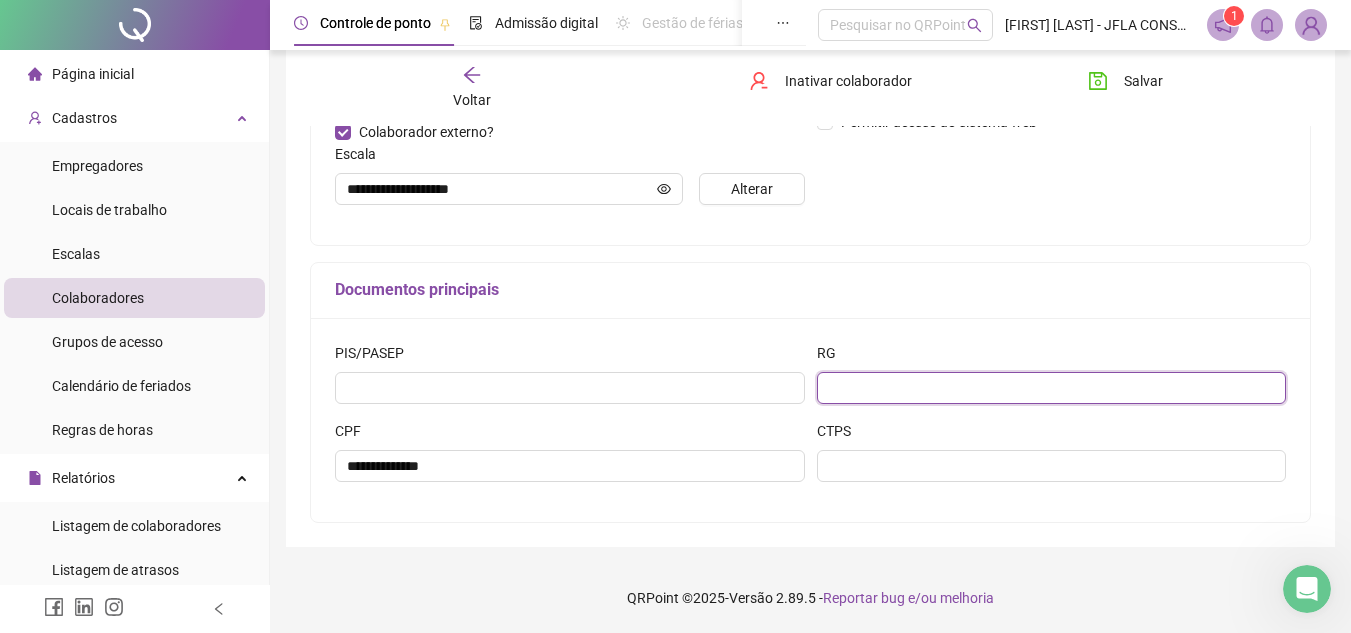 click at bounding box center (1052, 388) 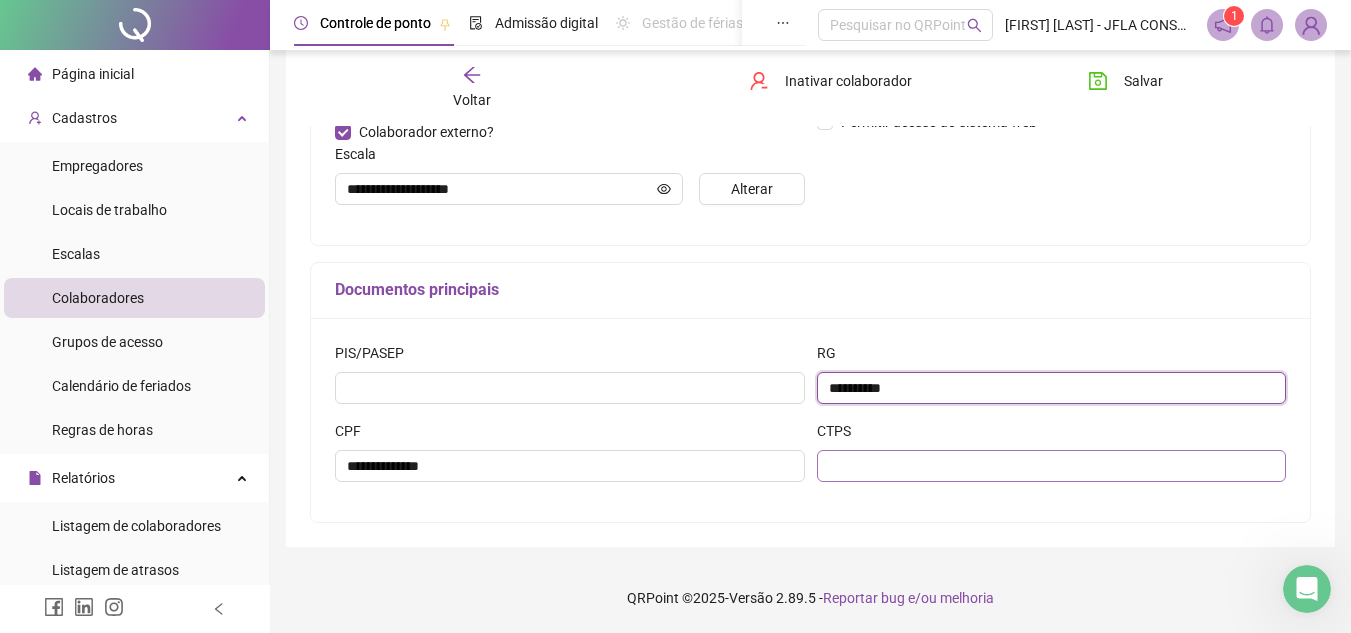 type on "**********" 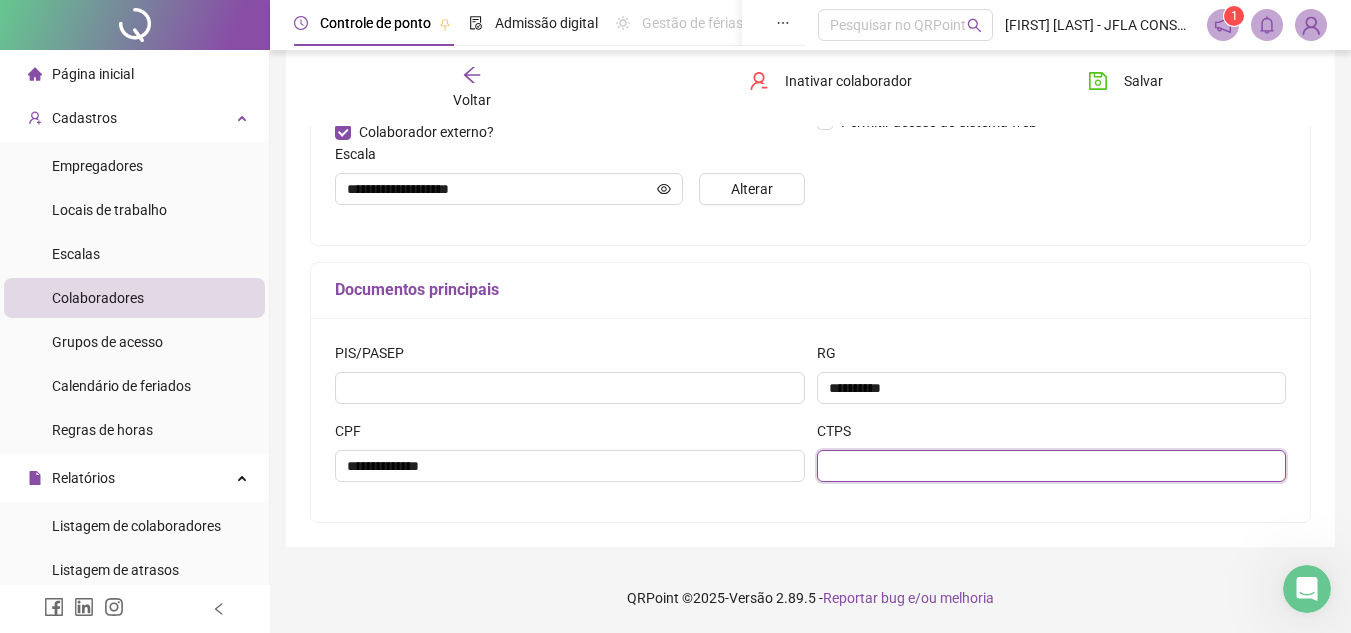 click at bounding box center [1052, 466] 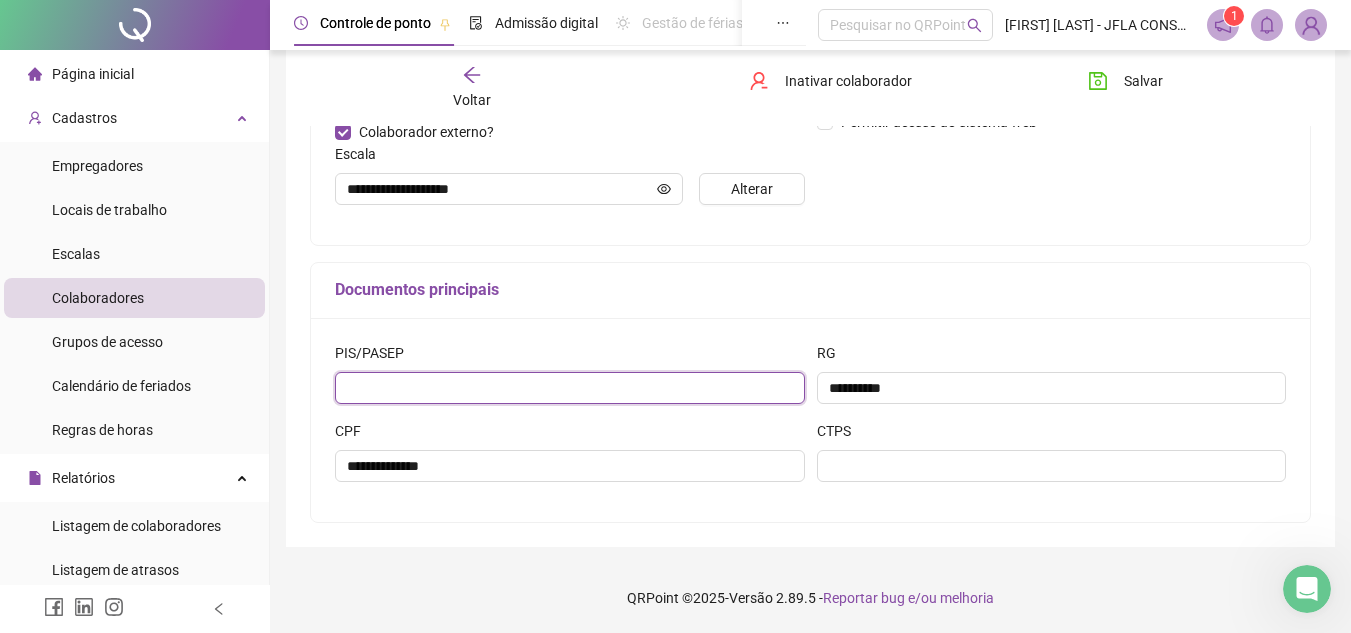 click at bounding box center [570, 388] 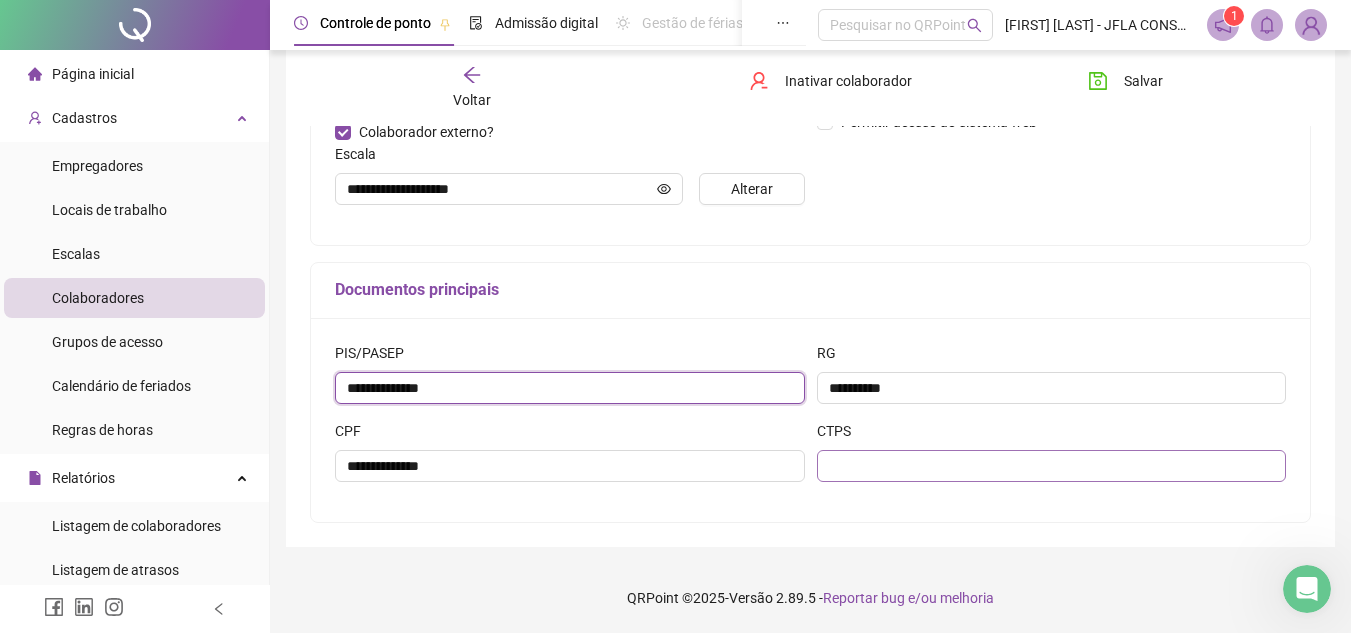 type on "**********" 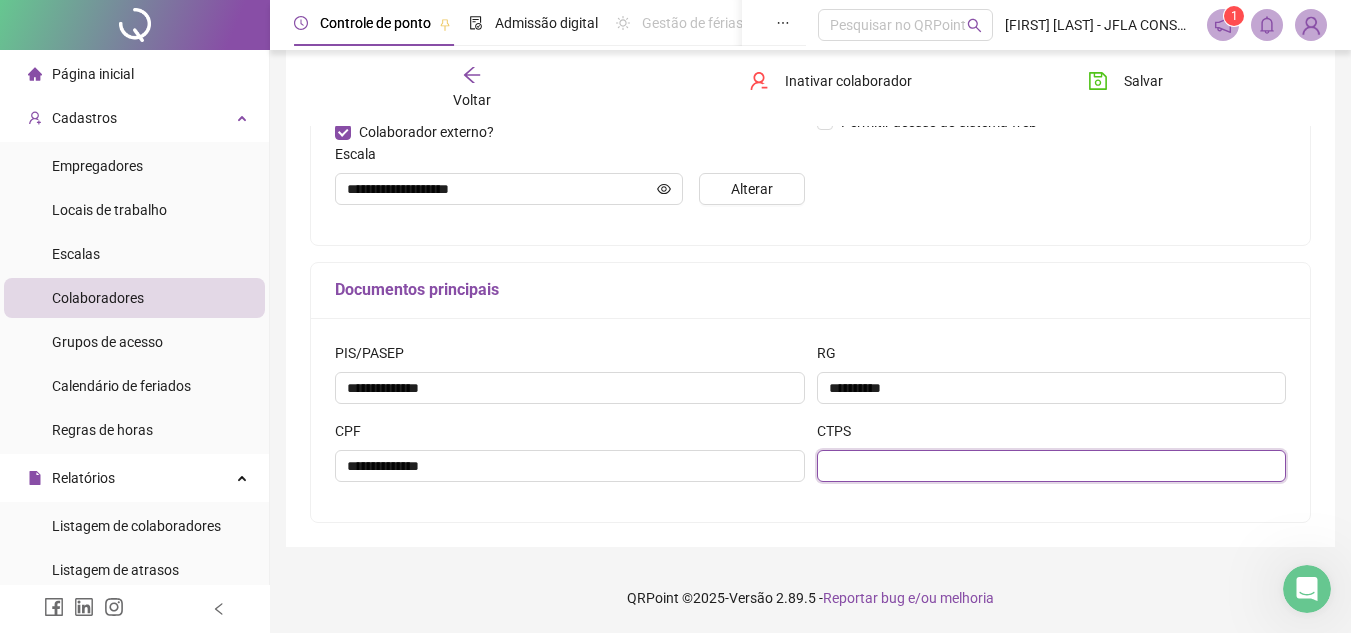 click at bounding box center [1052, 466] 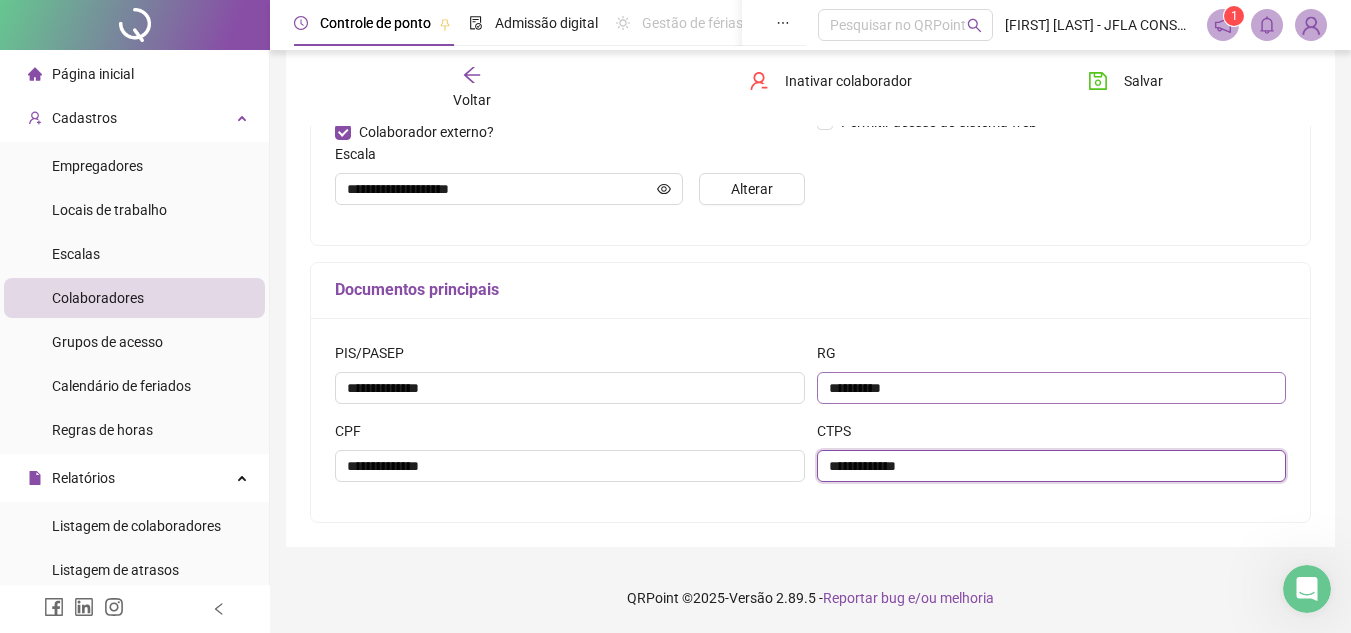 drag, startPoint x: 928, startPoint y: 460, endPoint x: 944, endPoint y: 383, distance: 78.64477 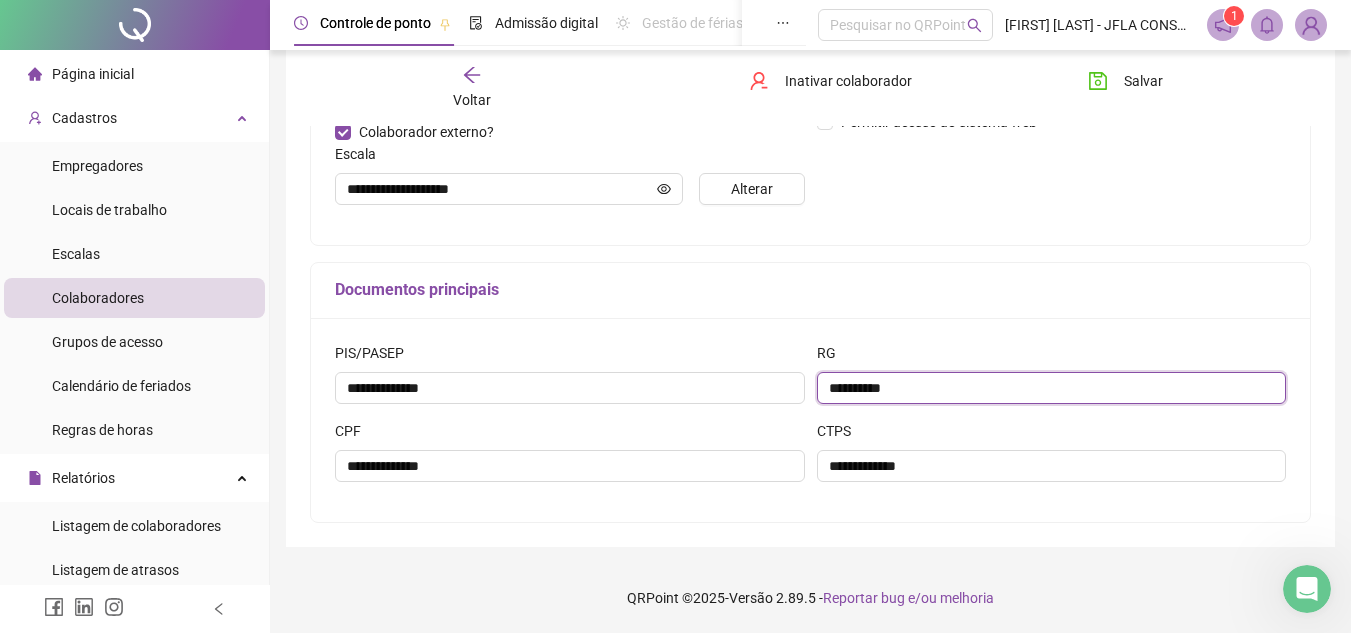 click on "**********" at bounding box center (1052, 388) 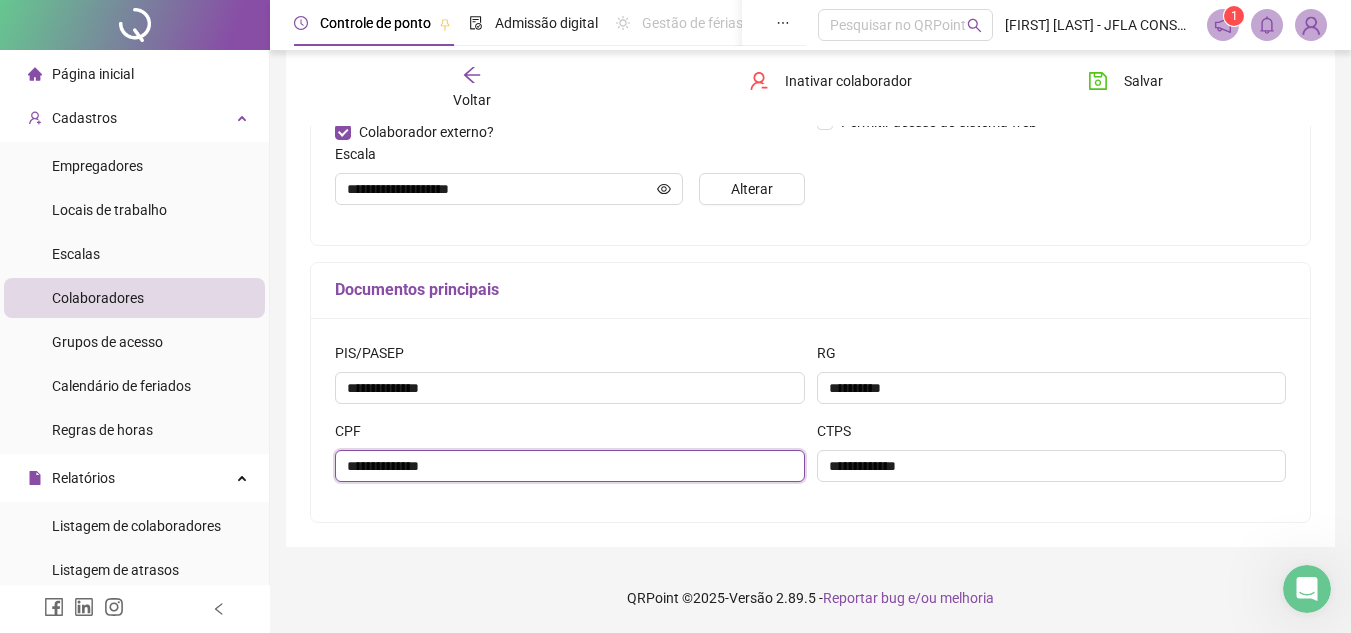 click on "**********" at bounding box center (570, 466) 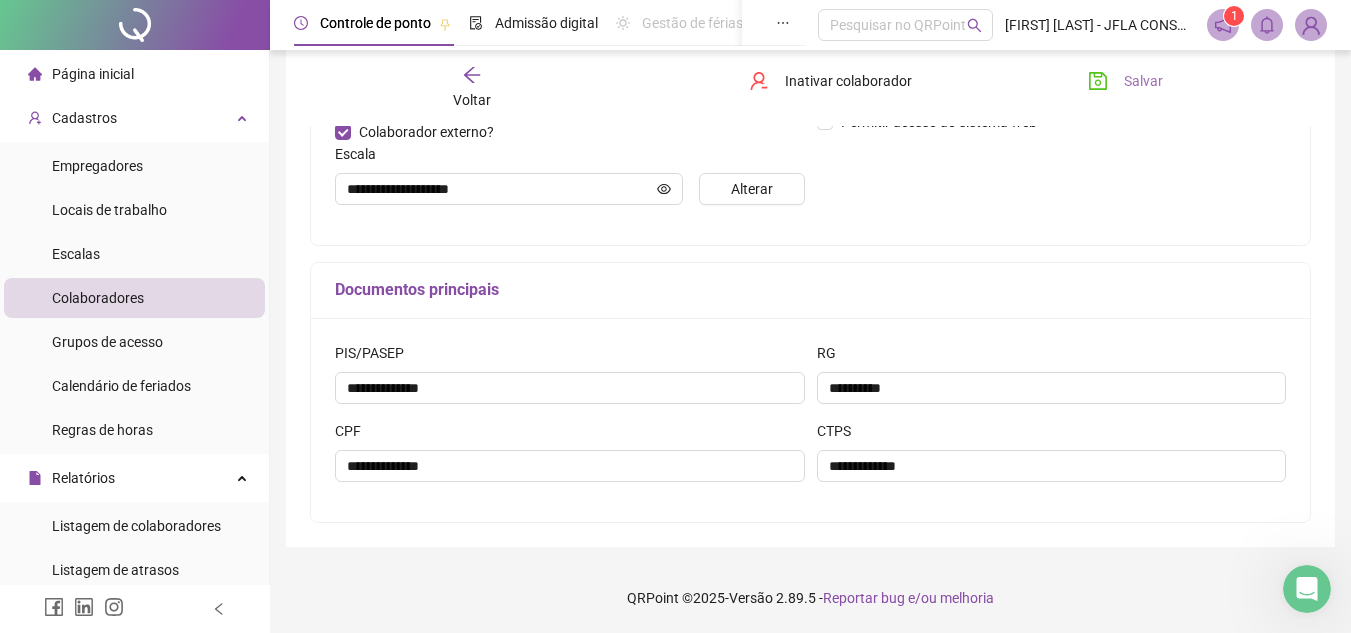 click on "Salvar" at bounding box center [1125, 81] 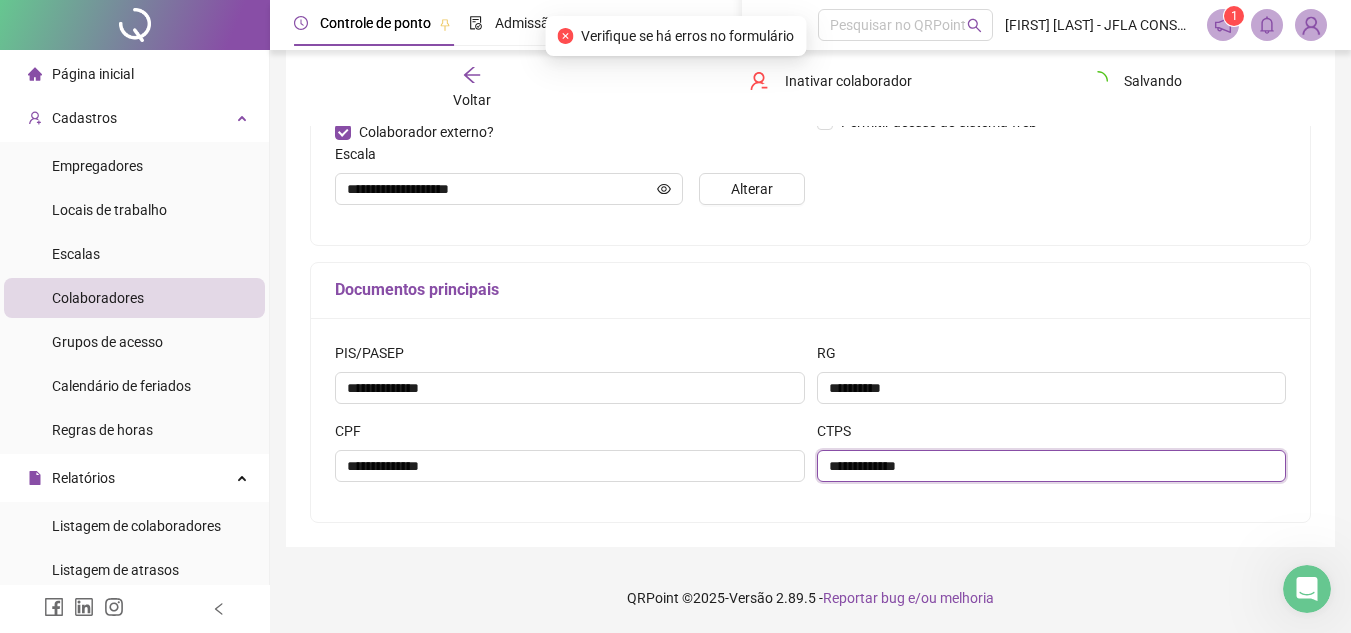 click on "**********" at bounding box center (1052, 466) 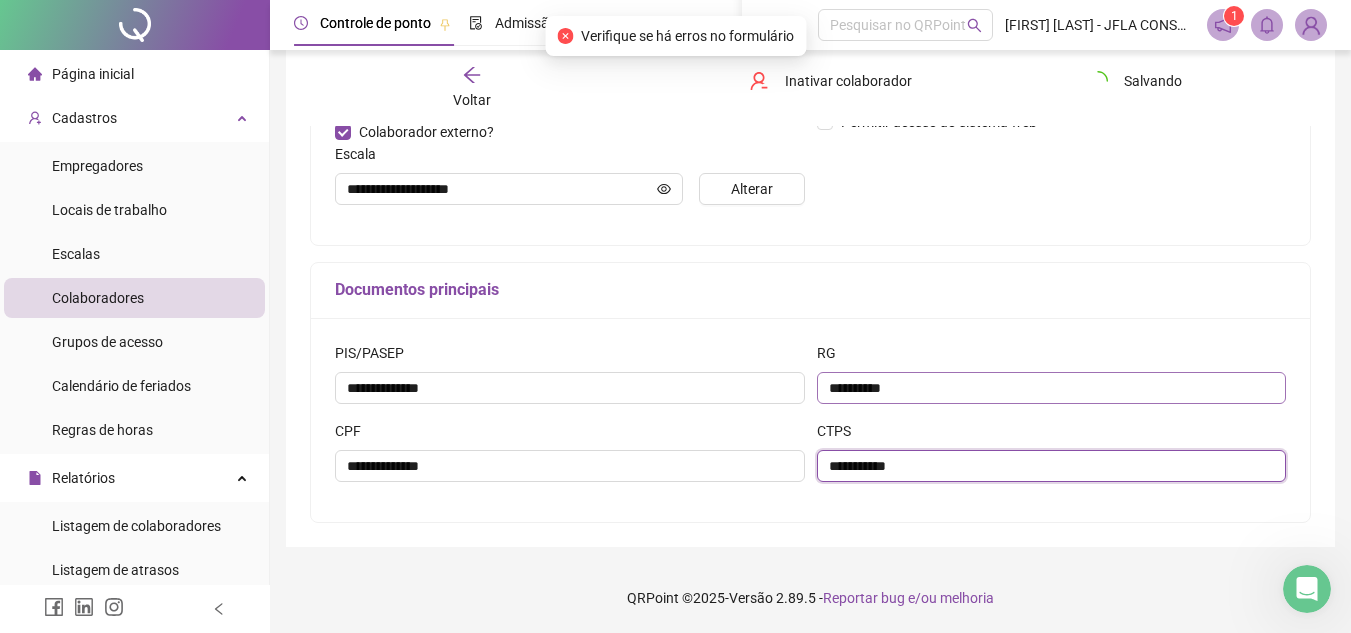 type on "**********" 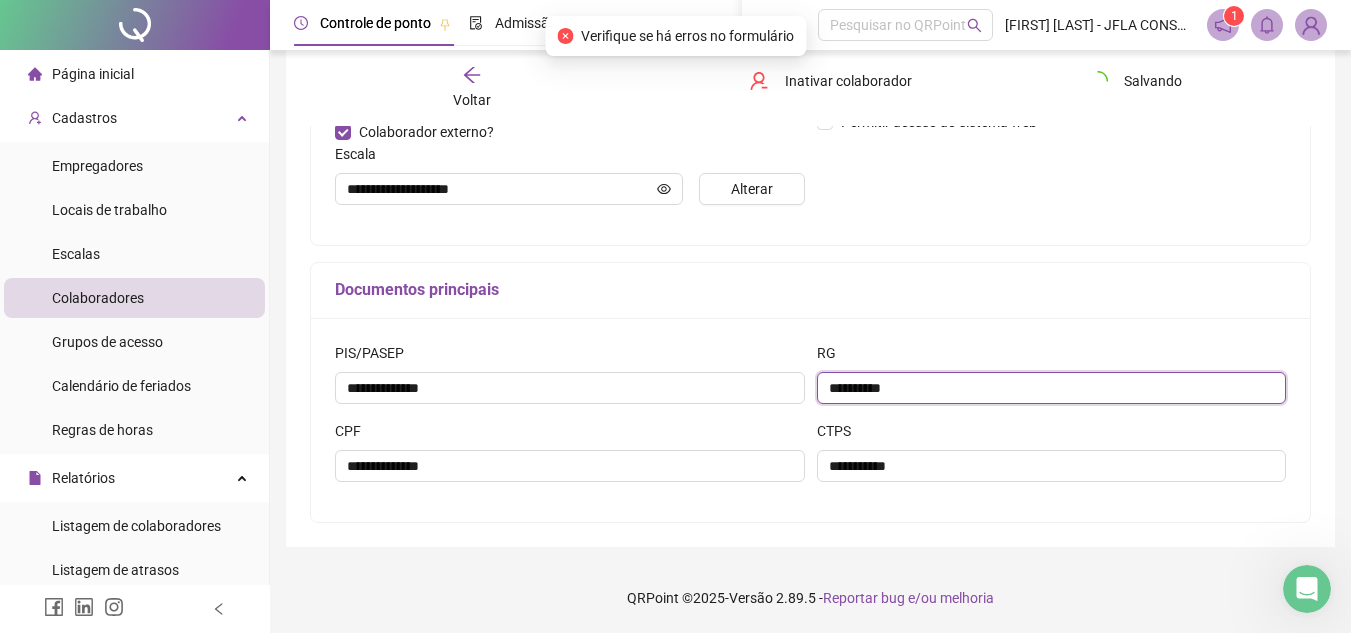 click on "**********" at bounding box center (1052, 388) 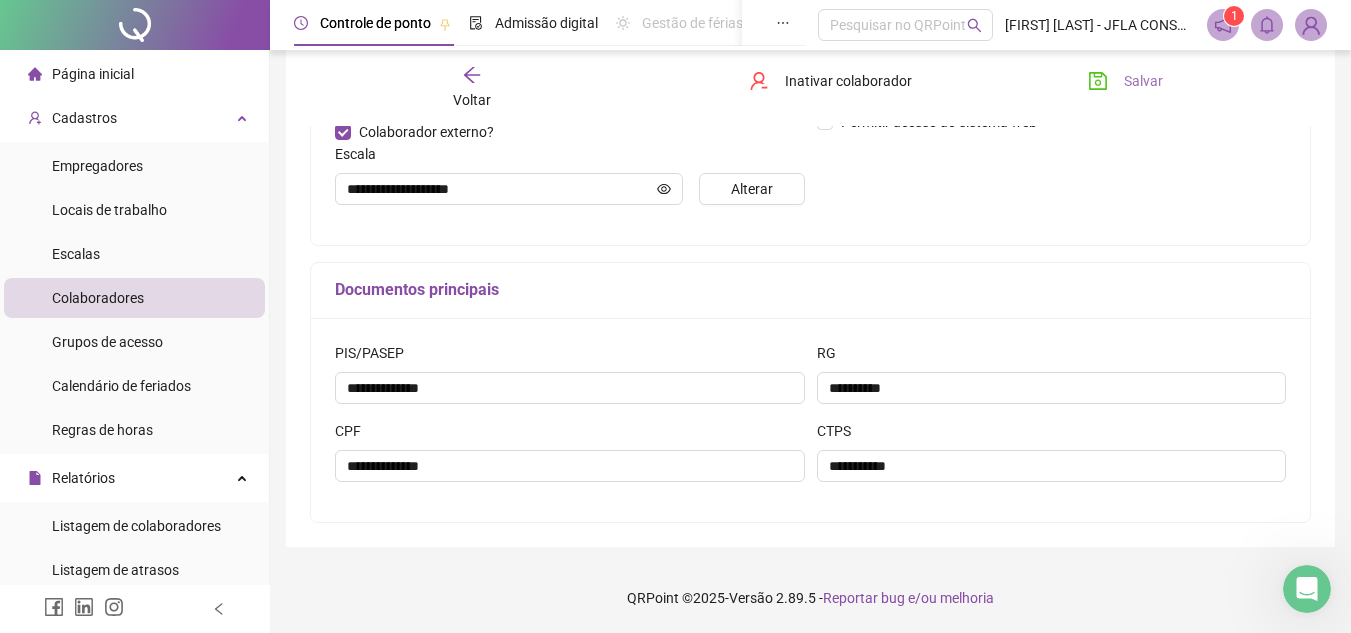 click on "Salvar" at bounding box center (1125, 81) 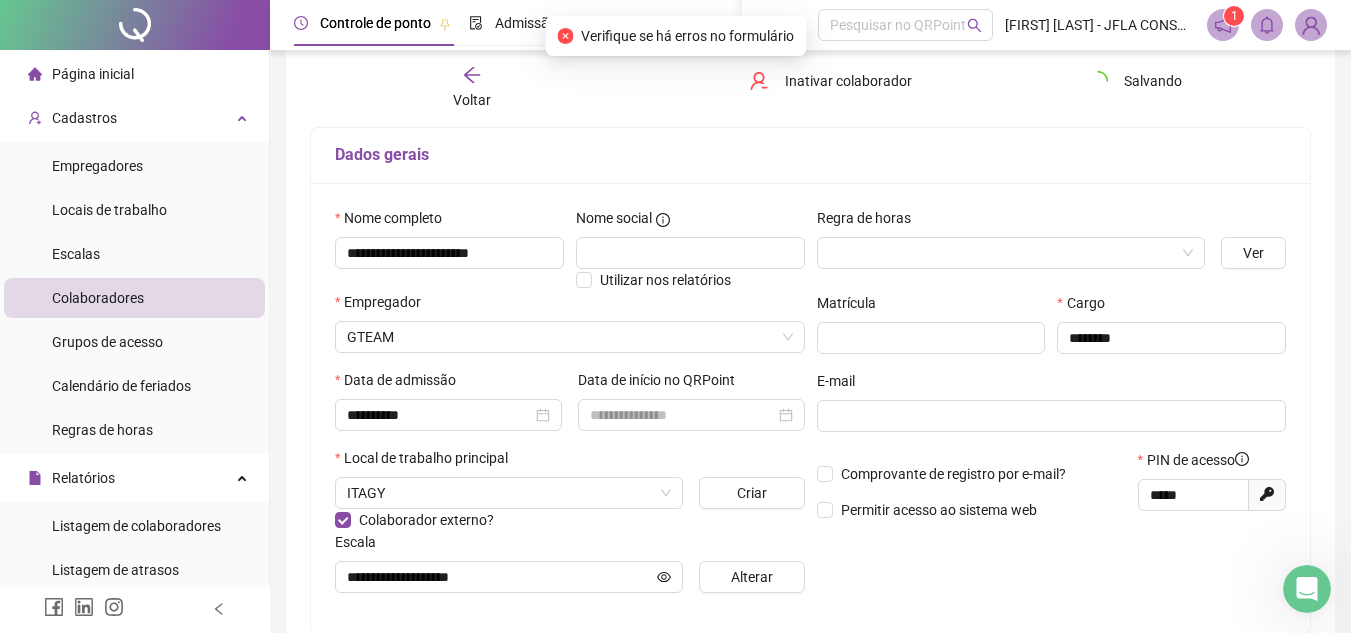 scroll, scrollTop: 118, scrollLeft: 0, axis: vertical 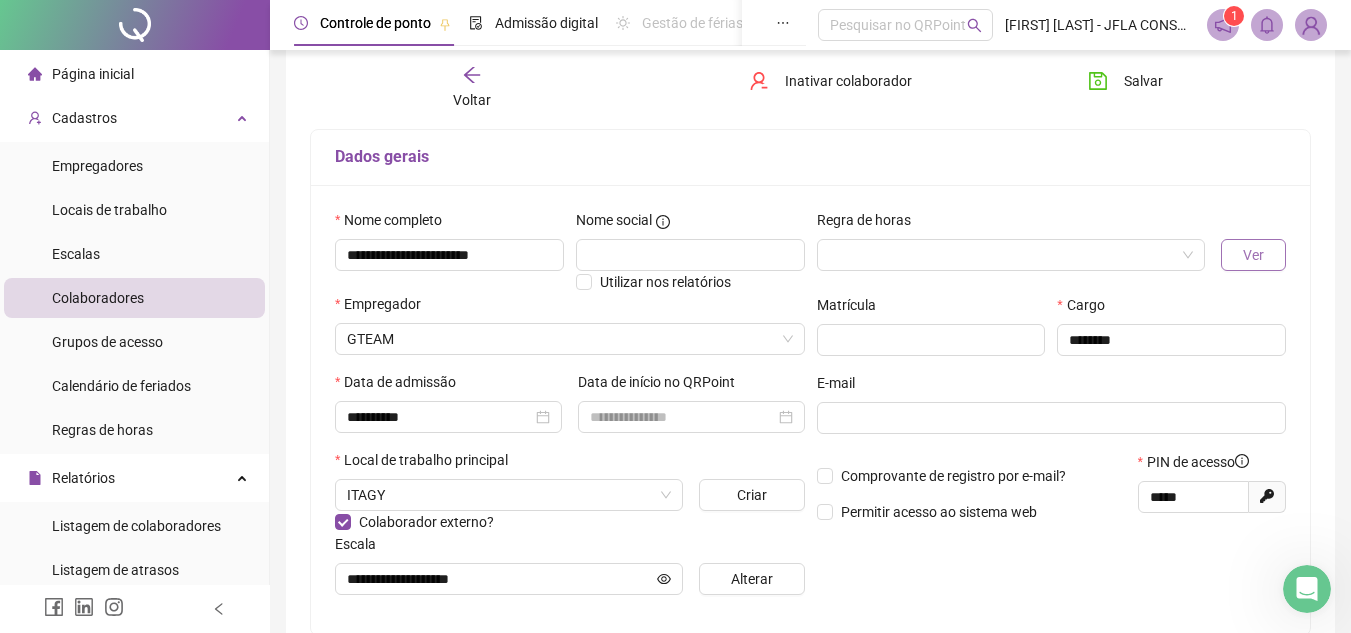 click on "Ver" at bounding box center (1253, 255) 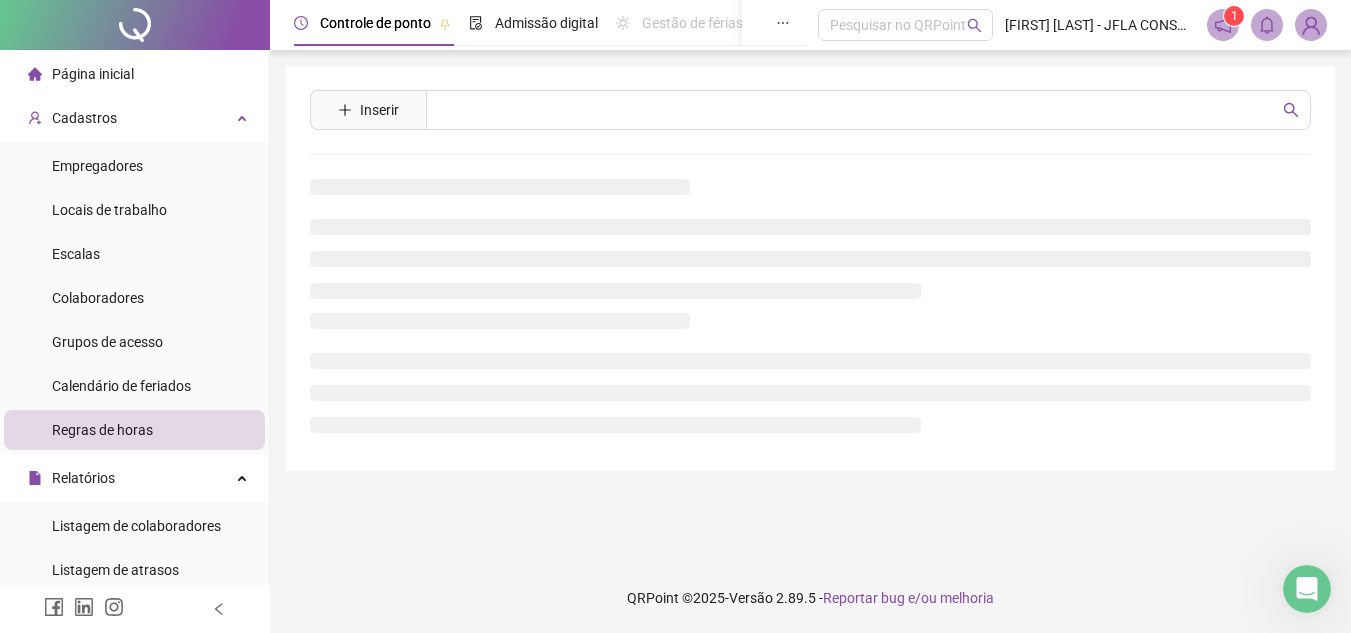 scroll, scrollTop: 0, scrollLeft: 0, axis: both 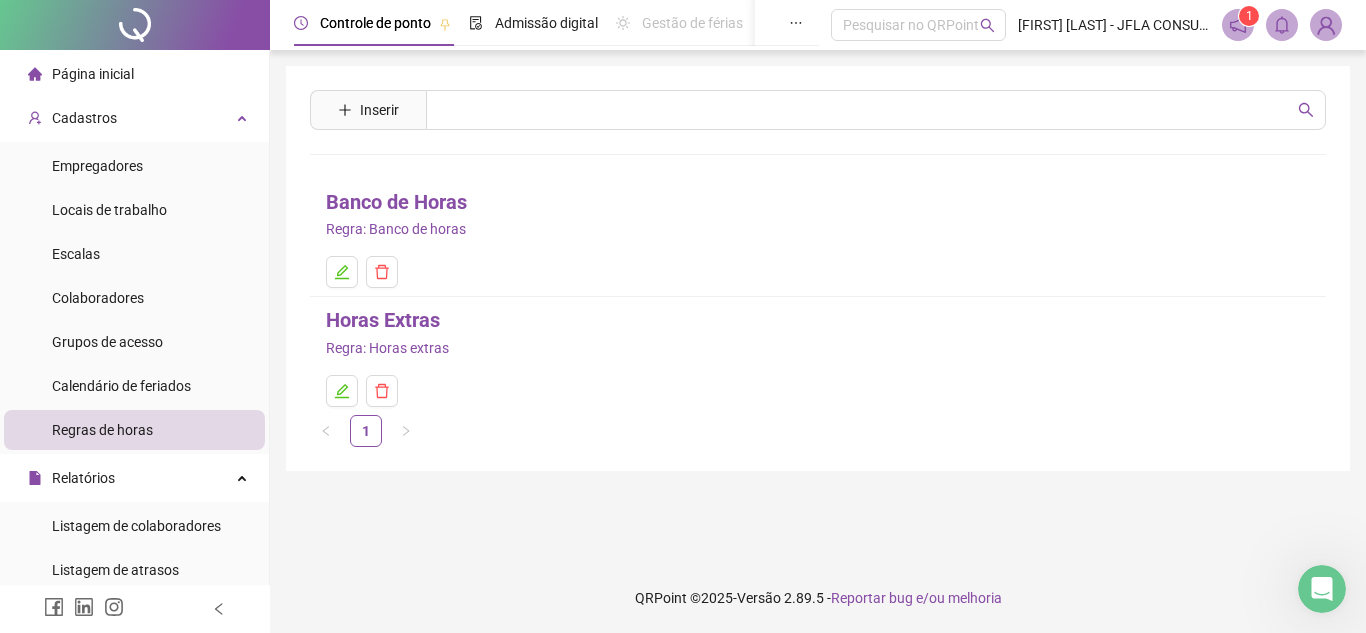 click on "Regra: Banco de horas" at bounding box center (396, 229) 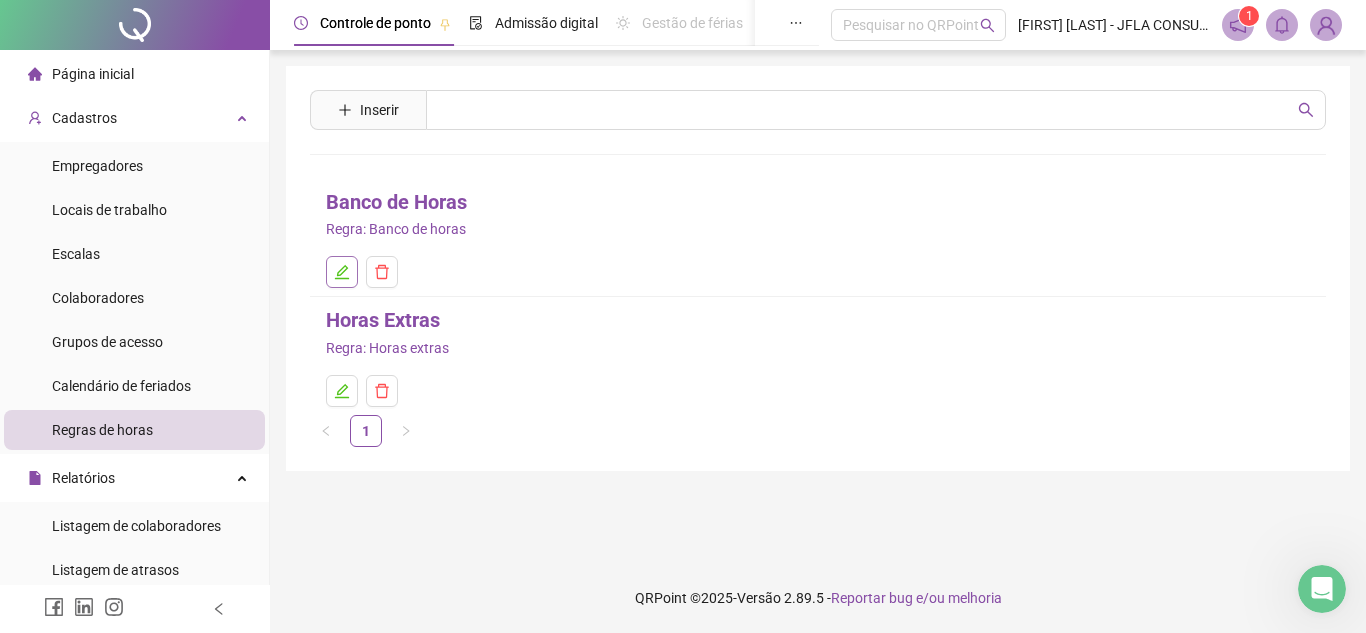 click 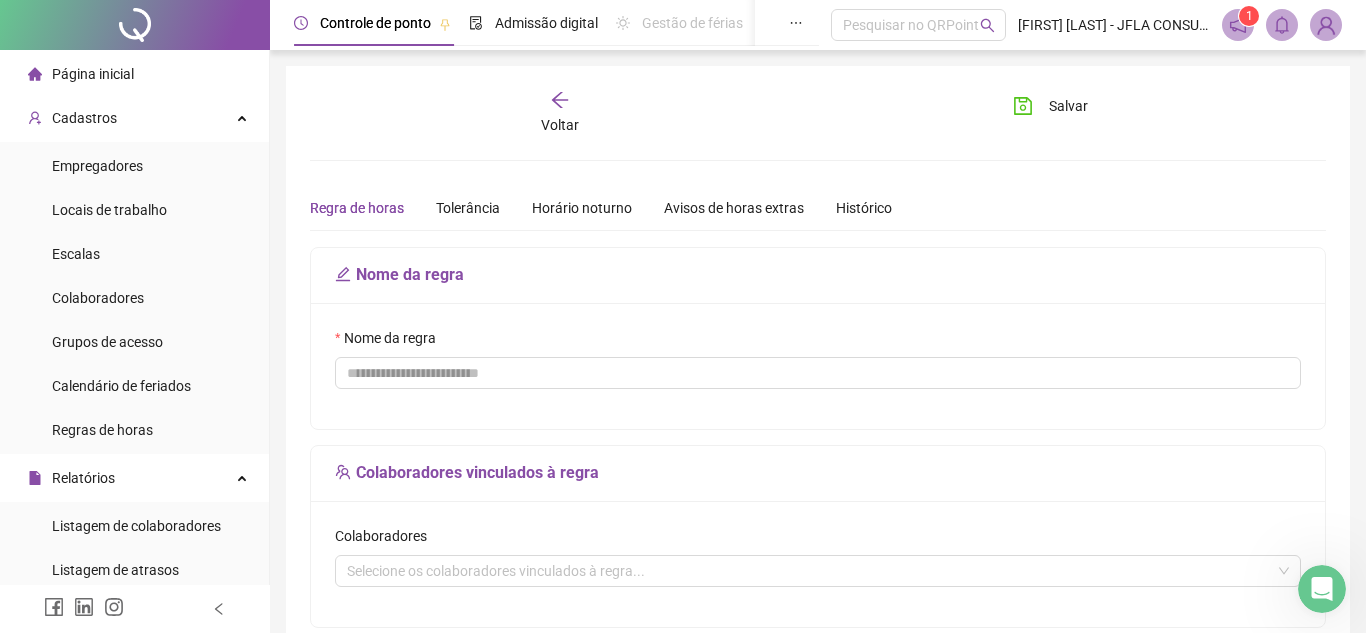 click 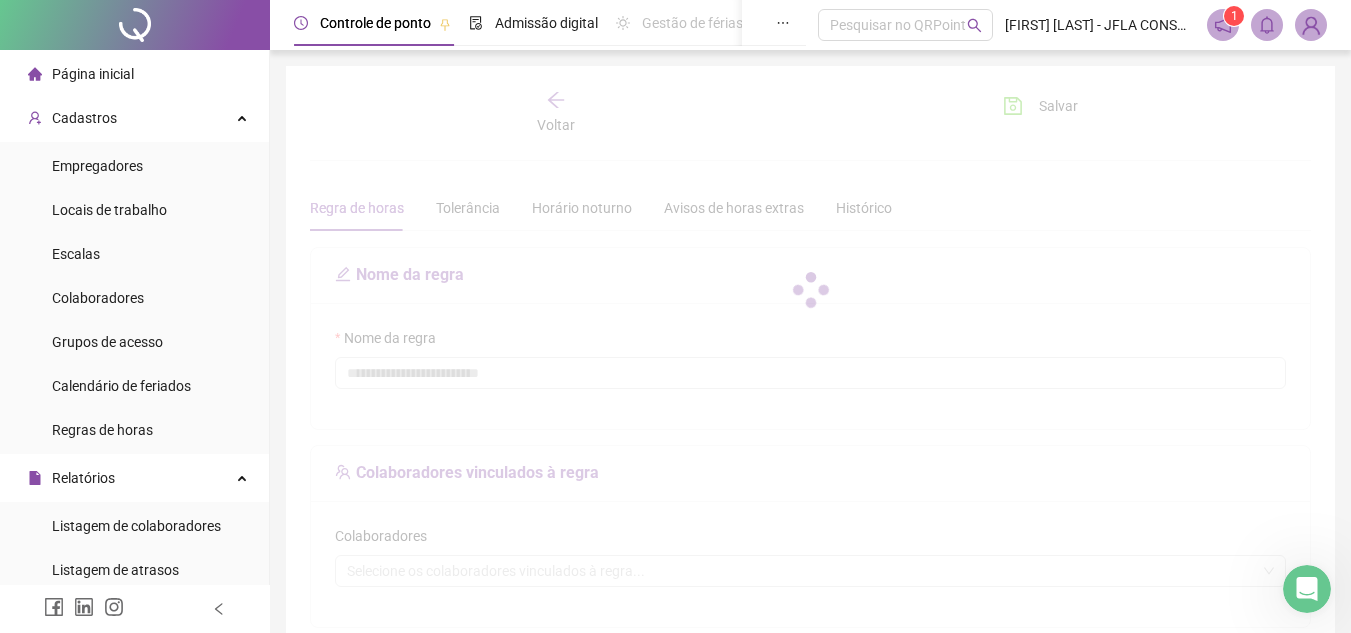 type on "**********" 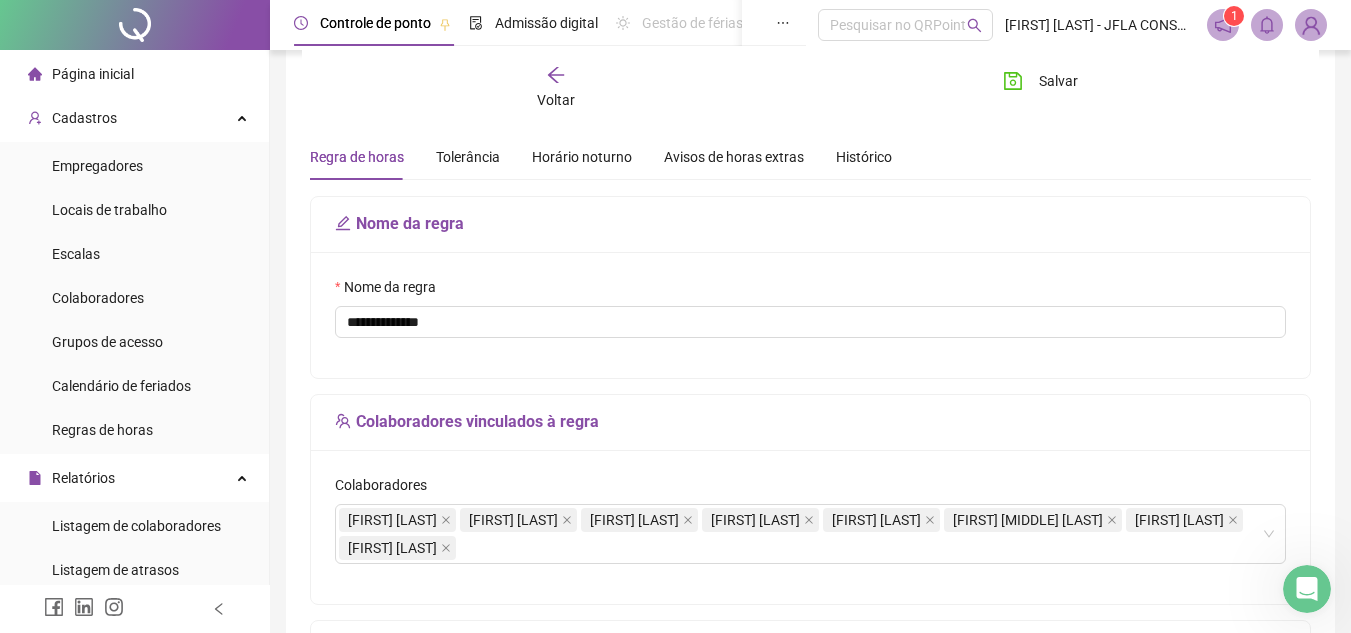 scroll, scrollTop: 174, scrollLeft: 0, axis: vertical 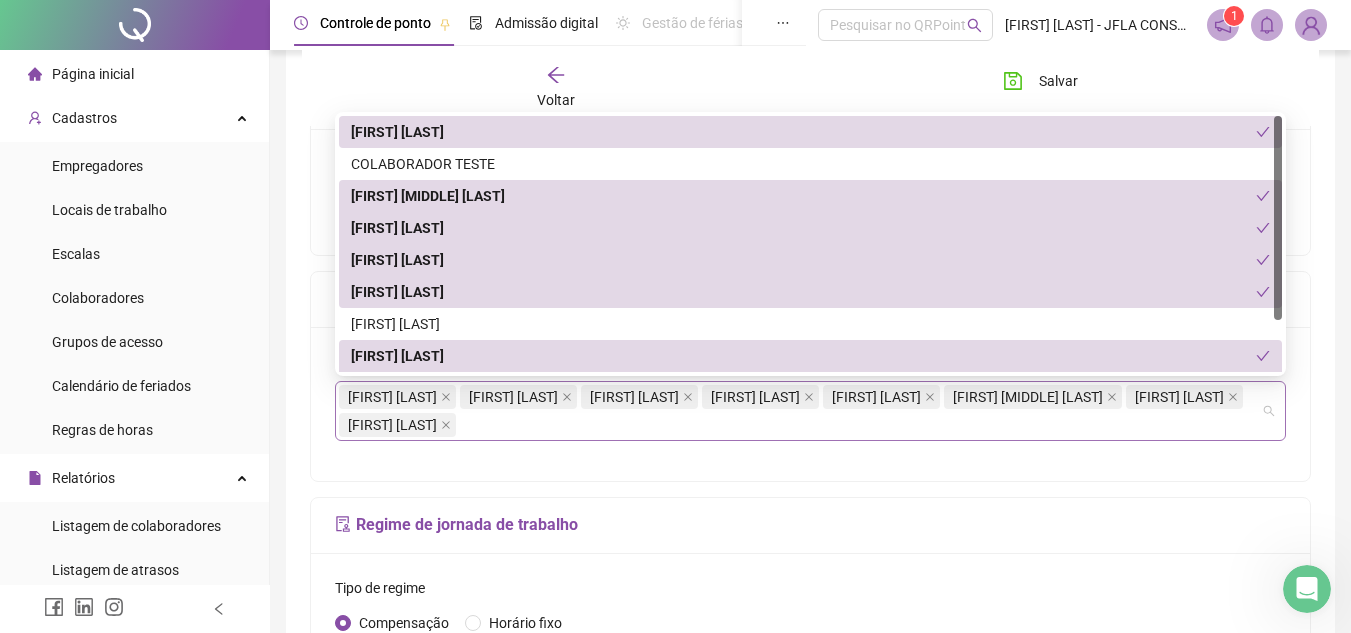 click on "[FIRST] [LAST], [FIRST] [LAST], [FIRST] [LAST], [FIRST] [LAST], [FIRST] [LAST], [FIRST] [LAST], [FIRST] [LAST], [FIRST] [LAST]" at bounding box center [800, 411] 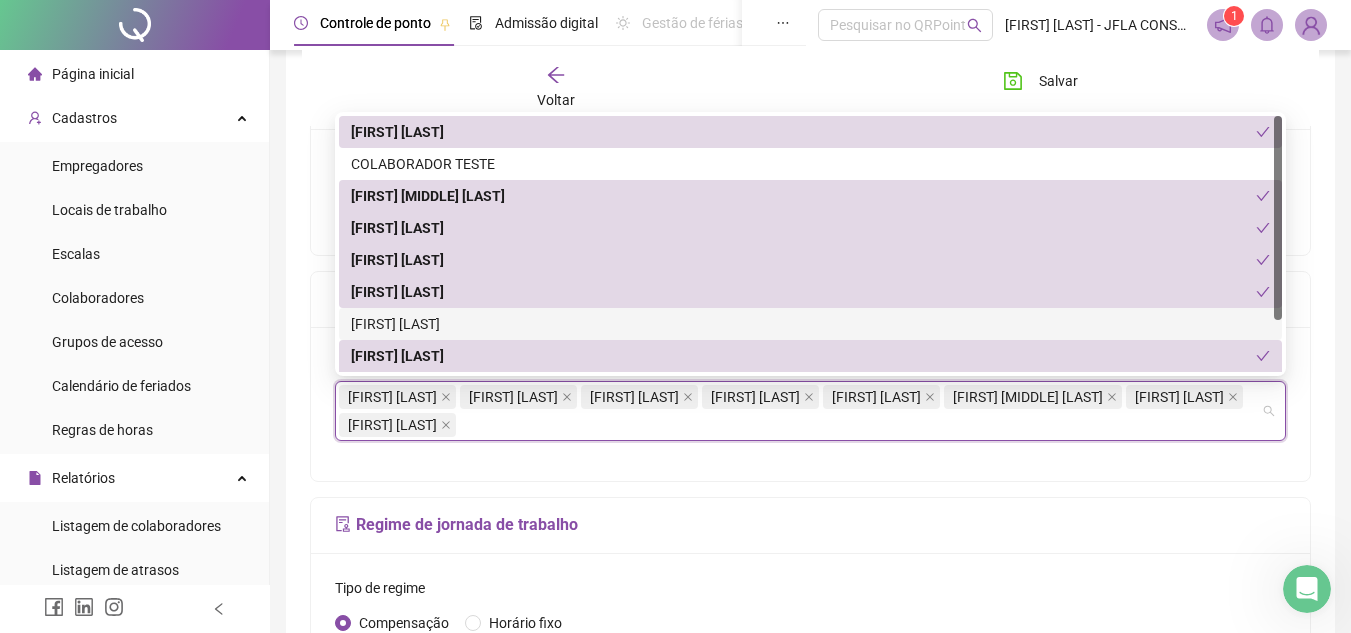 click on "[FIRST] [LAST]" at bounding box center (810, 324) 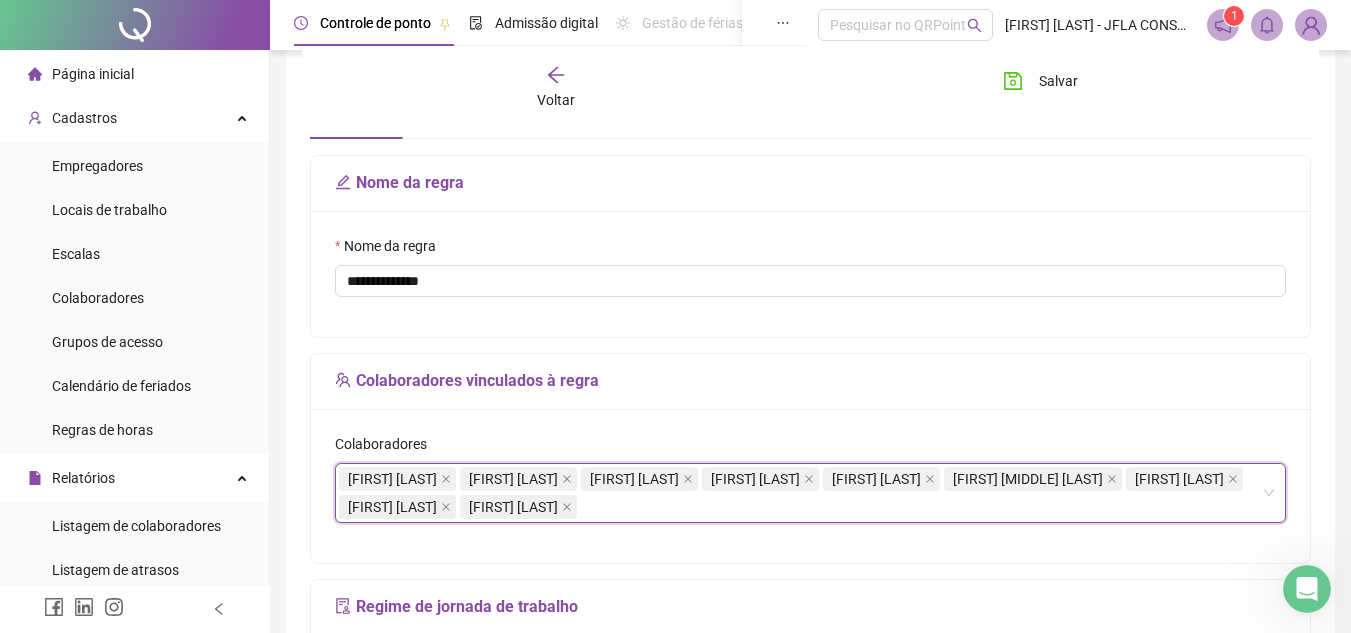 scroll, scrollTop: 51, scrollLeft: 0, axis: vertical 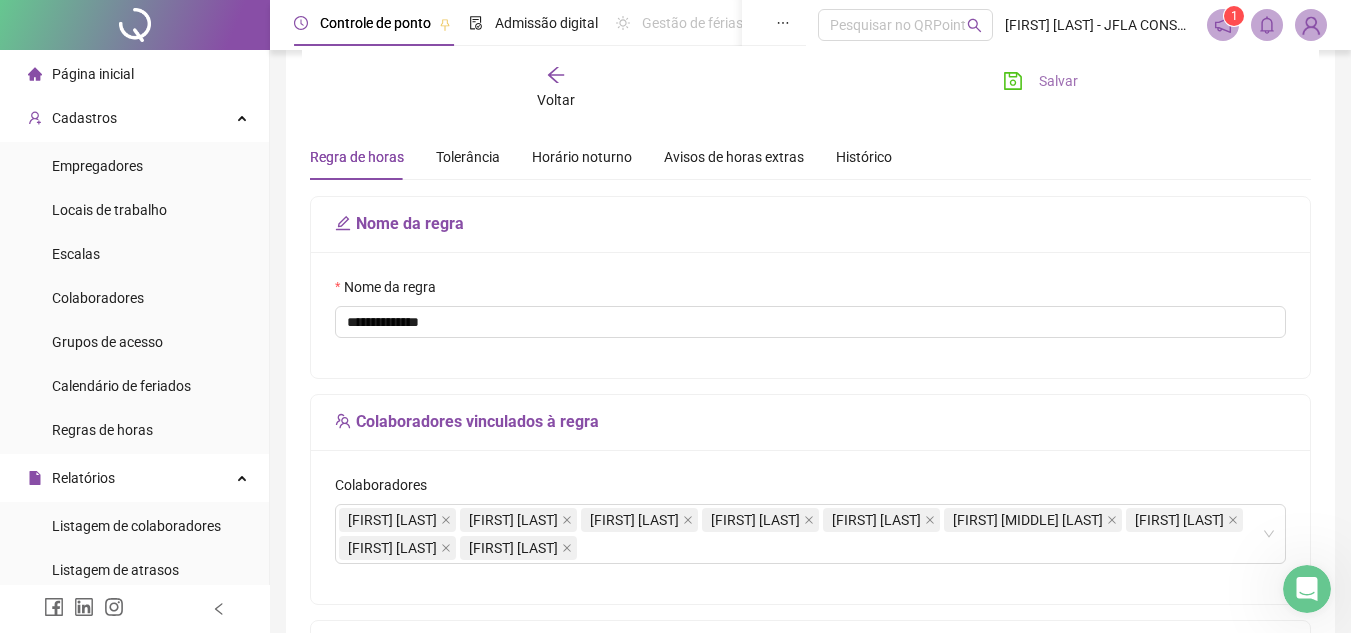 click on "Salvar" at bounding box center [1058, 81] 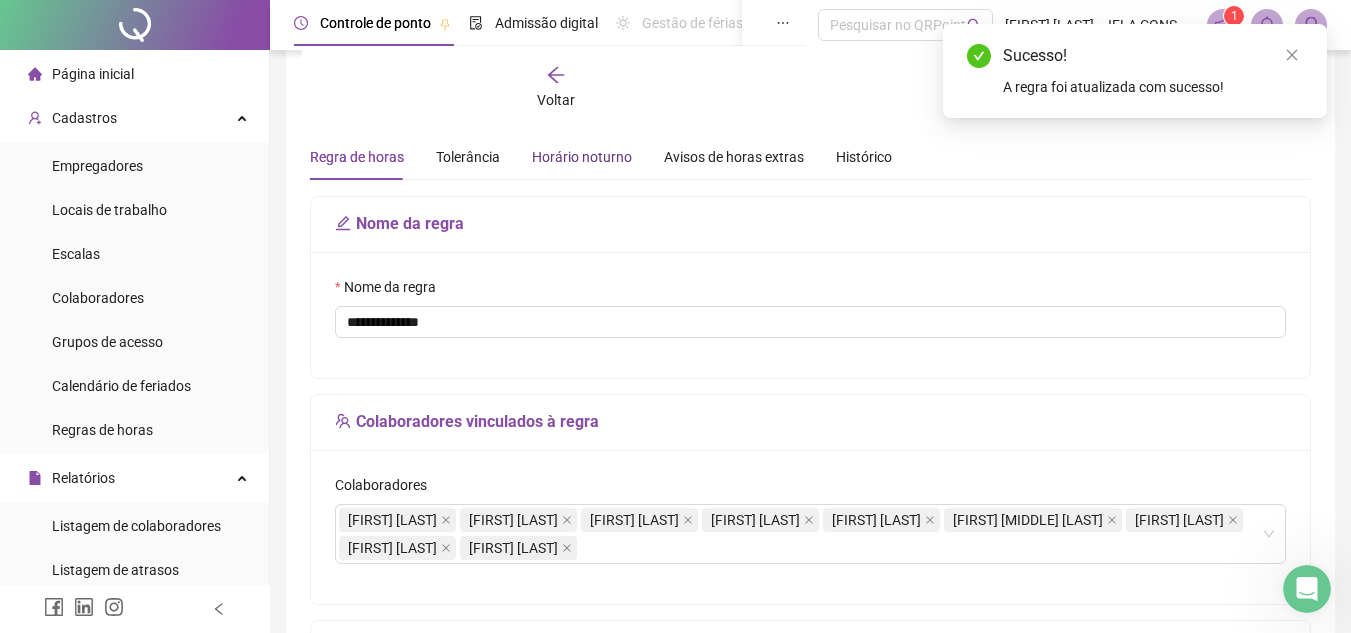 click on "Horário noturno" at bounding box center (582, 157) 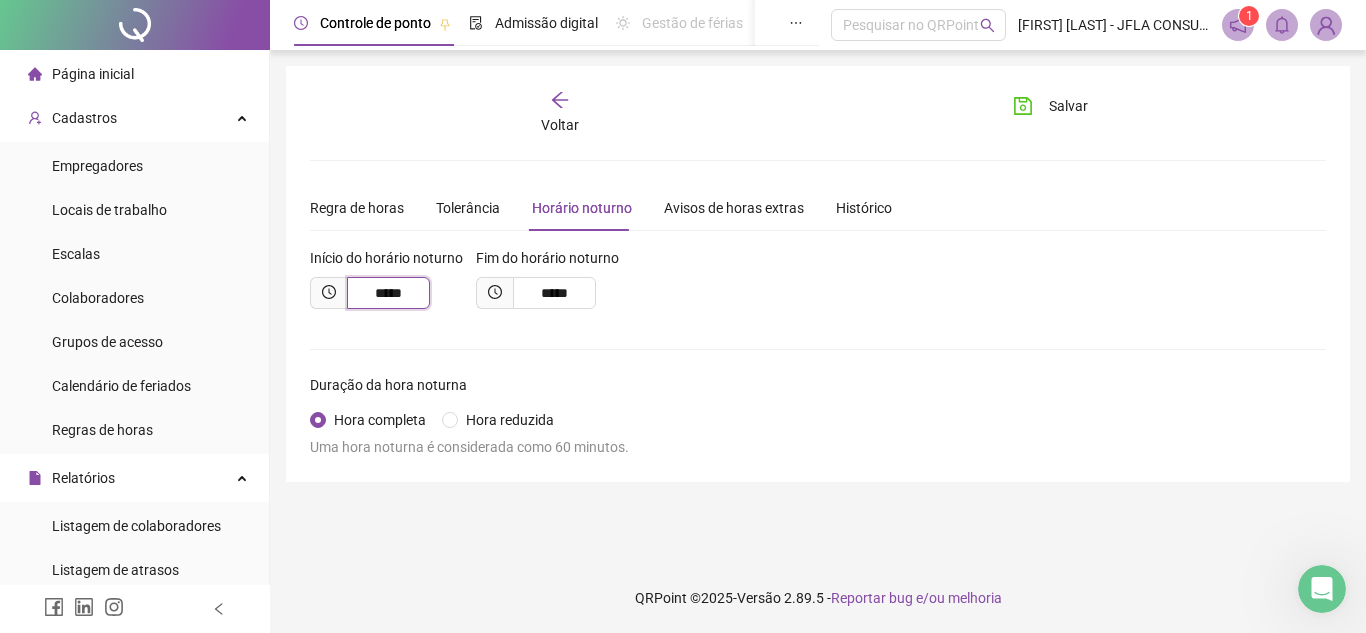 click on "*****" at bounding box center [388, 293] 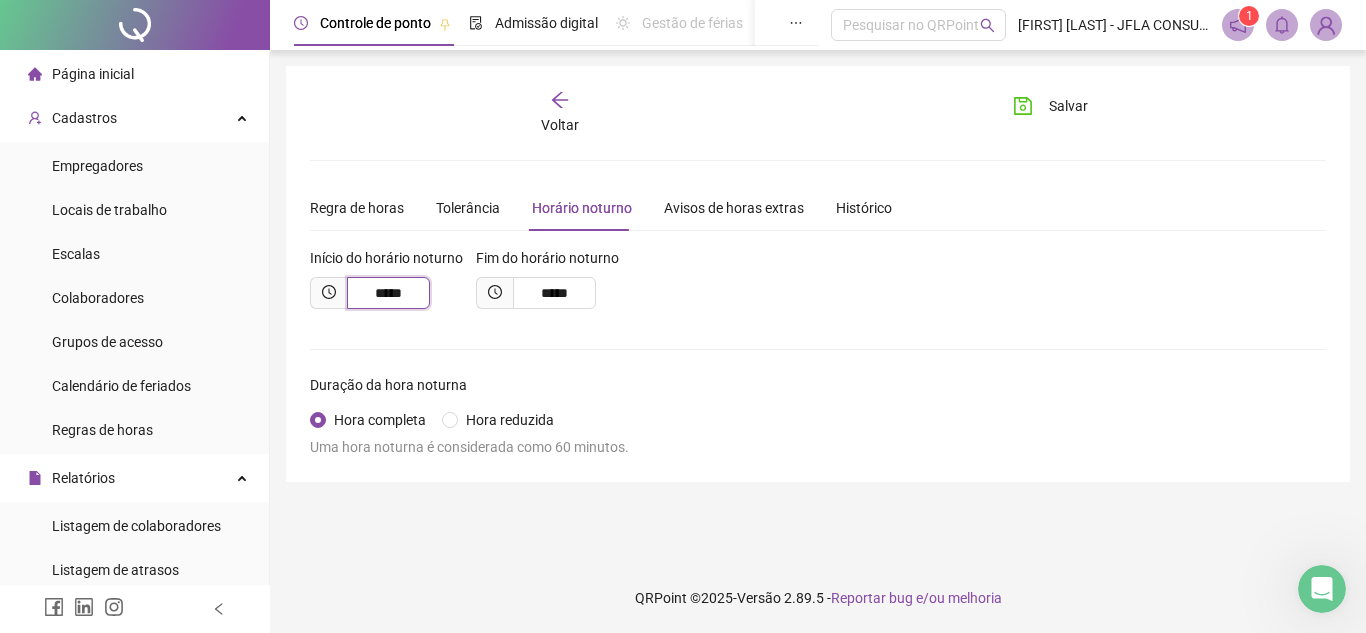 click on "*****" at bounding box center (388, 293) 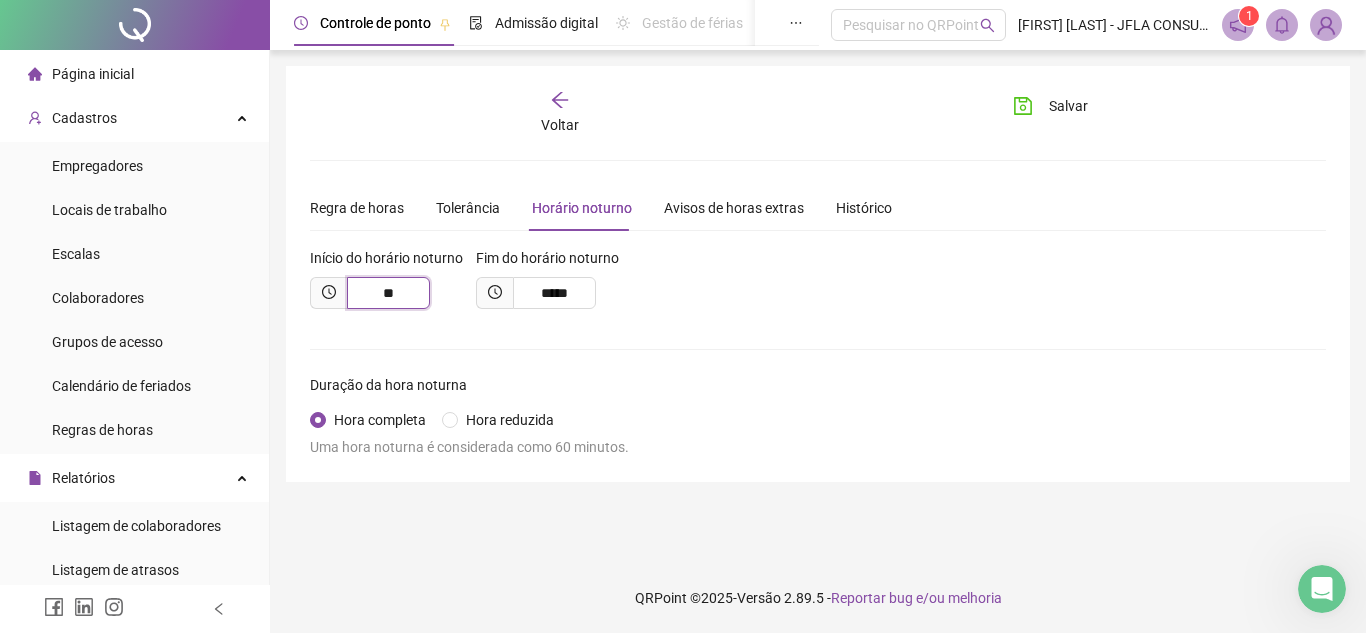 type on "*" 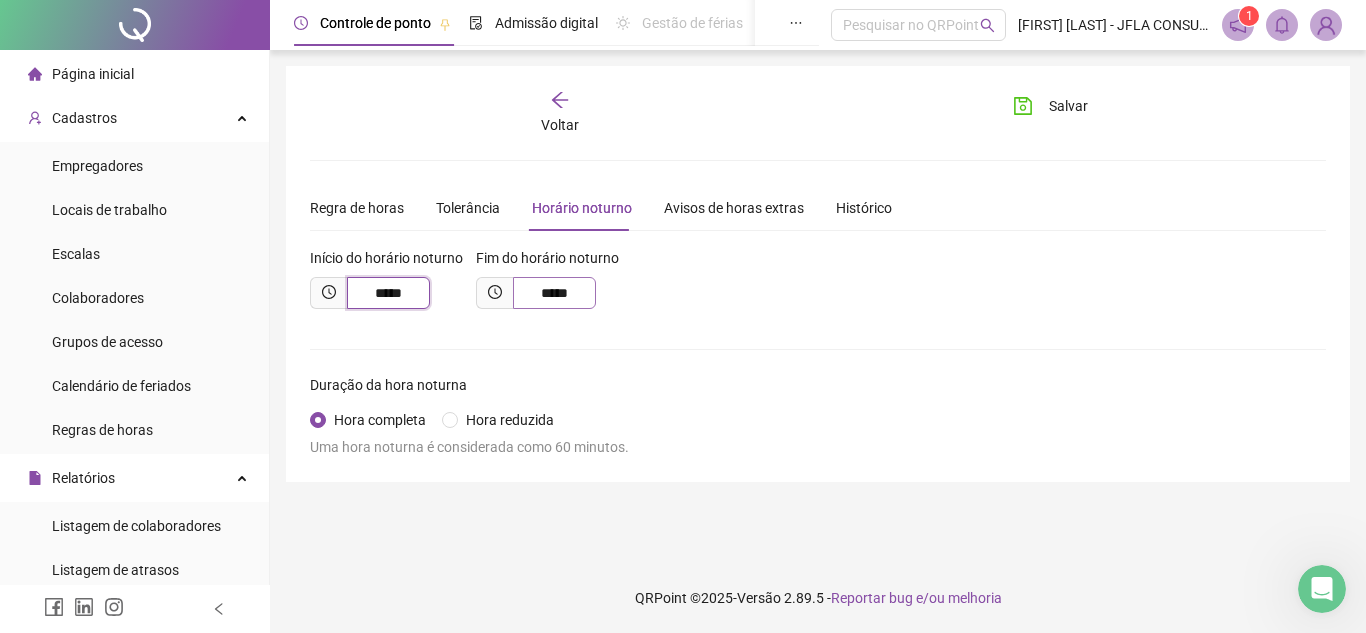 type on "*****" 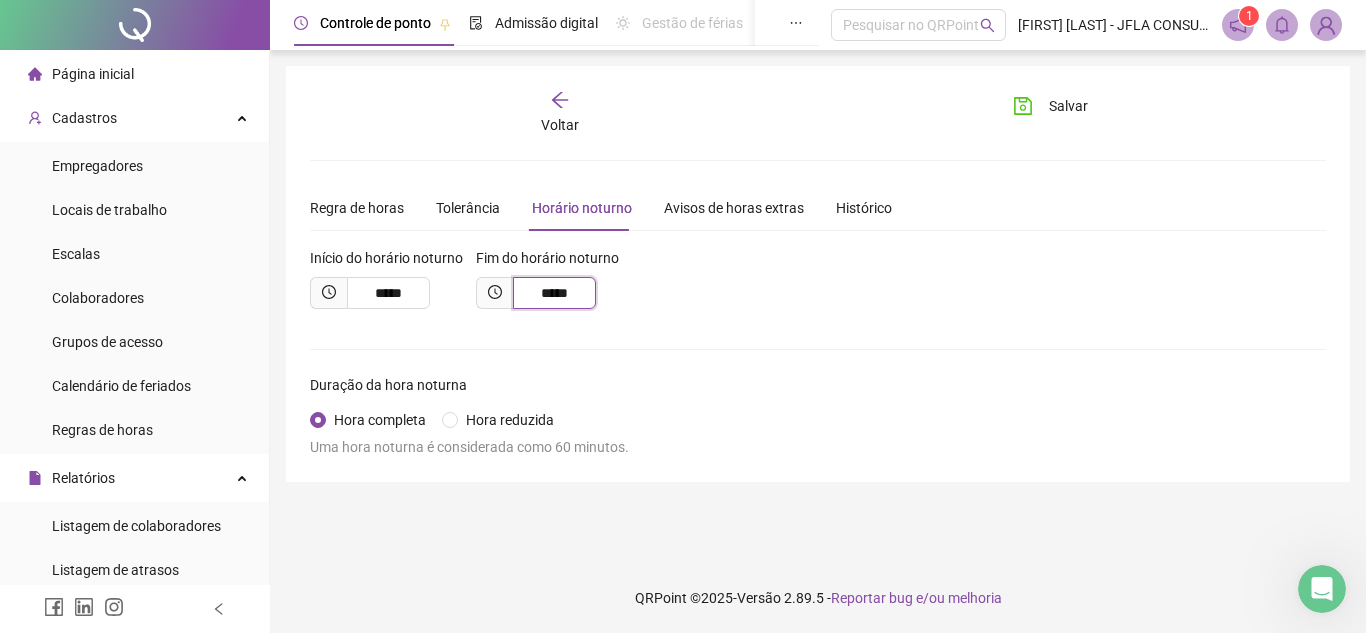 click on "*****" at bounding box center [554, 293] 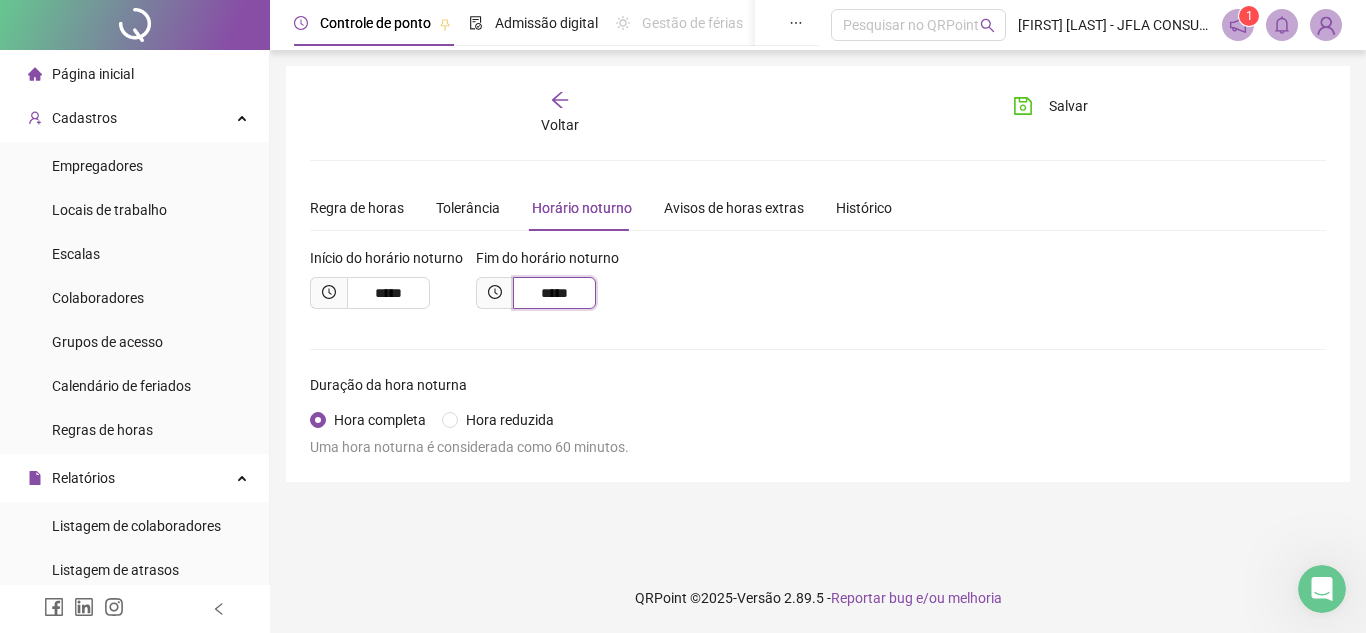 type on "*****" 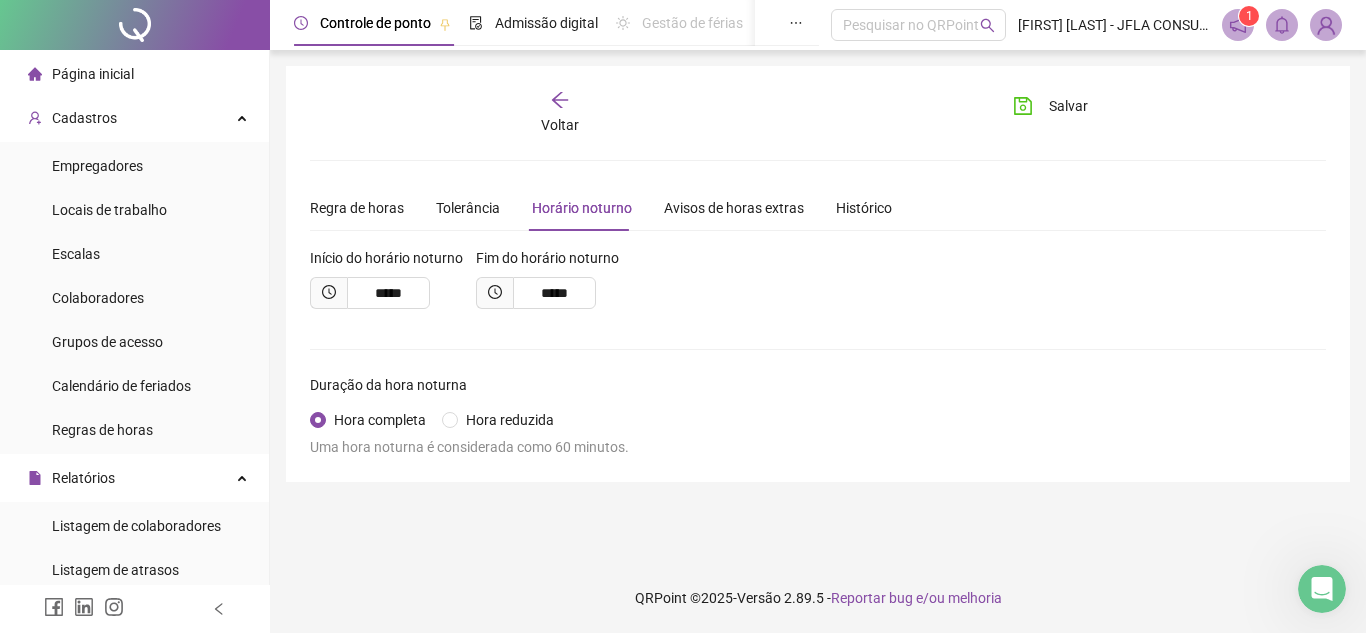 click on "Duração da hora noturna" at bounding box center [469, 389] 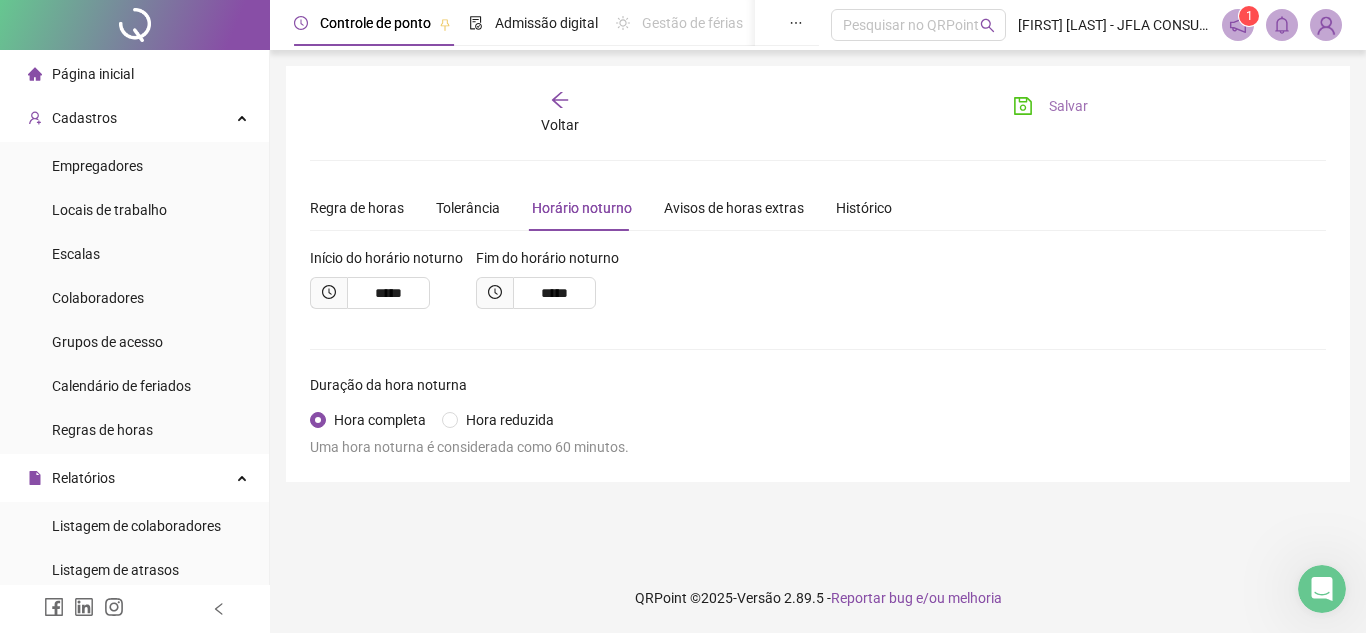 click 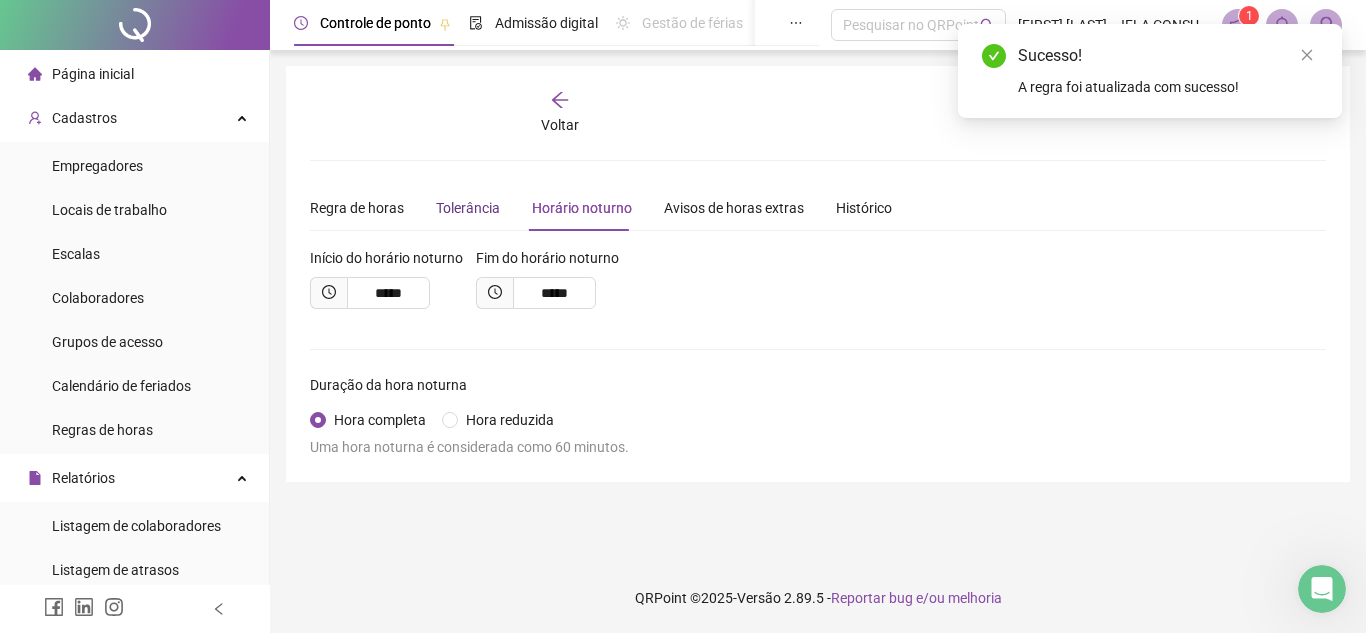 click on "Tolerância" at bounding box center [468, 208] 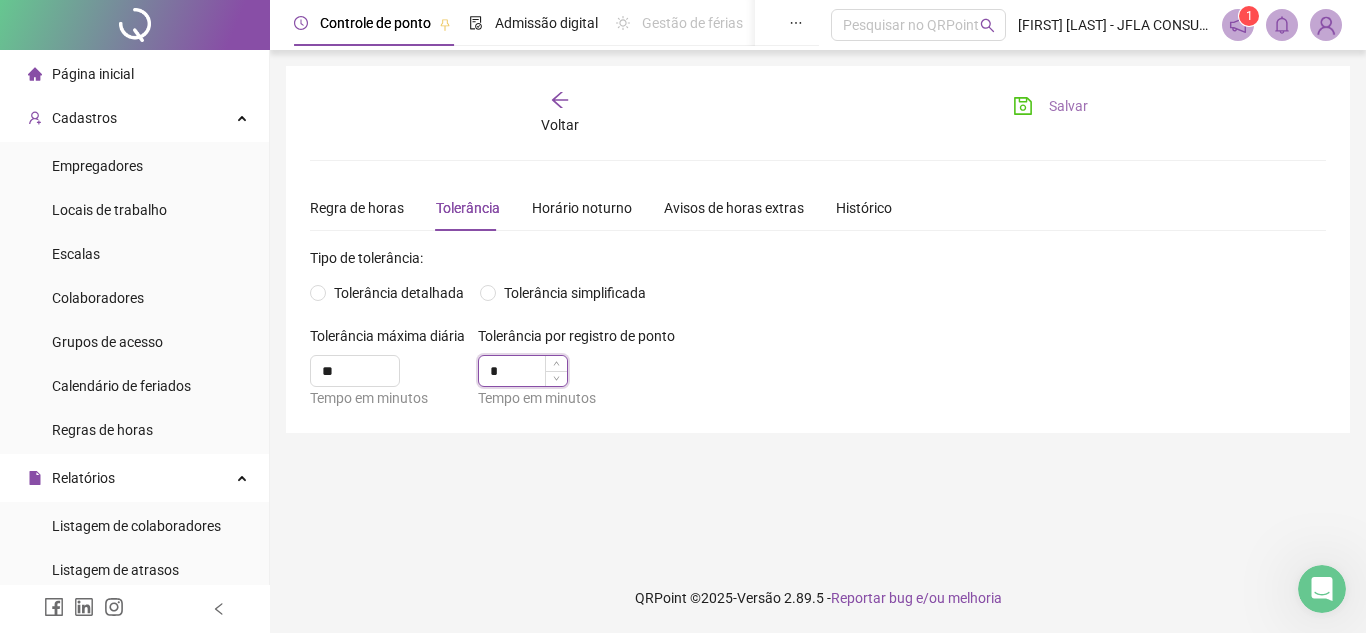 click on "*" at bounding box center [523, 371] 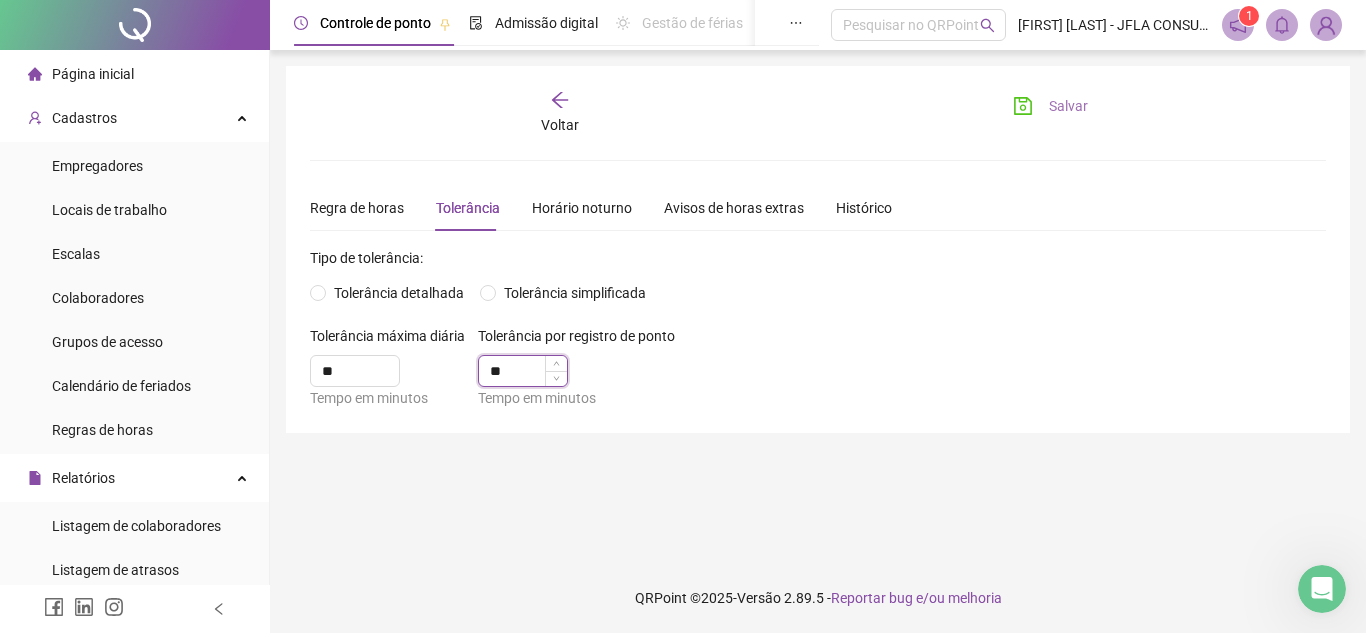 type on "*" 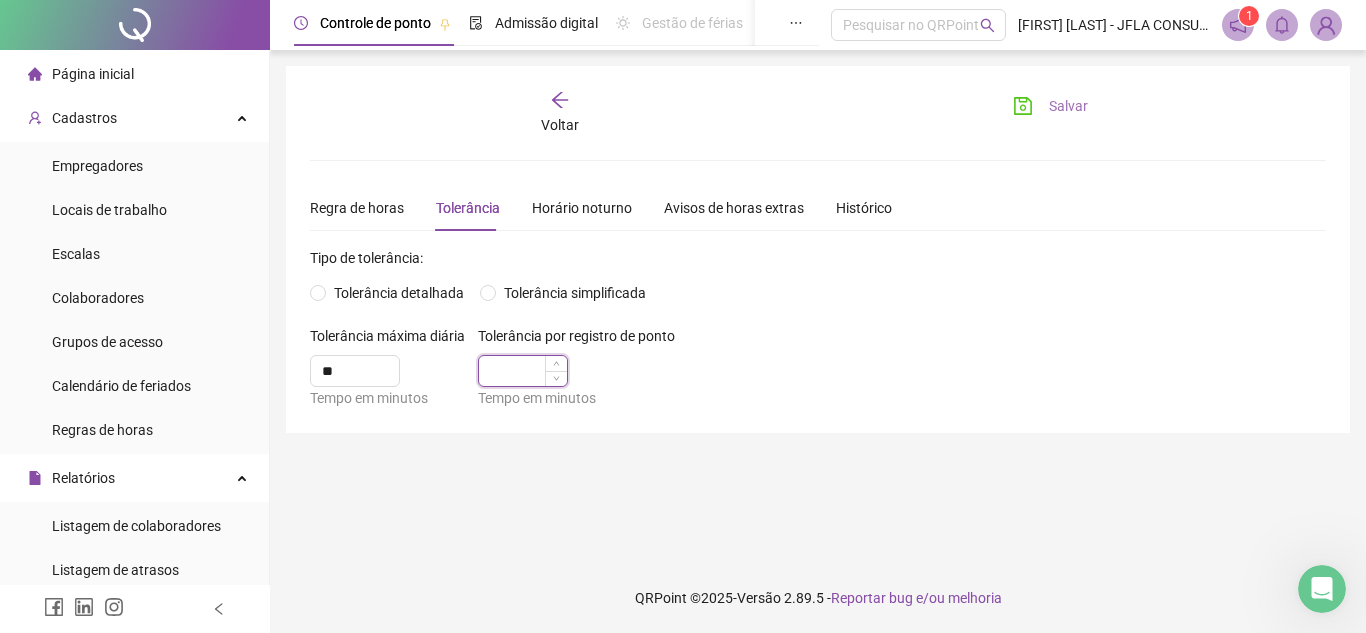 type on "*" 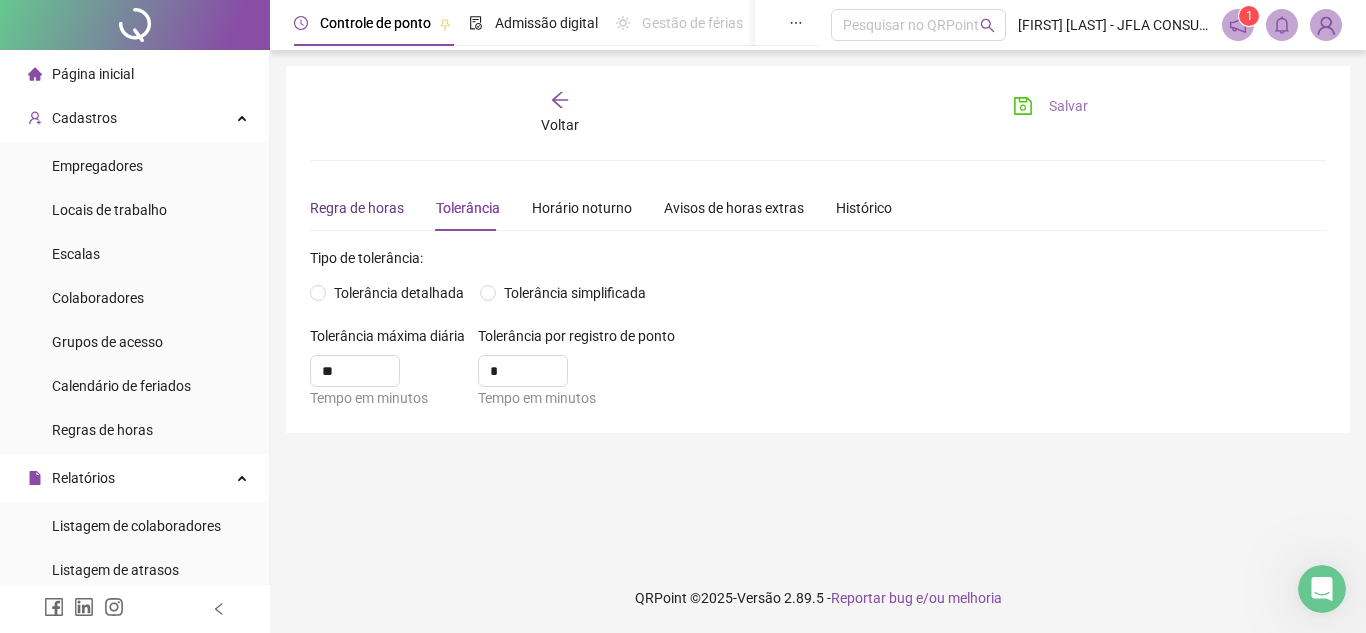 click on "Regra de horas" at bounding box center [357, 208] 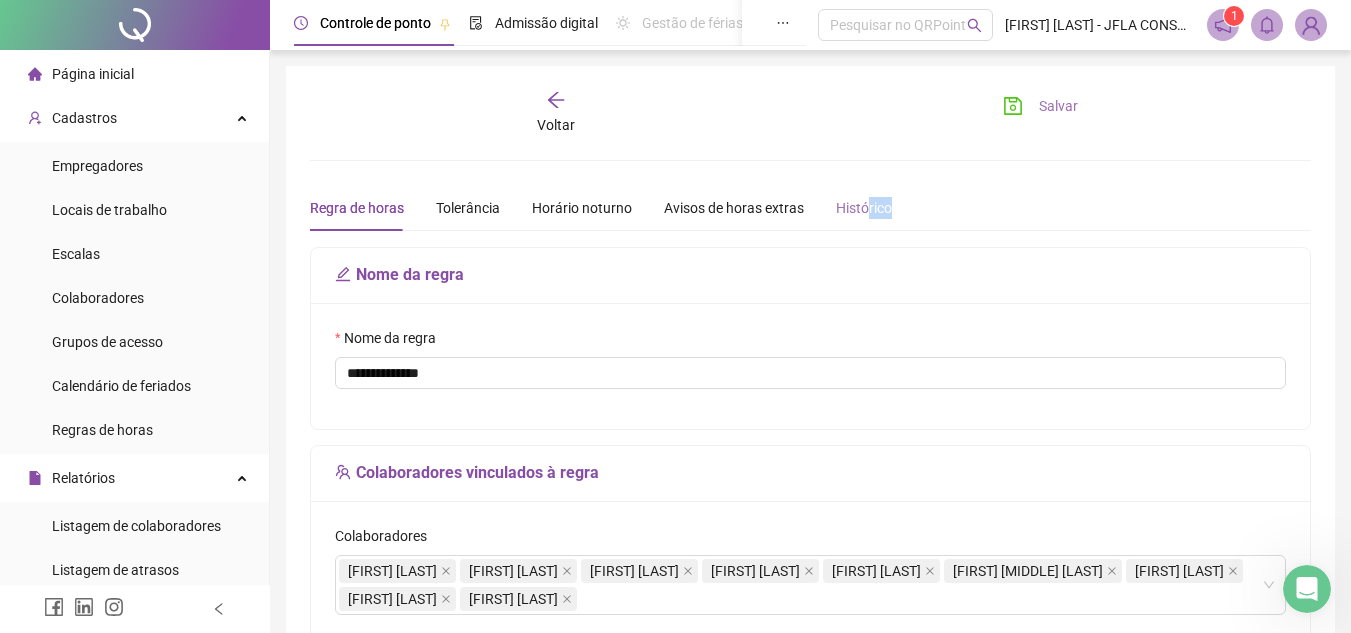 drag, startPoint x: 889, startPoint y: 220, endPoint x: 863, endPoint y: 217, distance: 26.172504 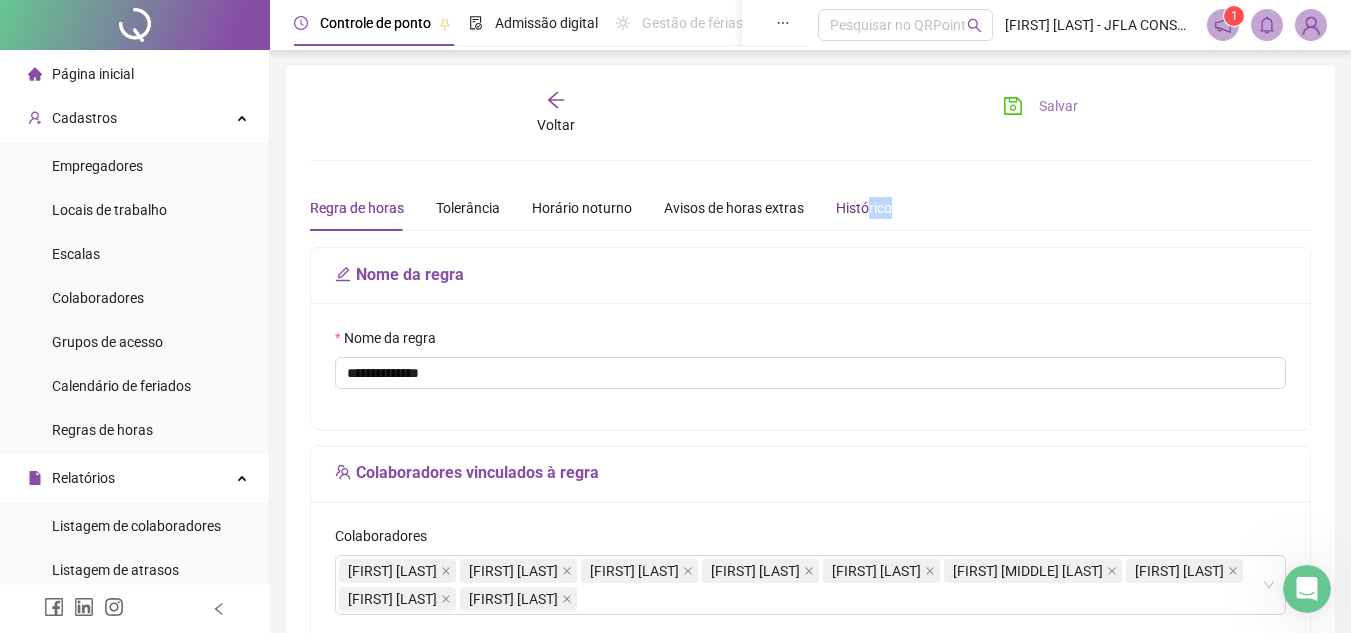 click on "Histórico" at bounding box center (864, 208) 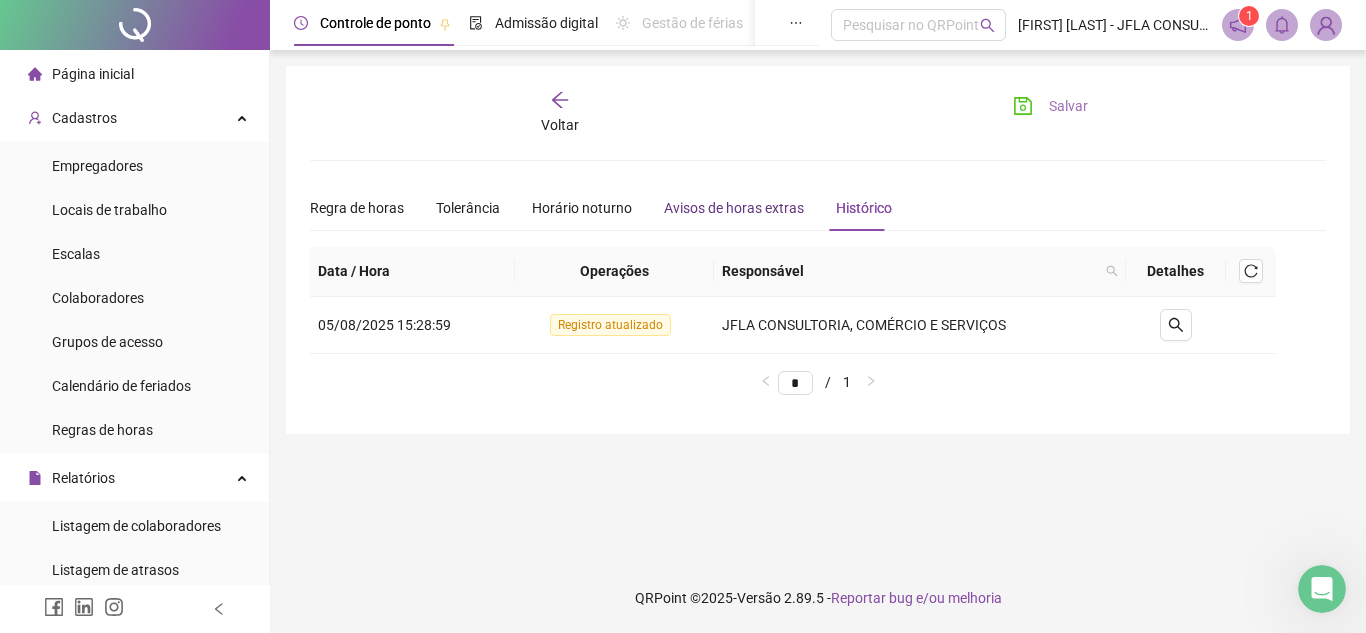 click on "Avisos de horas extras" at bounding box center (734, 208) 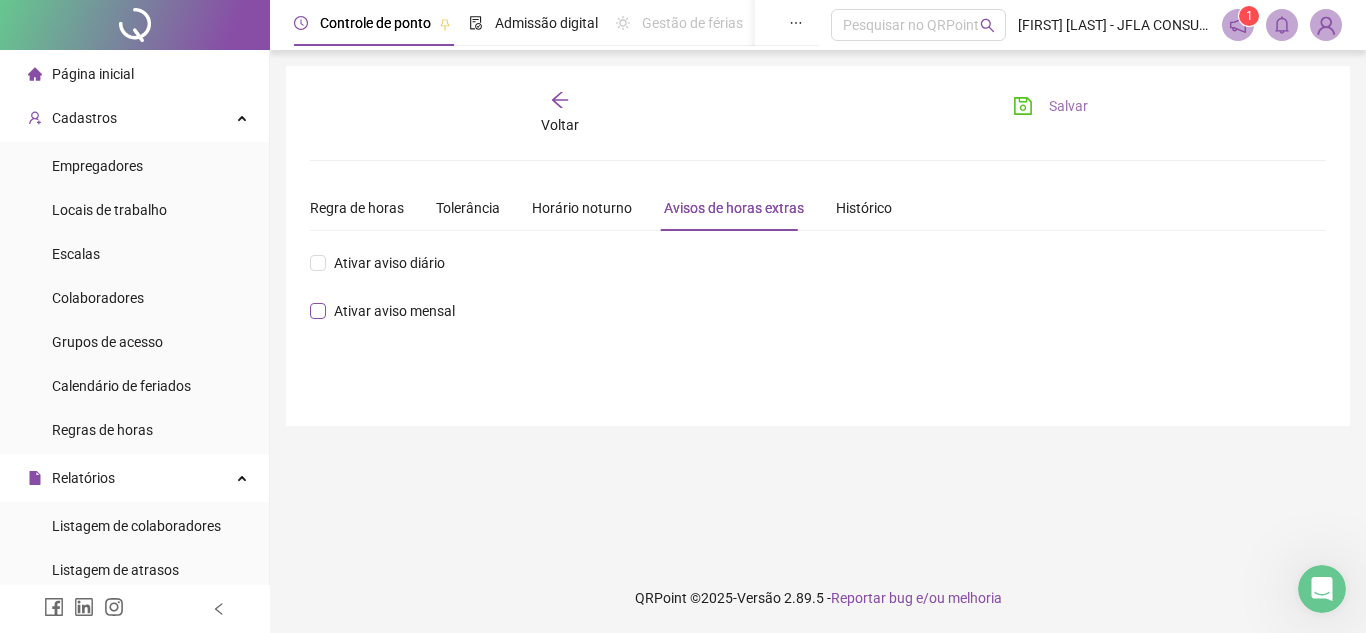 click on "Ativar aviso mensal" at bounding box center [394, 311] 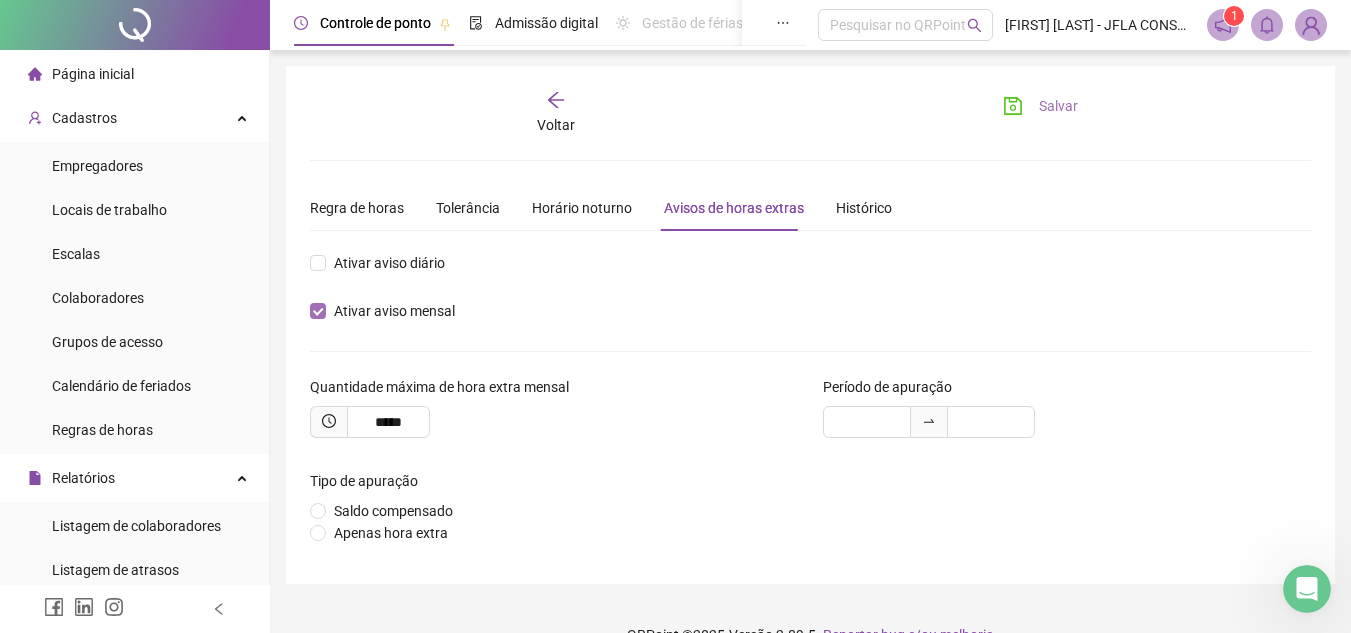 click on "Ativar aviso mensal" at bounding box center [394, 311] 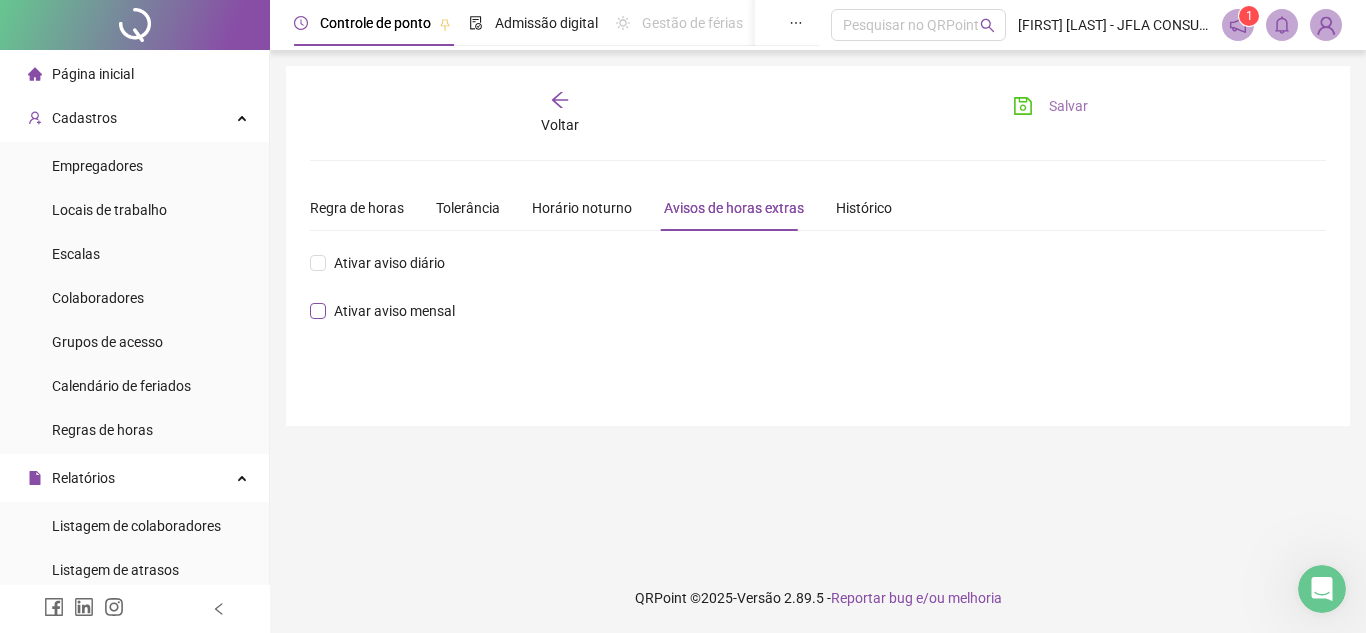 click on "Ativar aviso mensal" at bounding box center [394, 311] 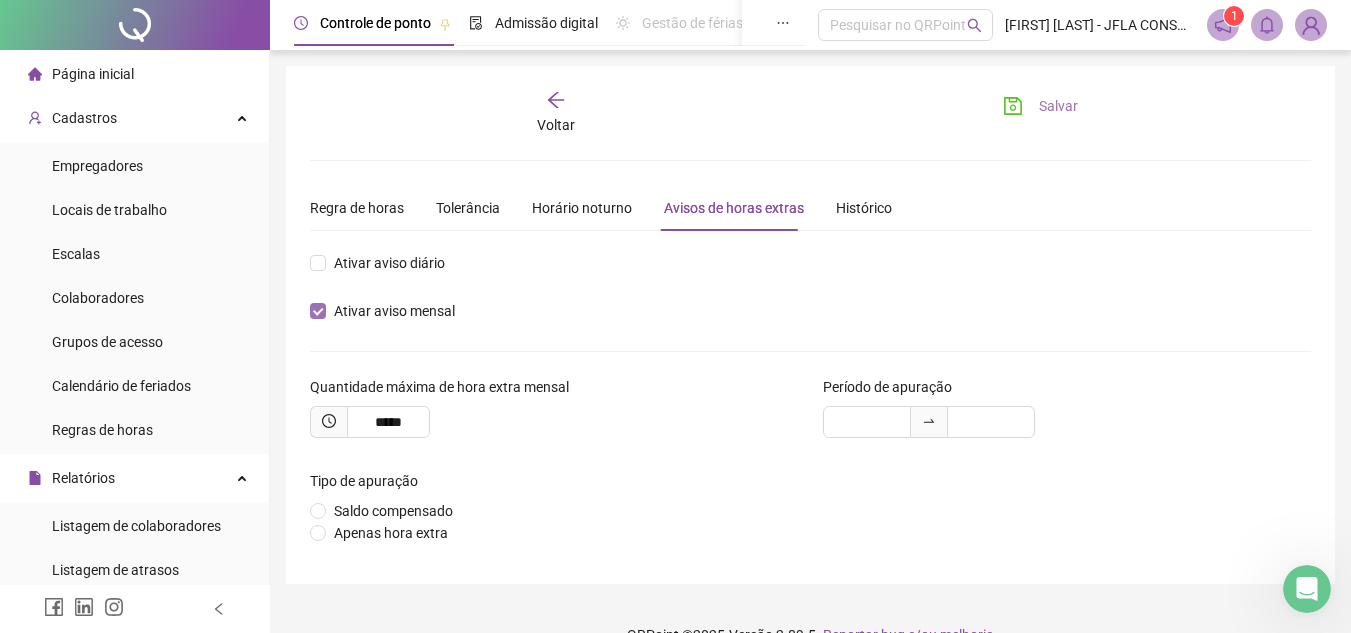 click on "Ativar aviso mensal" at bounding box center [394, 311] 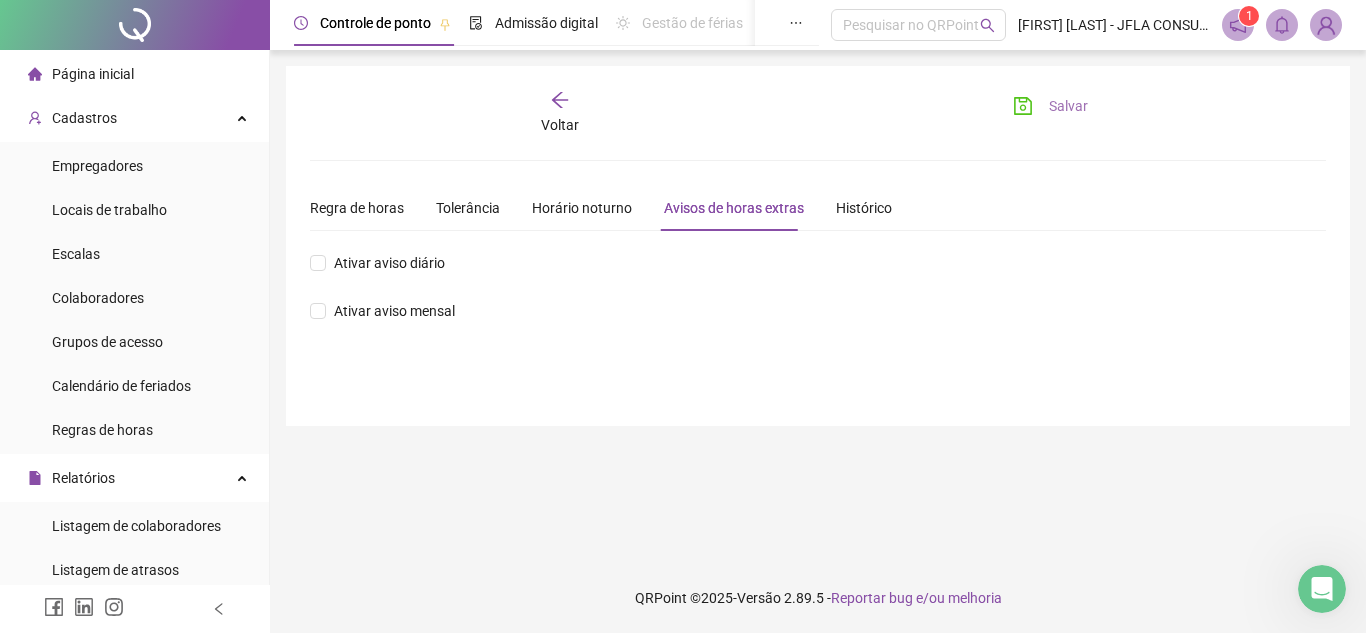 click 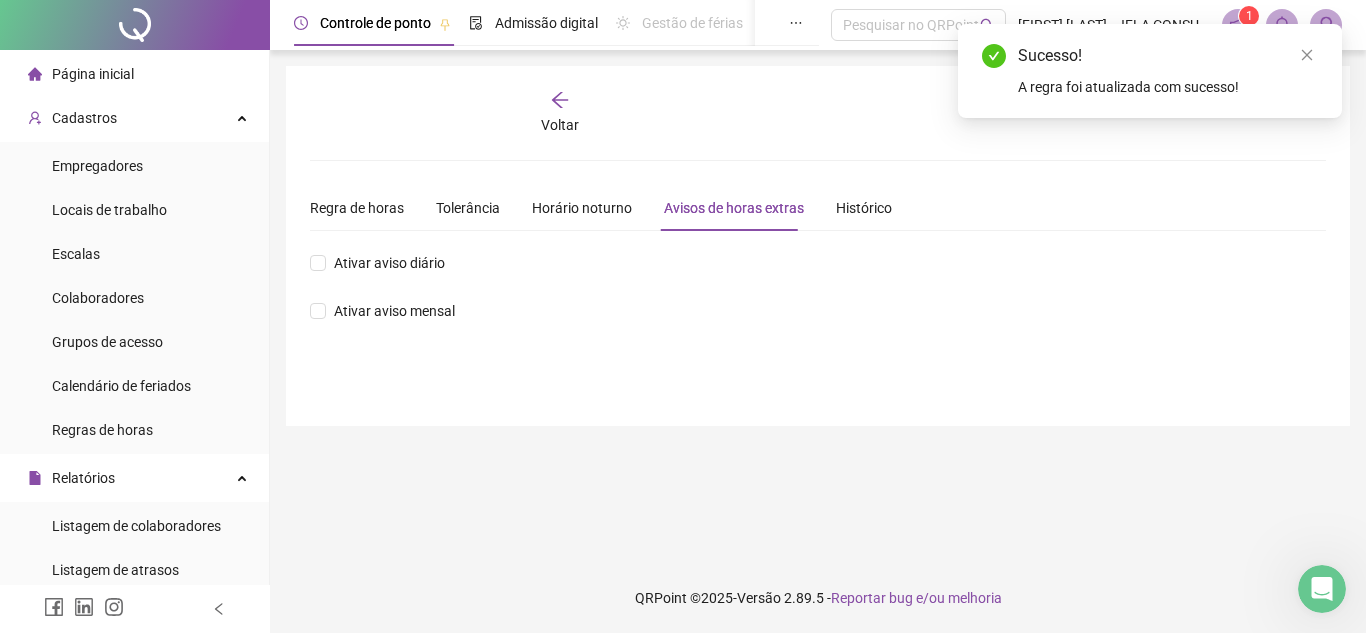 click on "Voltar" at bounding box center [560, 125] 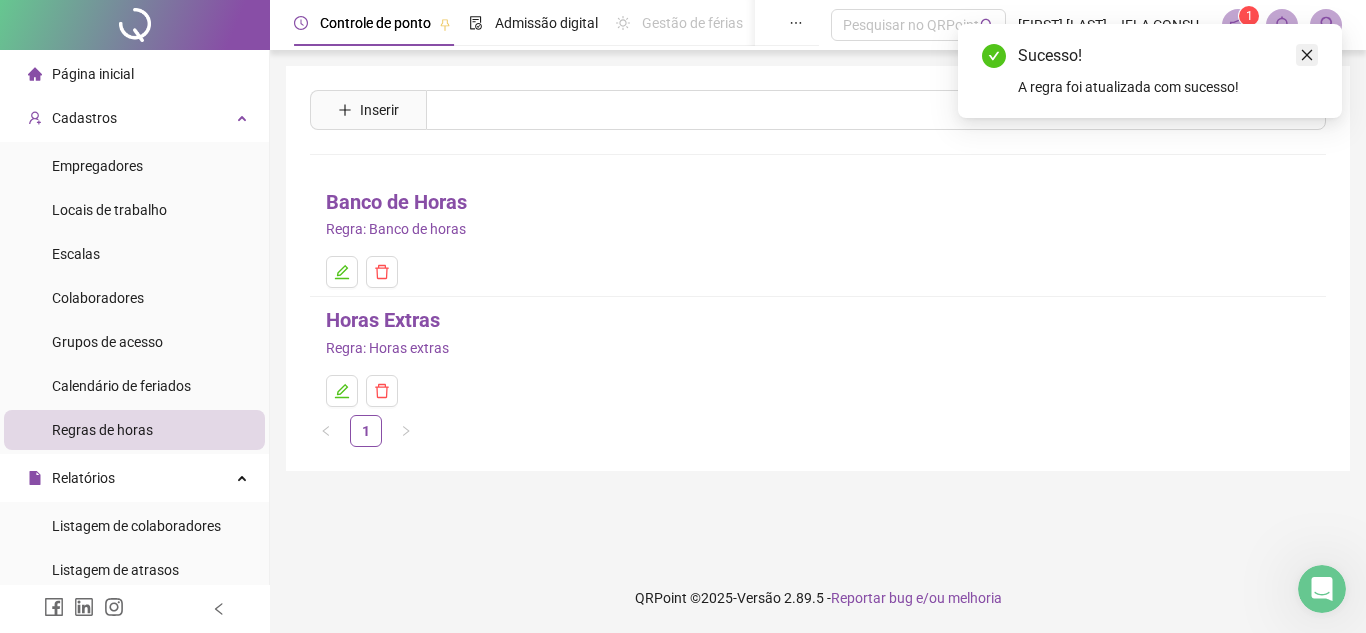 click at bounding box center [1307, 55] 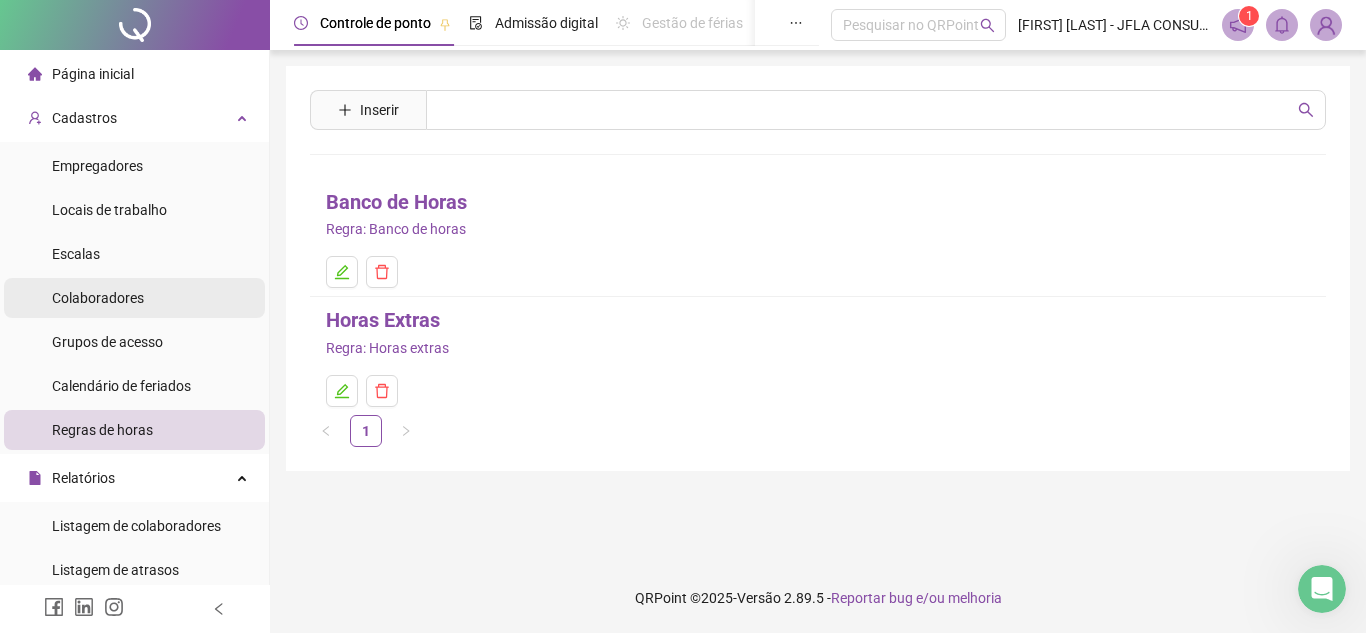 click on "Colaboradores" at bounding box center [134, 298] 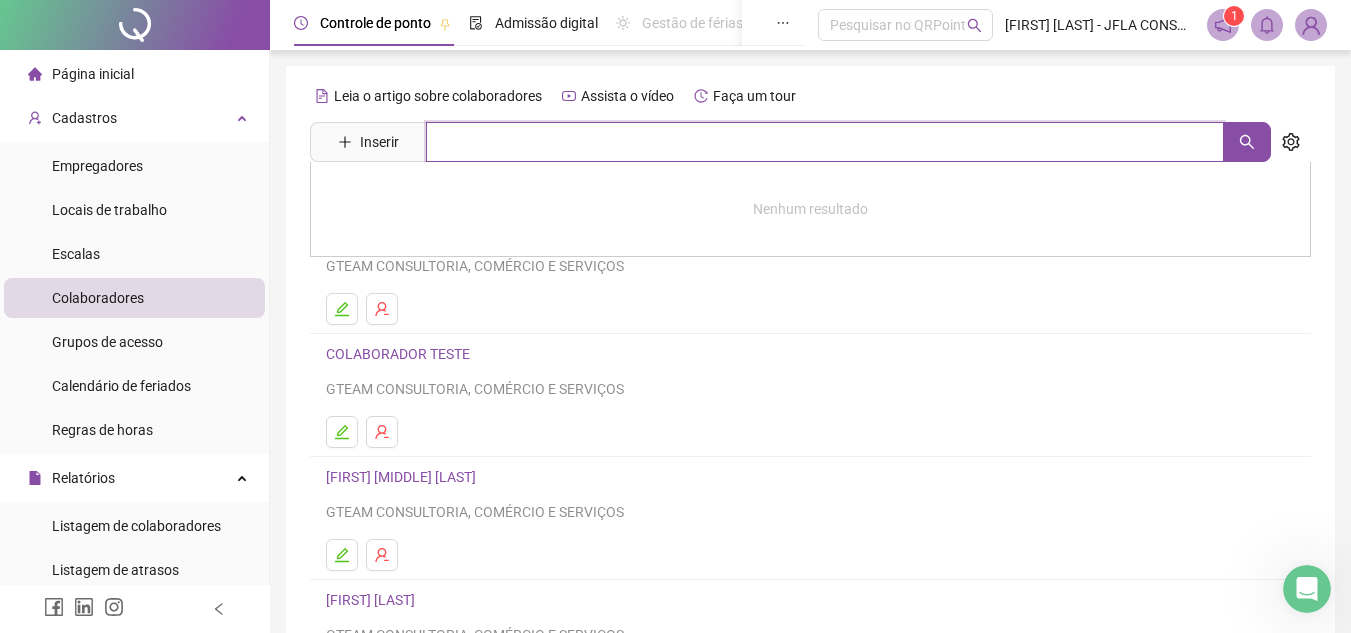 click at bounding box center (825, 142) 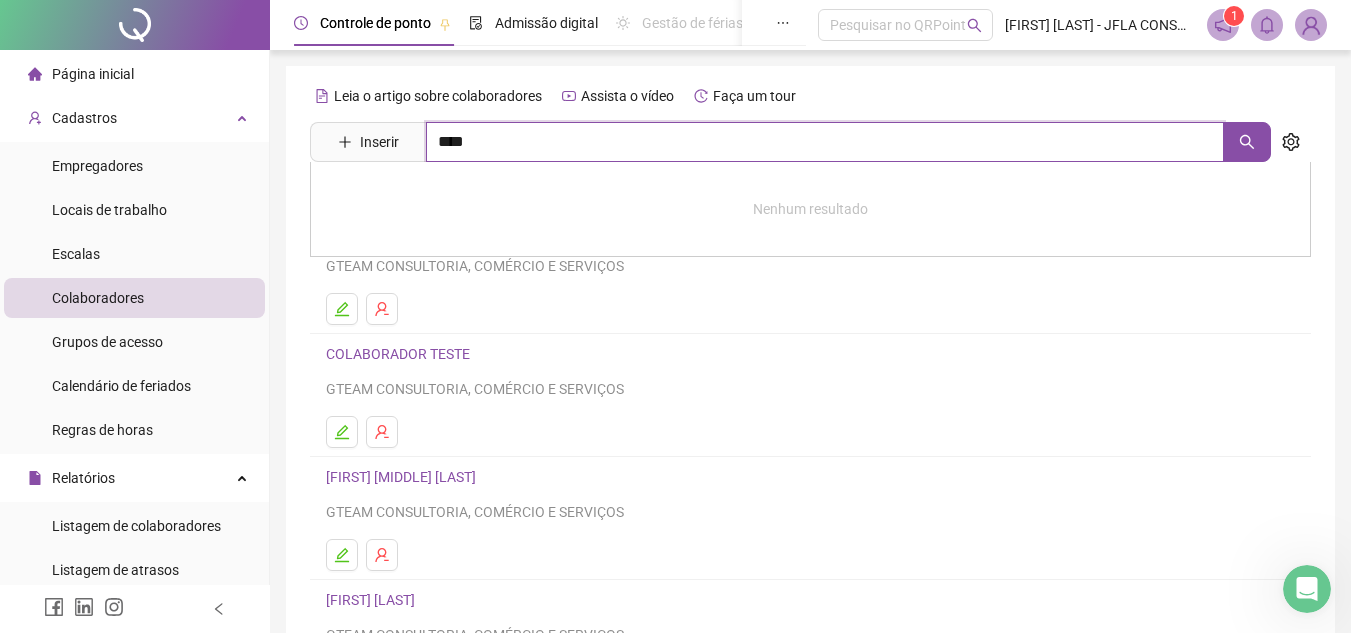 type on "****" 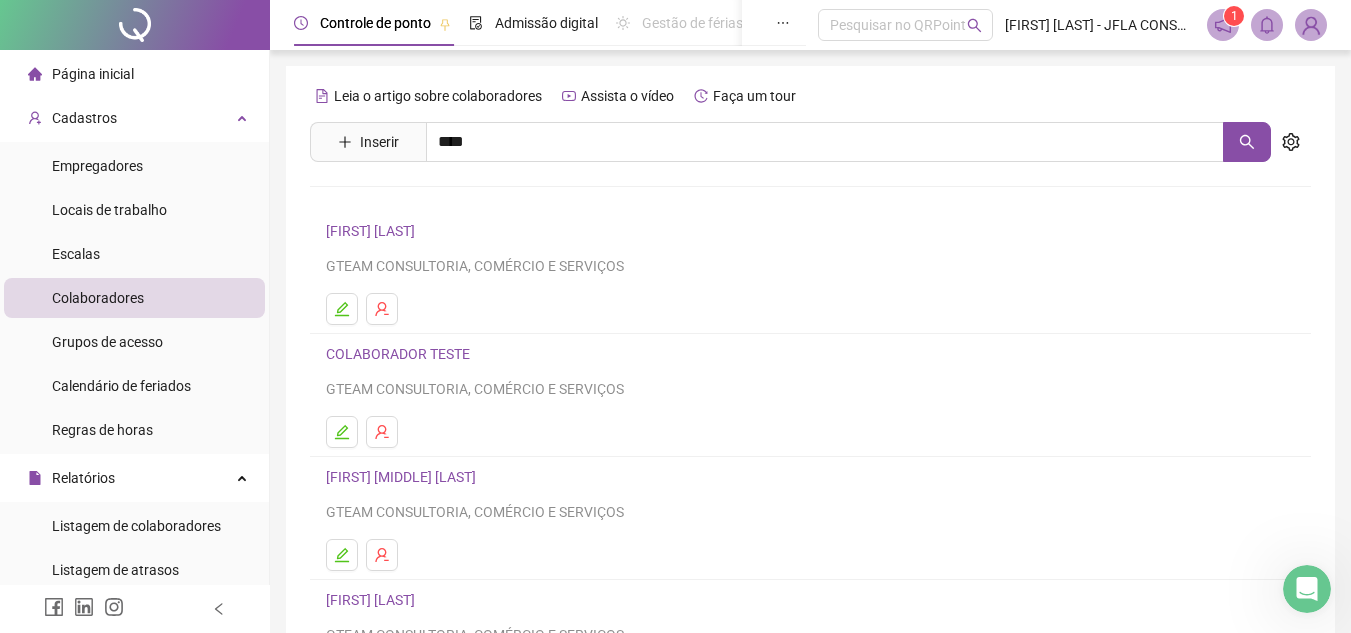 click on "[FIRST] [MIDDLE] [LAST]" at bounding box center [422, 201] 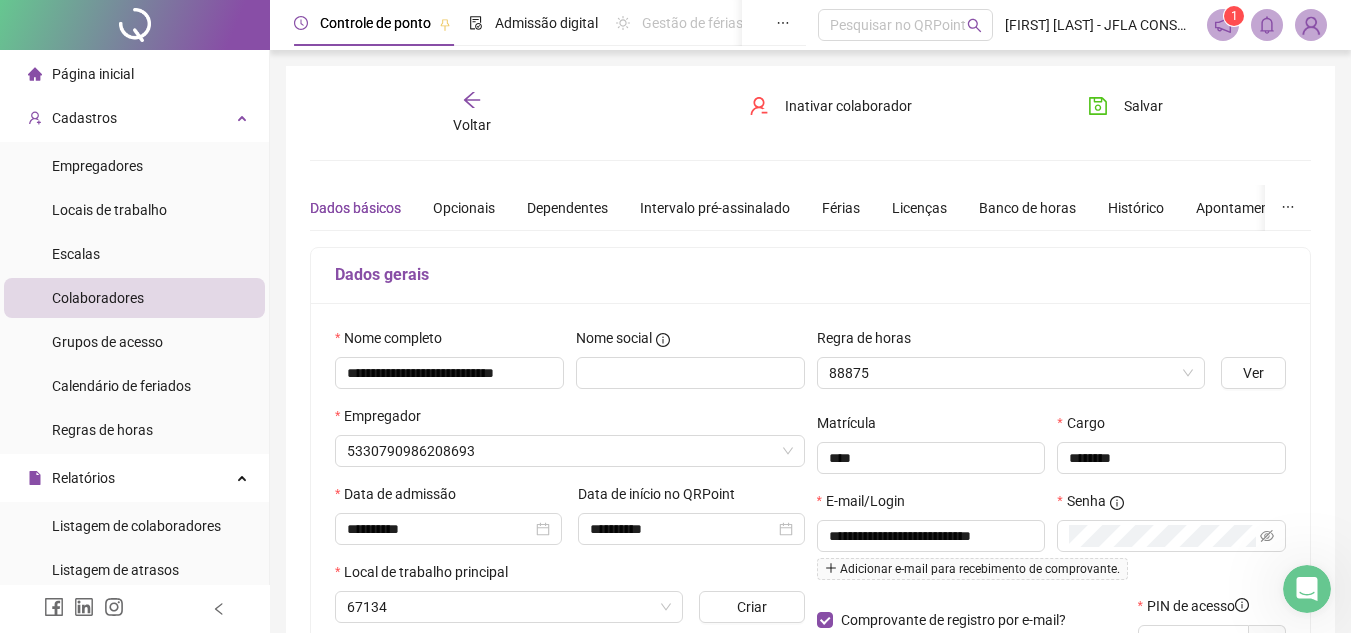 type on "**********" 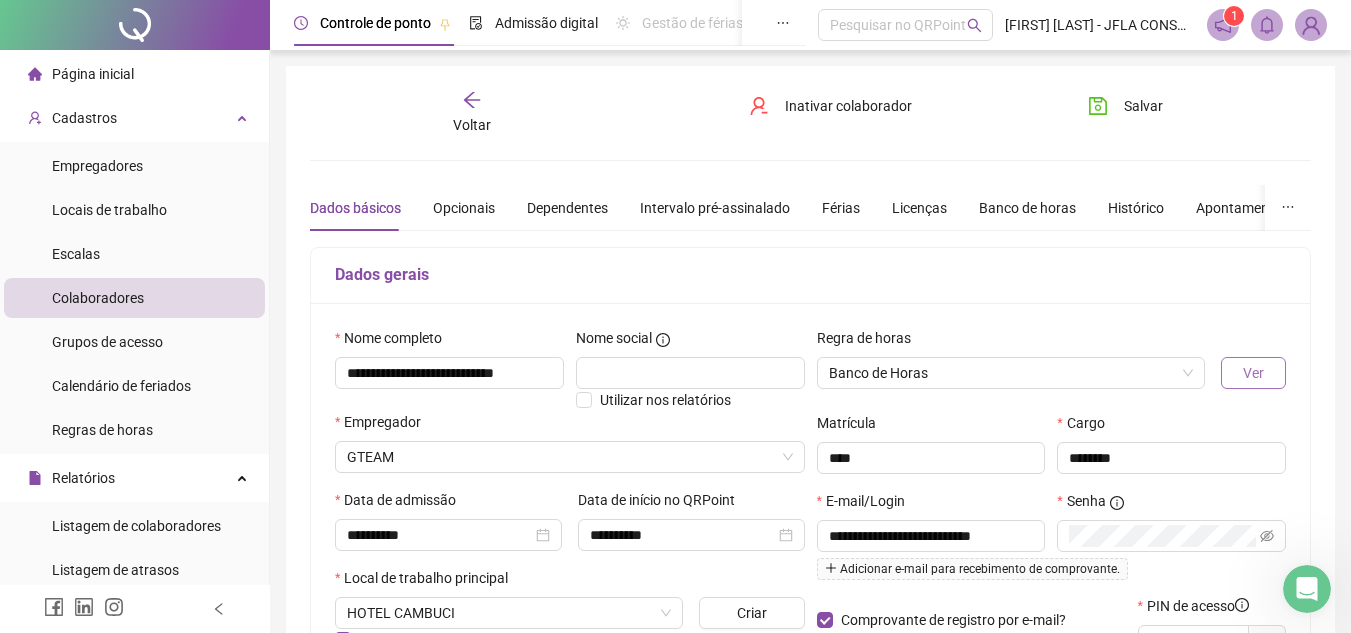 click on "Ver" at bounding box center [1253, 373] 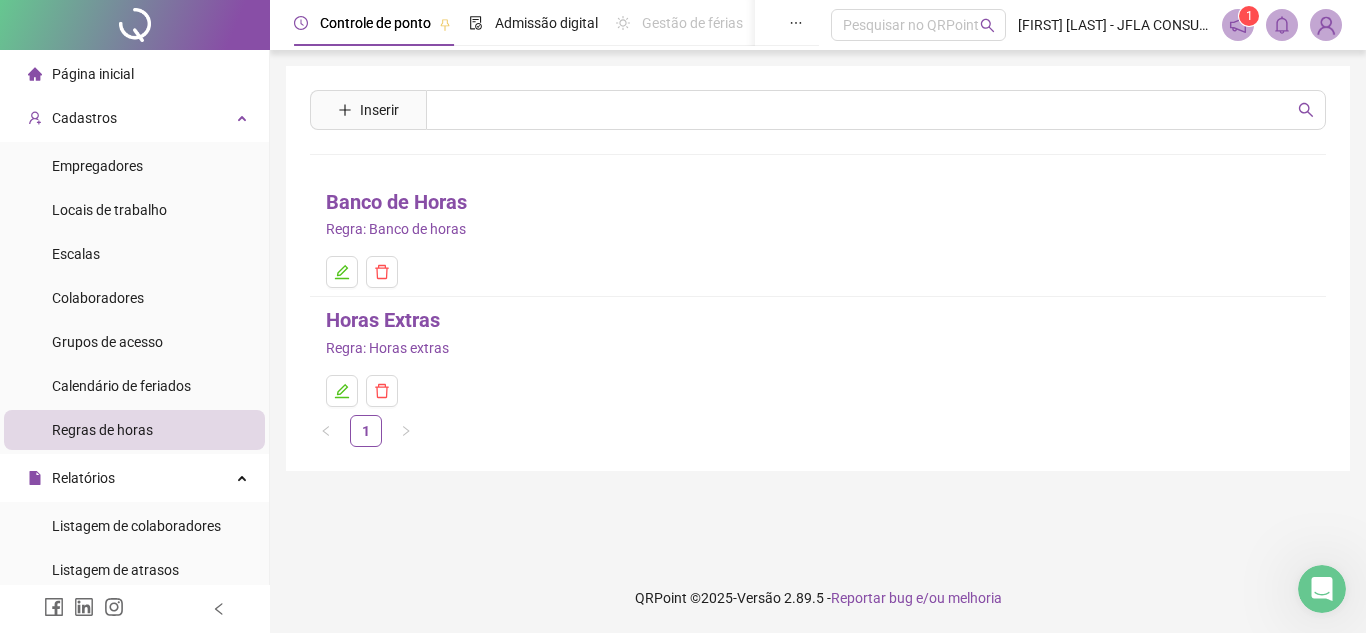 click on "Horas Extras Regra: Horas extras" at bounding box center (818, 355) 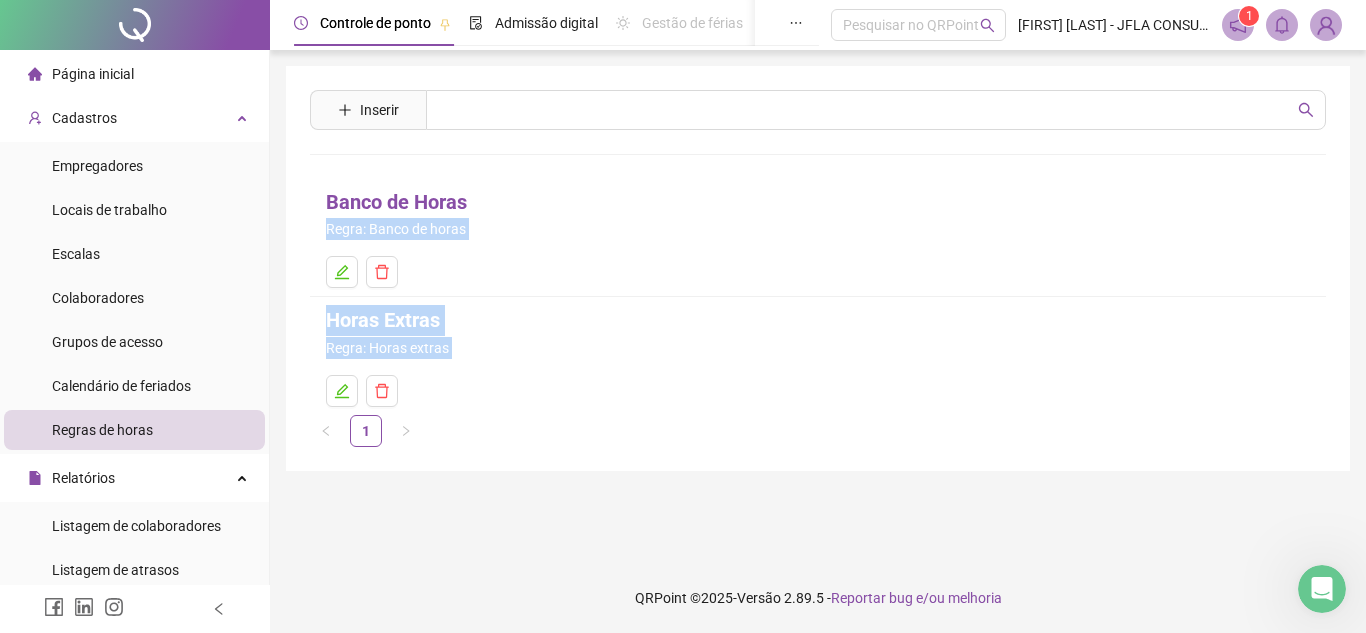 drag, startPoint x: 1363, startPoint y: 339, endPoint x: 1353, endPoint y: 225, distance: 114.43776 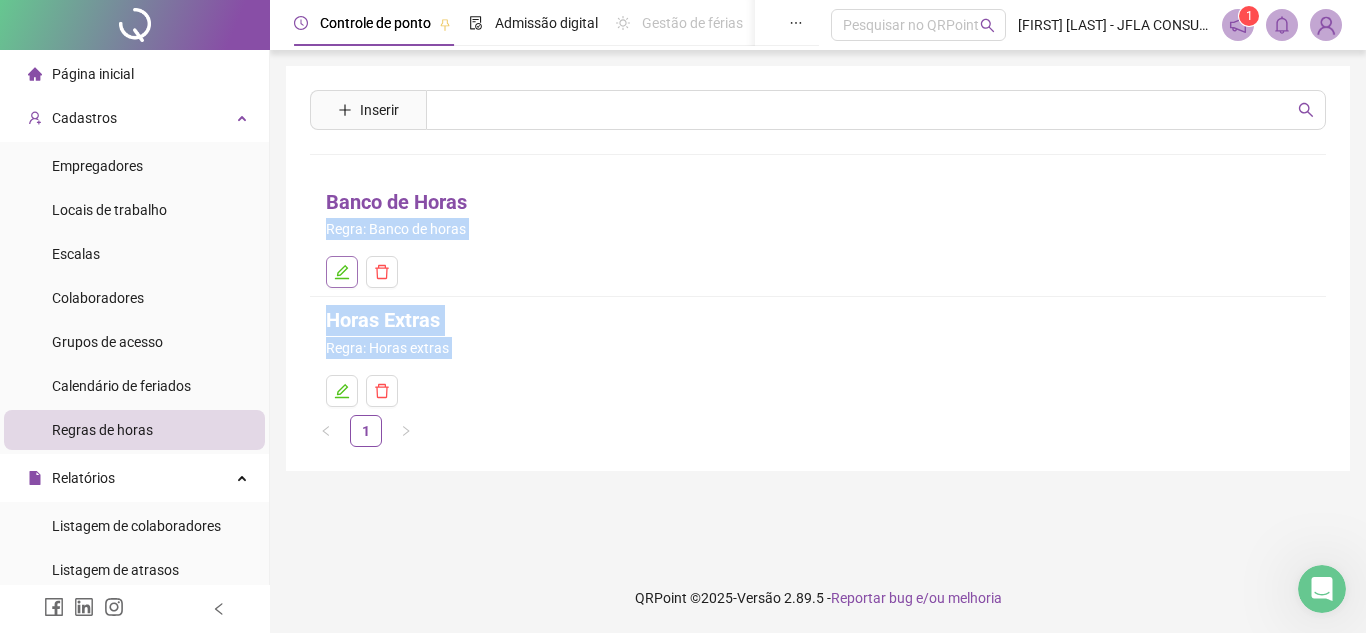 click at bounding box center (342, 272) 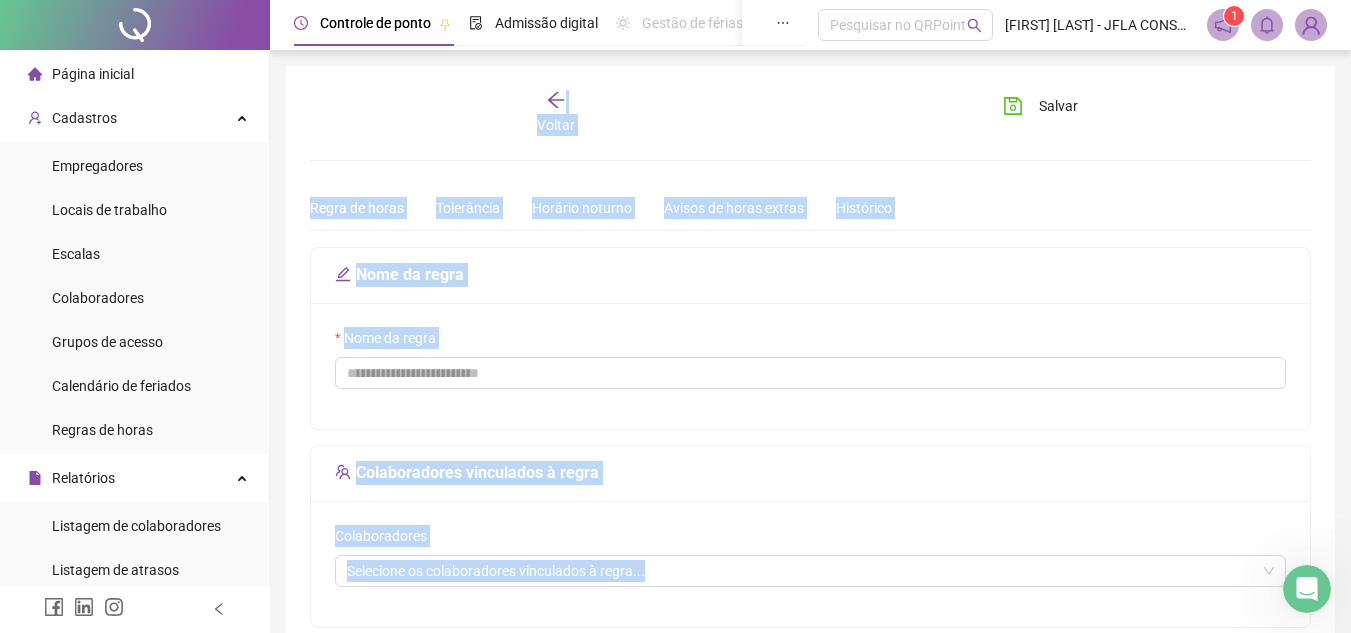 type on "**********" 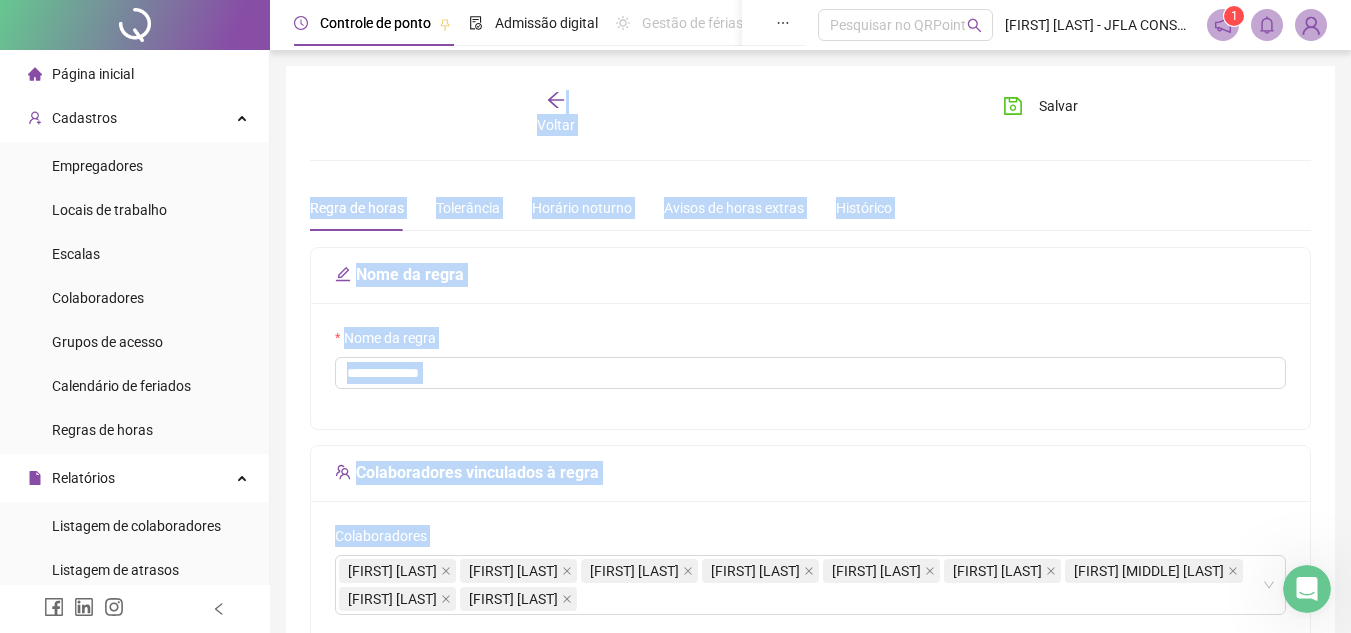 click on "Horário noturno" at bounding box center [582, 208] 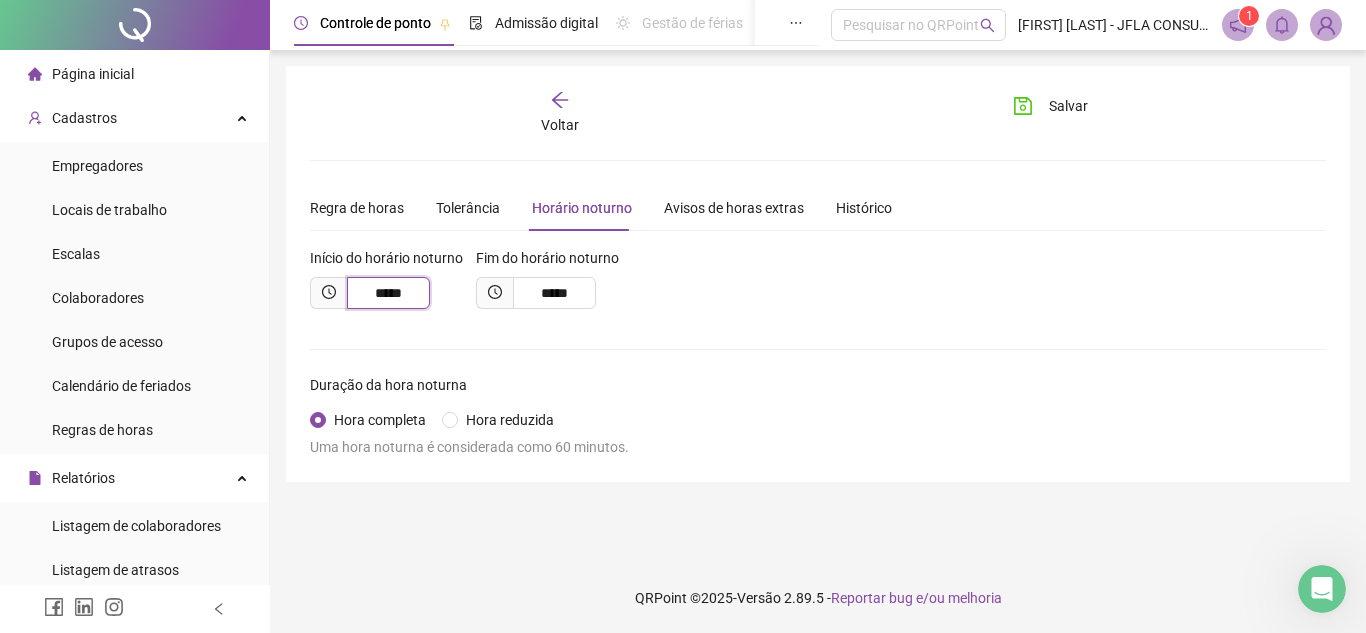 click on "*****" at bounding box center (388, 293) 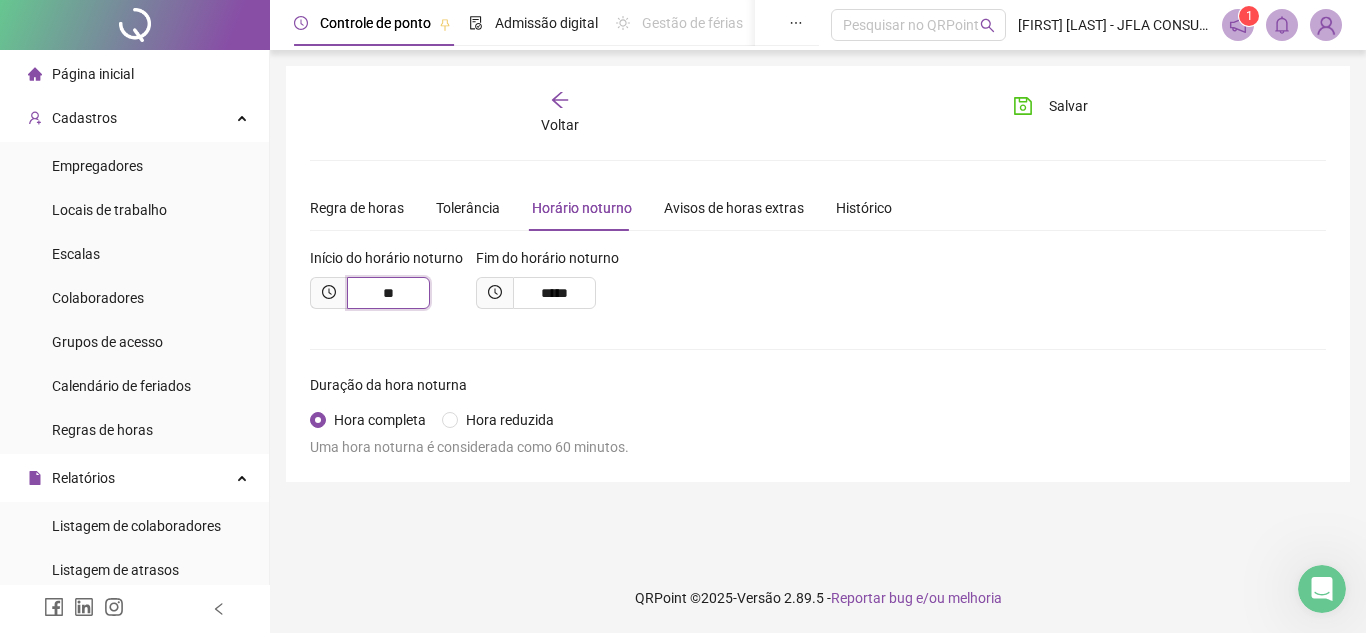 type on "*" 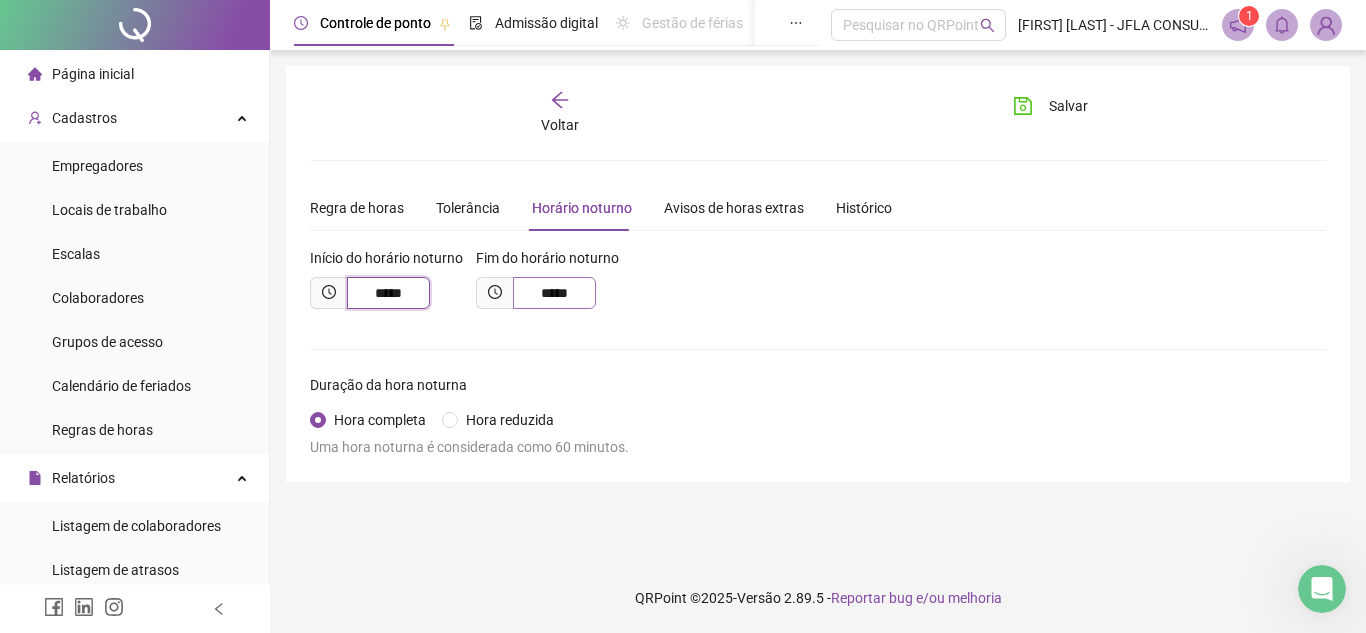 type on "*****" 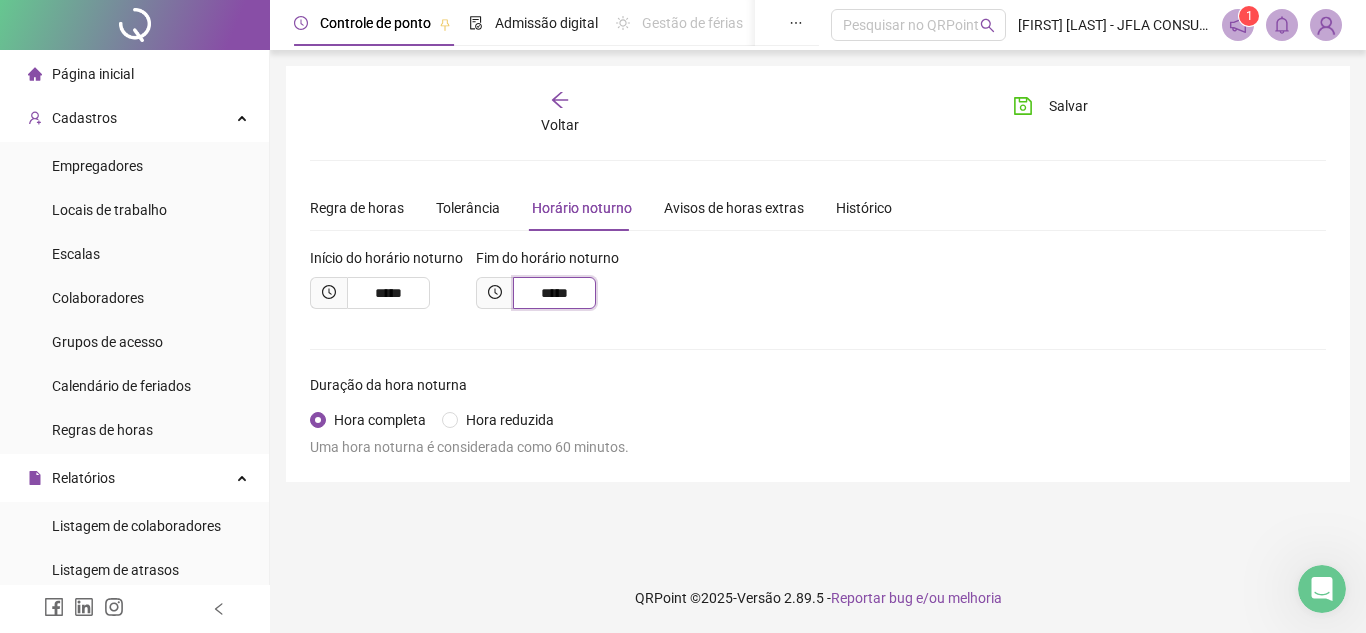click on "*****" at bounding box center [554, 293] 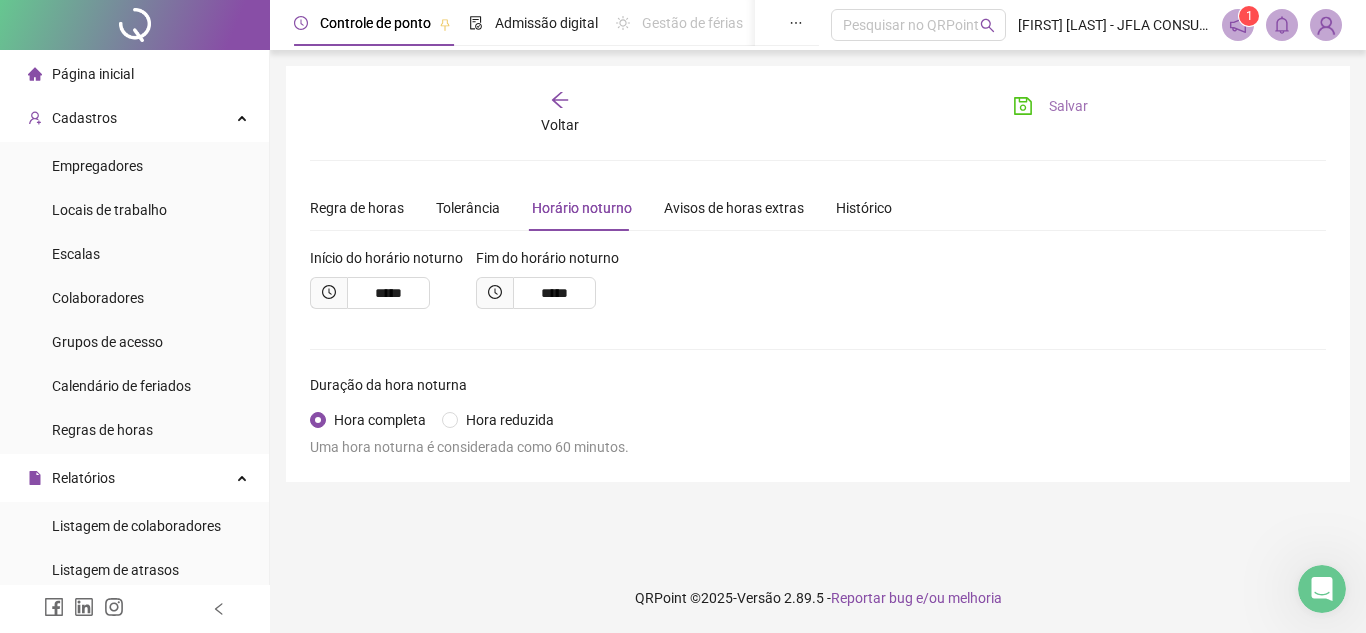 click on "Salvar" at bounding box center [1050, 106] 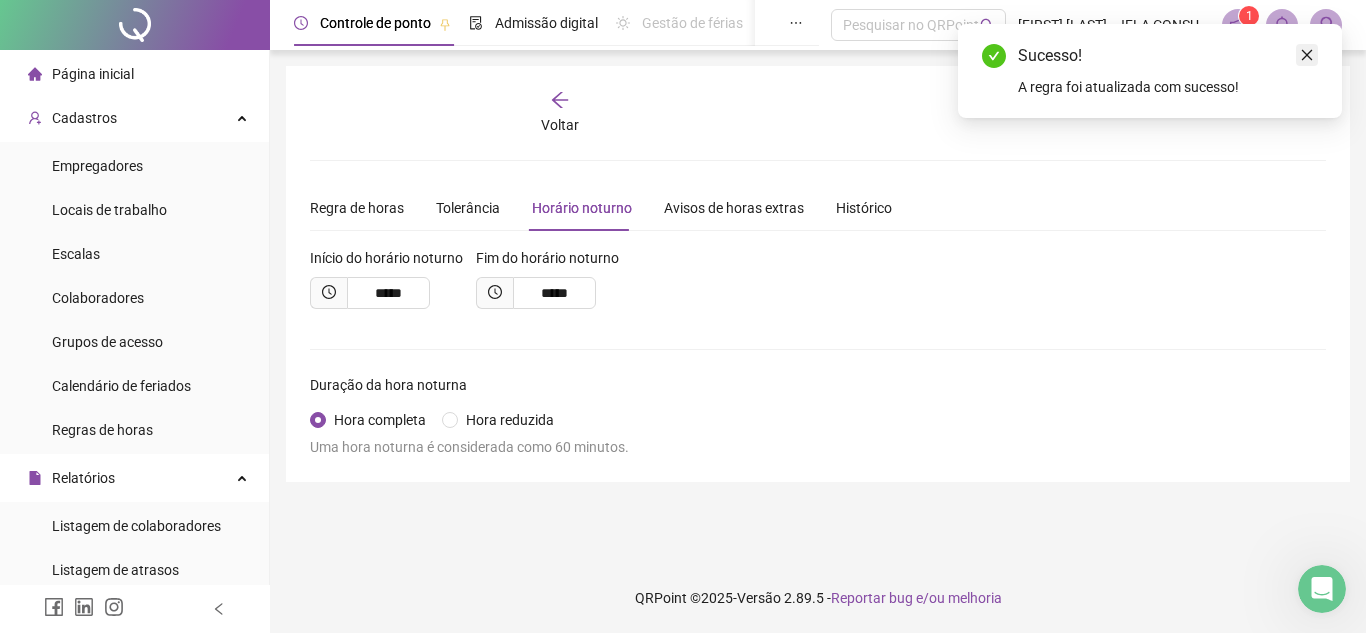 click at bounding box center (1307, 55) 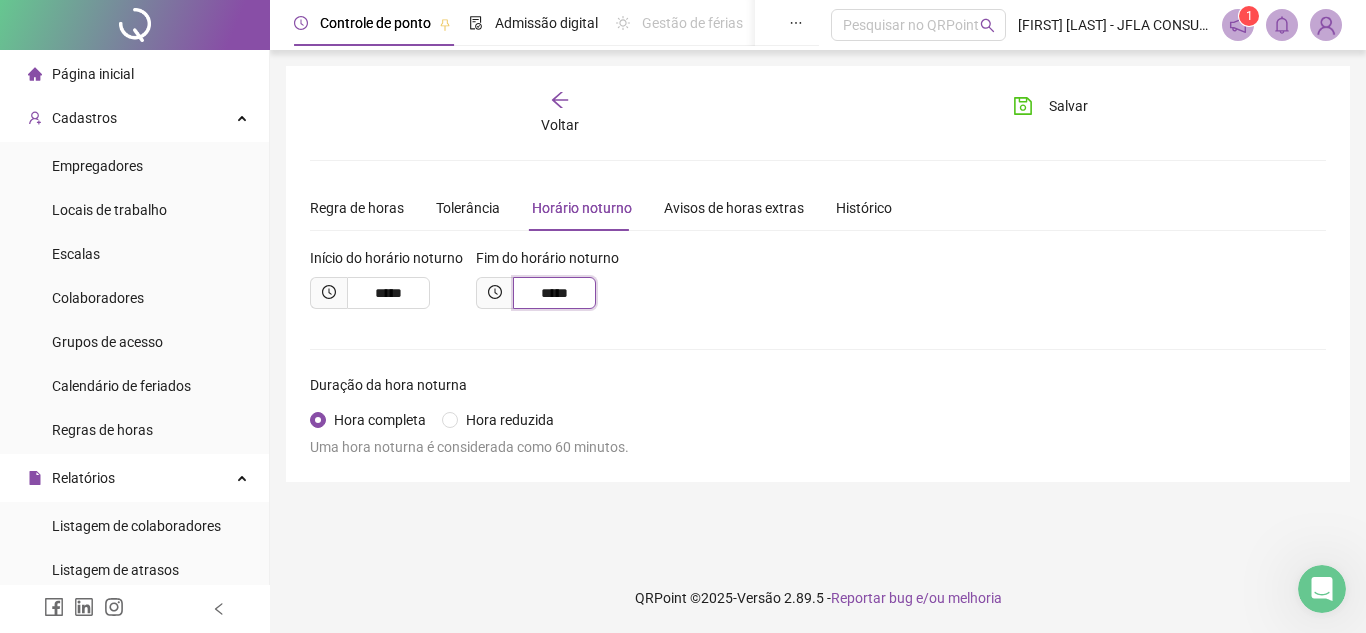 click on "*****" at bounding box center [554, 293] 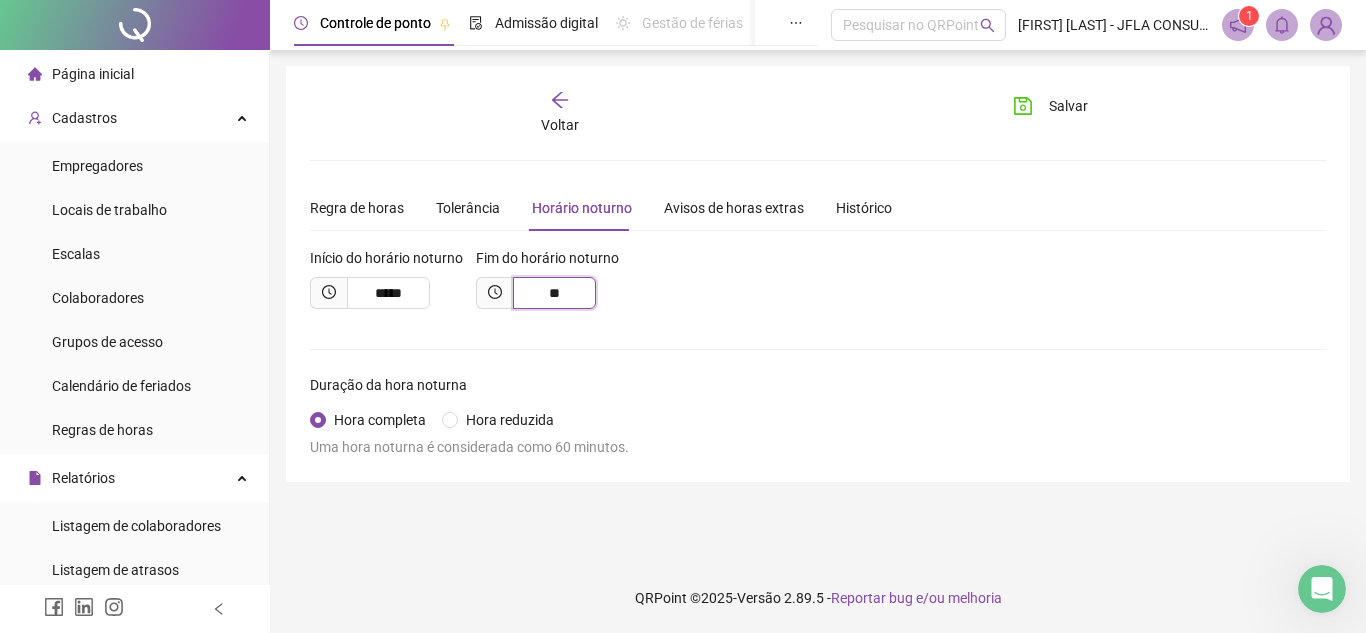 type on "*" 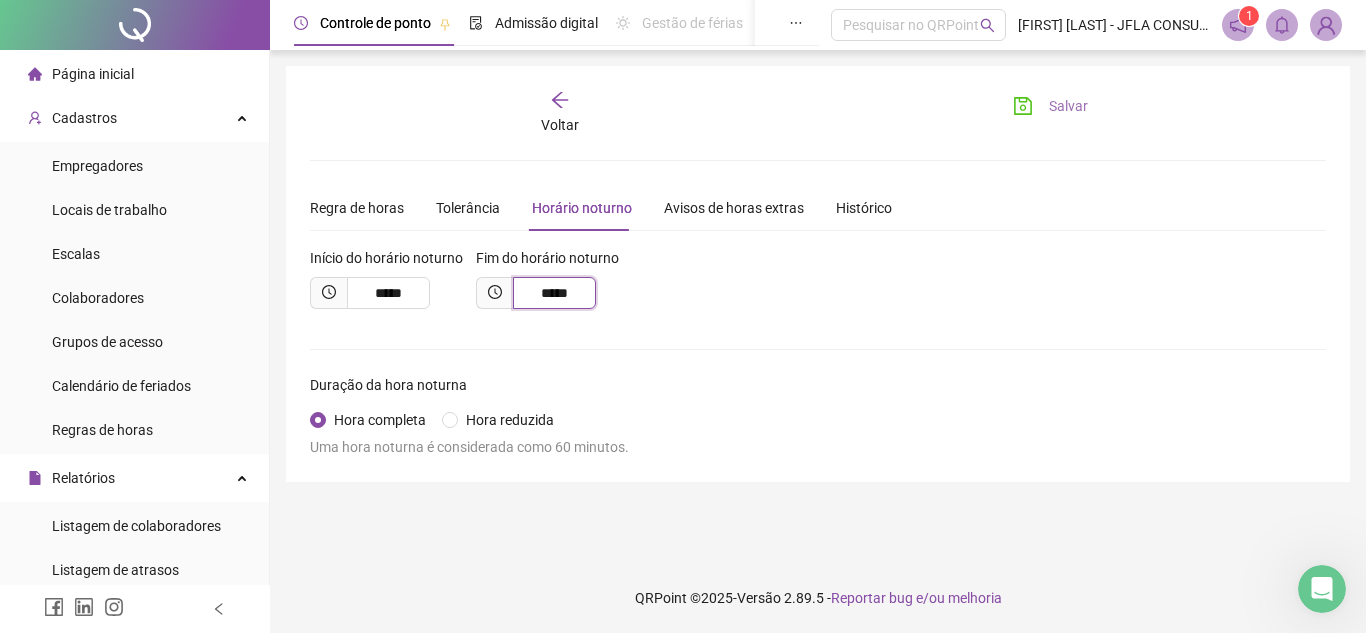 type on "*****" 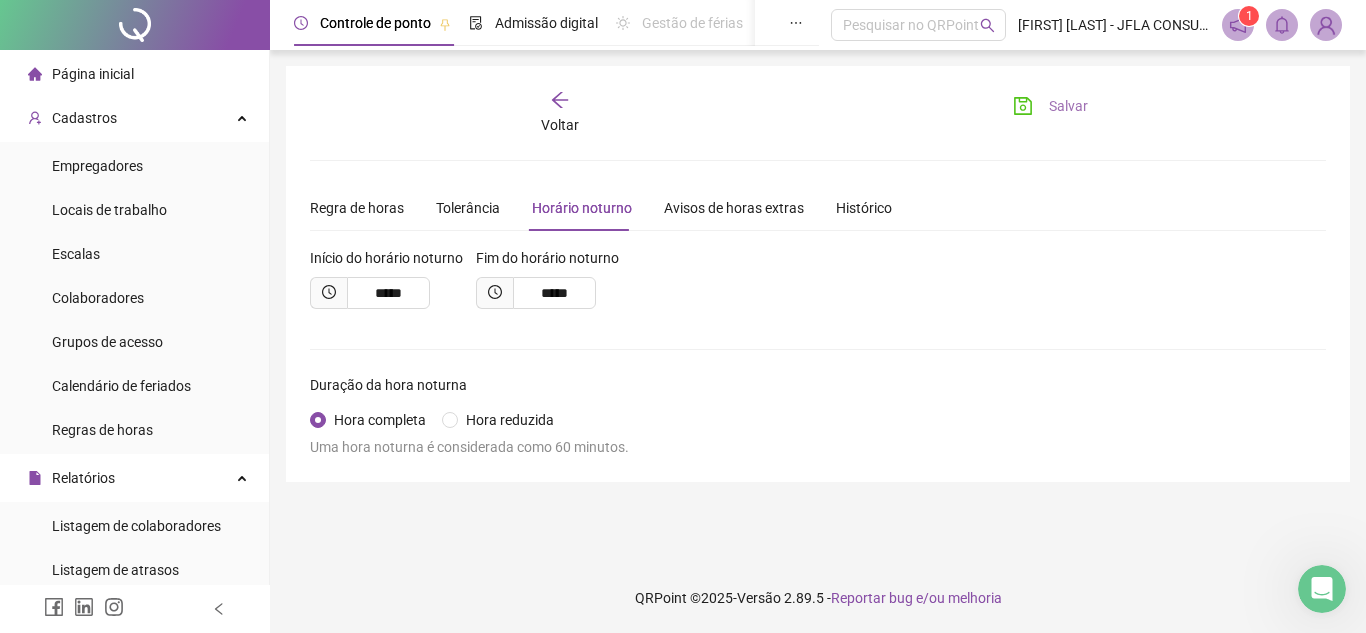 click on "Salvar" at bounding box center [1068, 106] 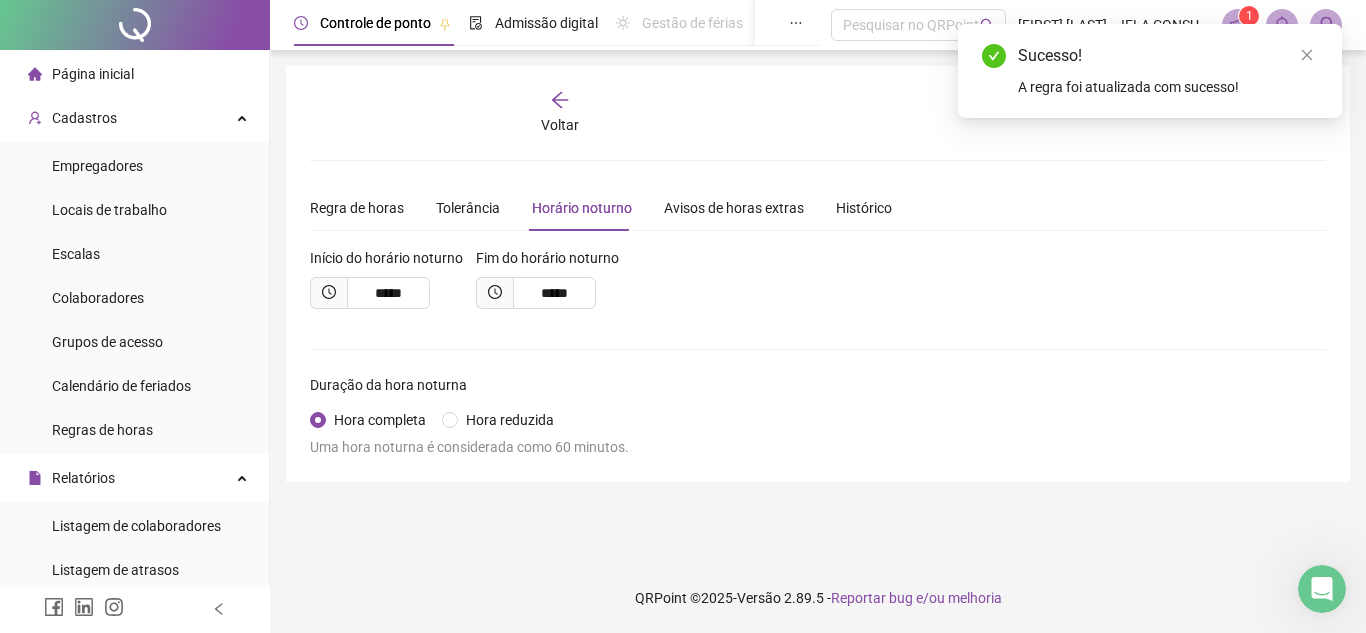 click on "Voltar" at bounding box center (560, 113) 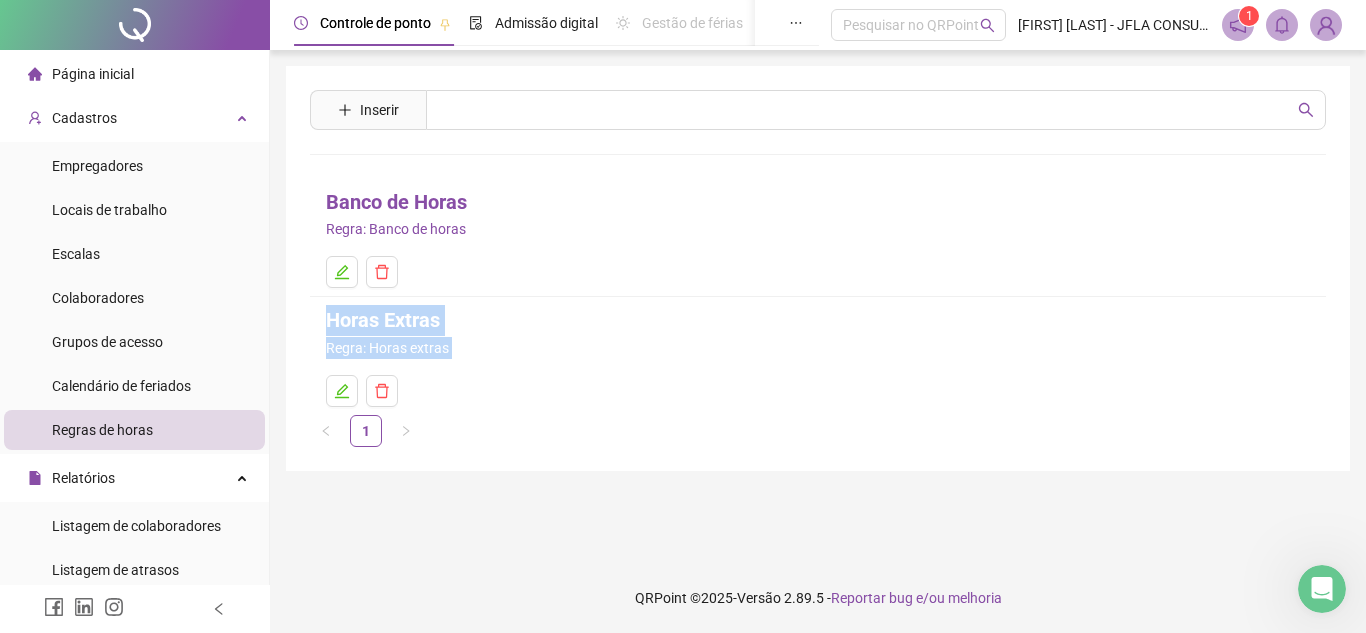 drag, startPoint x: 1365, startPoint y: 423, endPoint x: 1365, endPoint y: 219, distance: 204 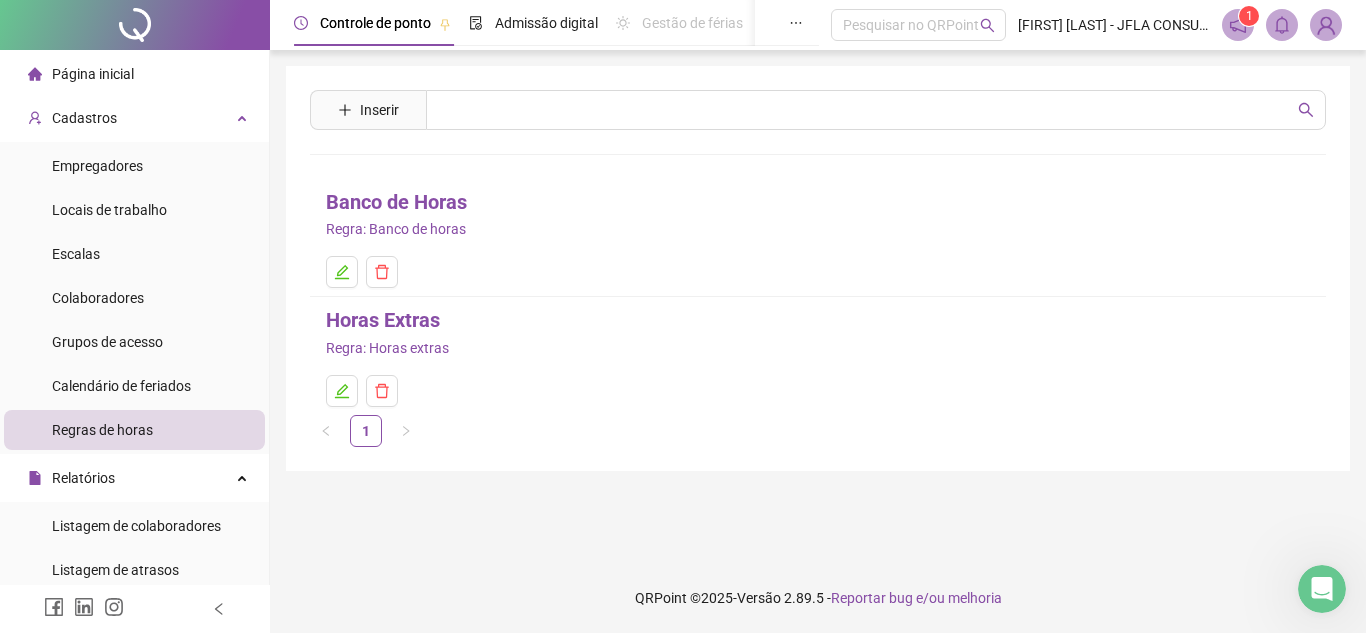 click on "Controle de ponto Admissão digital Gestão de férias Painel do DP Folha de pagamento   Pesquisar no QRPoint [FIRST] [LAST]  - JFLA CONSULTORIA, COMÉRCIO E SERVIÇOS  1 Inserir Banco de Horas Regra: Horas extras Regra: Horas extras 1 QRPoint © 2025  -  Versão   2.89.5   -  Reportar bug e/ou melhoria" at bounding box center [818, 316] 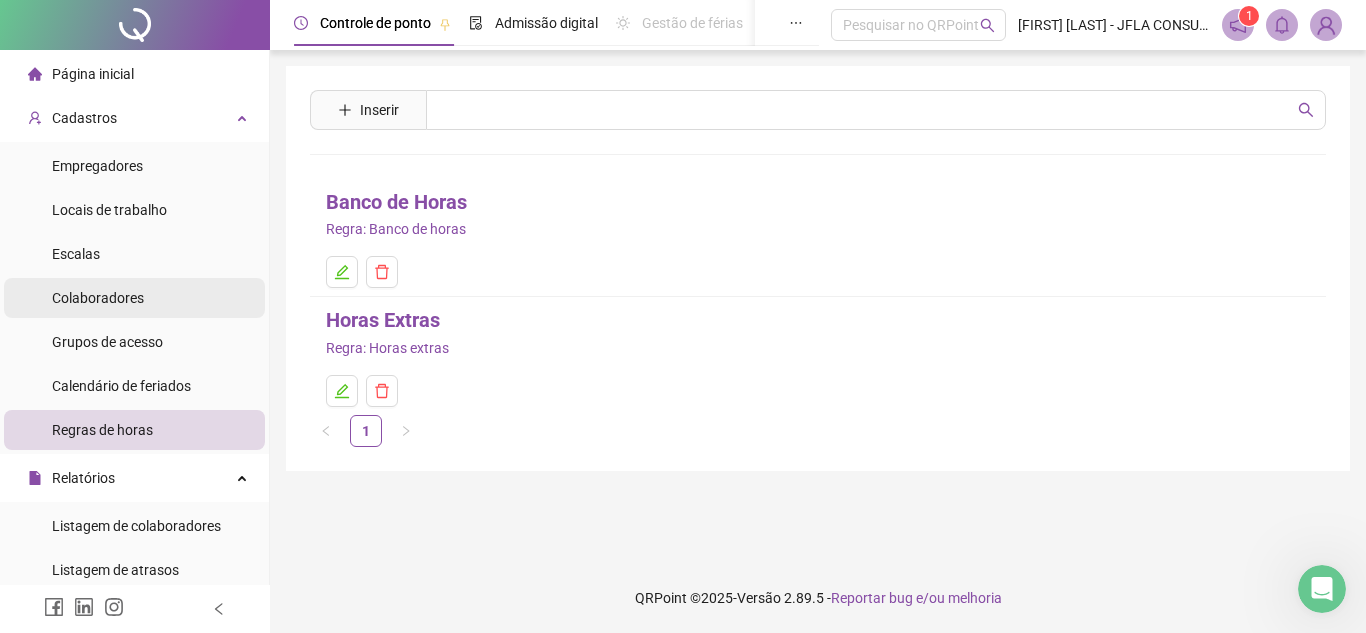 click on "Colaboradores" at bounding box center [98, 298] 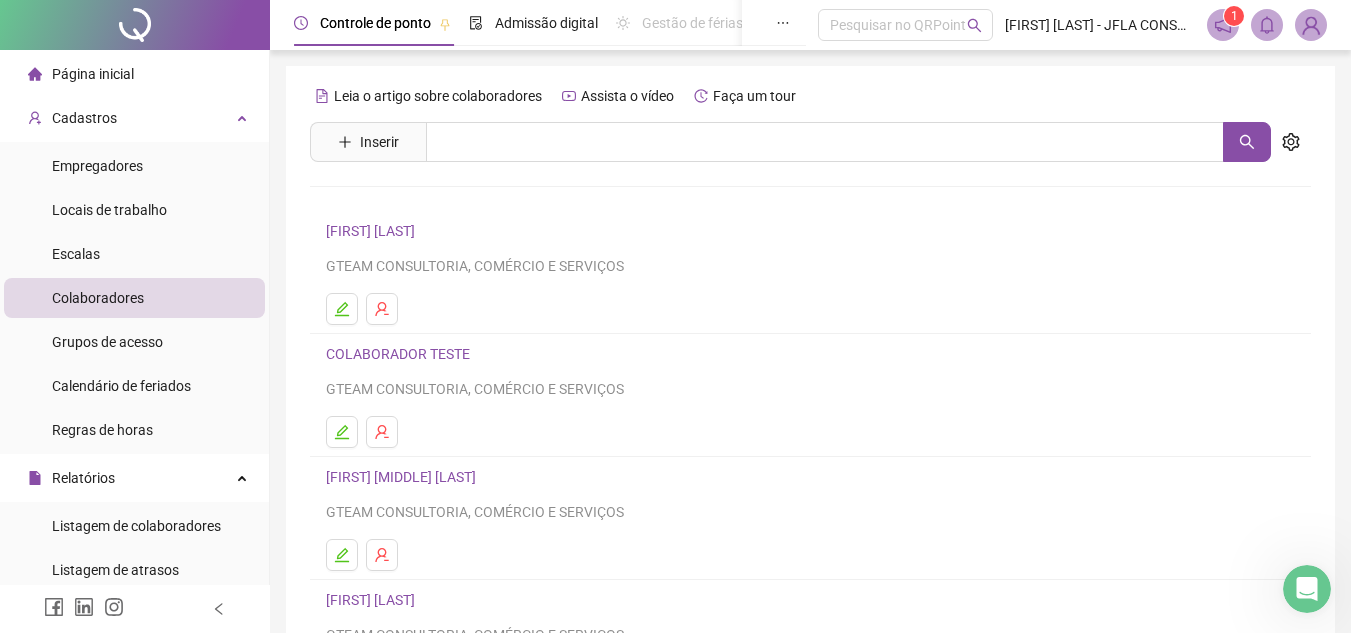click on "[FIRST] [MIDDLE] [LAST]    GTEAM CONSULTORIA, COMÉRCIO E SERVIÇOS" at bounding box center [810, 494] 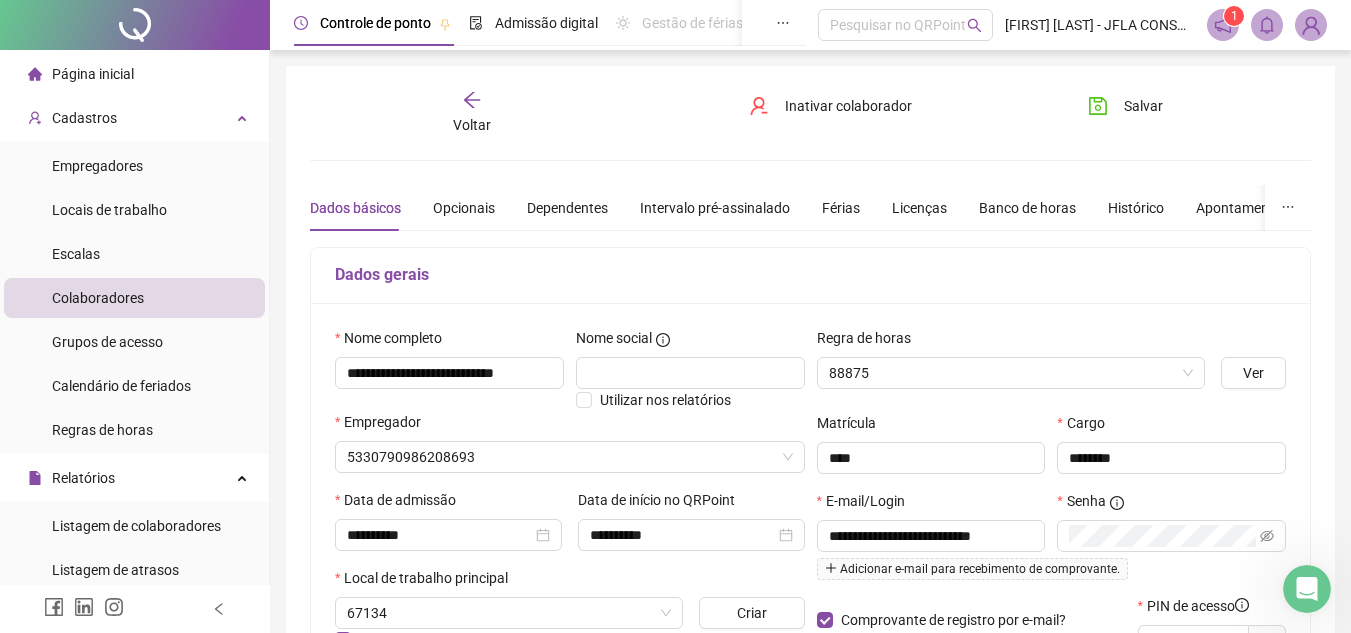 type on "**********" 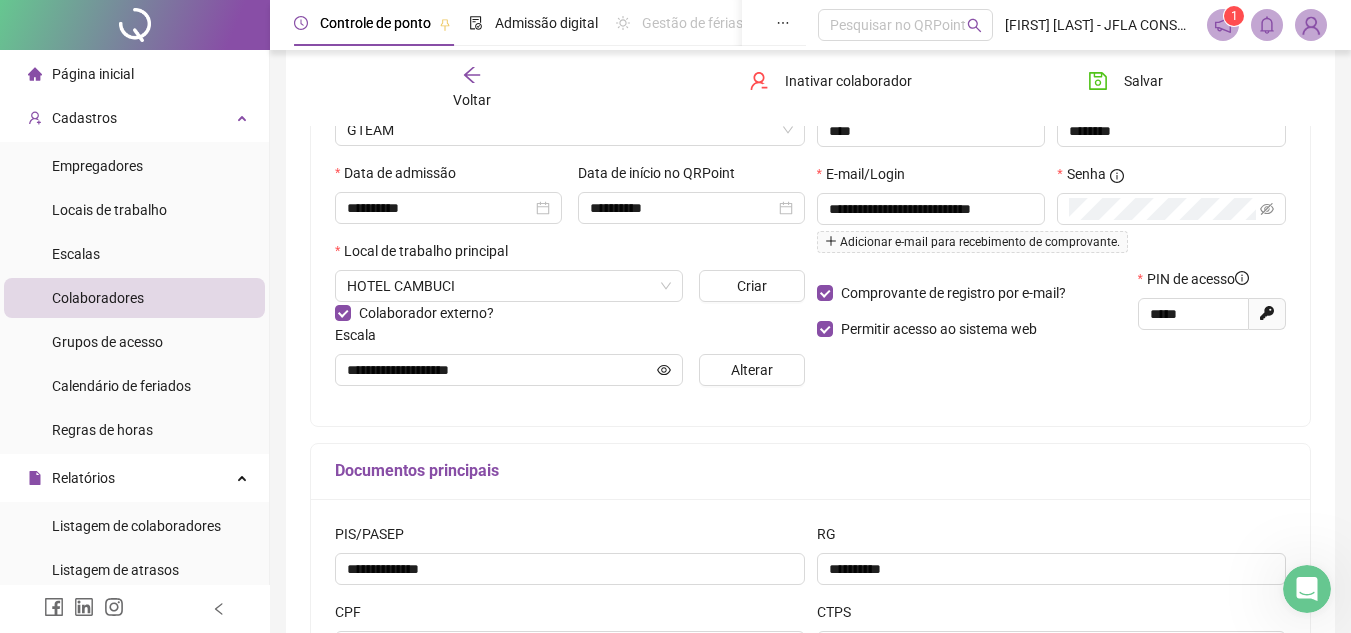 scroll, scrollTop: 323, scrollLeft: 0, axis: vertical 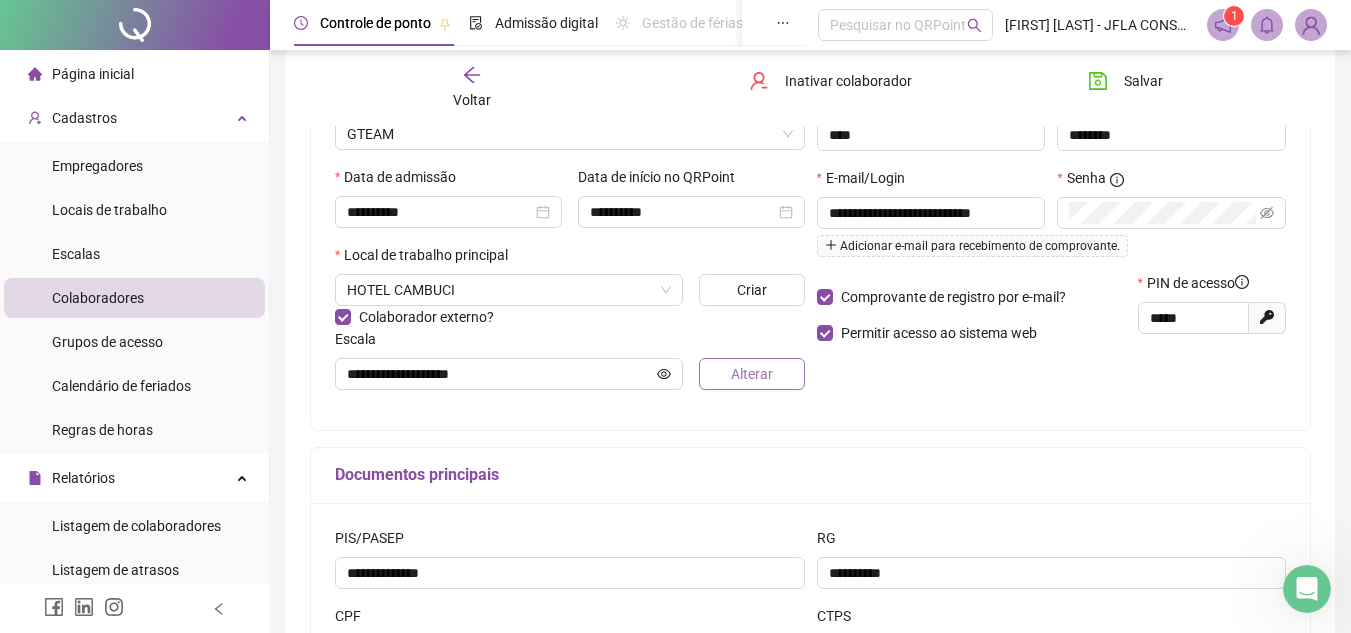 click on "Alterar" at bounding box center [751, 374] 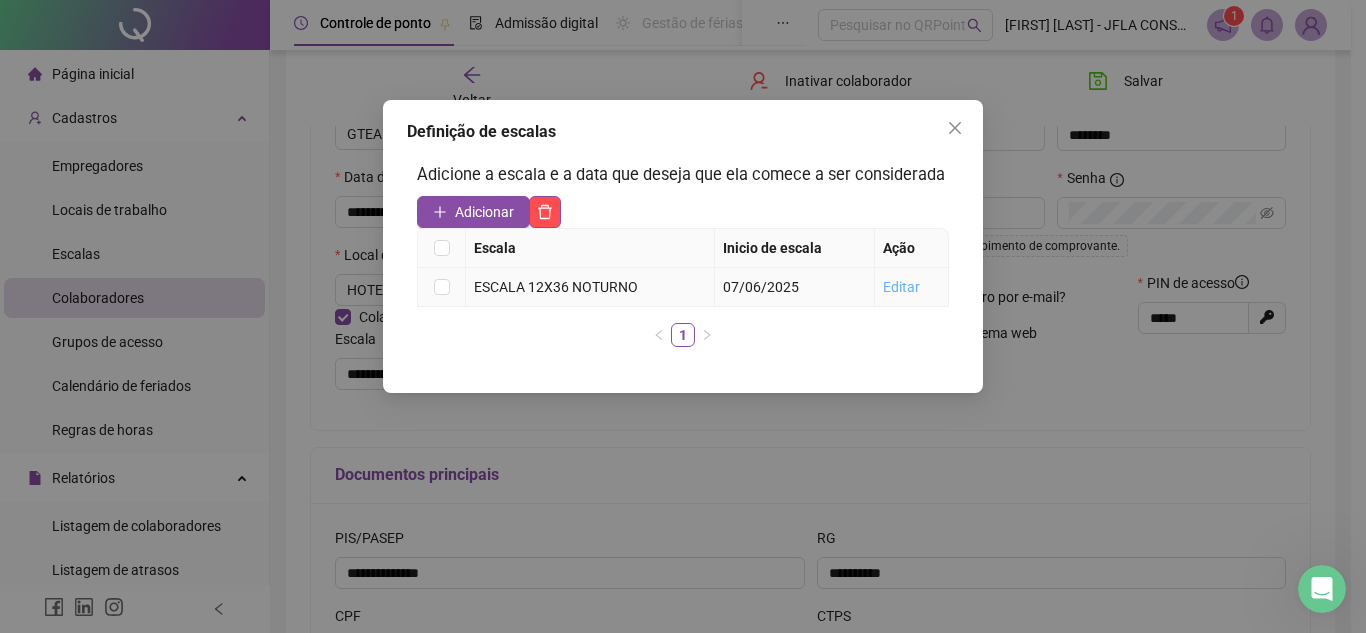 click on "Editar" at bounding box center (901, 287) 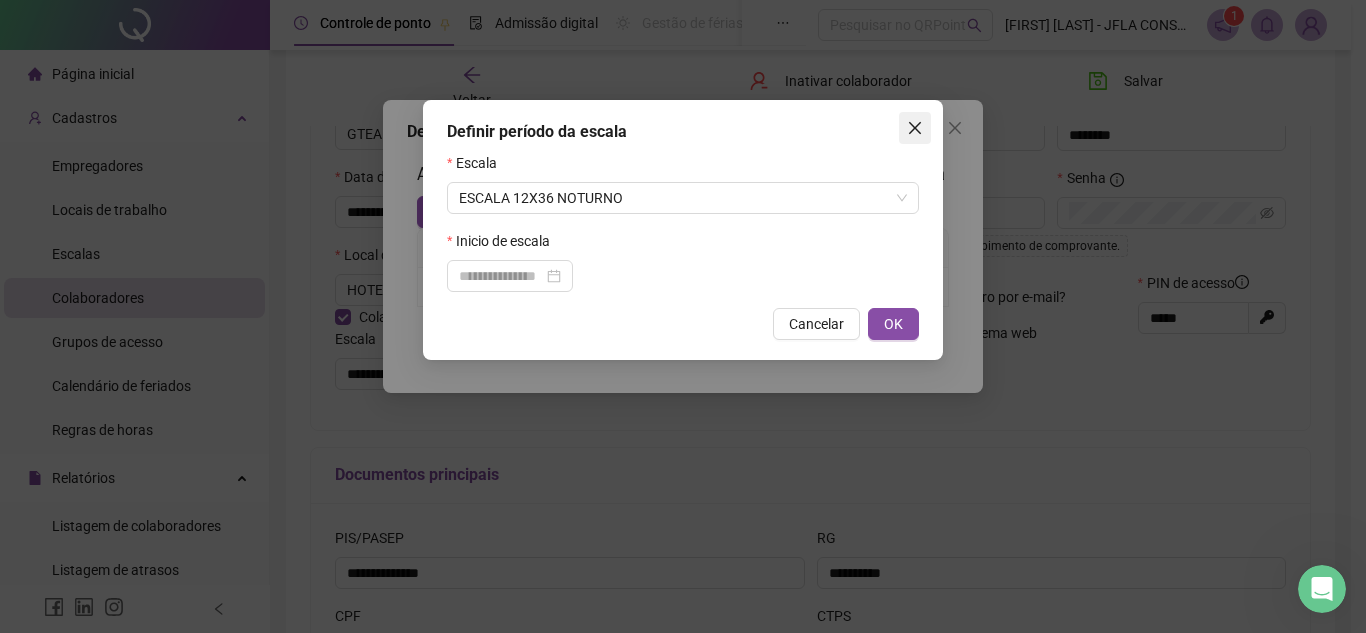 click 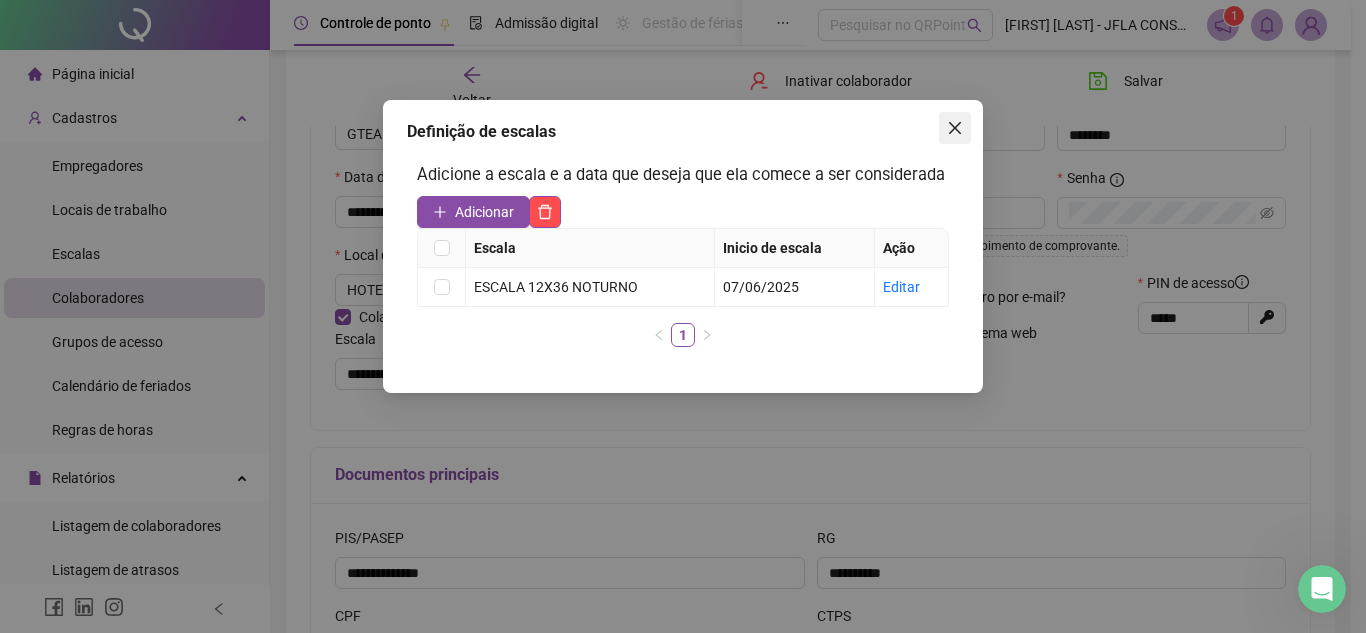 click at bounding box center [955, 128] 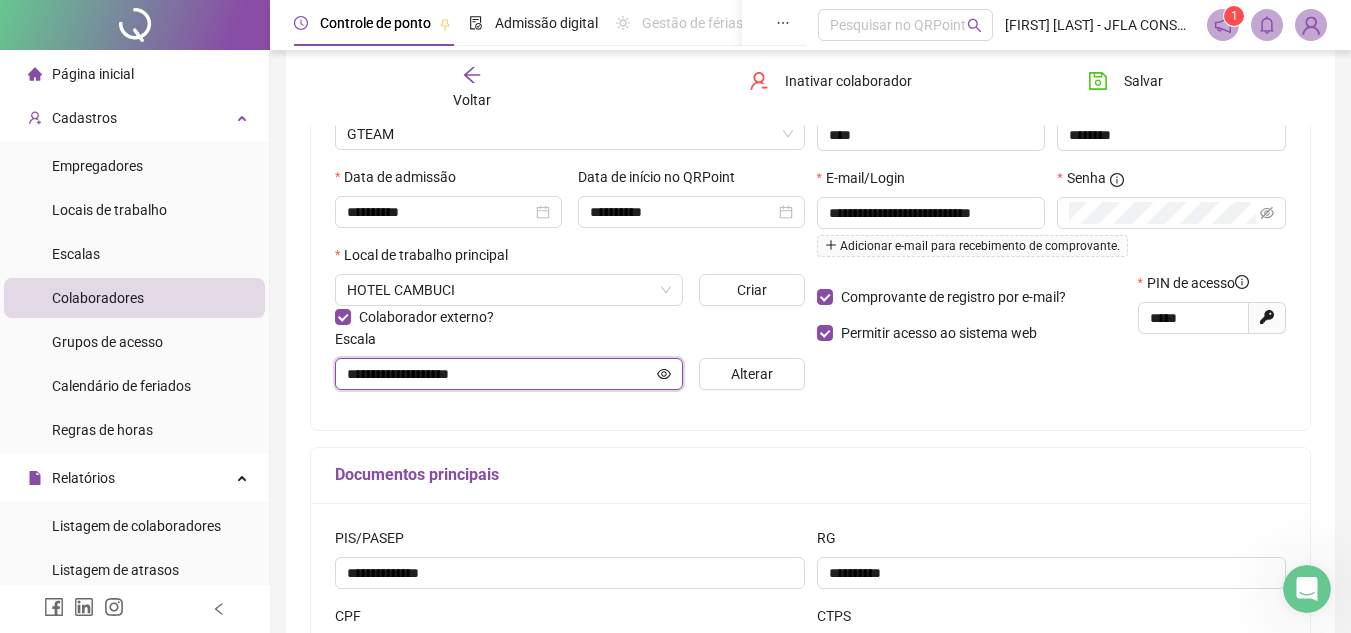 click on "**********" at bounding box center [500, 374] 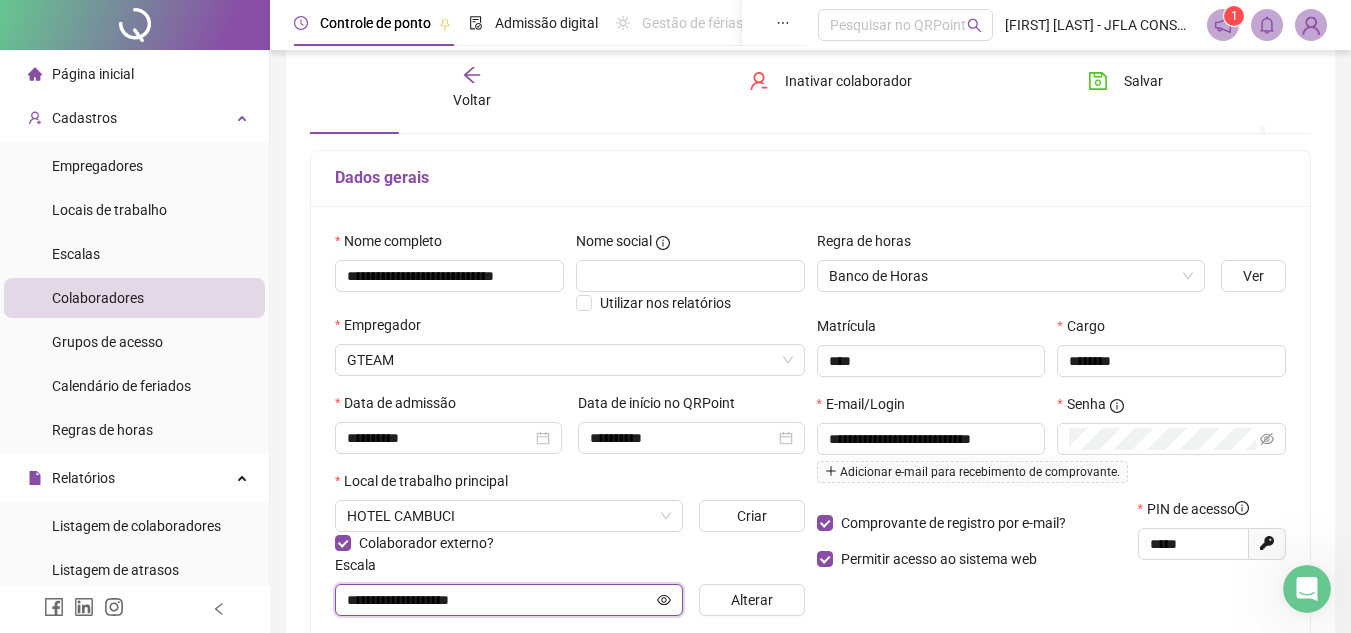 scroll, scrollTop: 95, scrollLeft: 0, axis: vertical 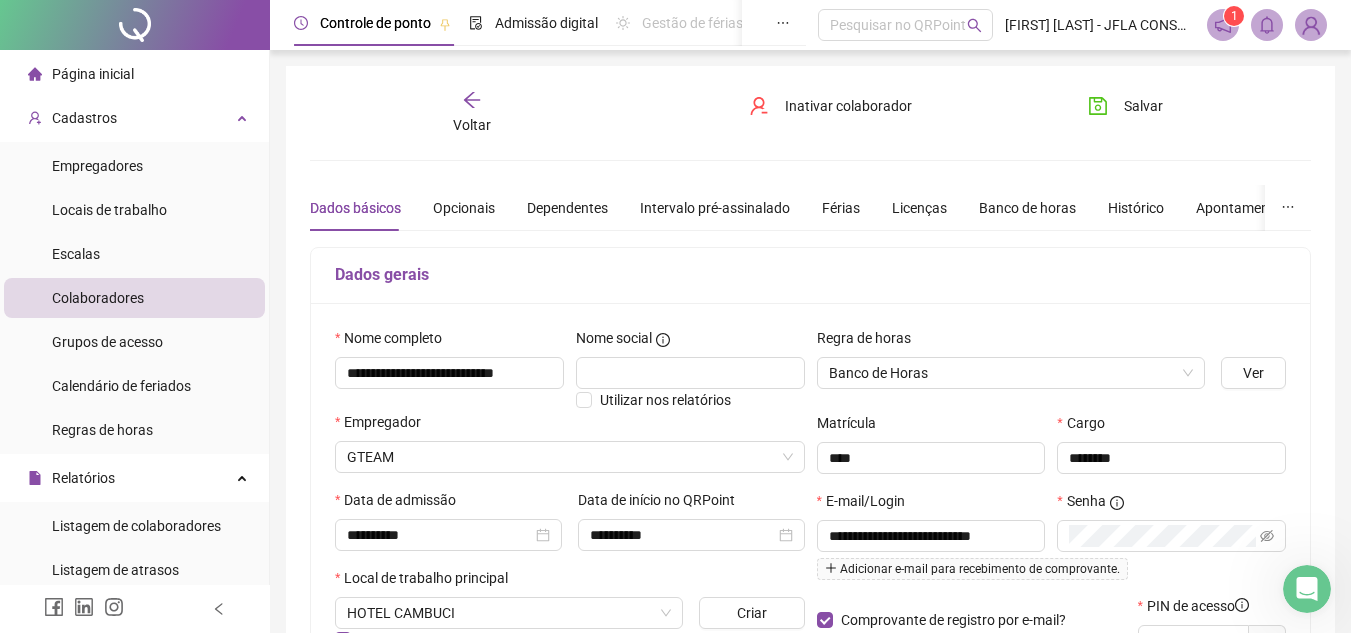 click 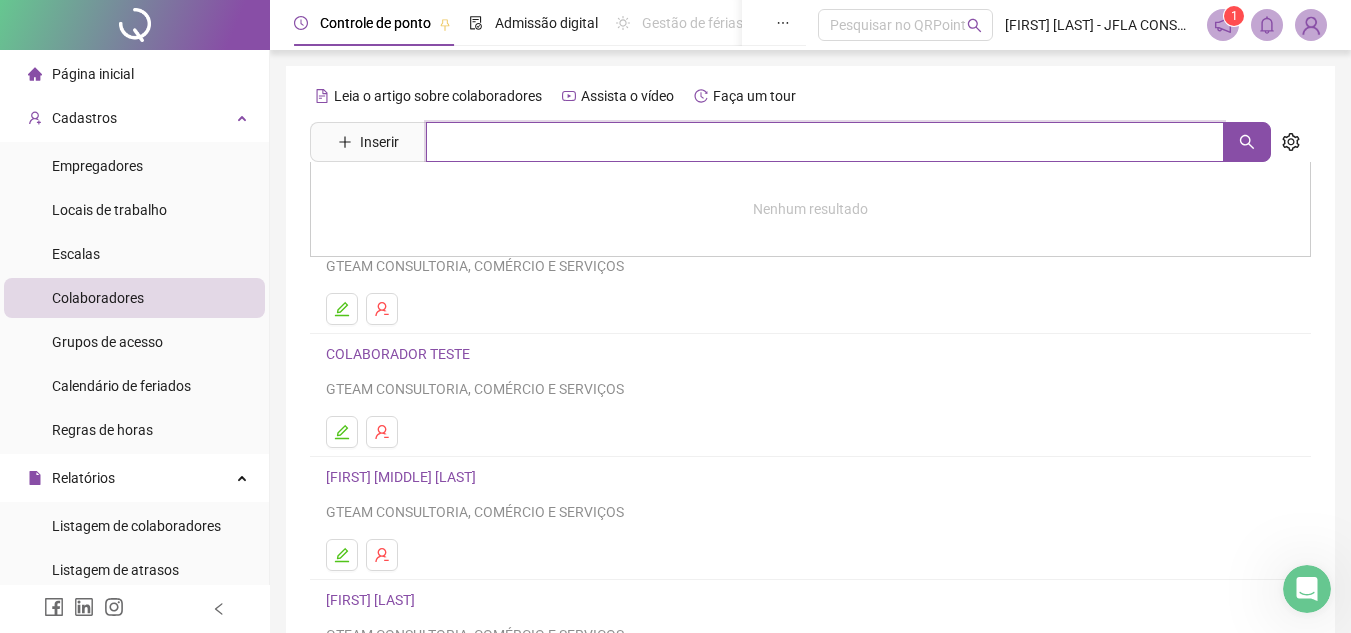 click at bounding box center [825, 142] 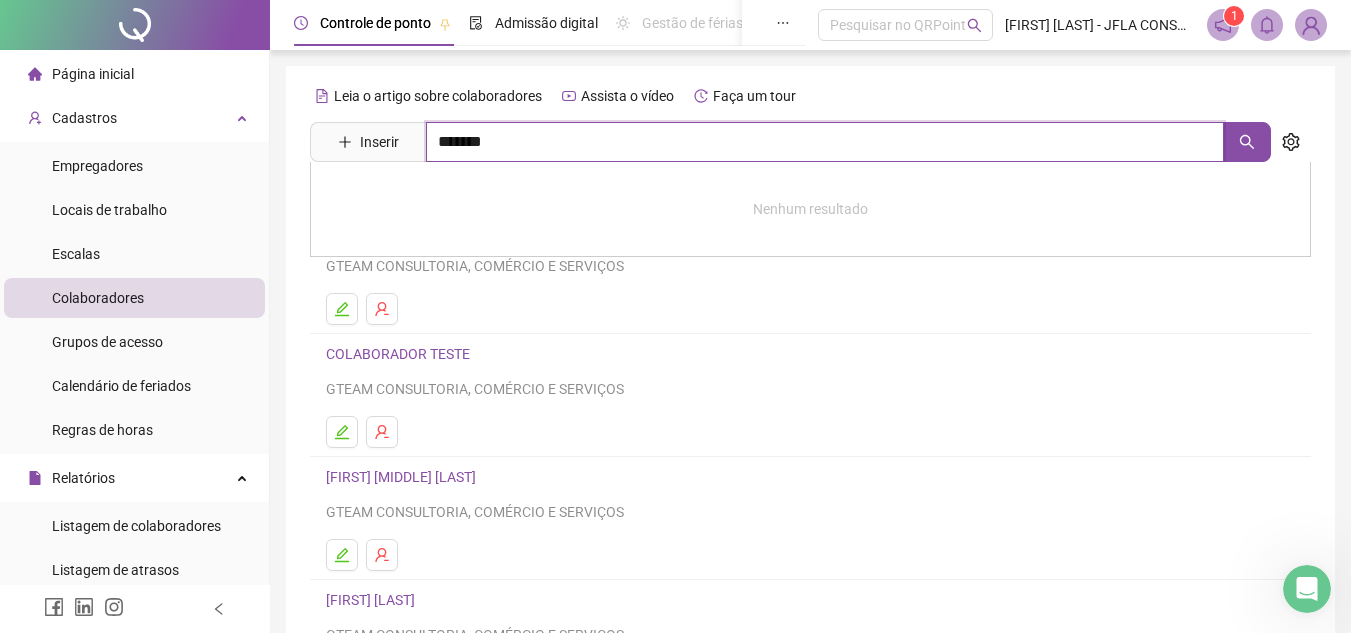type on "*******" 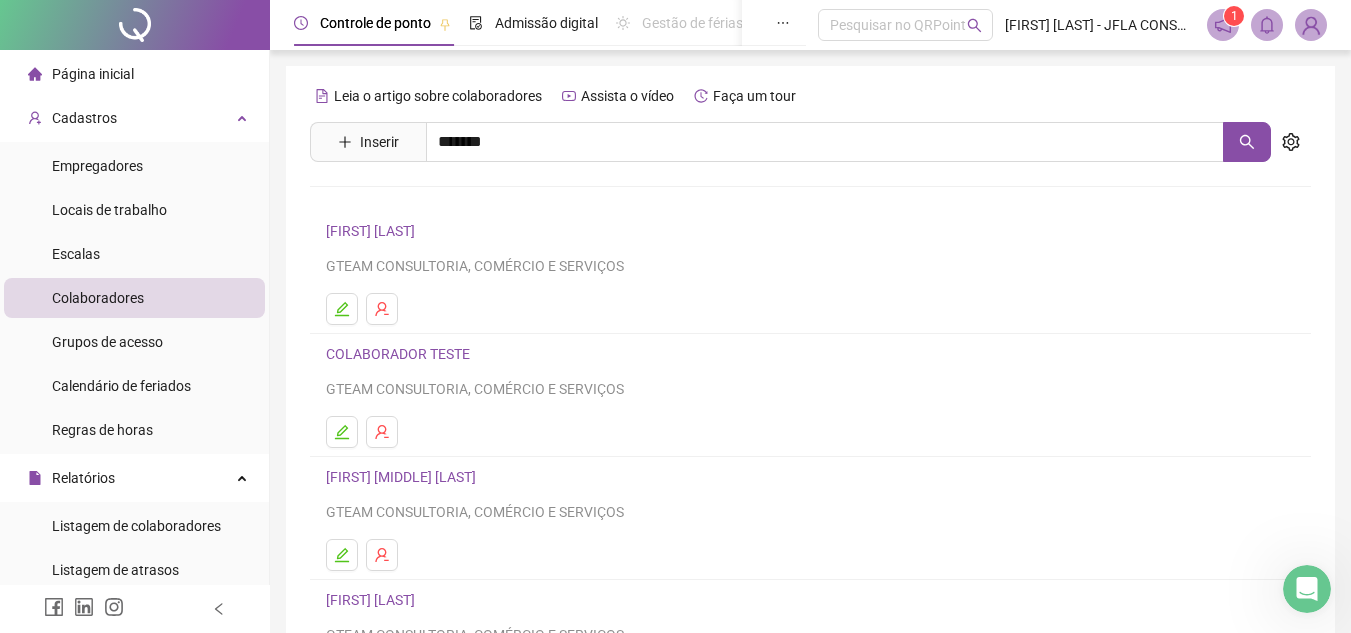 click on "[FIRST] [LAST]" at bounding box center (391, 201) 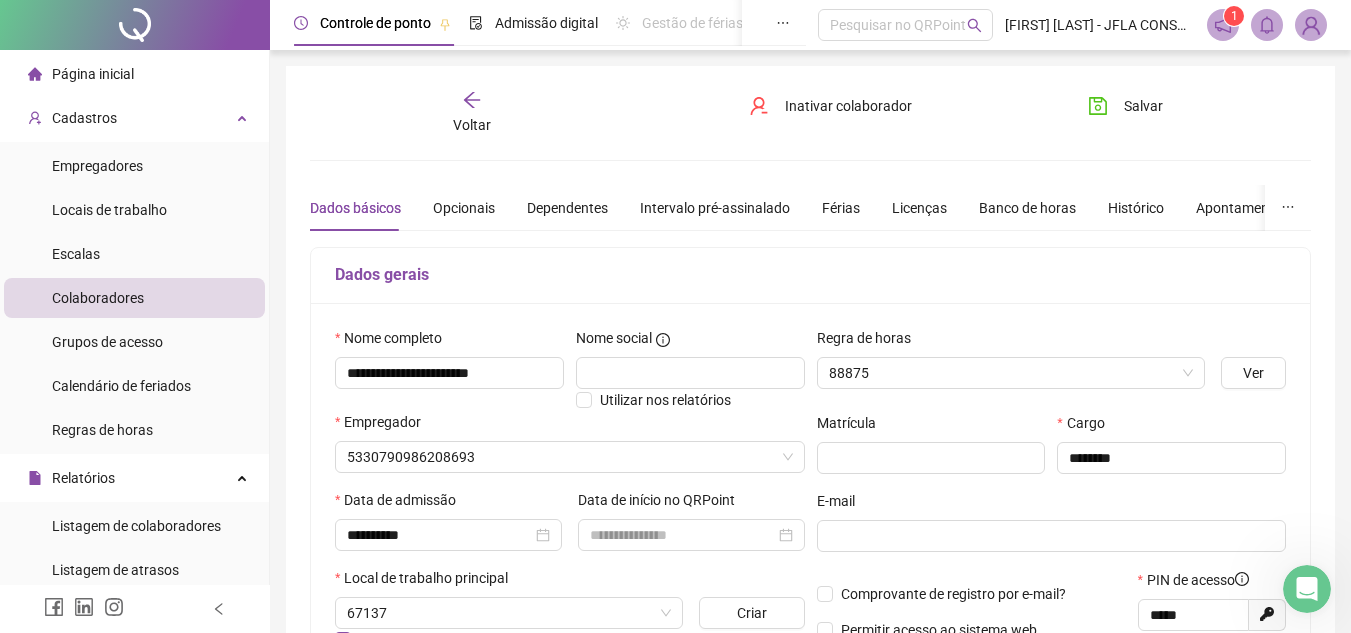 type on "**********" 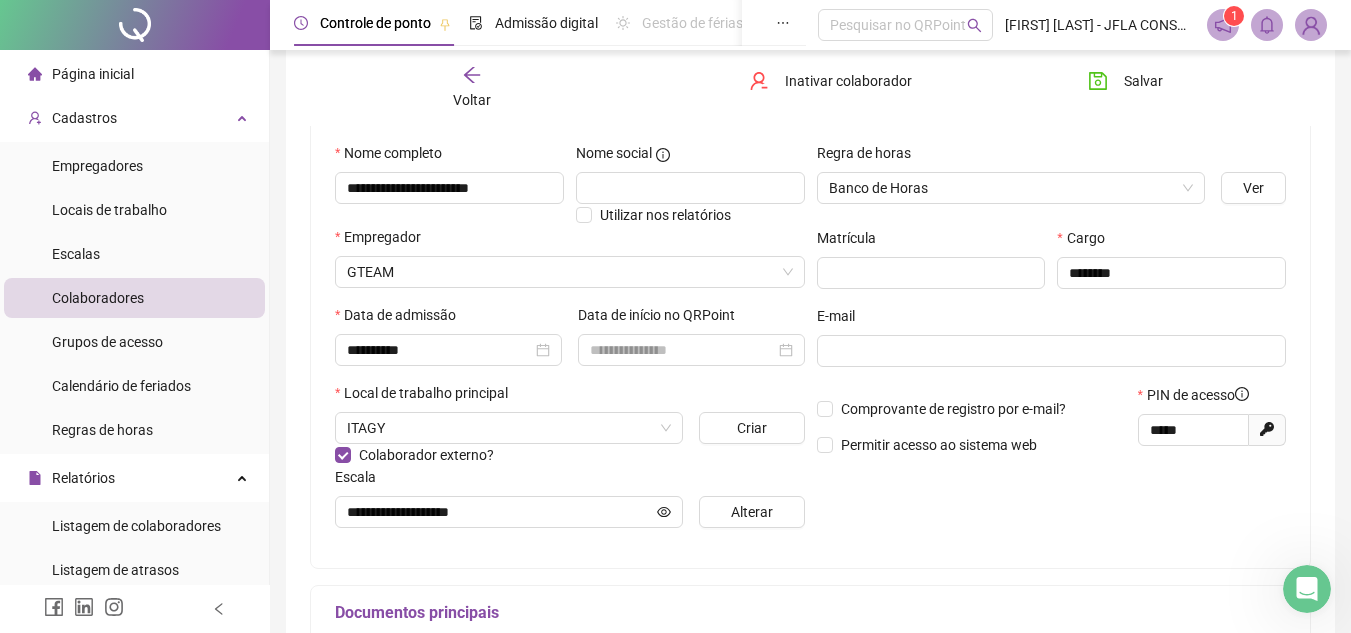 scroll, scrollTop: 168, scrollLeft: 0, axis: vertical 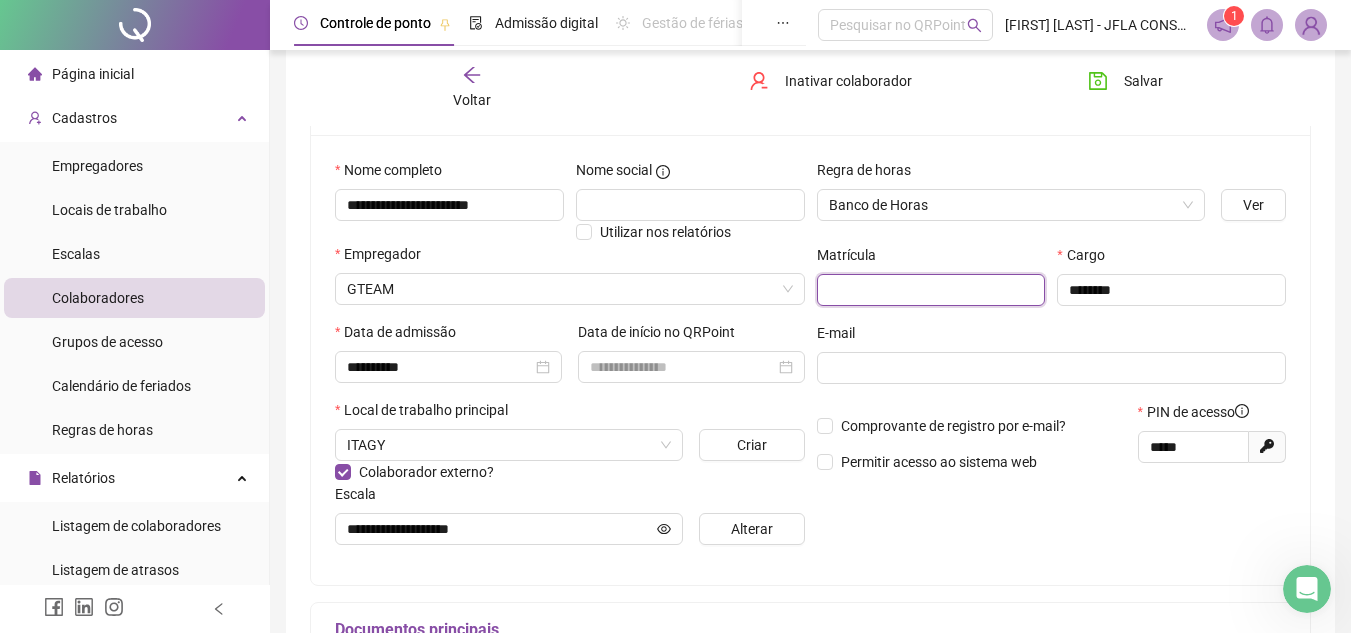 click at bounding box center (931, 290) 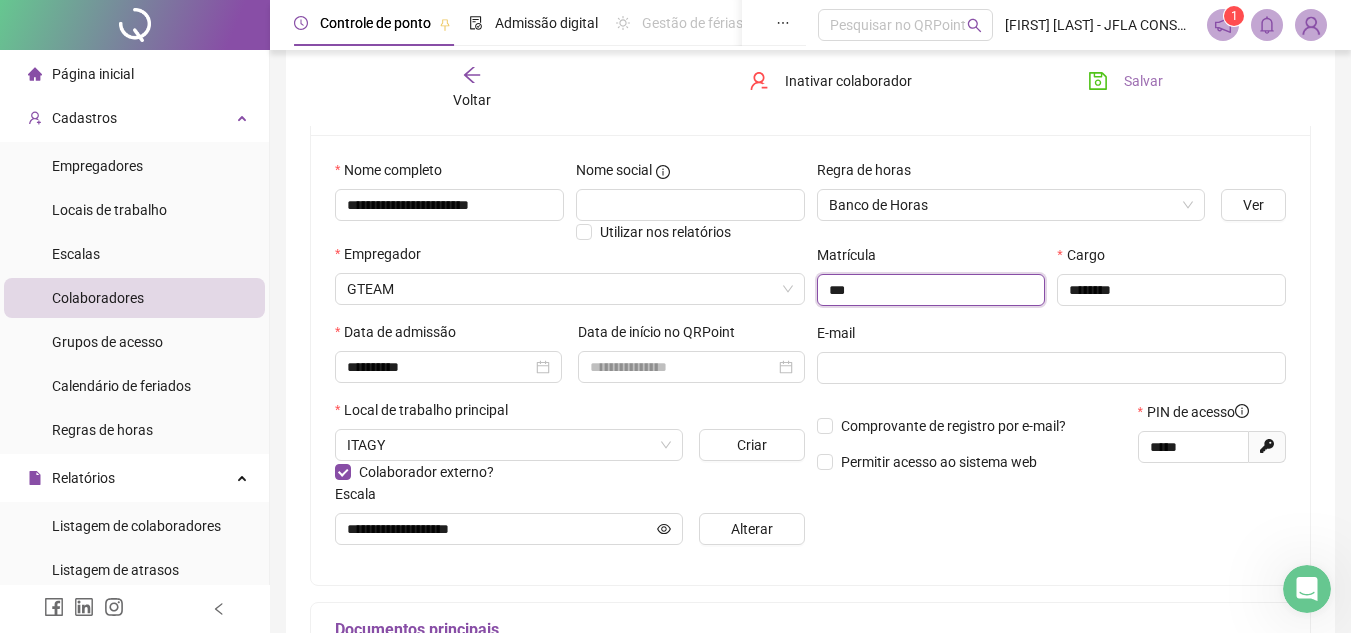 type on "***" 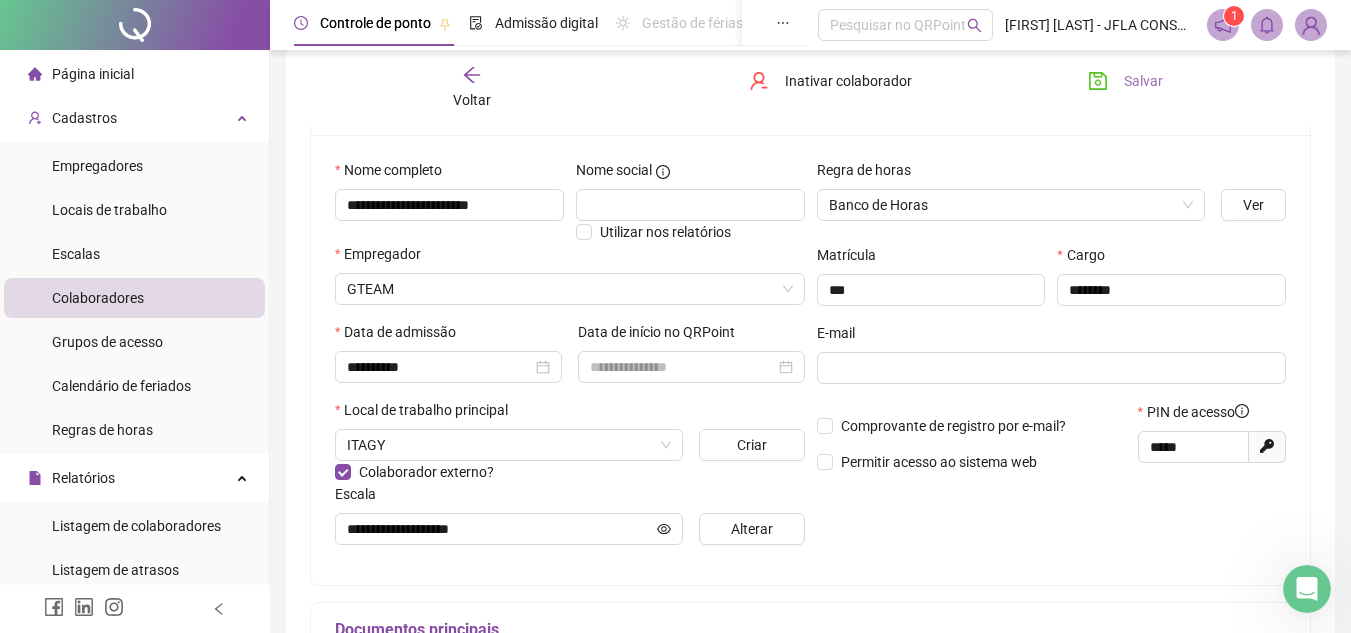 click on "Salvar" at bounding box center (1143, 81) 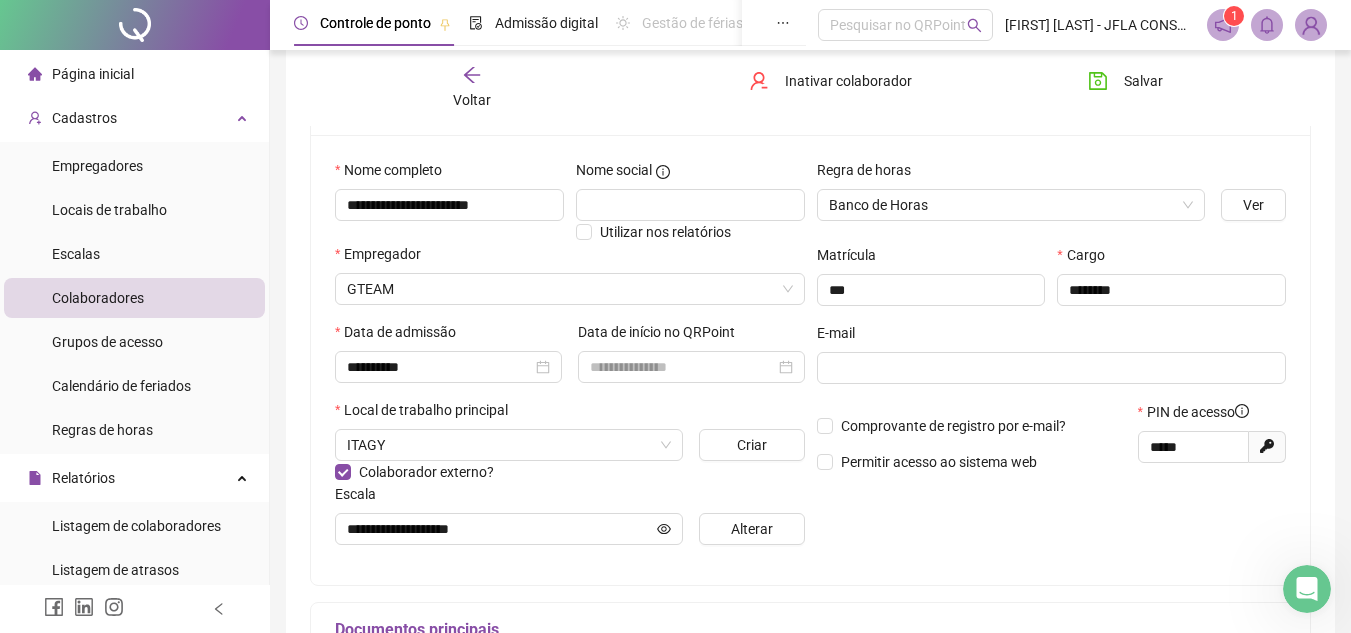 click on "Colaboradores" at bounding box center [134, 298] 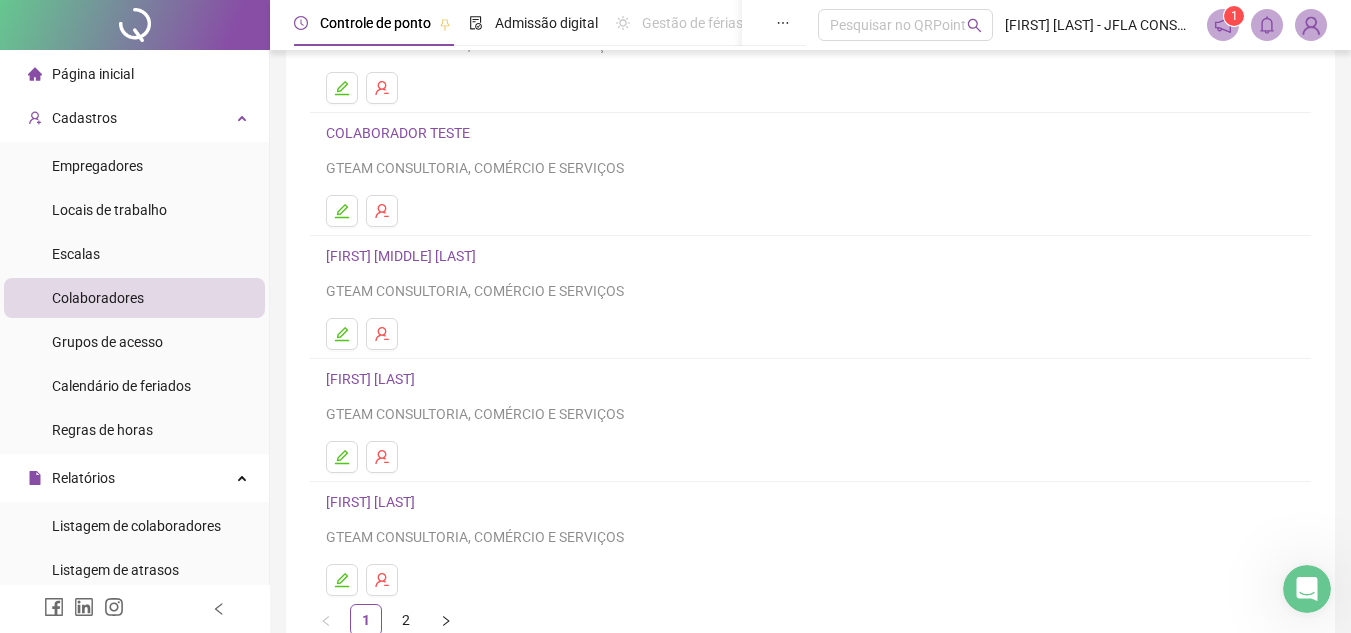scroll, scrollTop: 214, scrollLeft: 0, axis: vertical 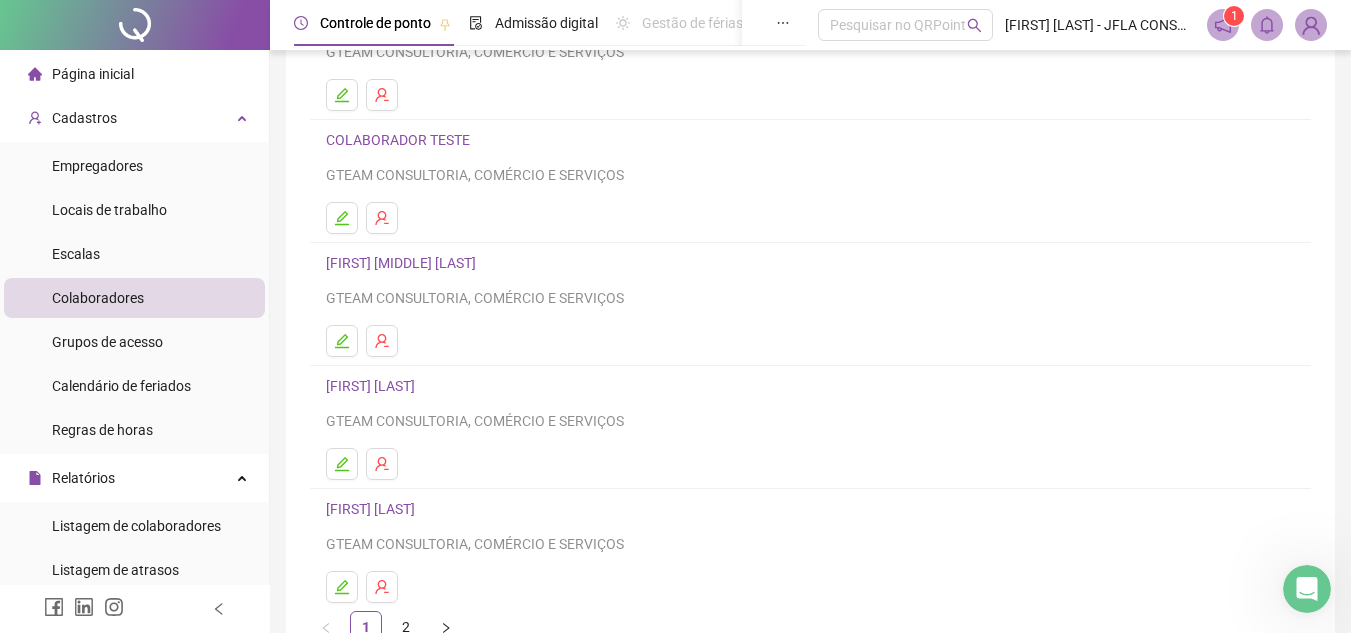 click on "[FIRST] [LAST]" at bounding box center (373, 386) 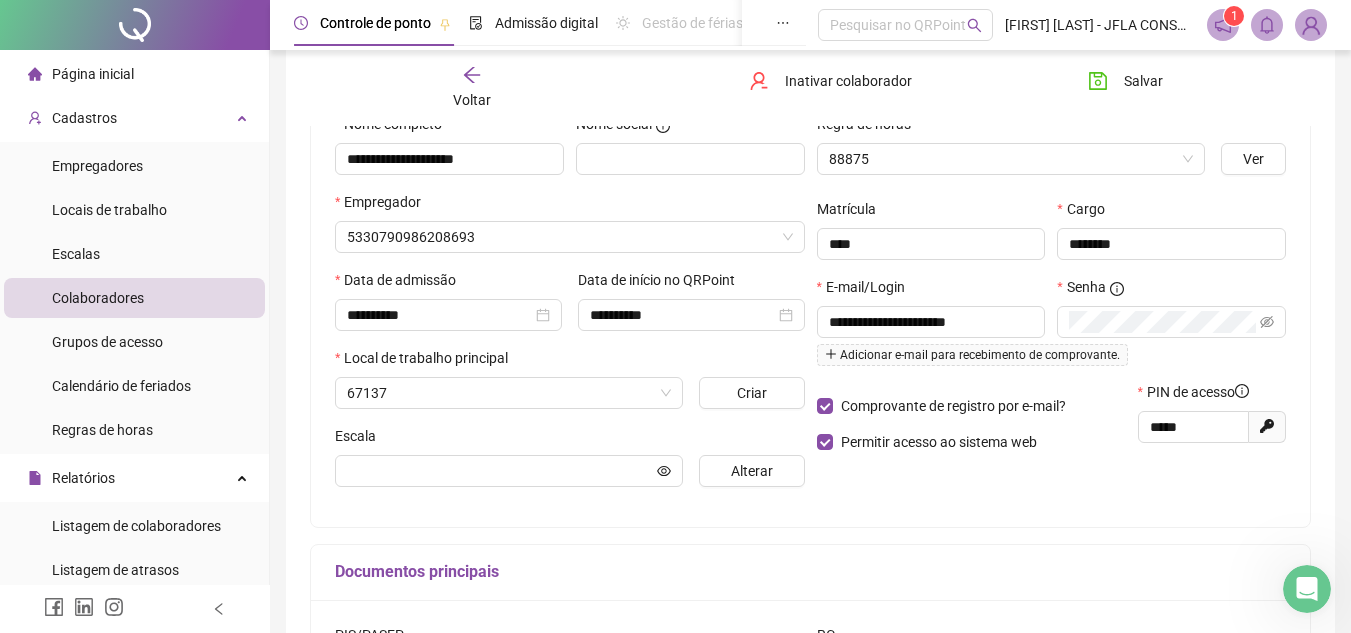 scroll, scrollTop: 224, scrollLeft: 0, axis: vertical 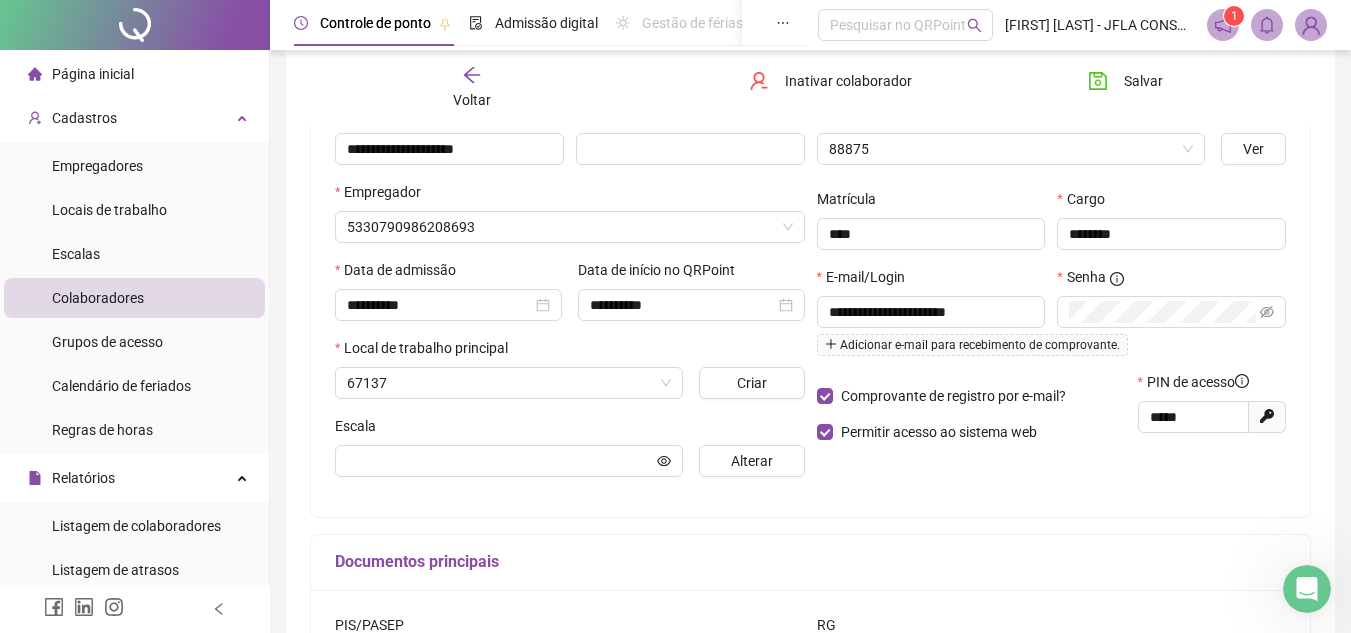 type on "**********" 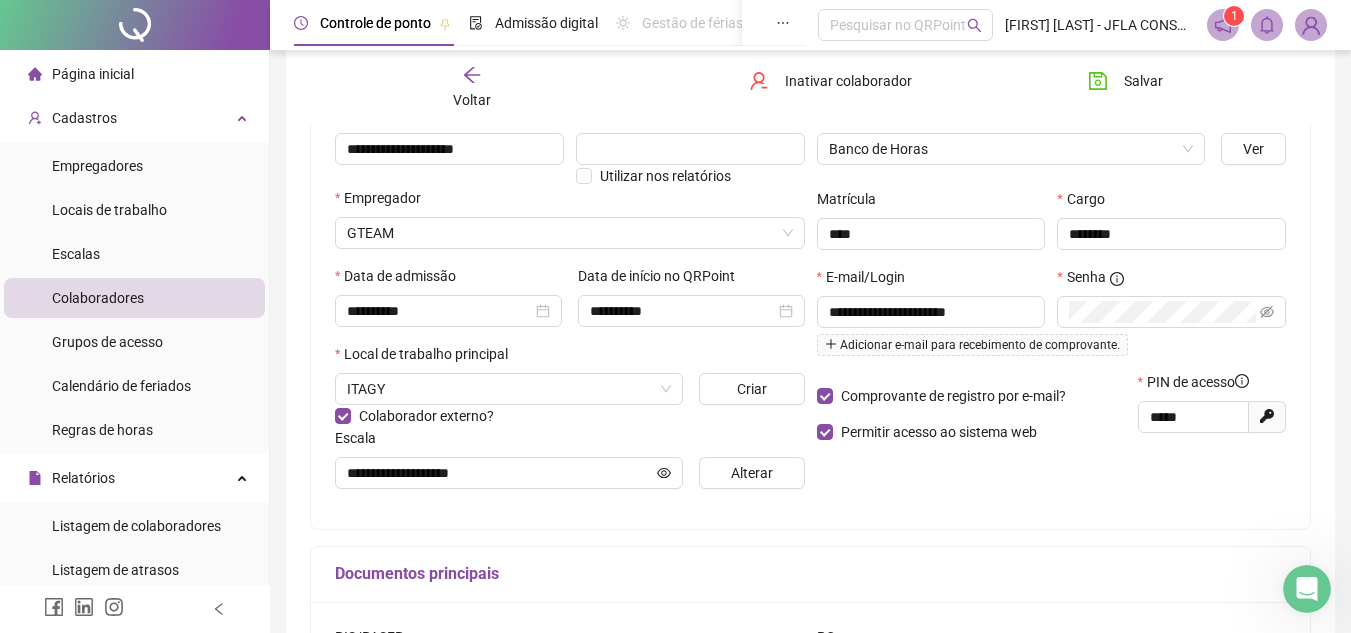 click on "Voltar" at bounding box center (472, 100) 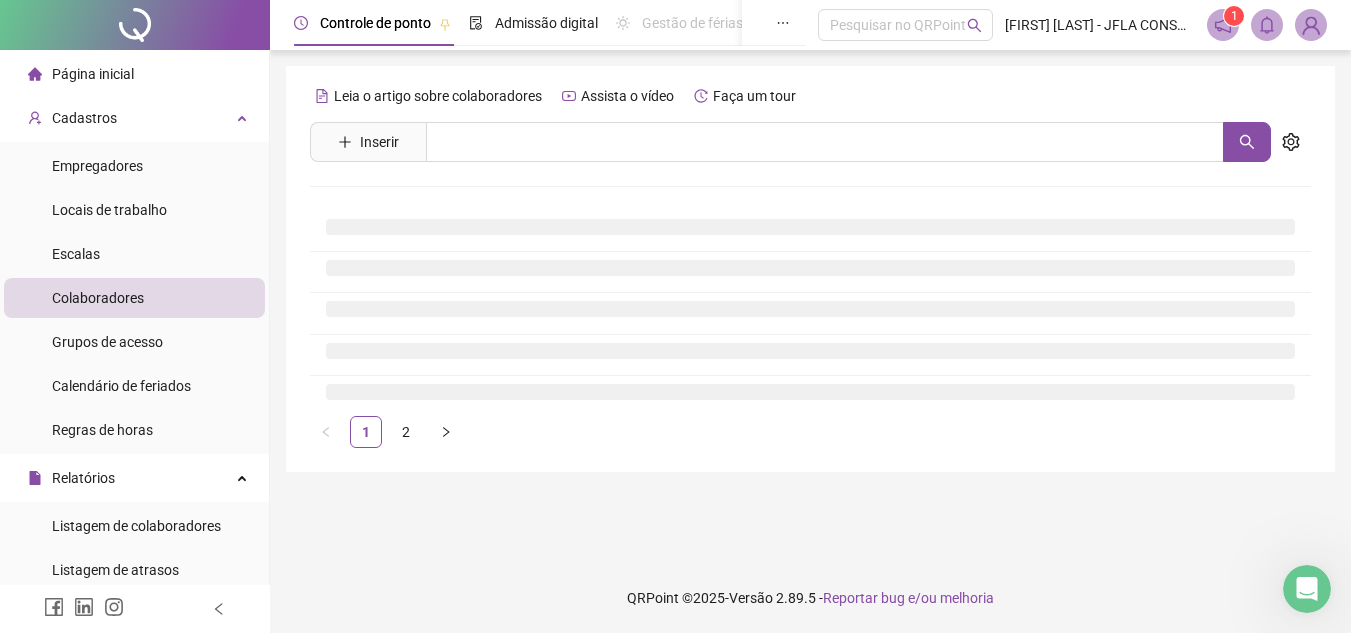 scroll, scrollTop: 0, scrollLeft: 0, axis: both 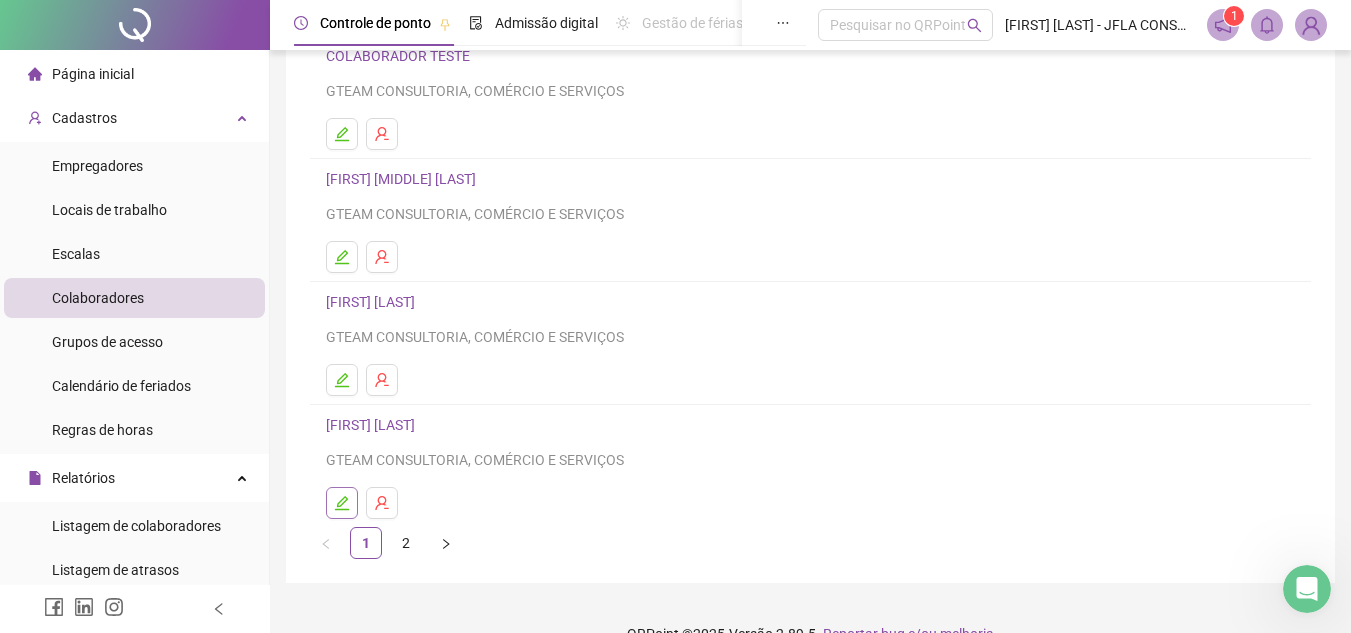 click at bounding box center [342, 503] 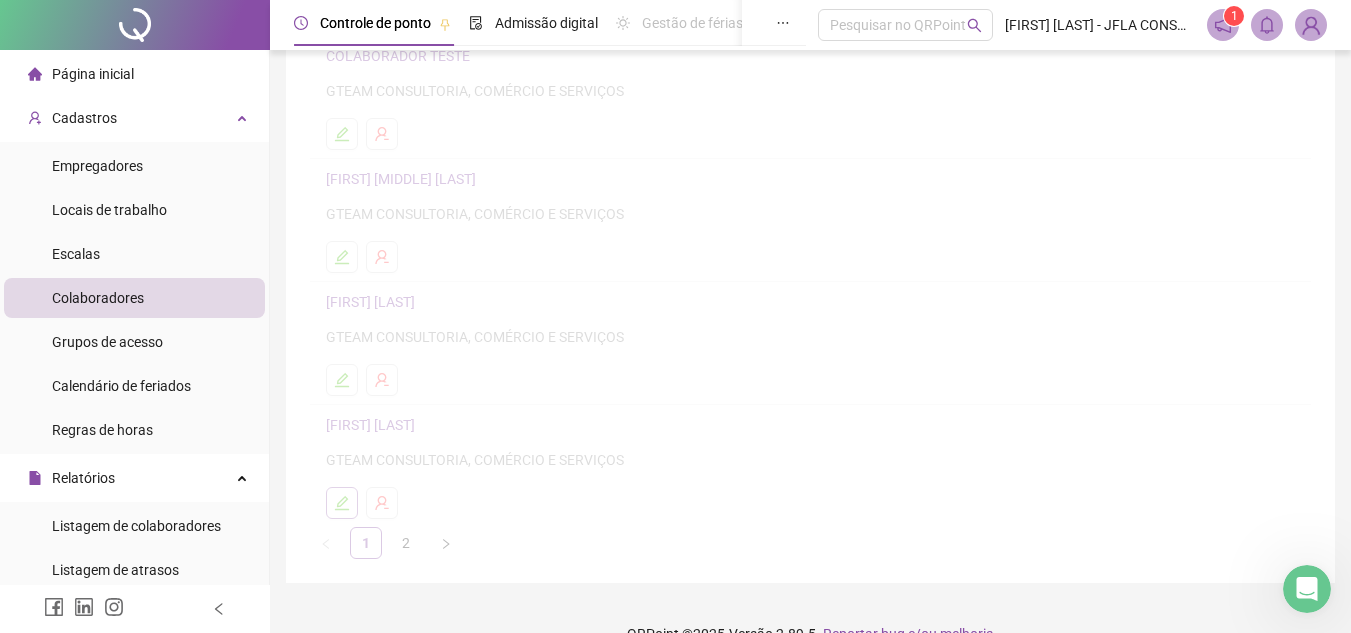 scroll, scrollTop: 308, scrollLeft: 0, axis: vertical 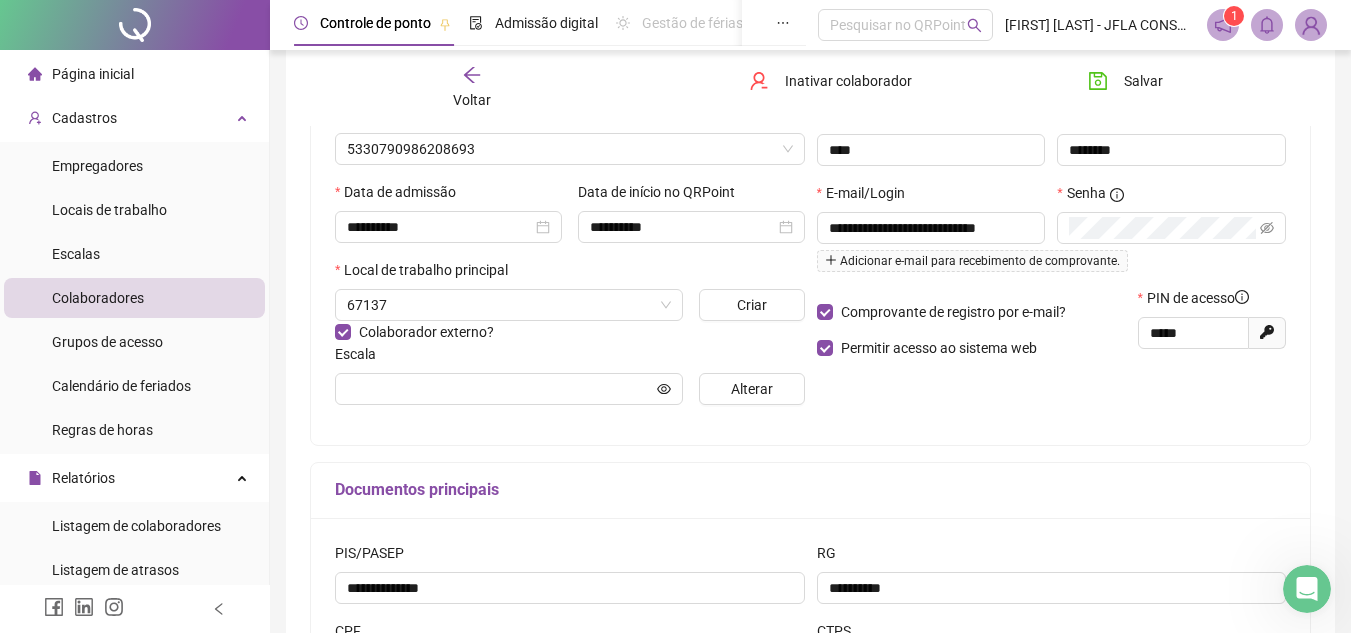 type on "**********" 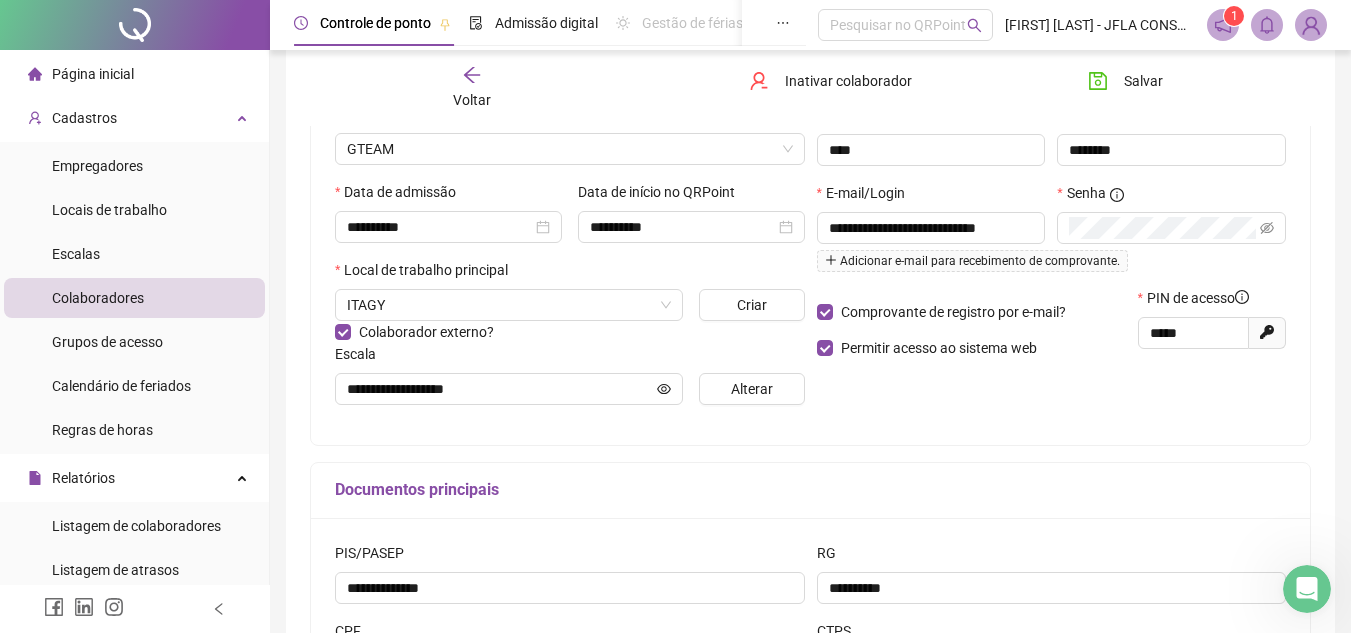 click 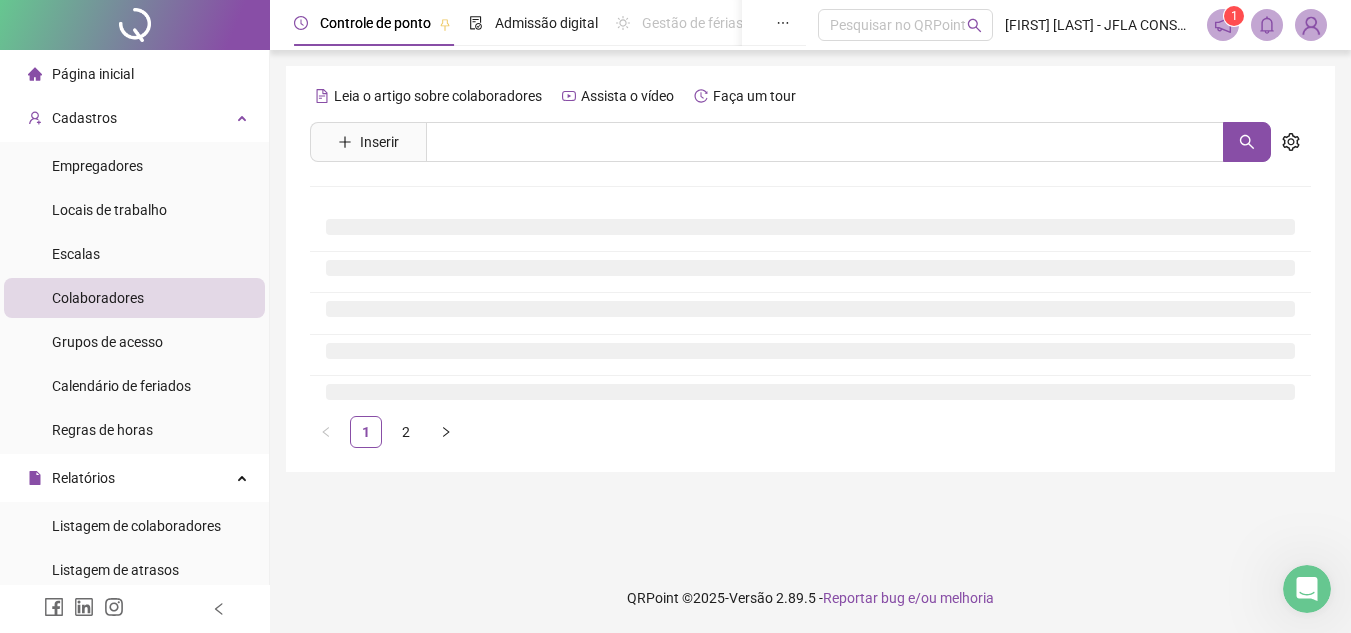 scroll, scrollTop: 0, scrollLeft: 0, axis: both 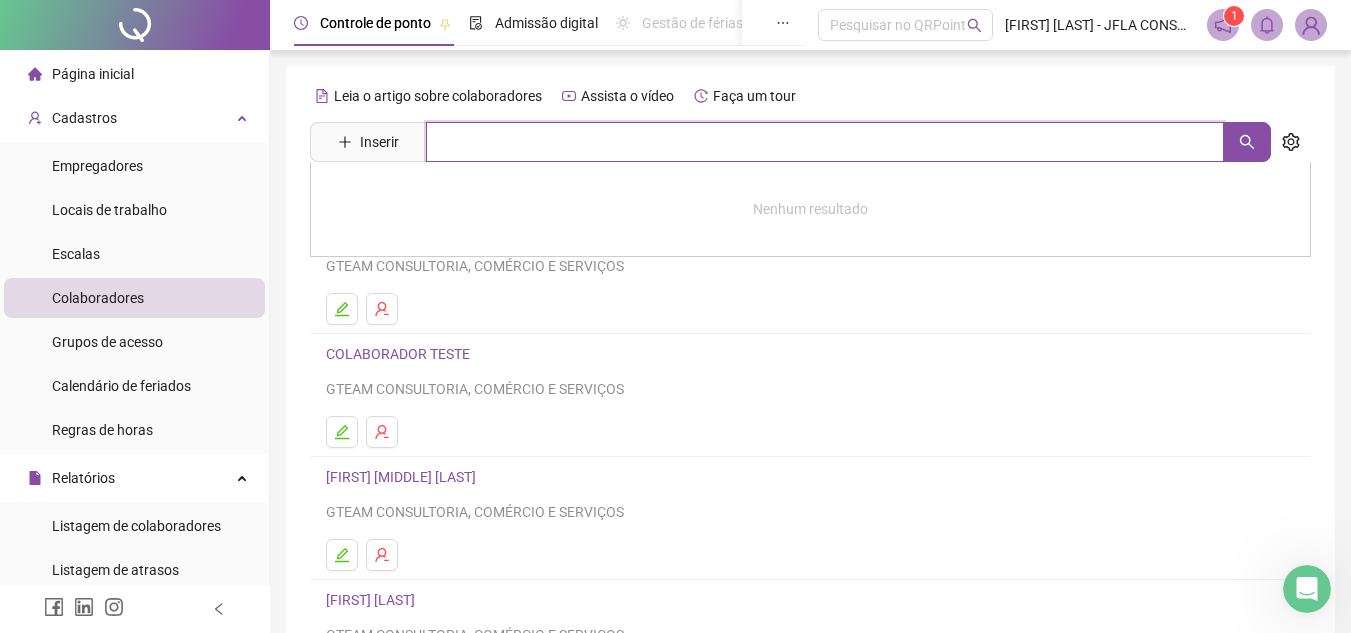 click at bounding box center (825, 142) 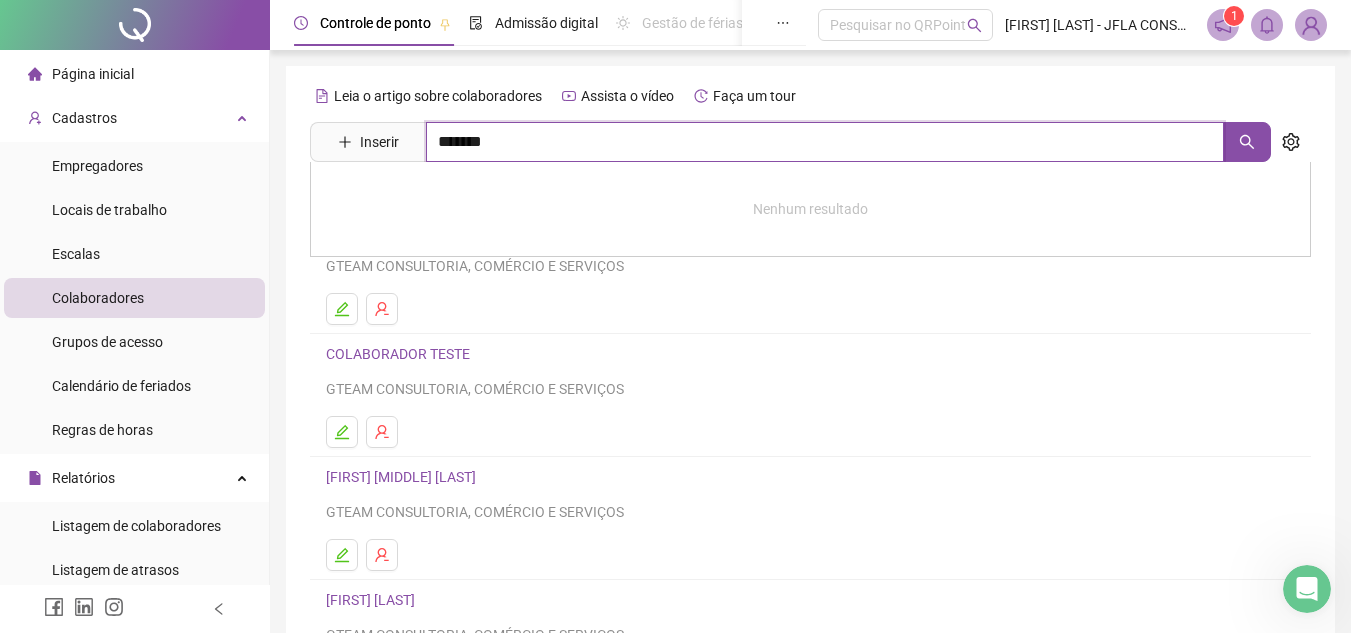 type on "*******" 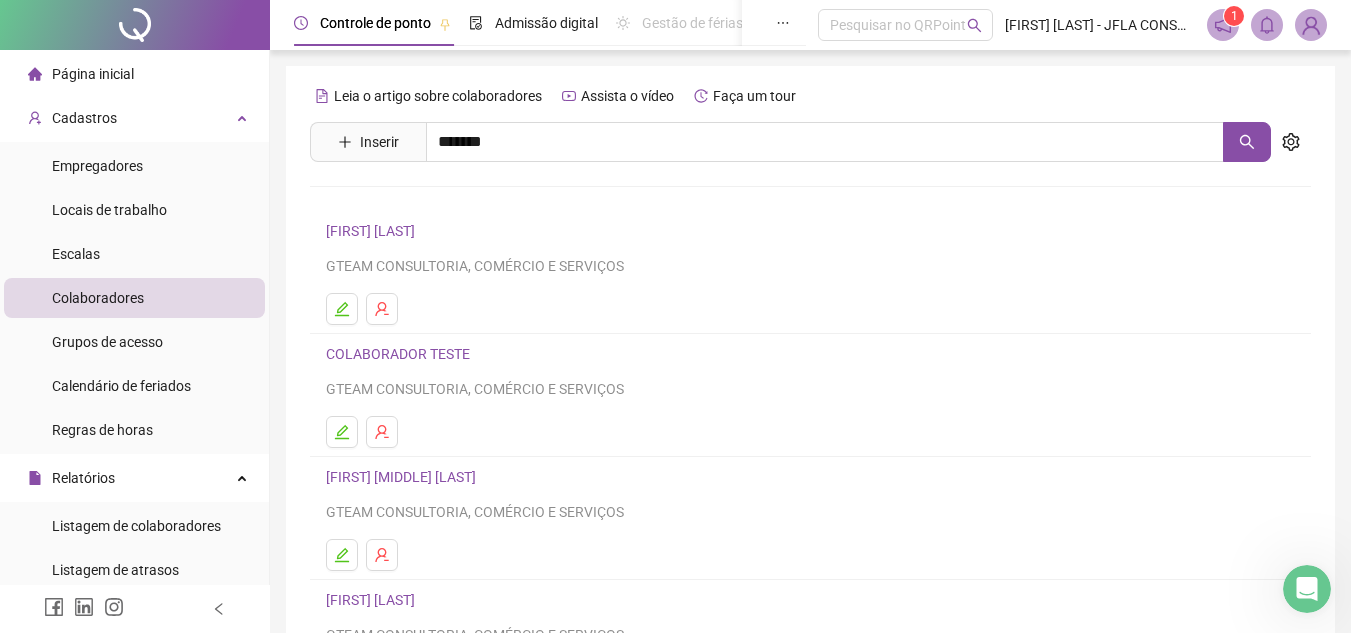 click on "[FIRST] [LAST]" at bounding box center [391, 201] 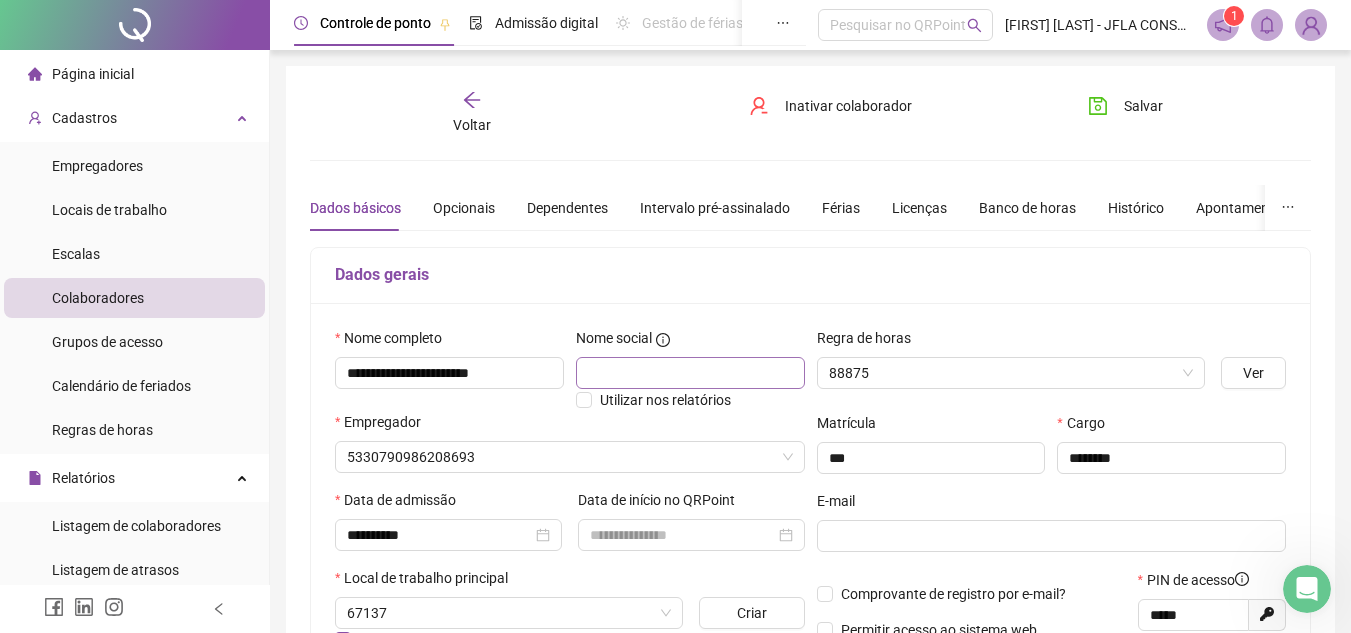 type on "**********" 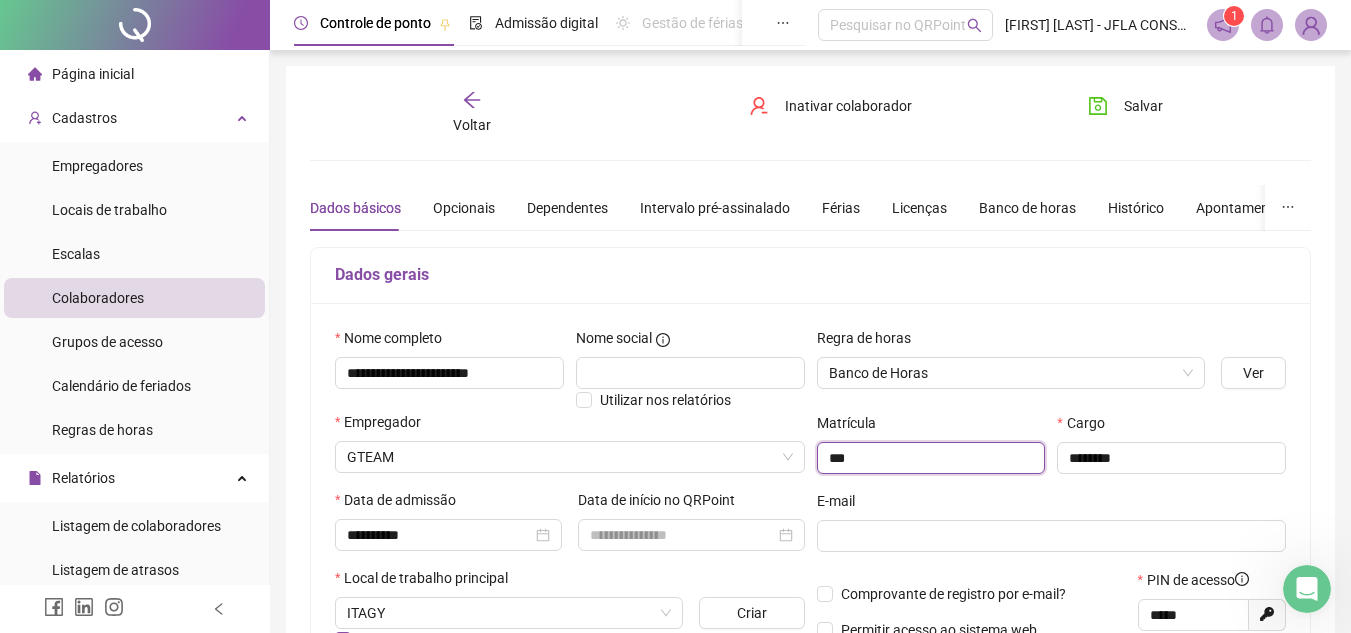 click on "***" at bounding box center [931, 458] 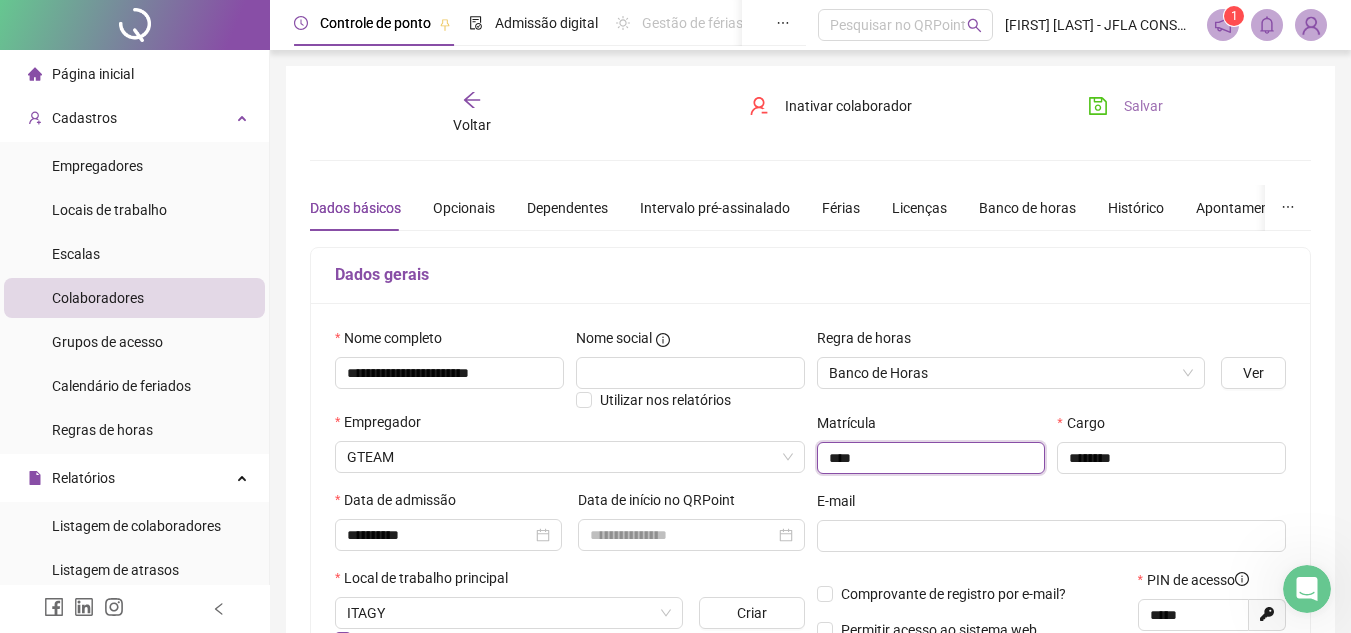 type on "****" 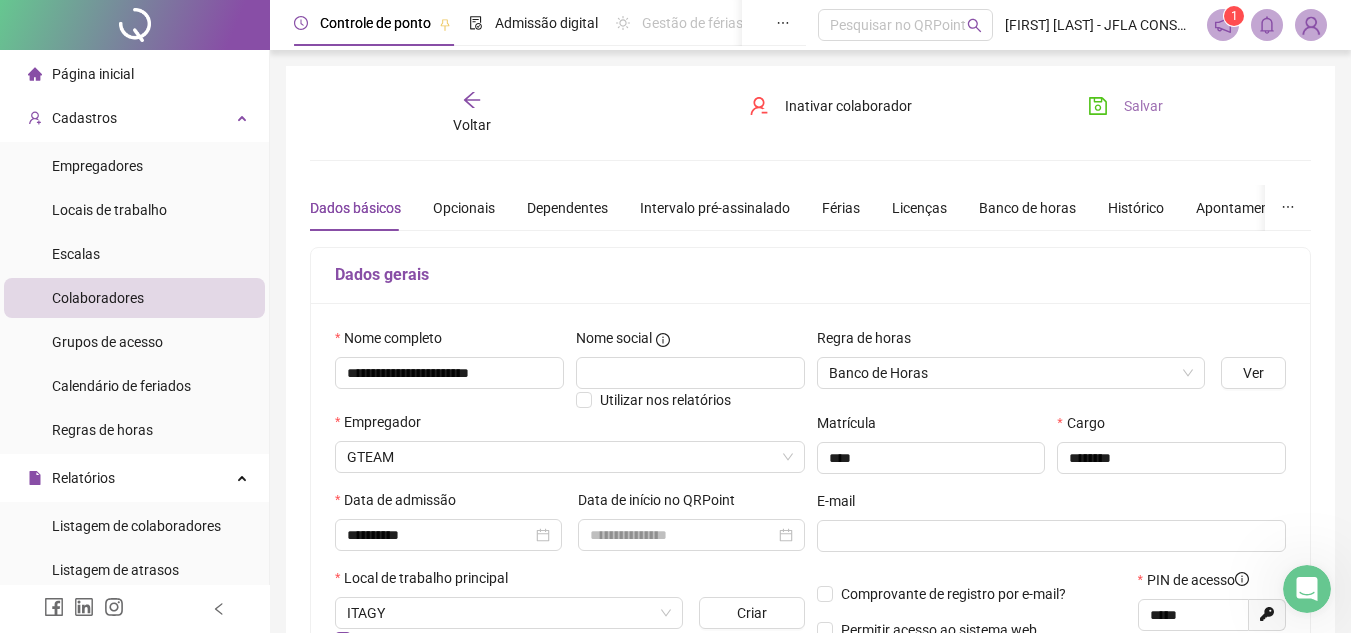click 